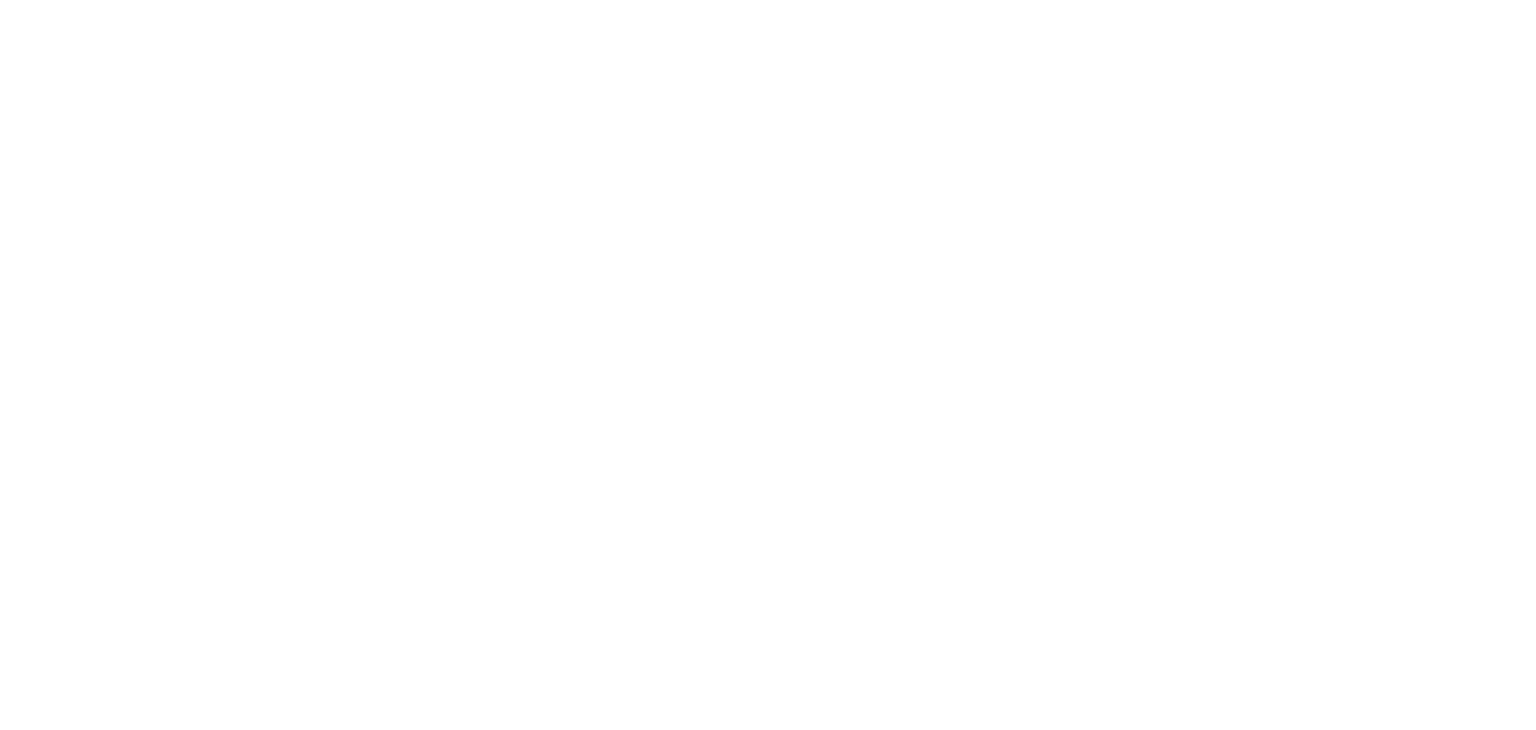 scroll, scrollTop: 0, scrollLeft: 0, axis: both 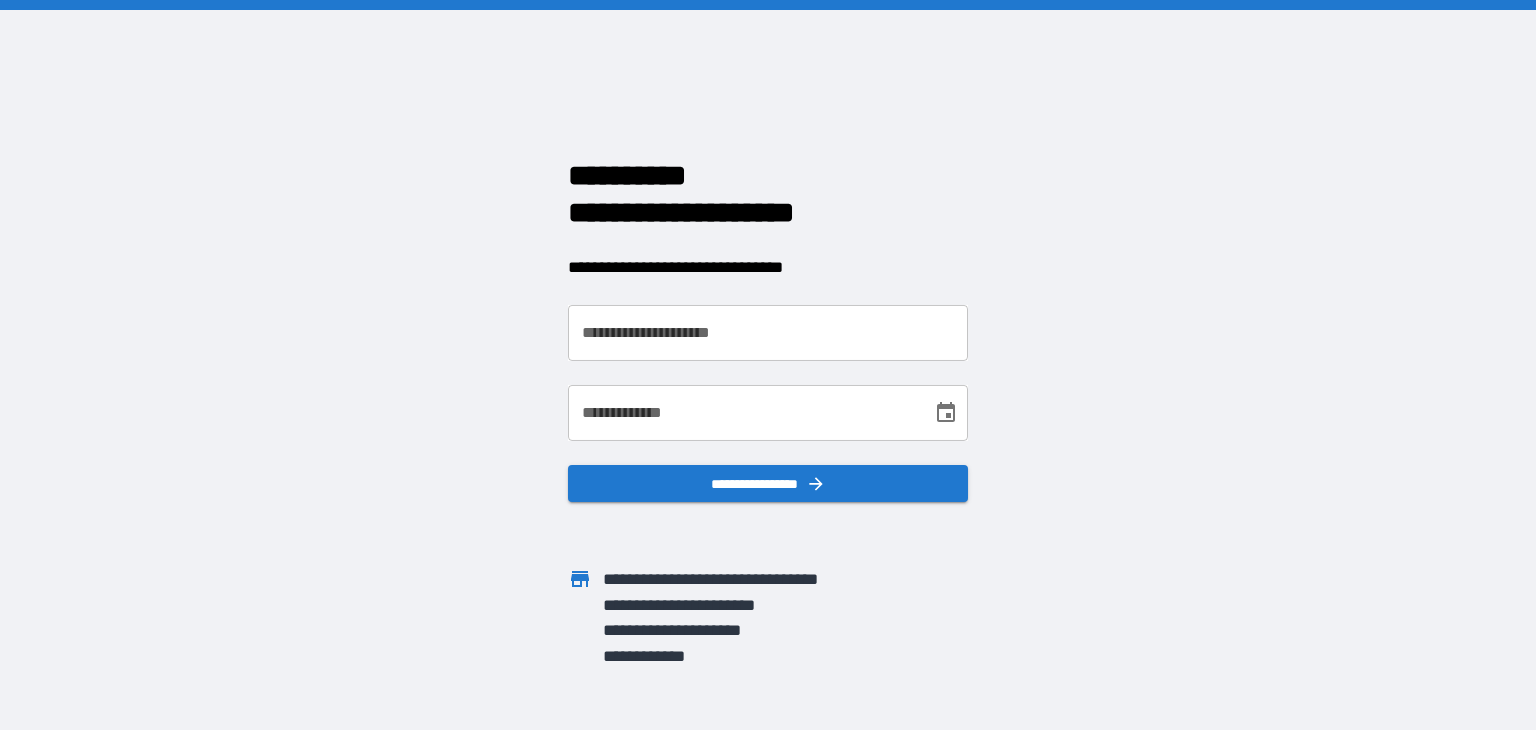 click on "**********" at bounding box center (768, 333) 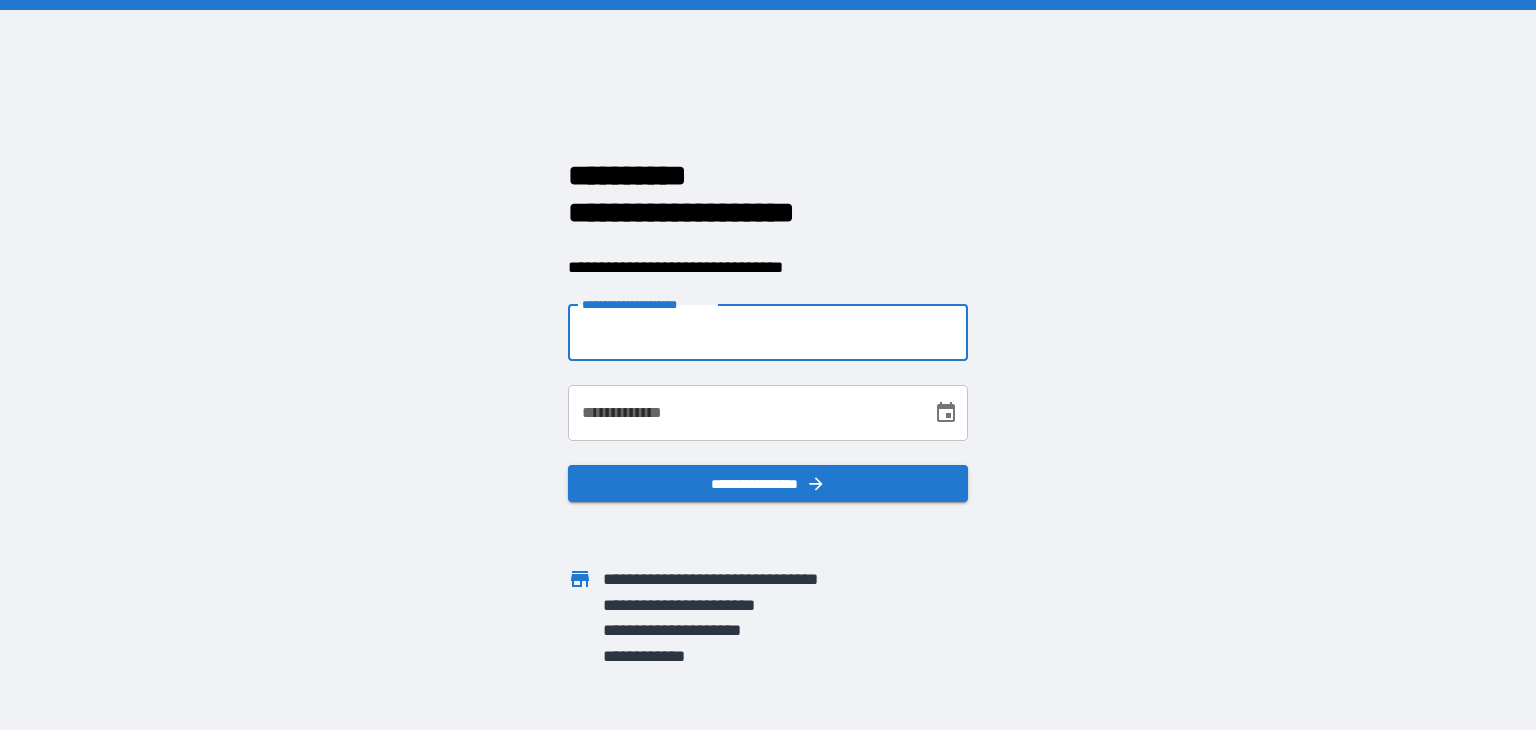 type on "**********" 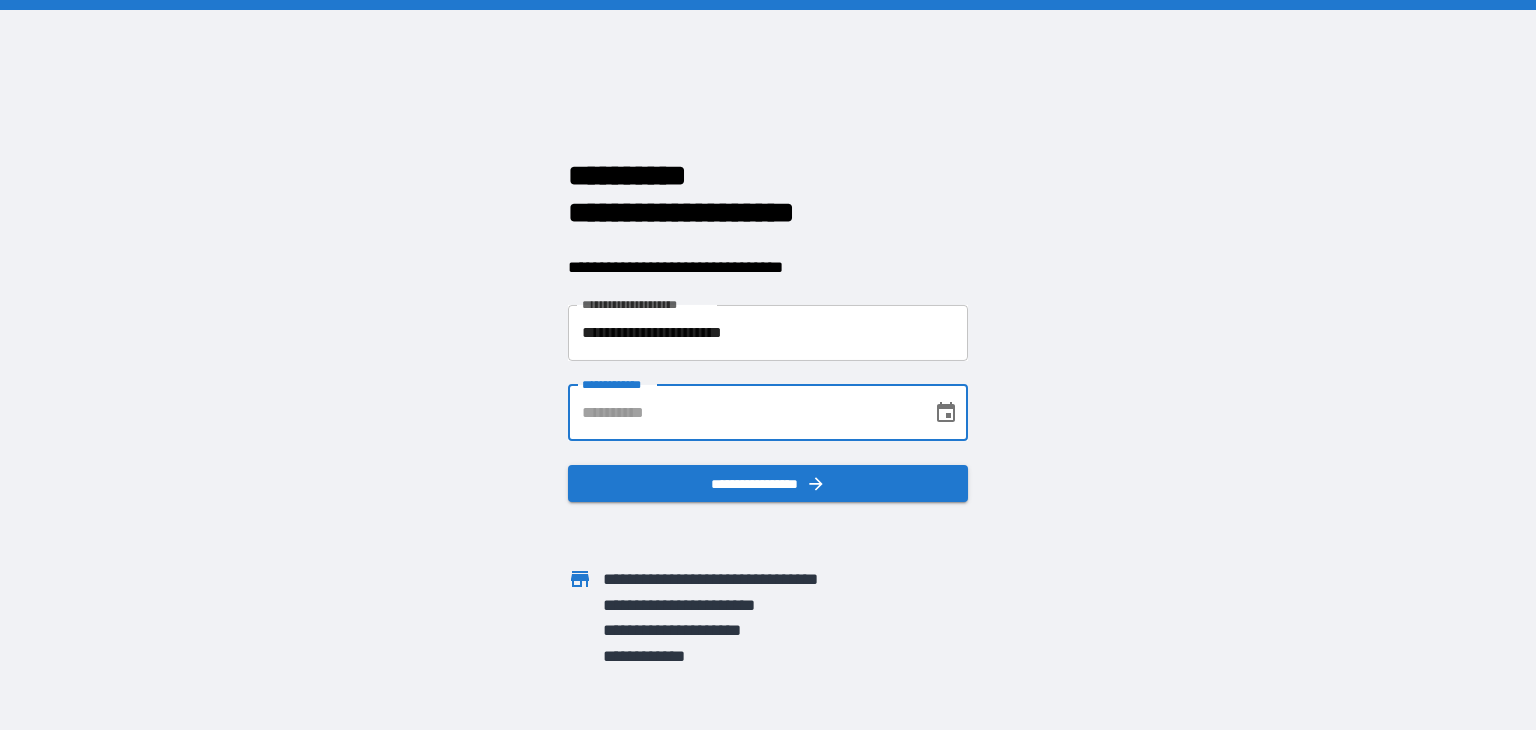 click on "**********" at bounding box center (743, 413) 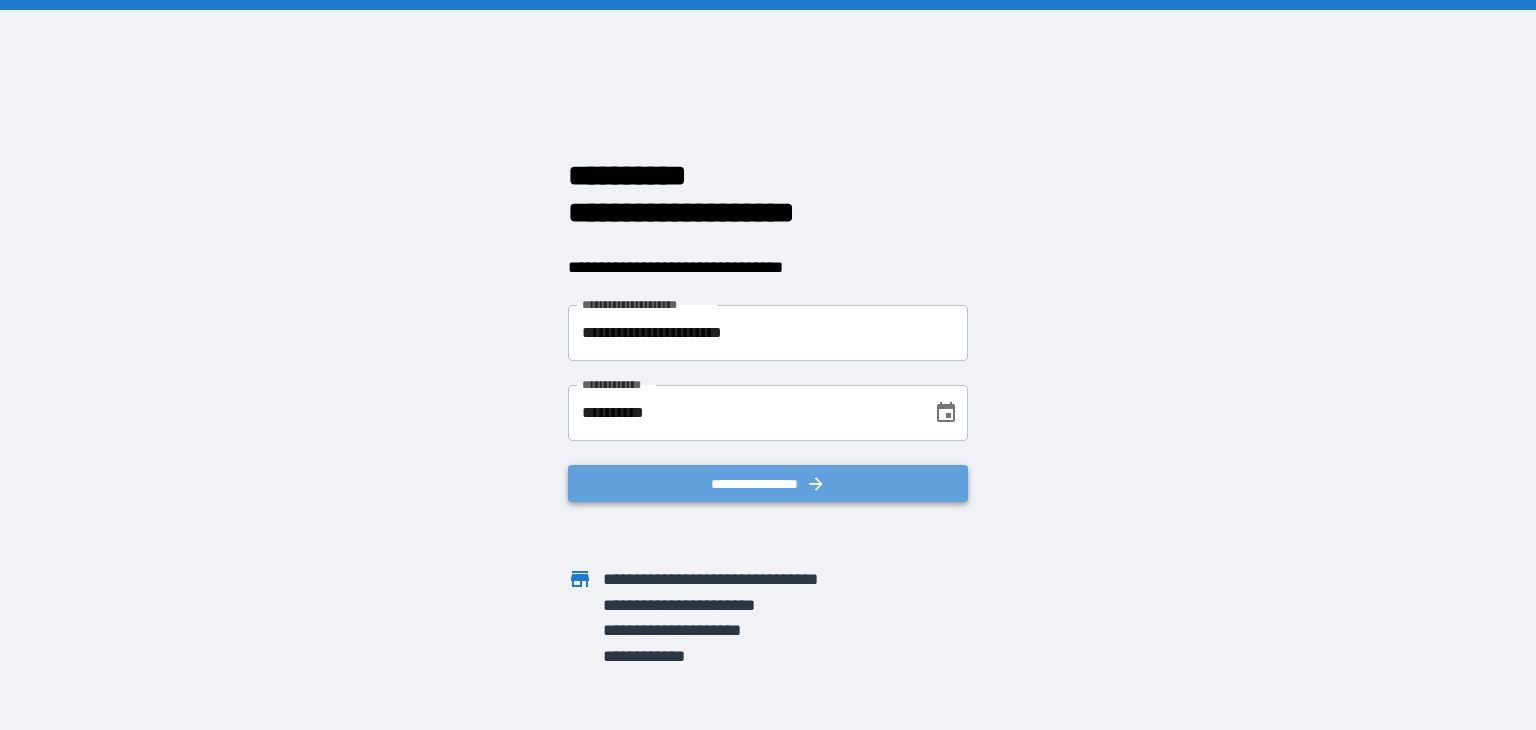 click on "**********" at bounding box center [768, 484] 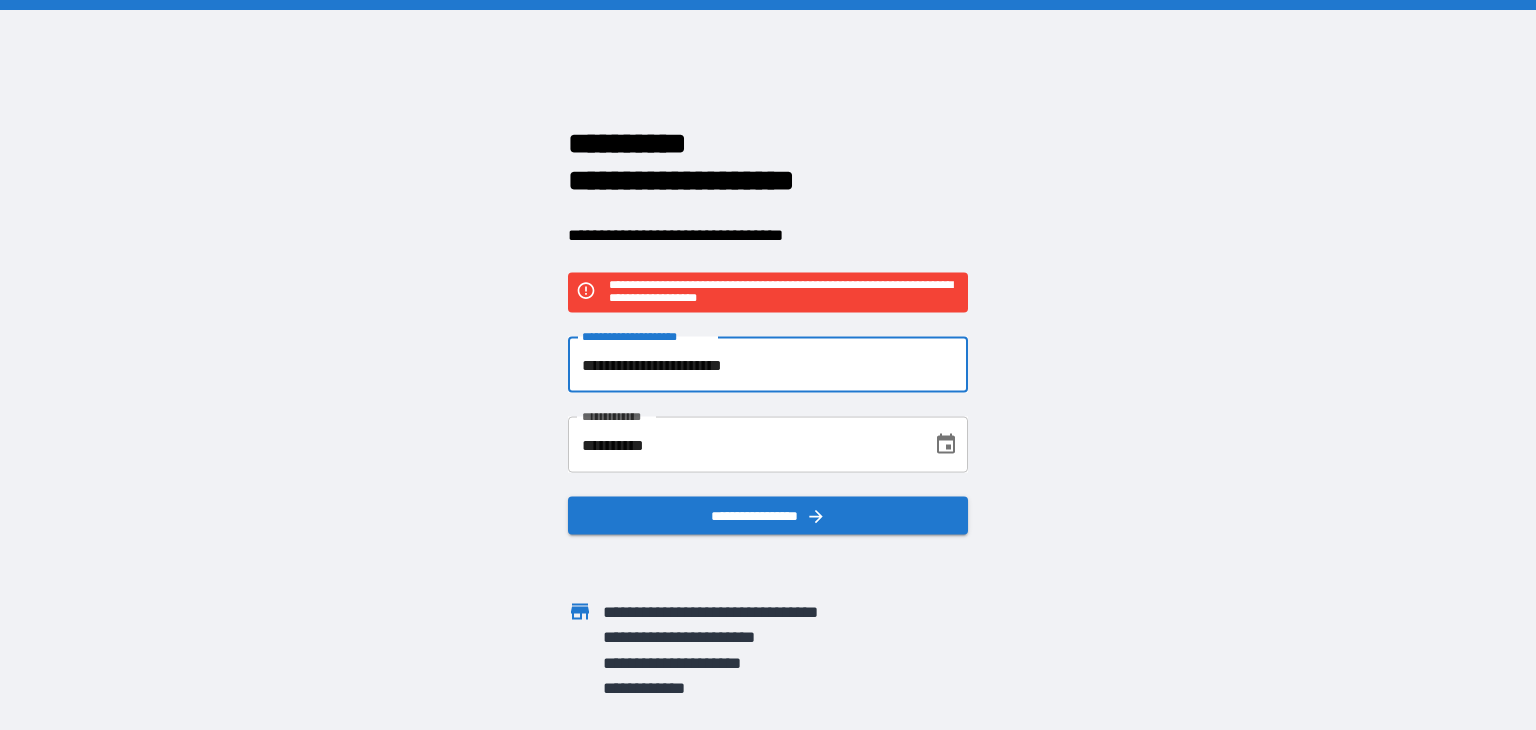 click on "**********" at bounding box center [768, 365] 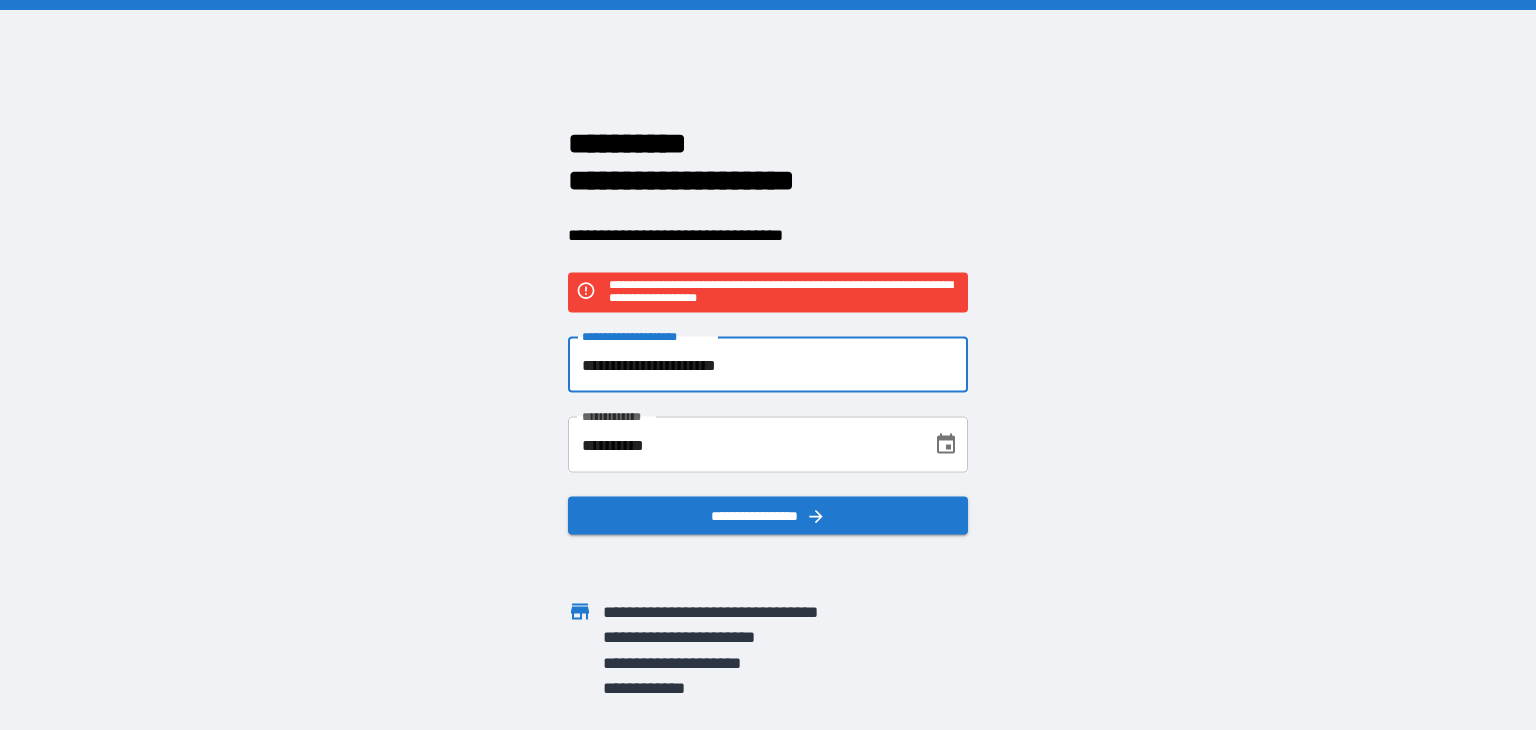 click on "**********" at bounding box center (768, 516) 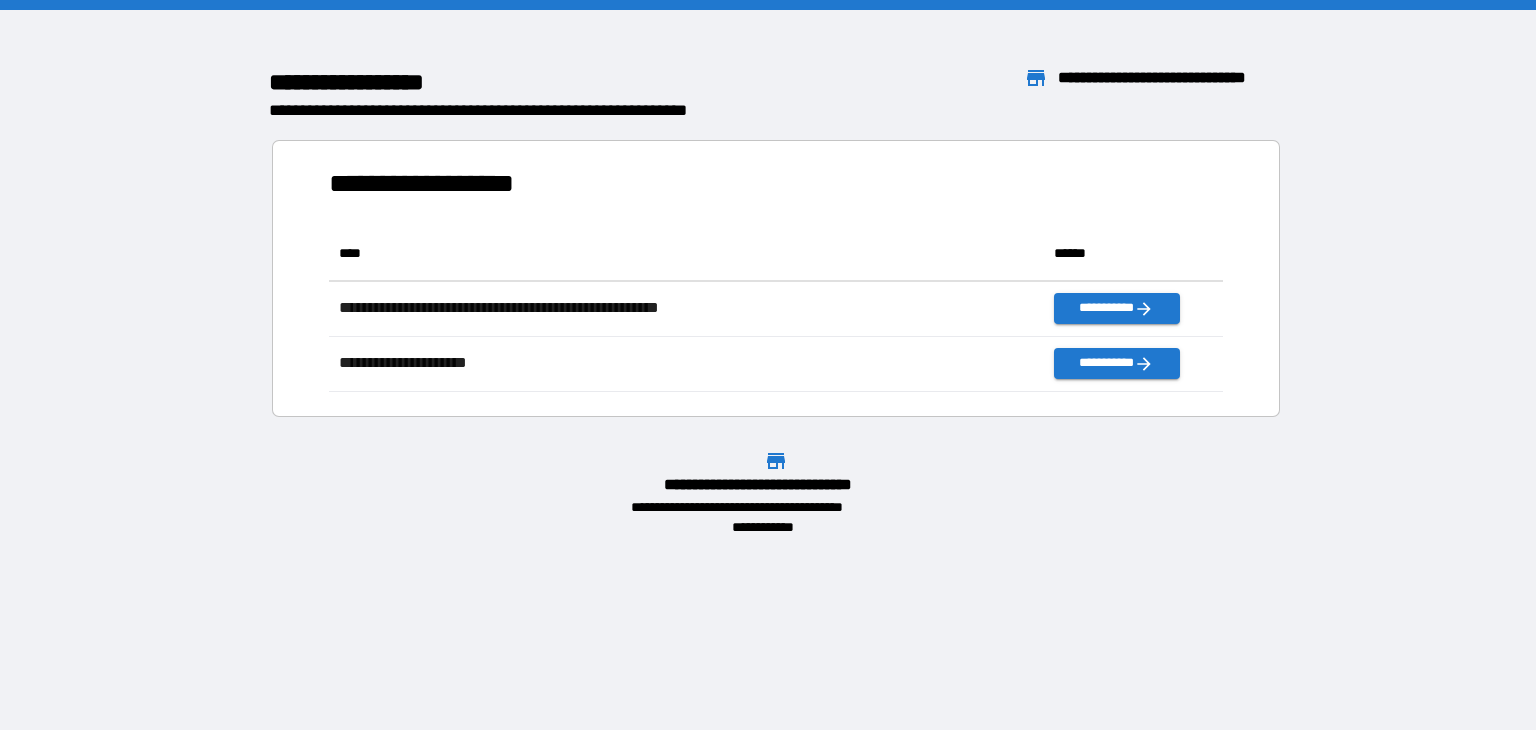 scroll, scrollTop: 16, scrollLeft: 16, axis: both 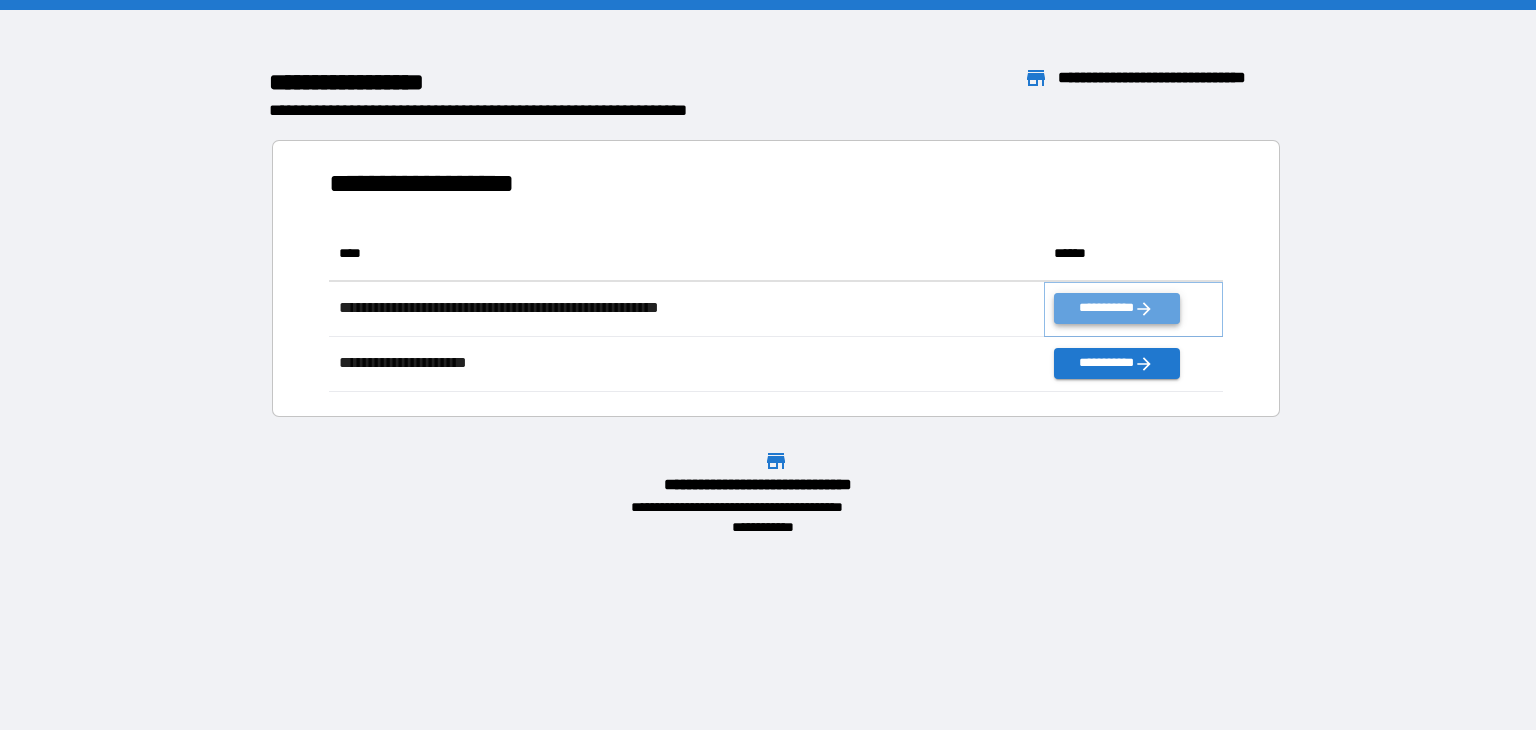 click on "**********" at bounding box center [1116, 308] 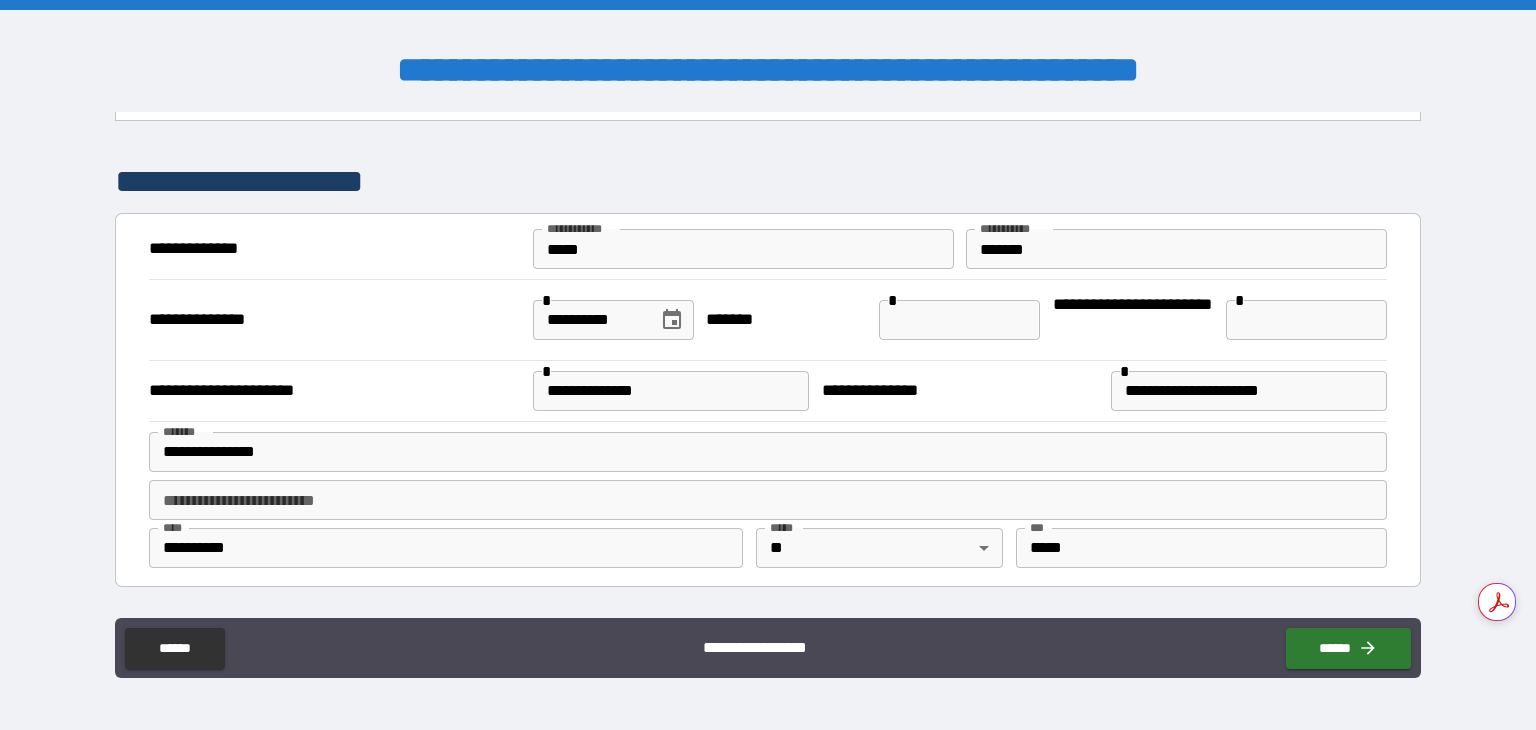 scroll, scrollTop: 100, scrollLeft: 0, axis: vertical 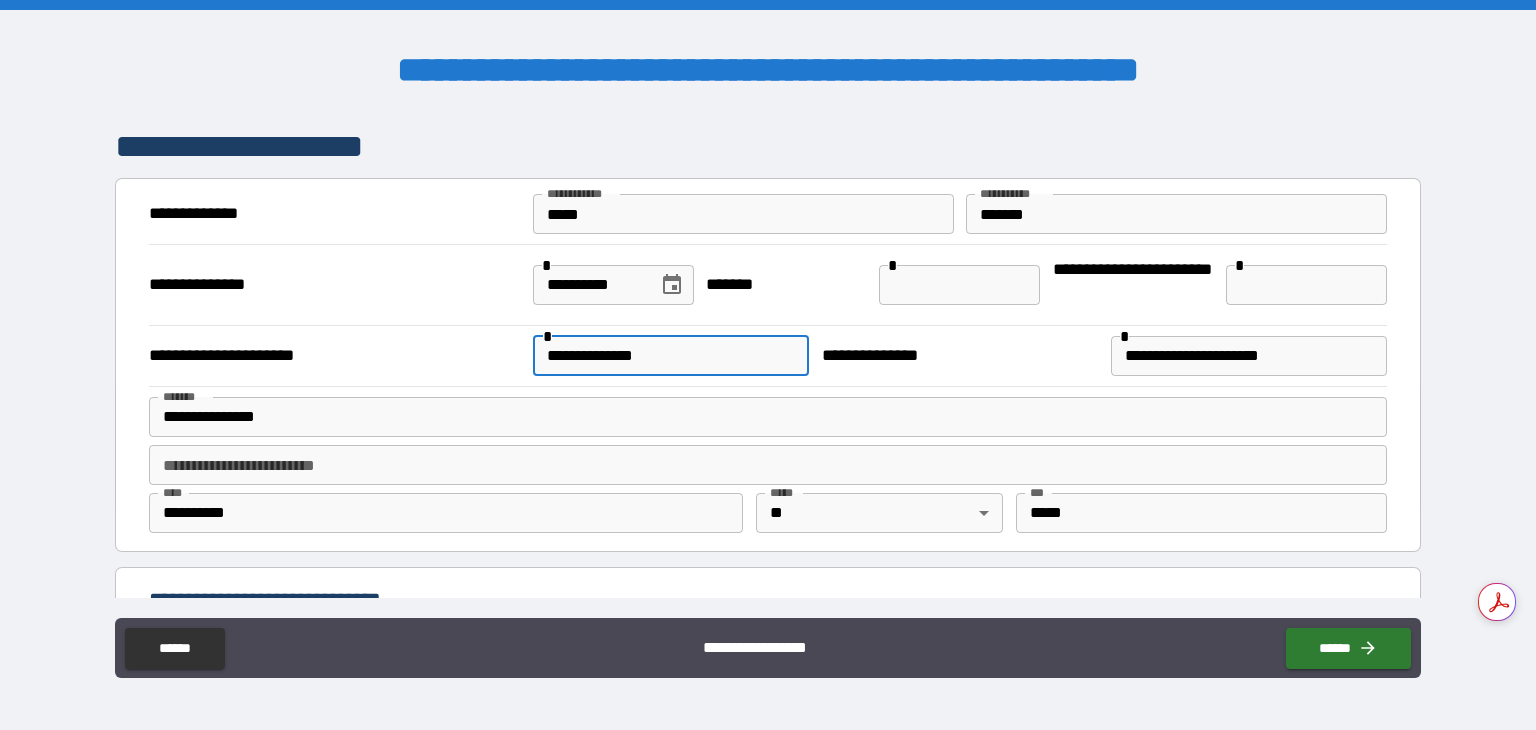 drag, startPoint x: 672, startPoint y: 357, endPoint x: 948, endPoint y: 320, distance: 278.46902 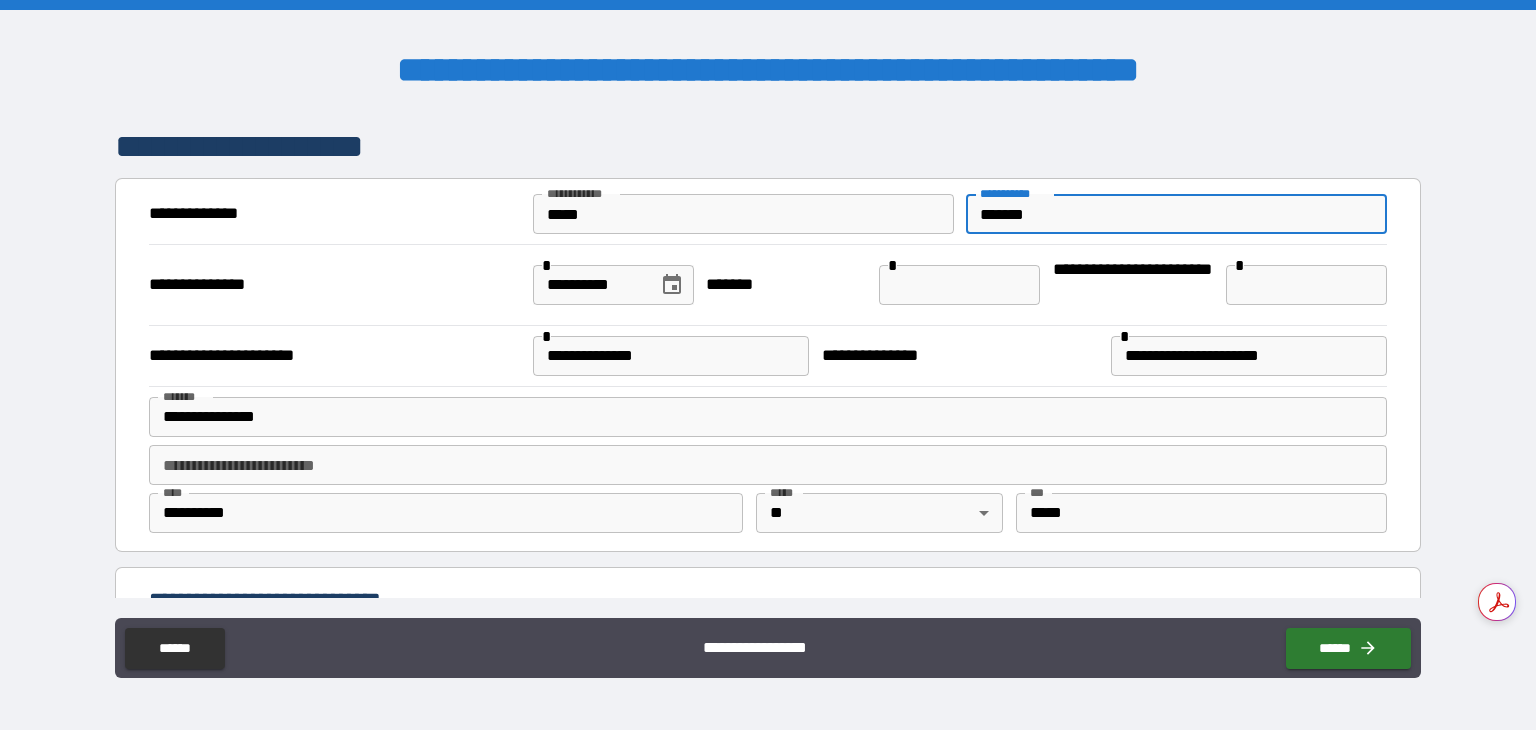 click on "*******" at bounding box center (1176, 214) 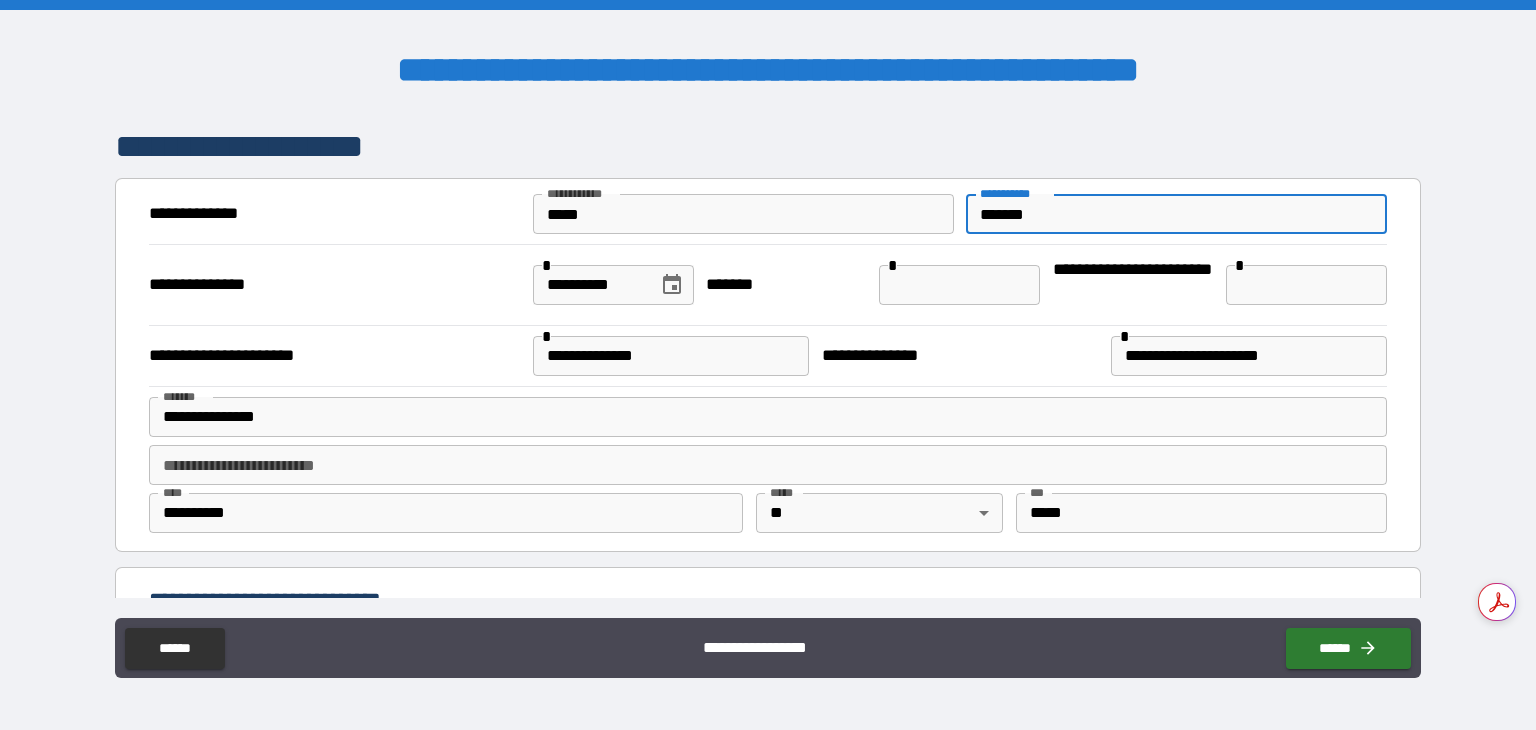 type on "*******" 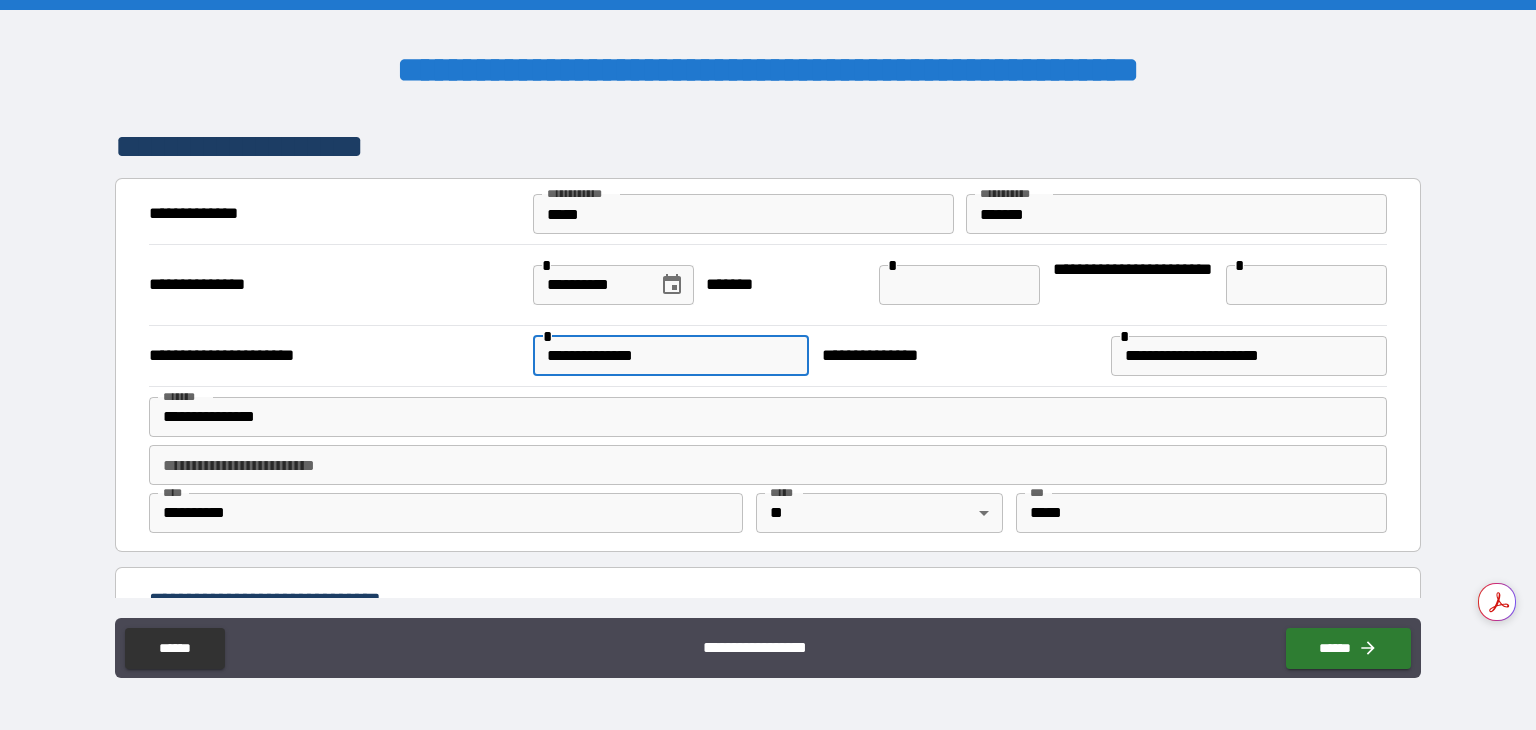 click on "**********" at bounding box center (671, 356) 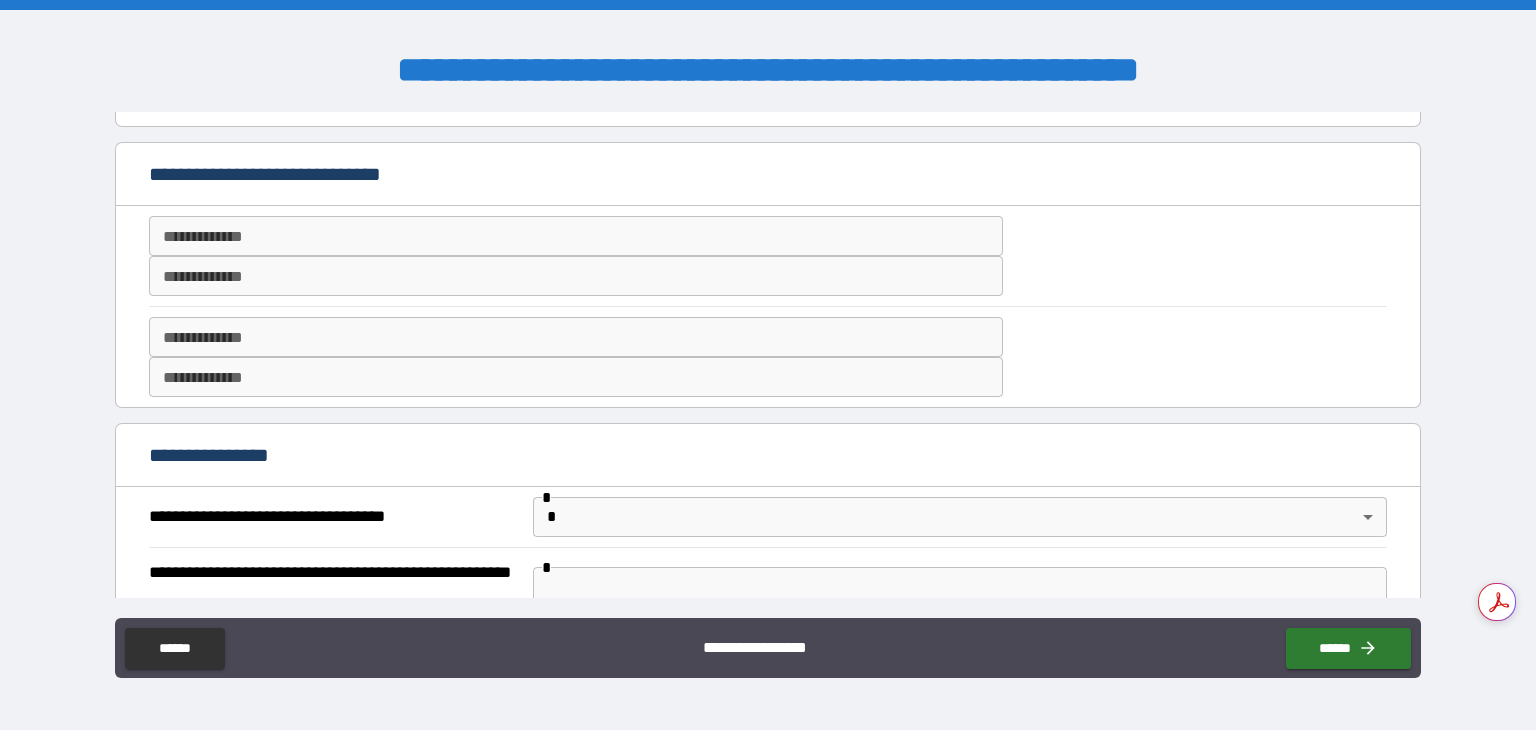 scroll, scrollTop: 100, scrollLeft: 0, axis: vertical 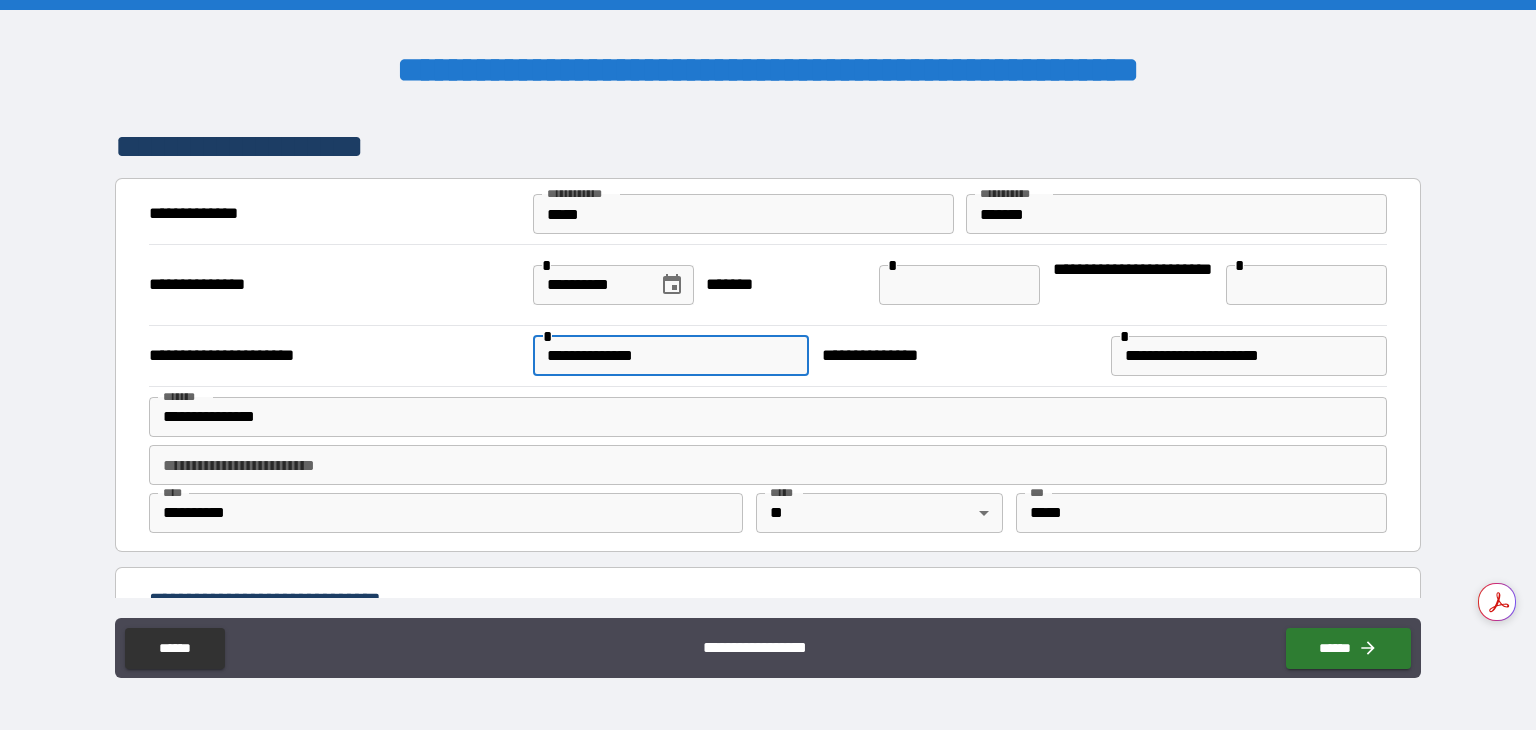 click on "**********" at bounding box center (671, 356) 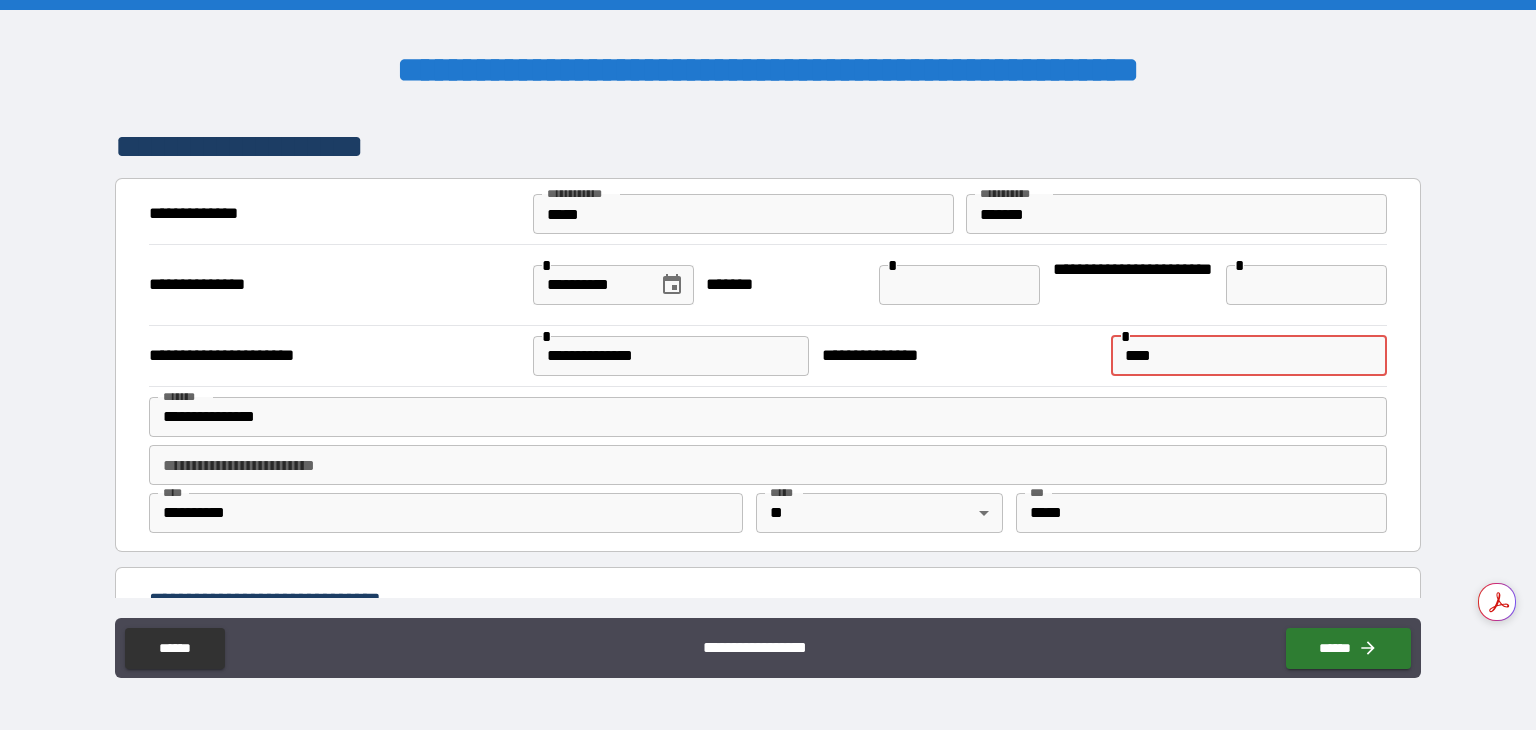 type on "**********" 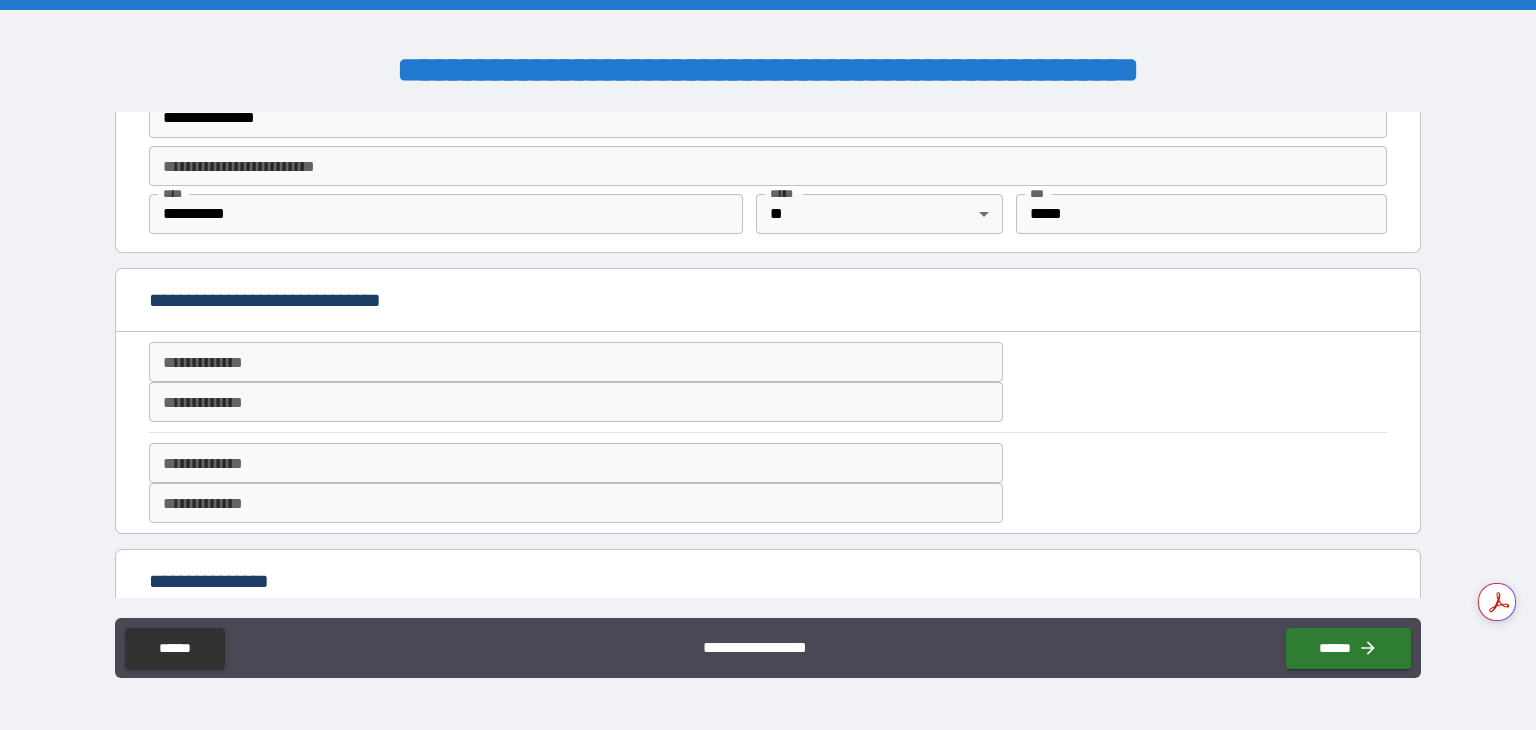 scroll, scrollTop: 400, scrollLeft: 0, axis: vertical 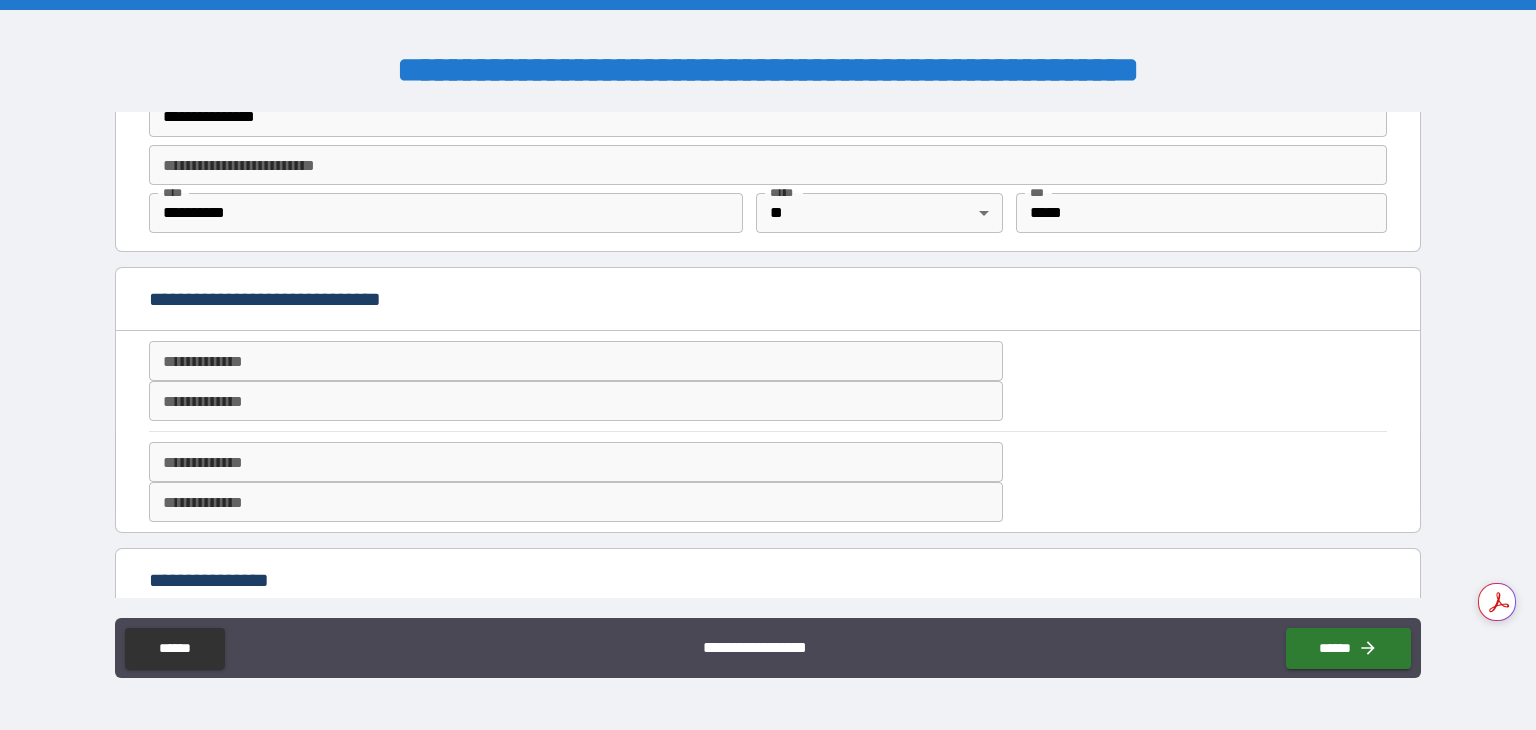 click on "**********" at bounding box center (576, 361) 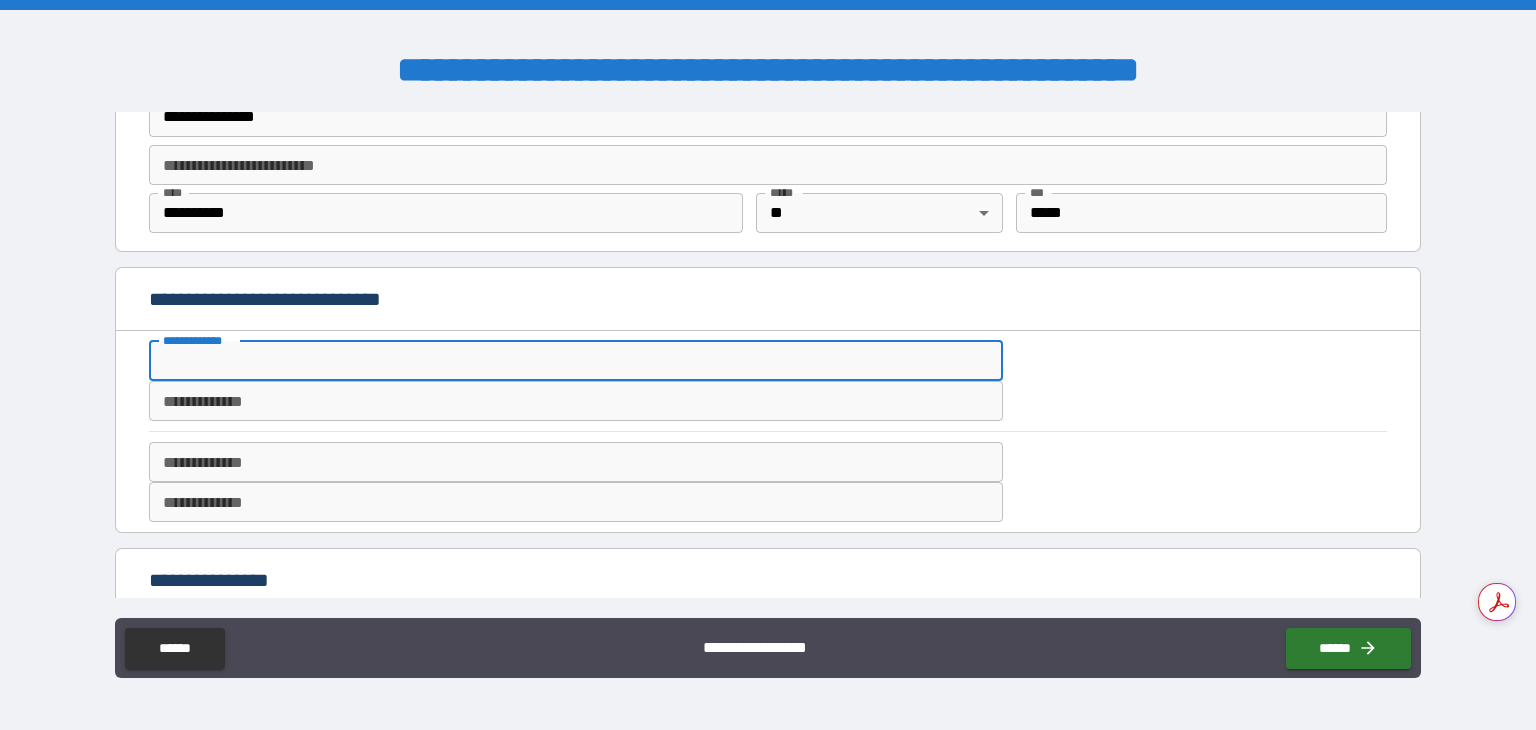 type on "**********" 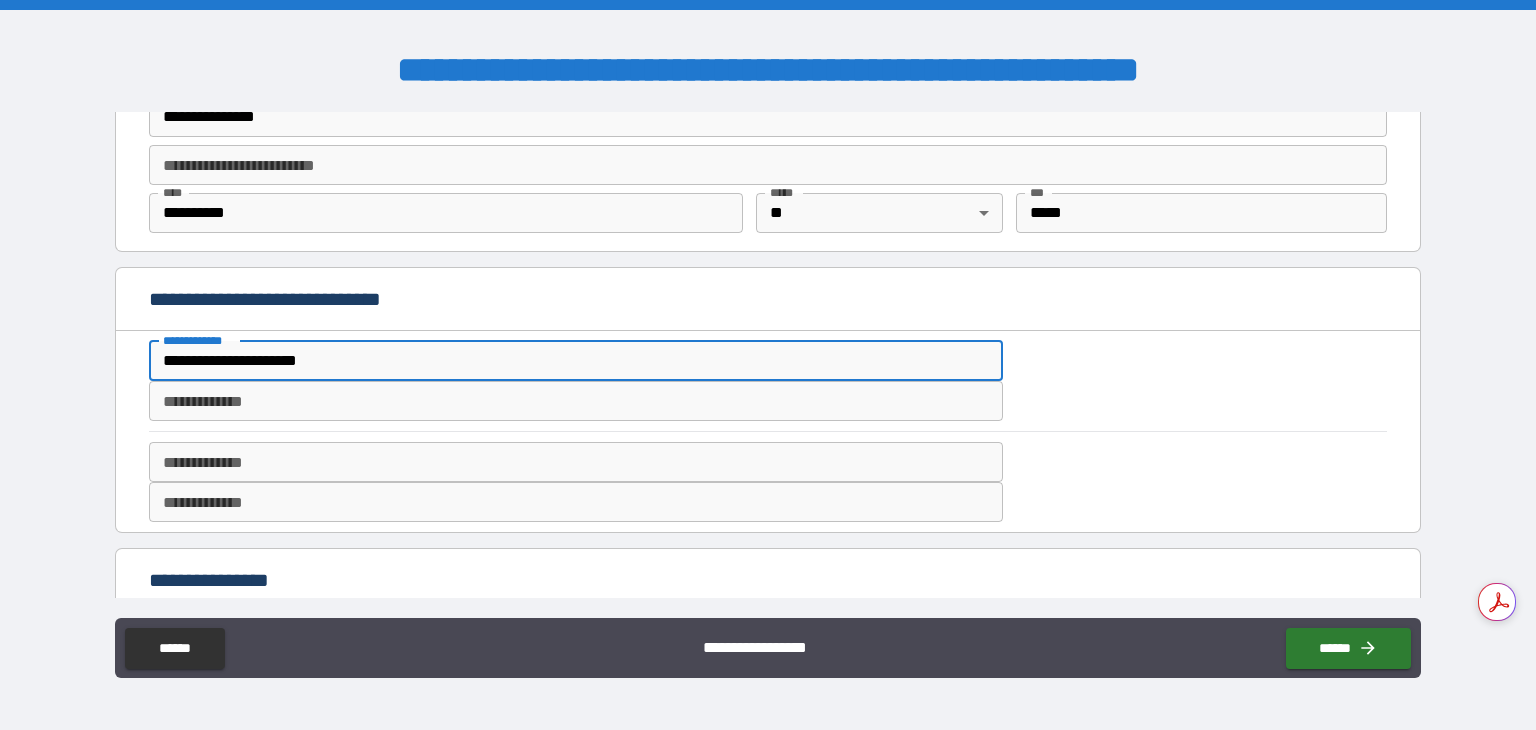 type on "**********" 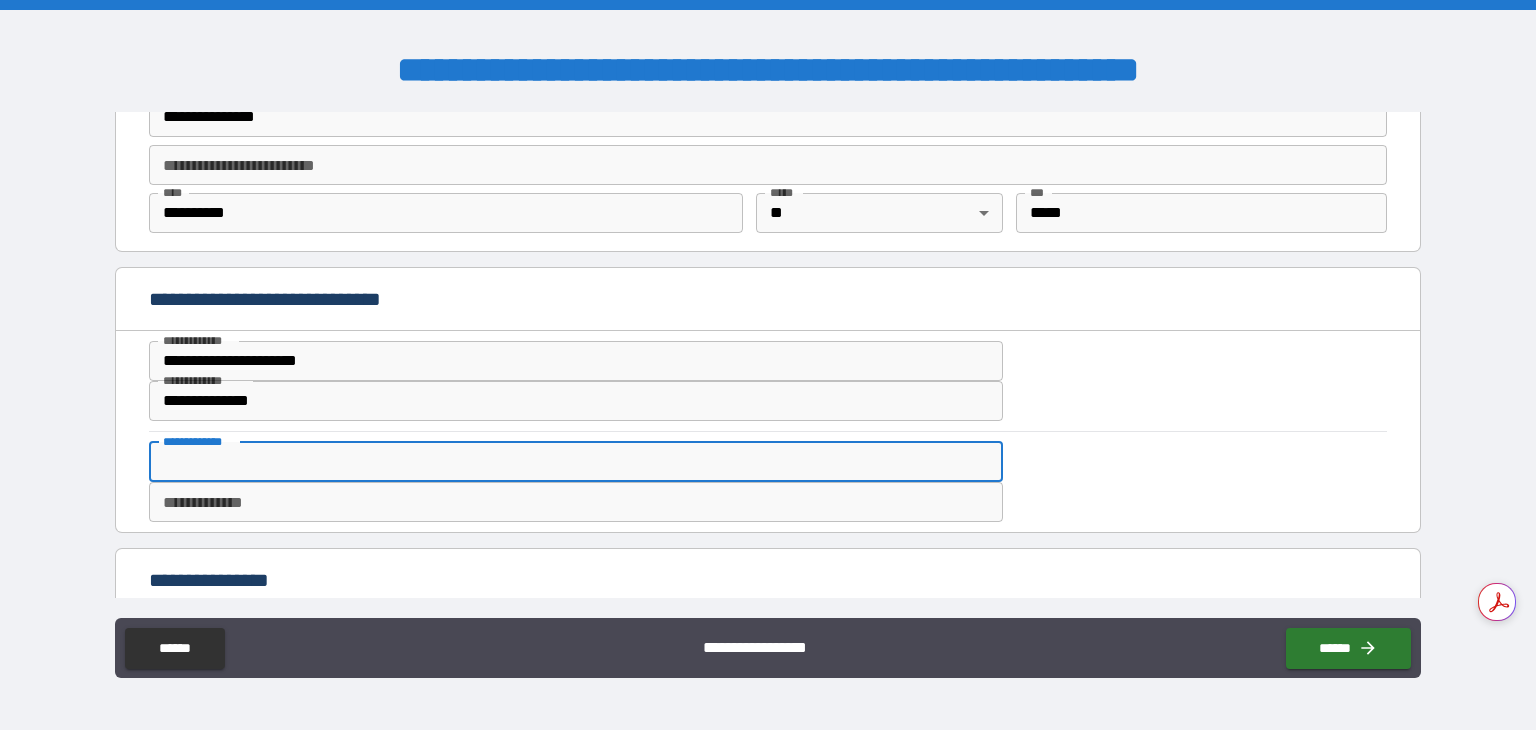 click on "**********" at bounding box center [576, 462] 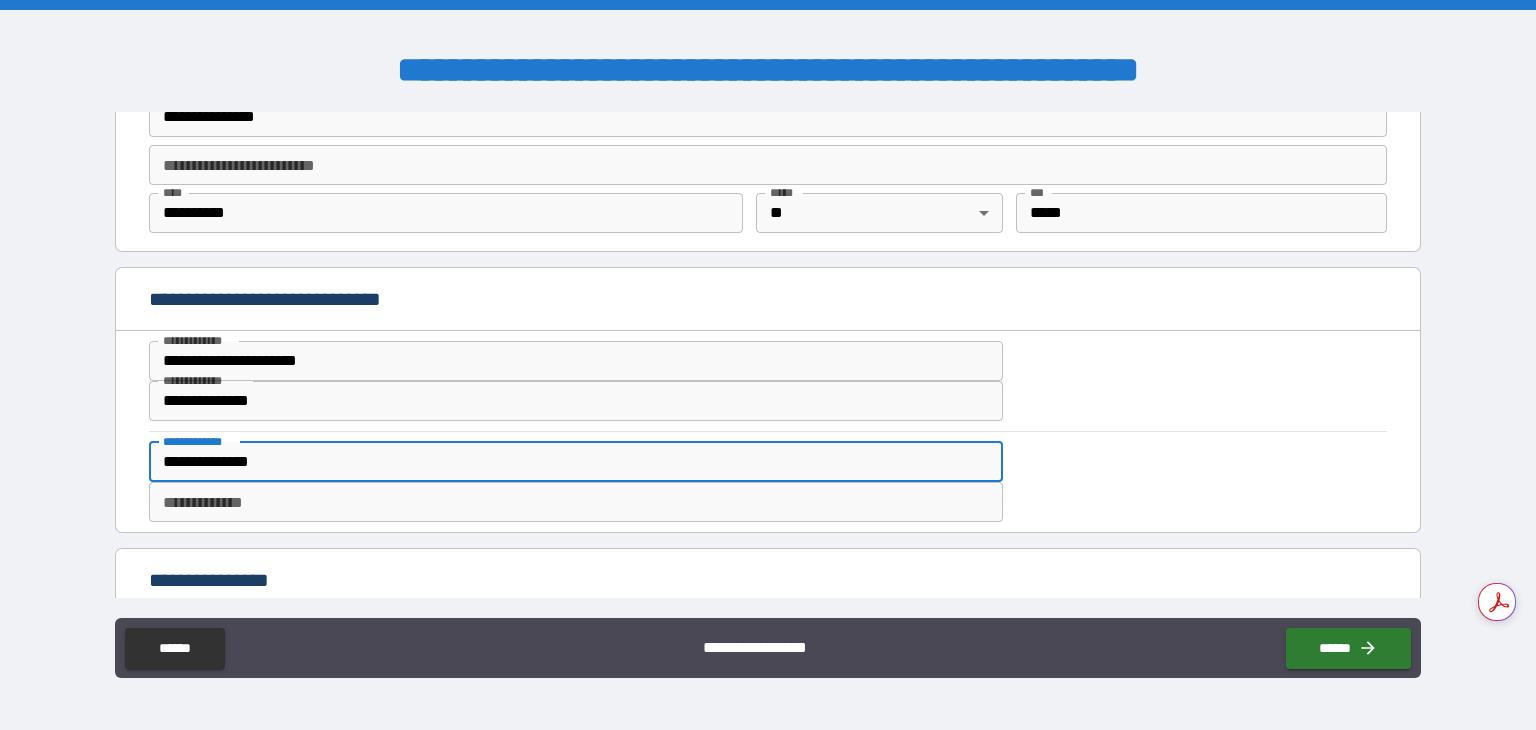type on "**********" 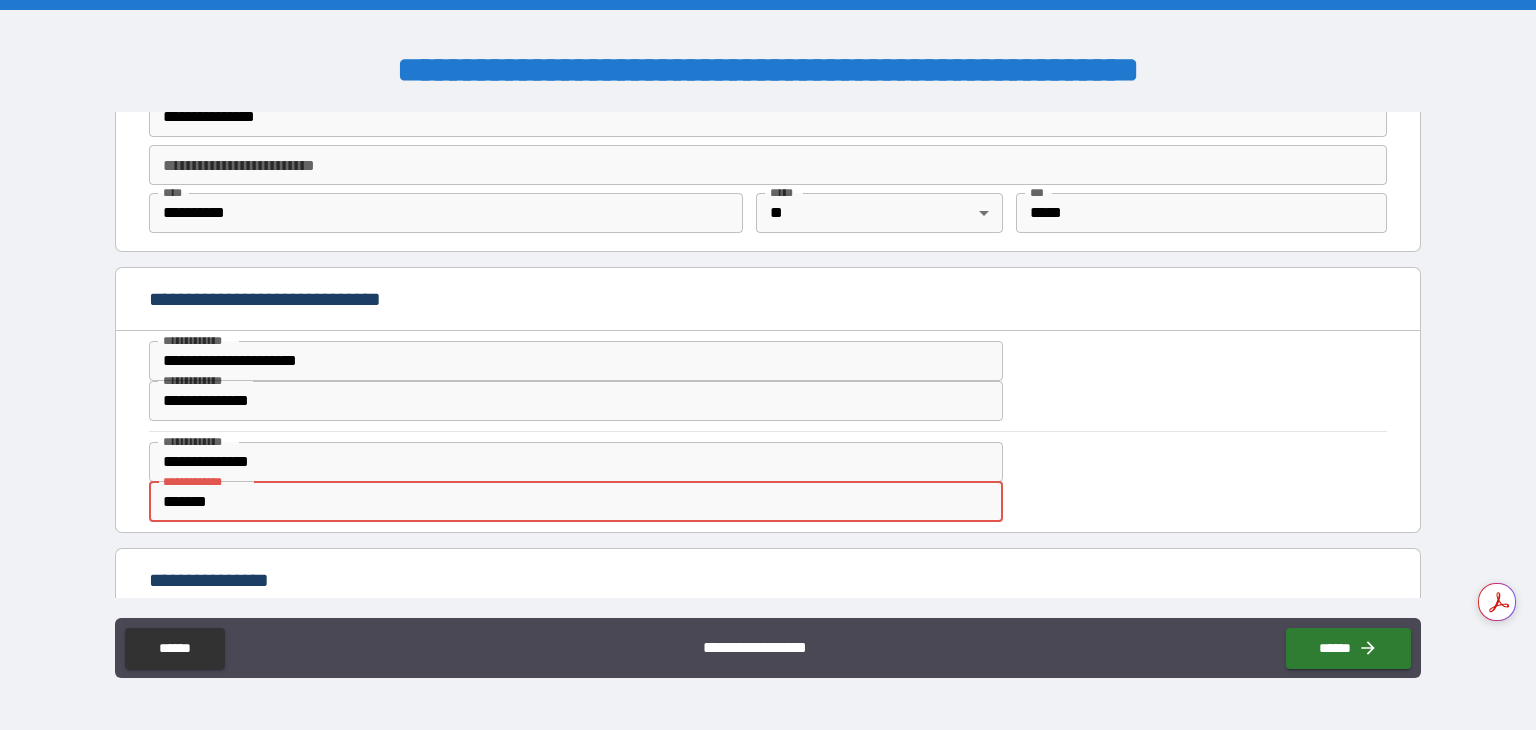 type on "**********" 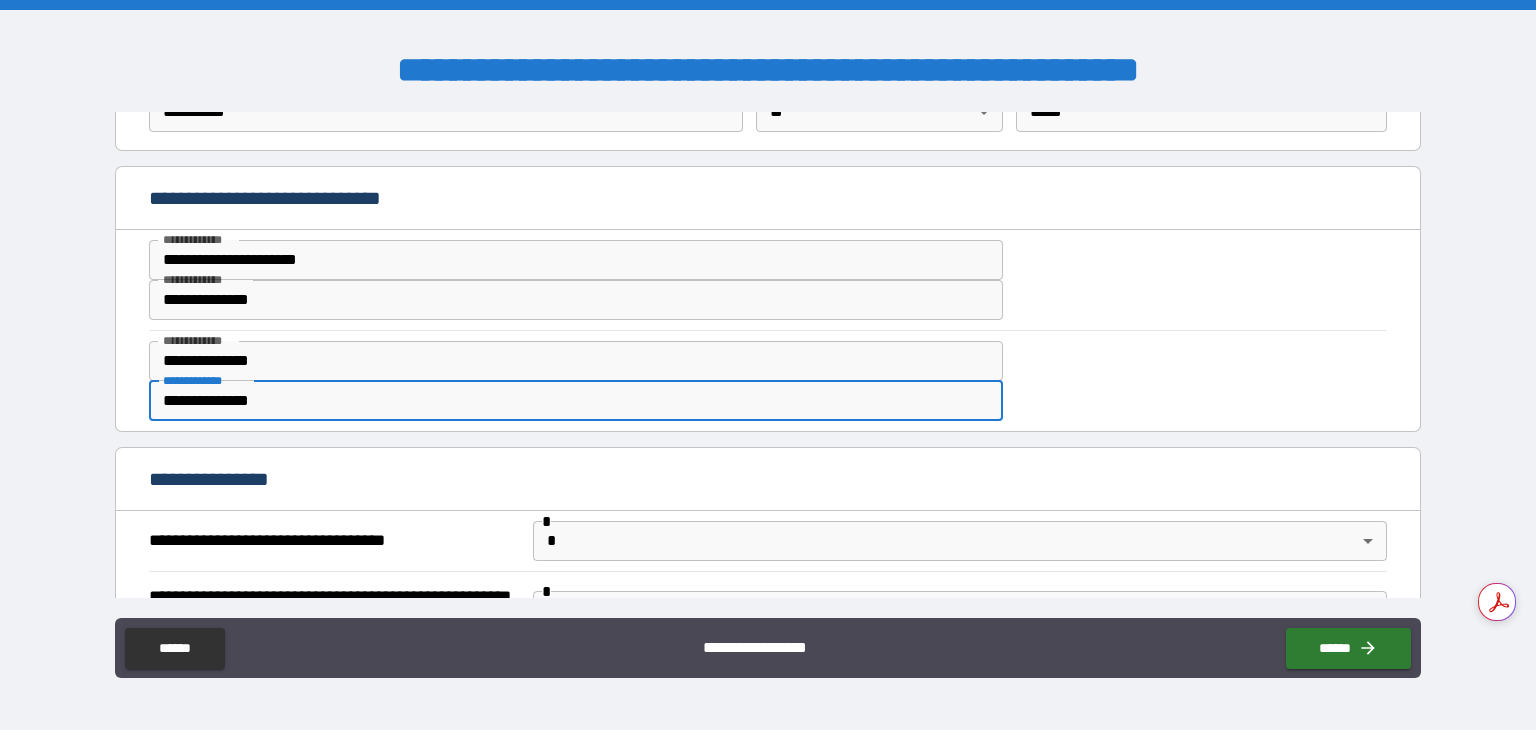 scroll, scrollTop: 700, scrollLeft: 0, axis: vertical 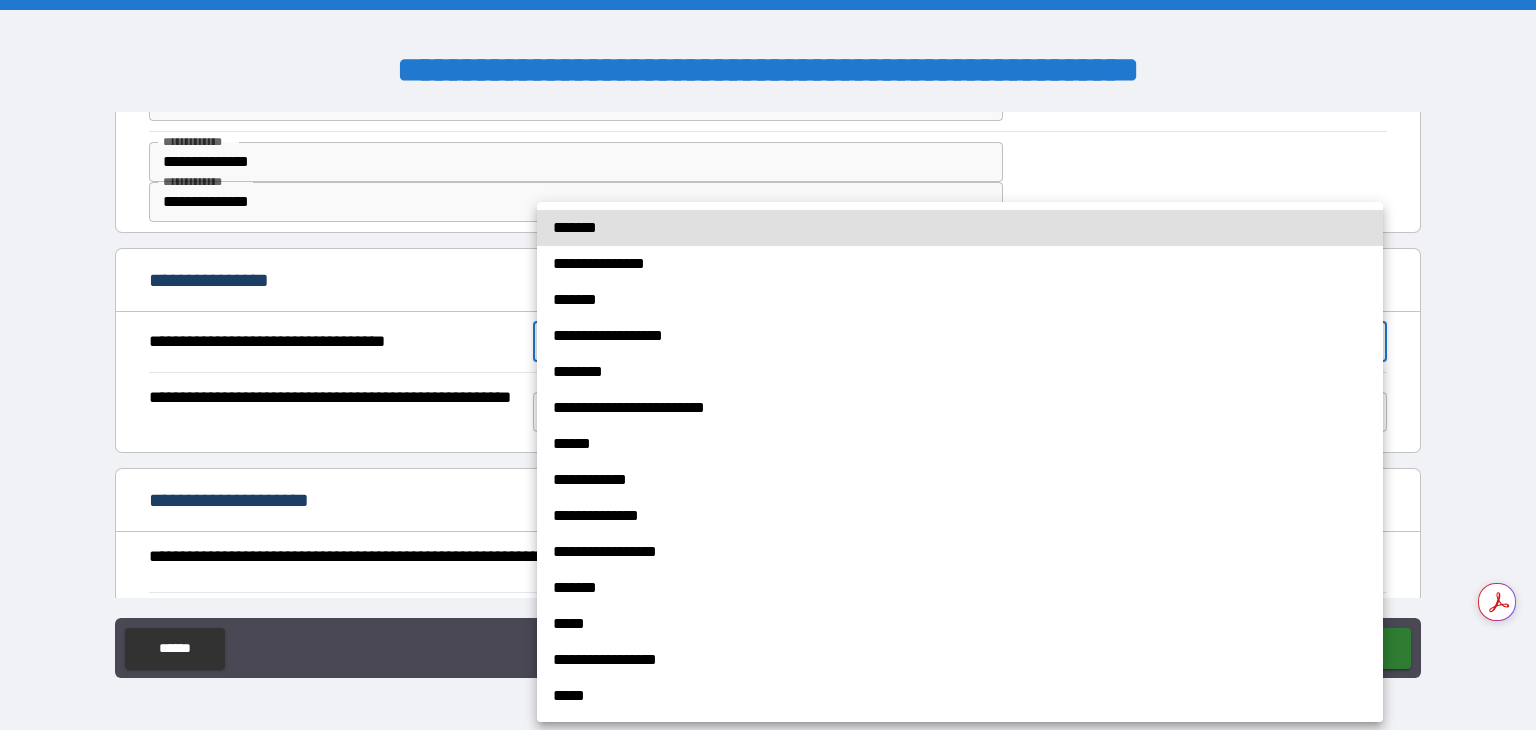 click on "[FIRST] [LAST] [NUMBER] [STREET], [CITY], [STATE] [ZIP] [COUNTRY] [PHONE] [EMAIL] [SSN] [CREDIT_CARD] [DOB] [AGE]" at bounding box center [768, 365] 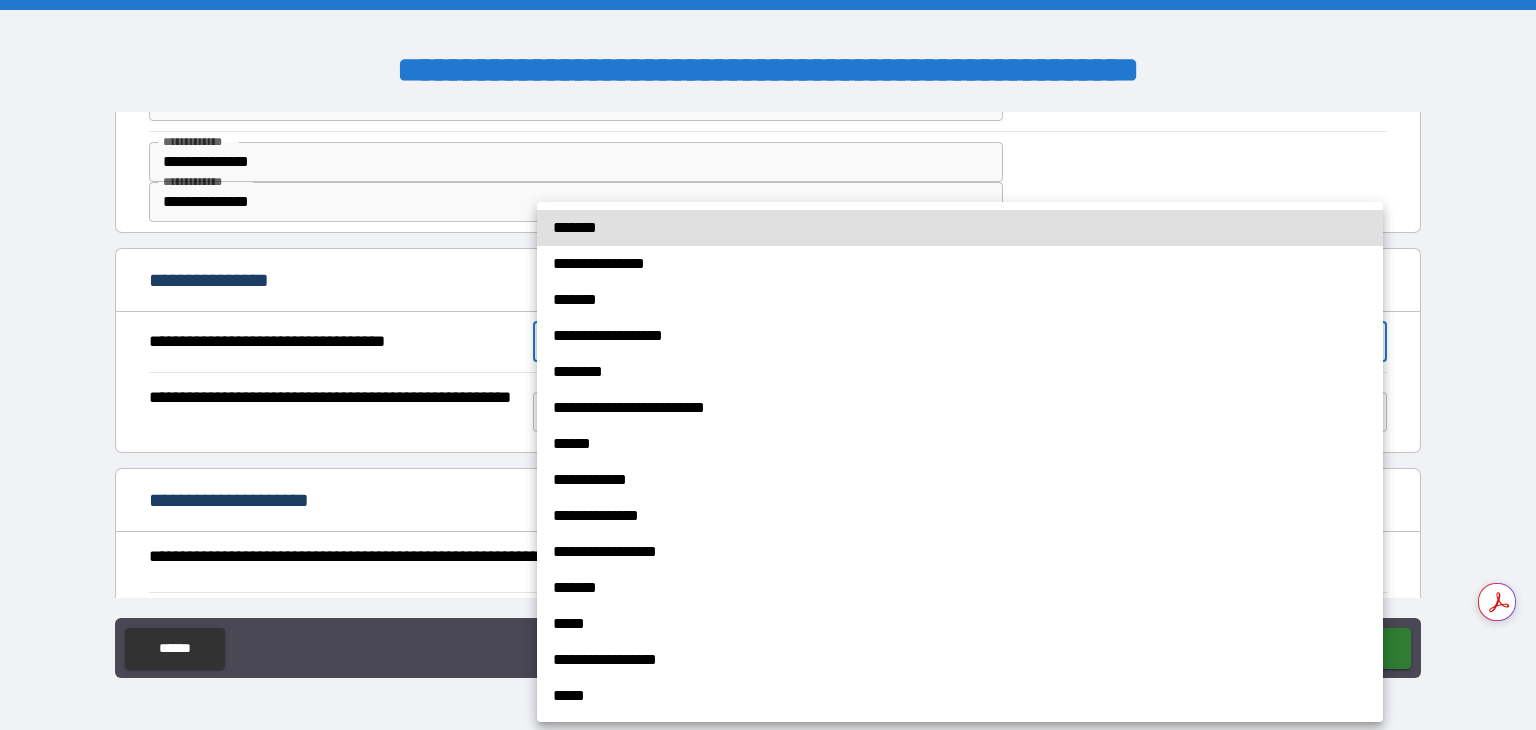 click on "**********" at bounding box center (960, 660) 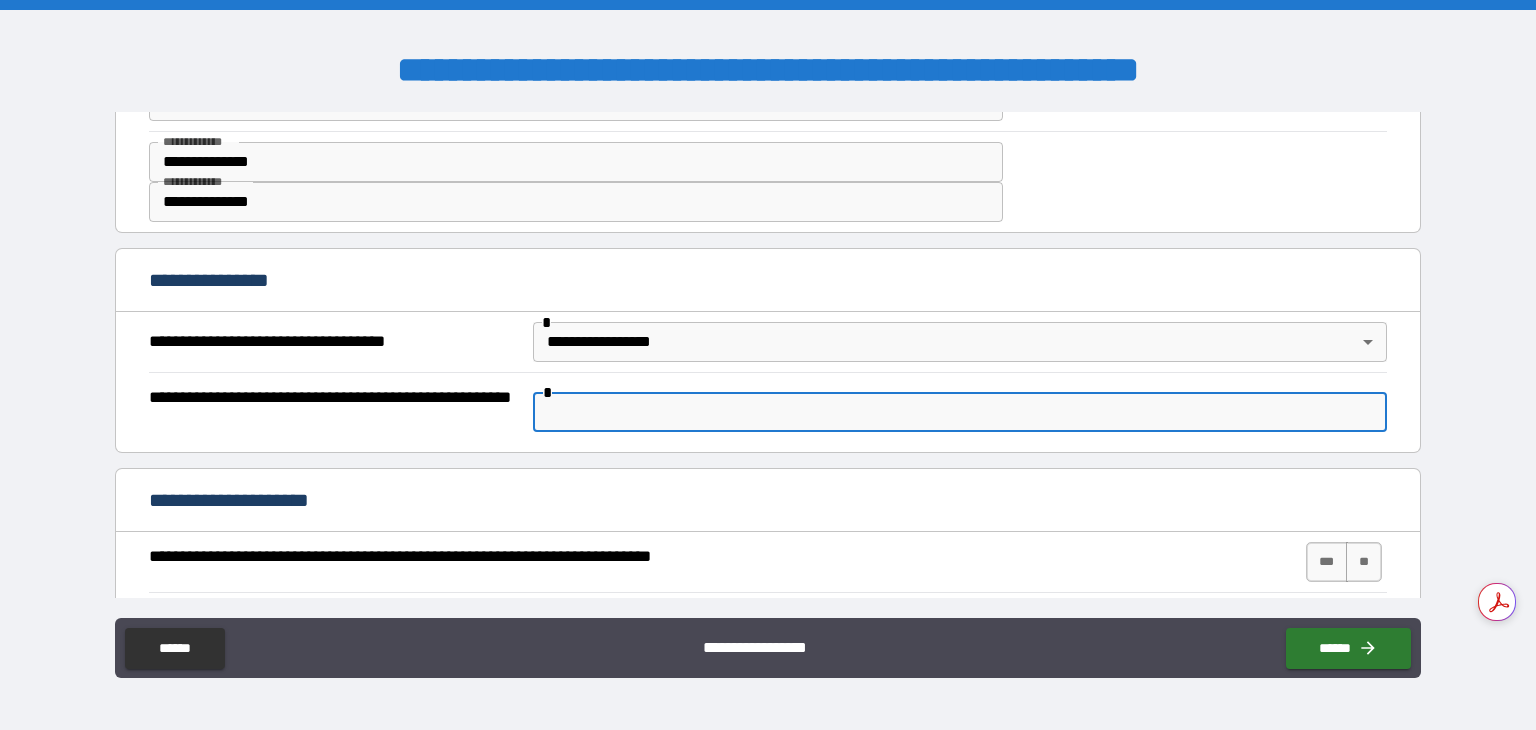 click at bounding box center [960, 412] 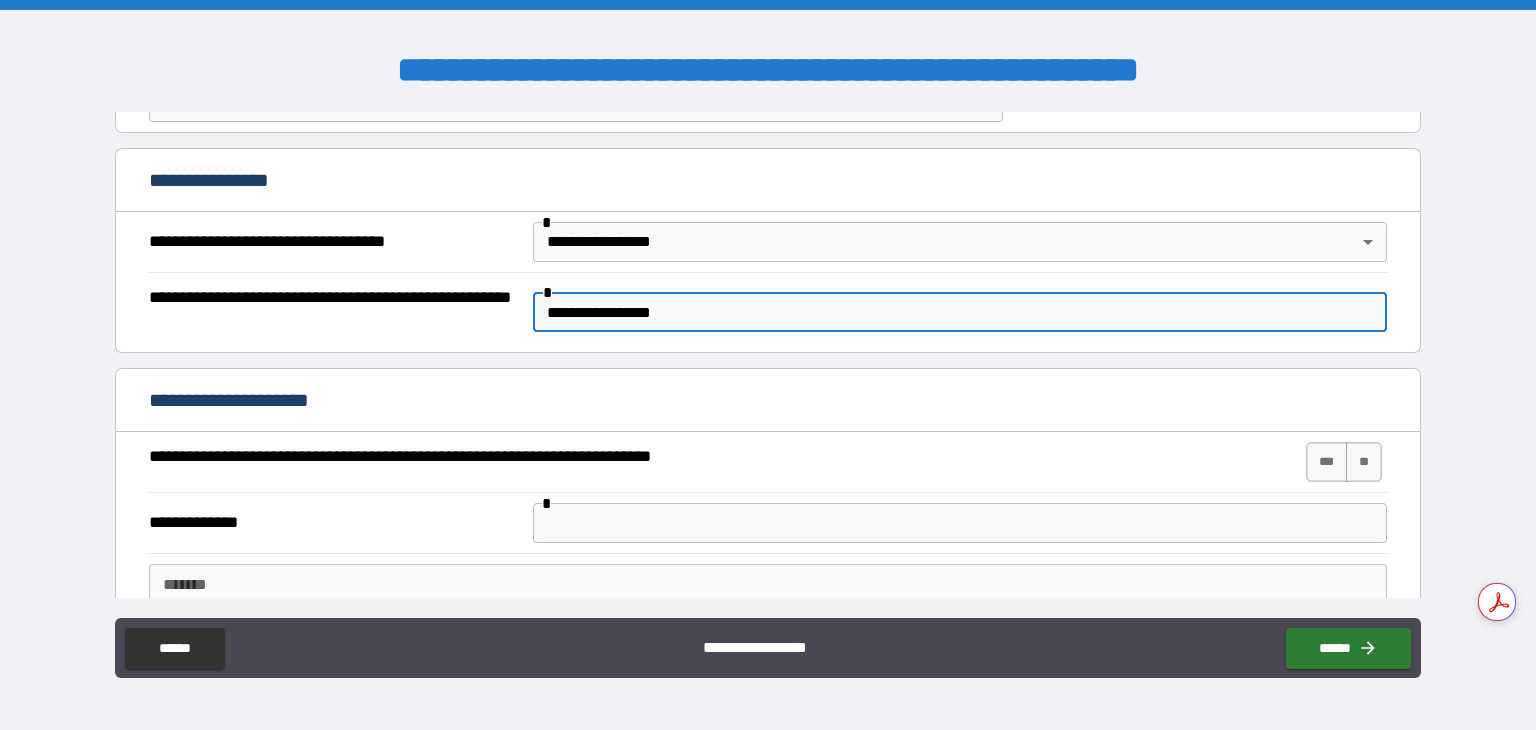 scroll, scrollTop: 900, scrollLeft: 0, axis: vertical 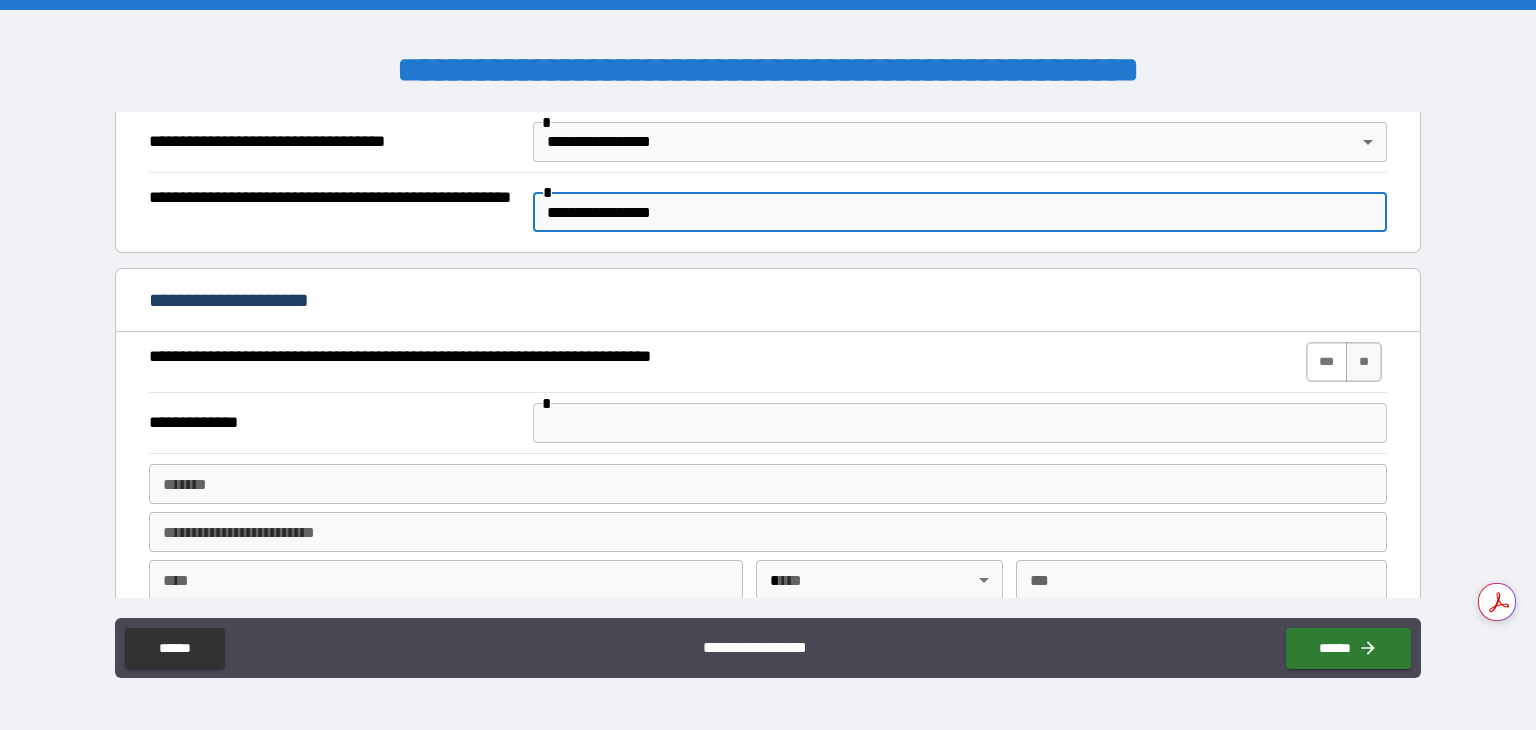 type on "**********" 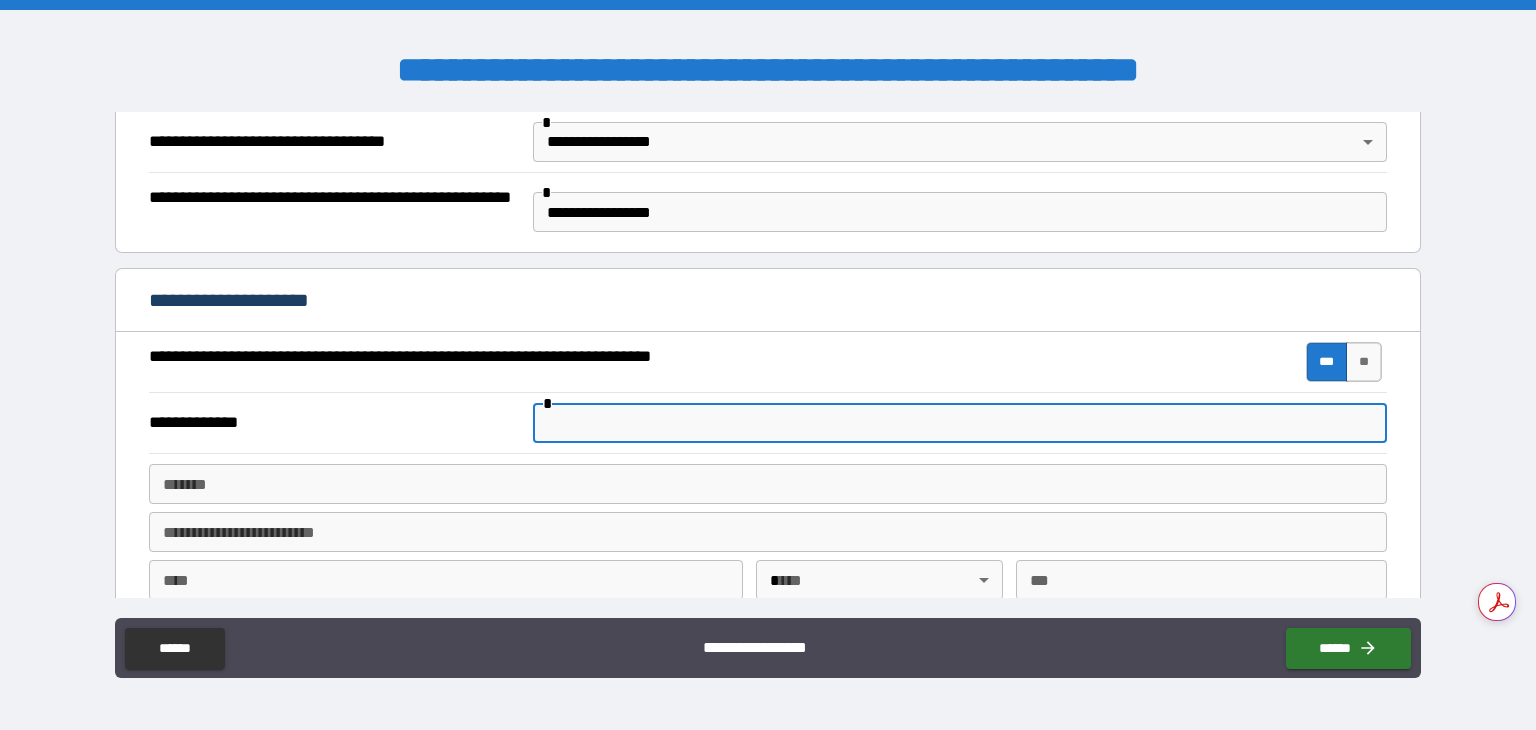 click at bounding box center [960, 423] 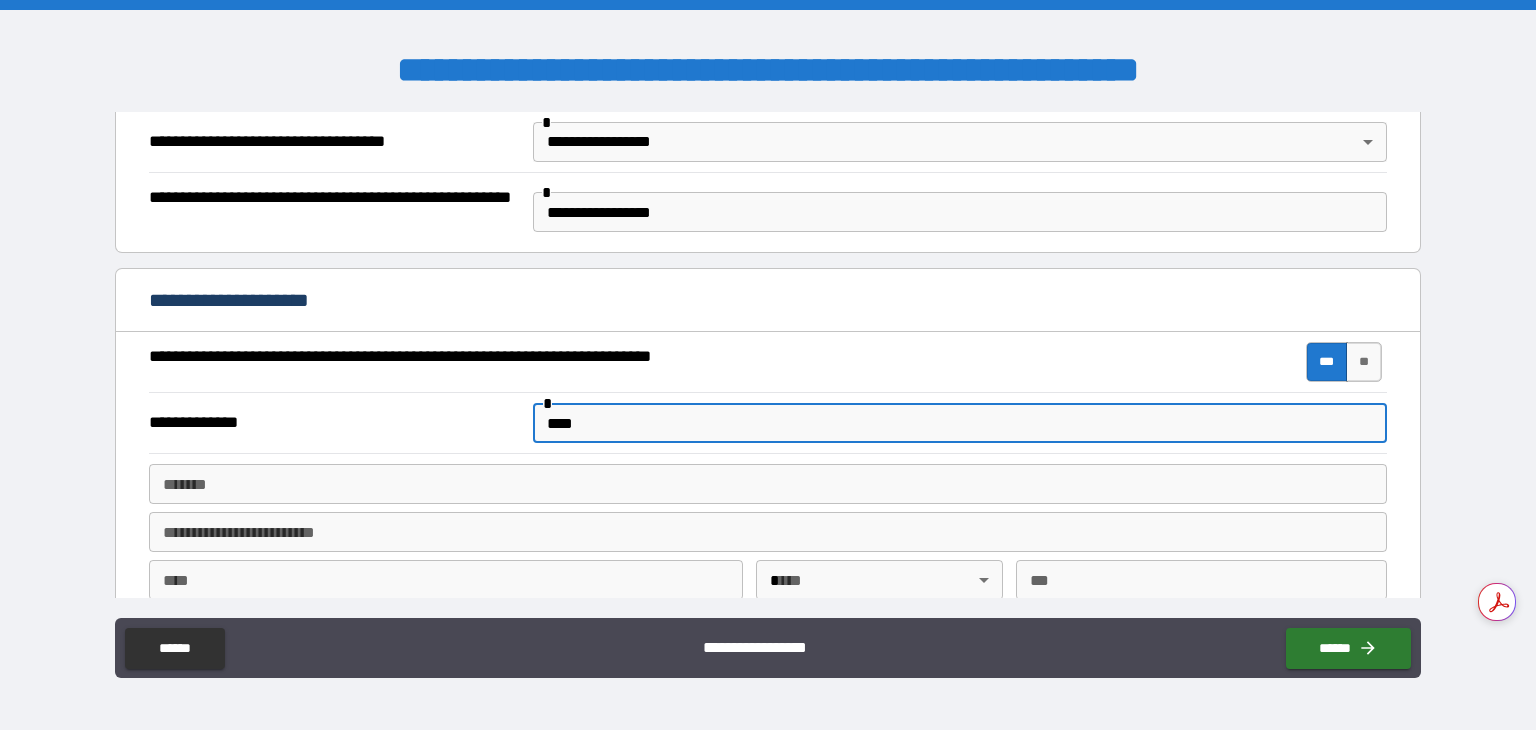 type on "***" 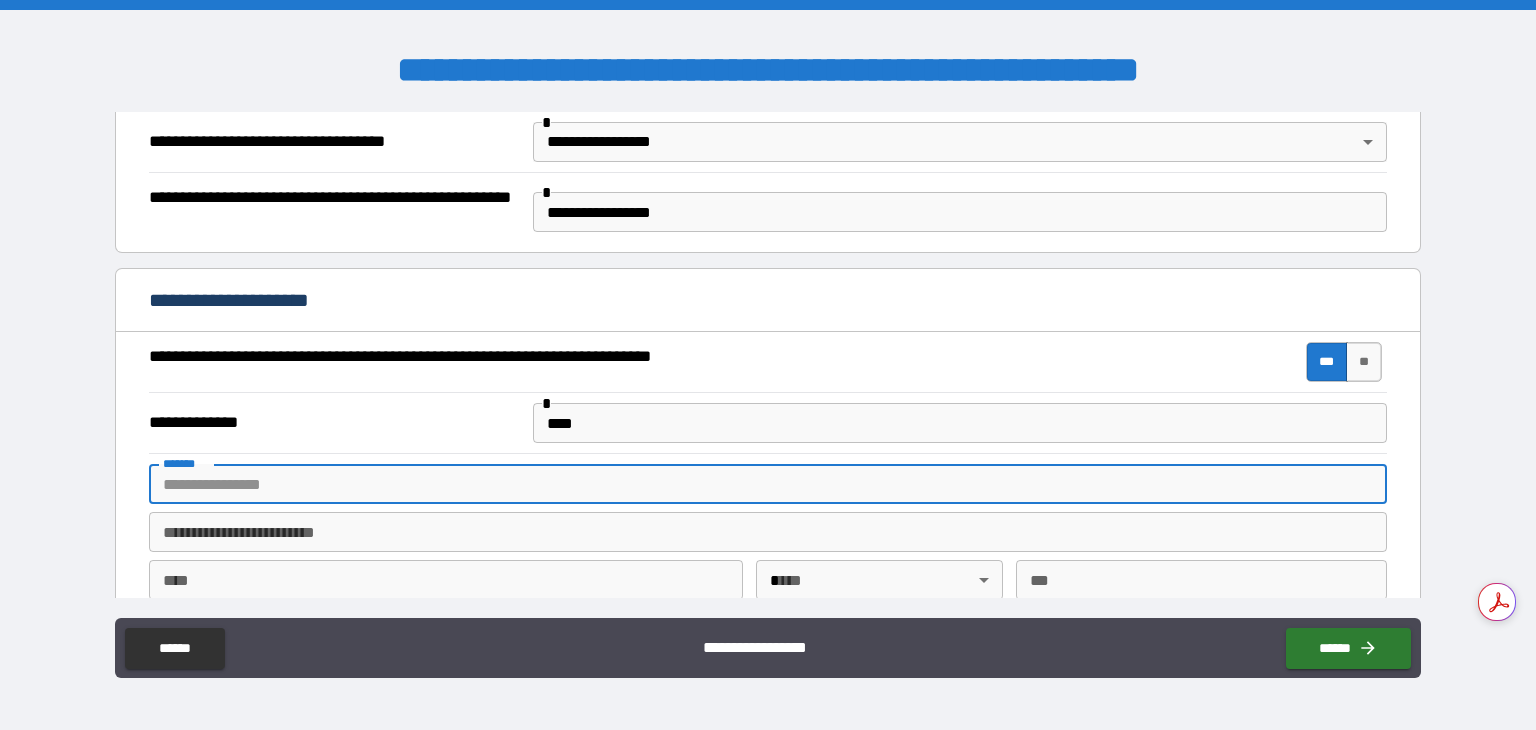 click on "*******" at bounding box center [768, 484] 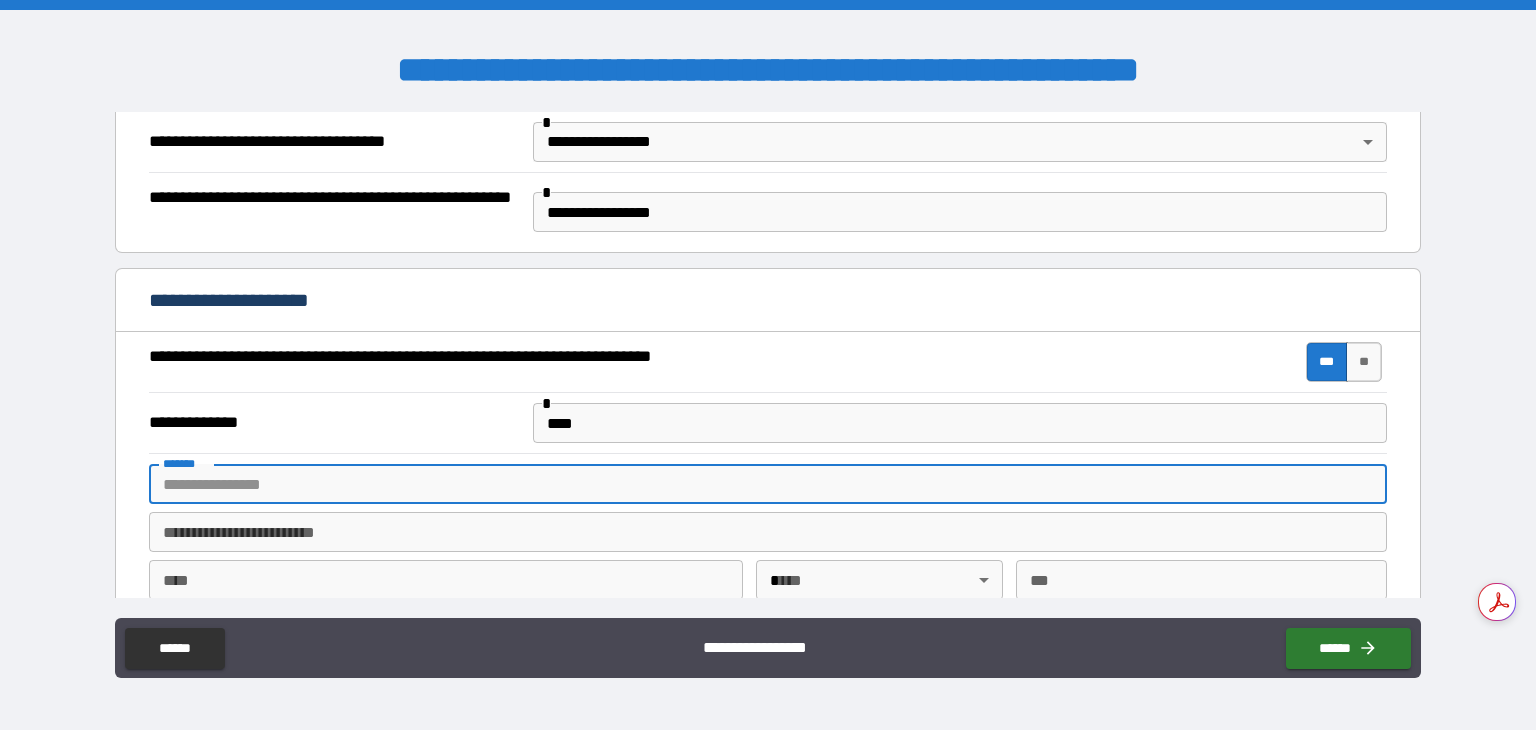 paste on "**********" 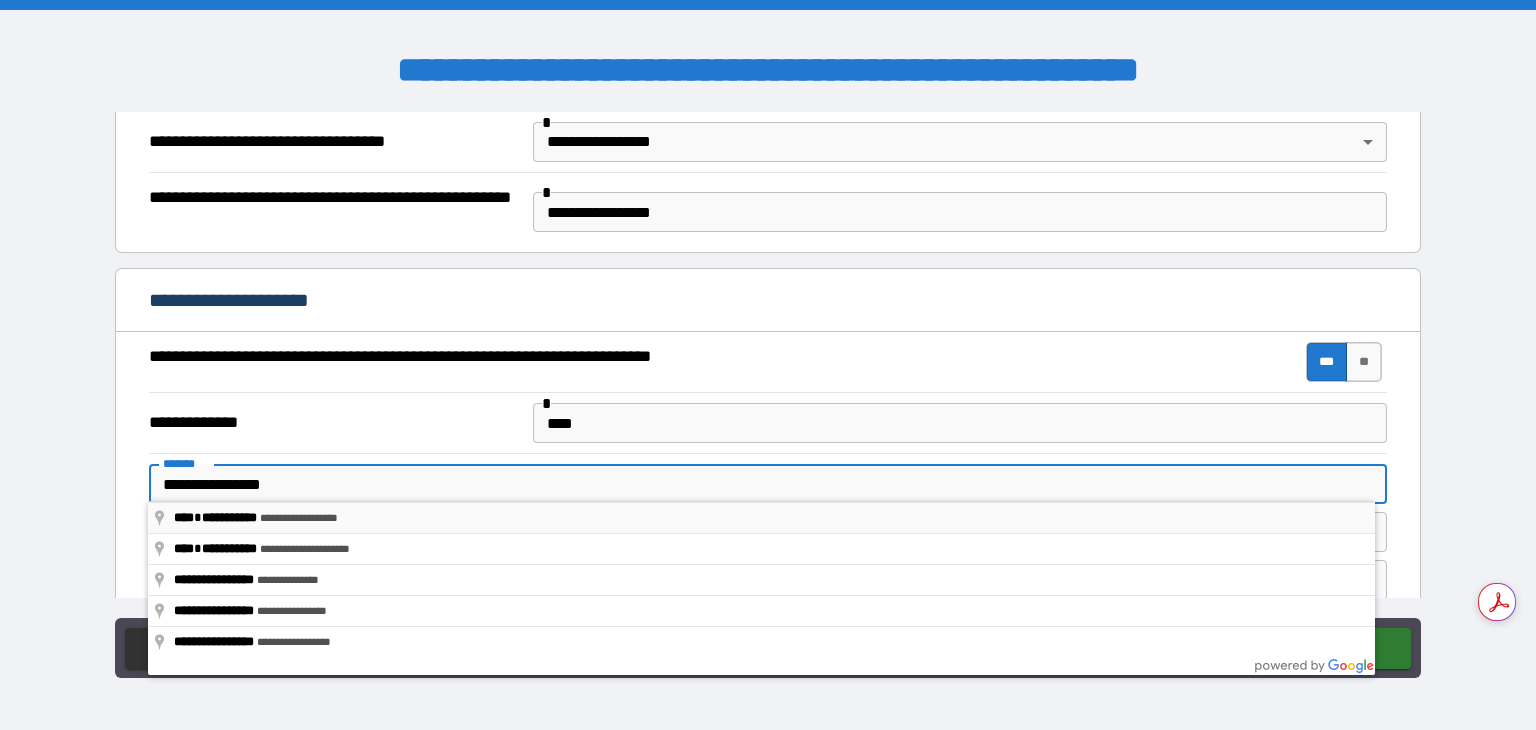 type on "**********" 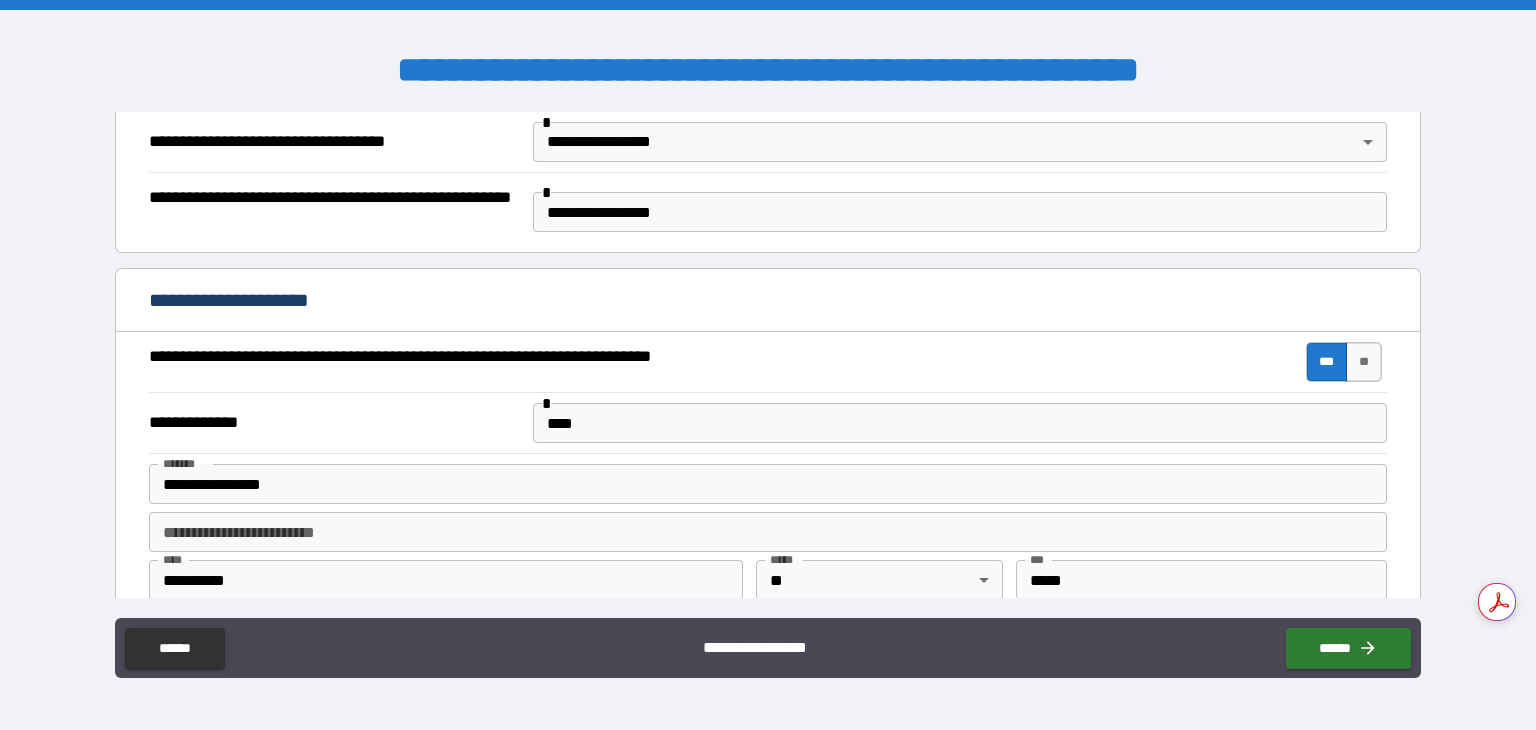 type on "**********" 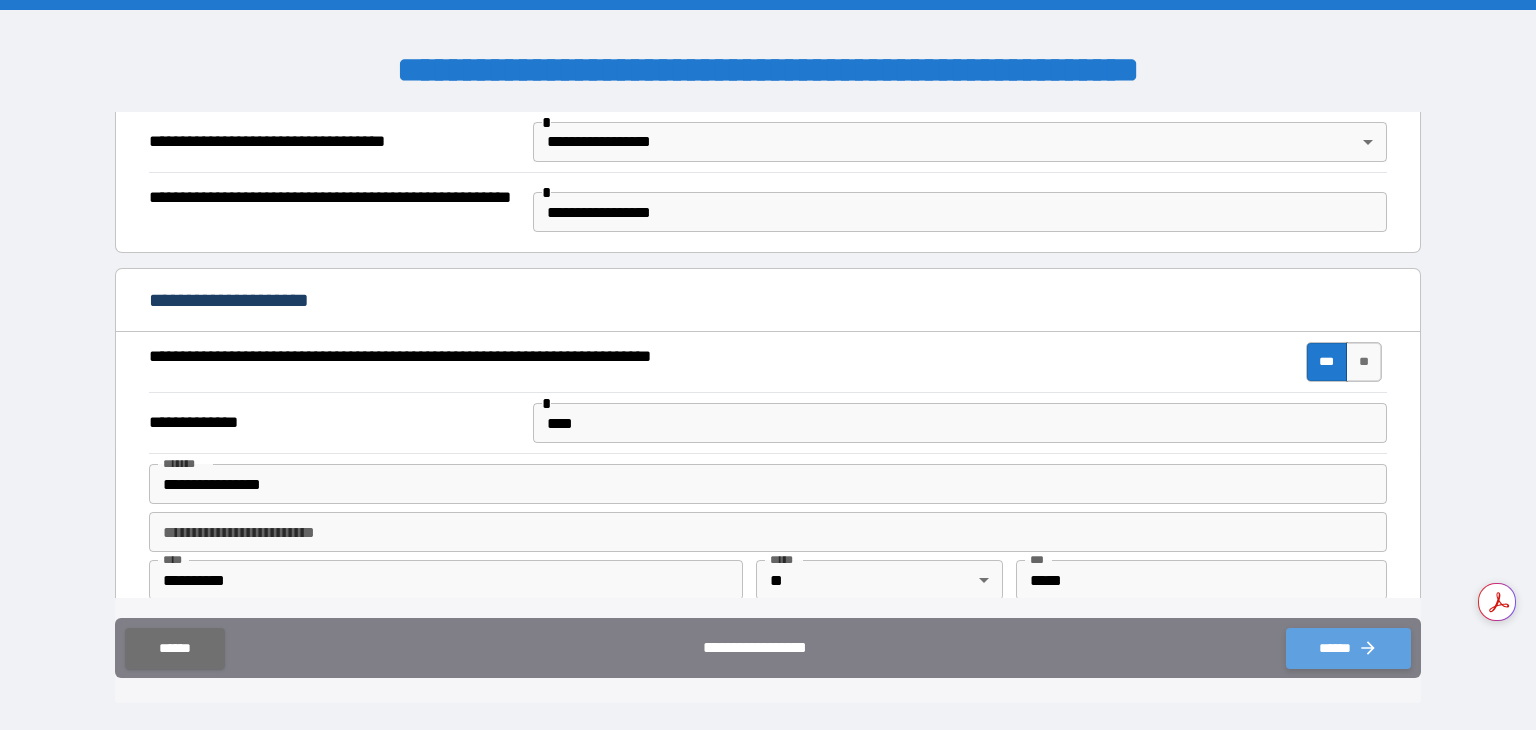 click on "******" at bounding box center [1348, 648] 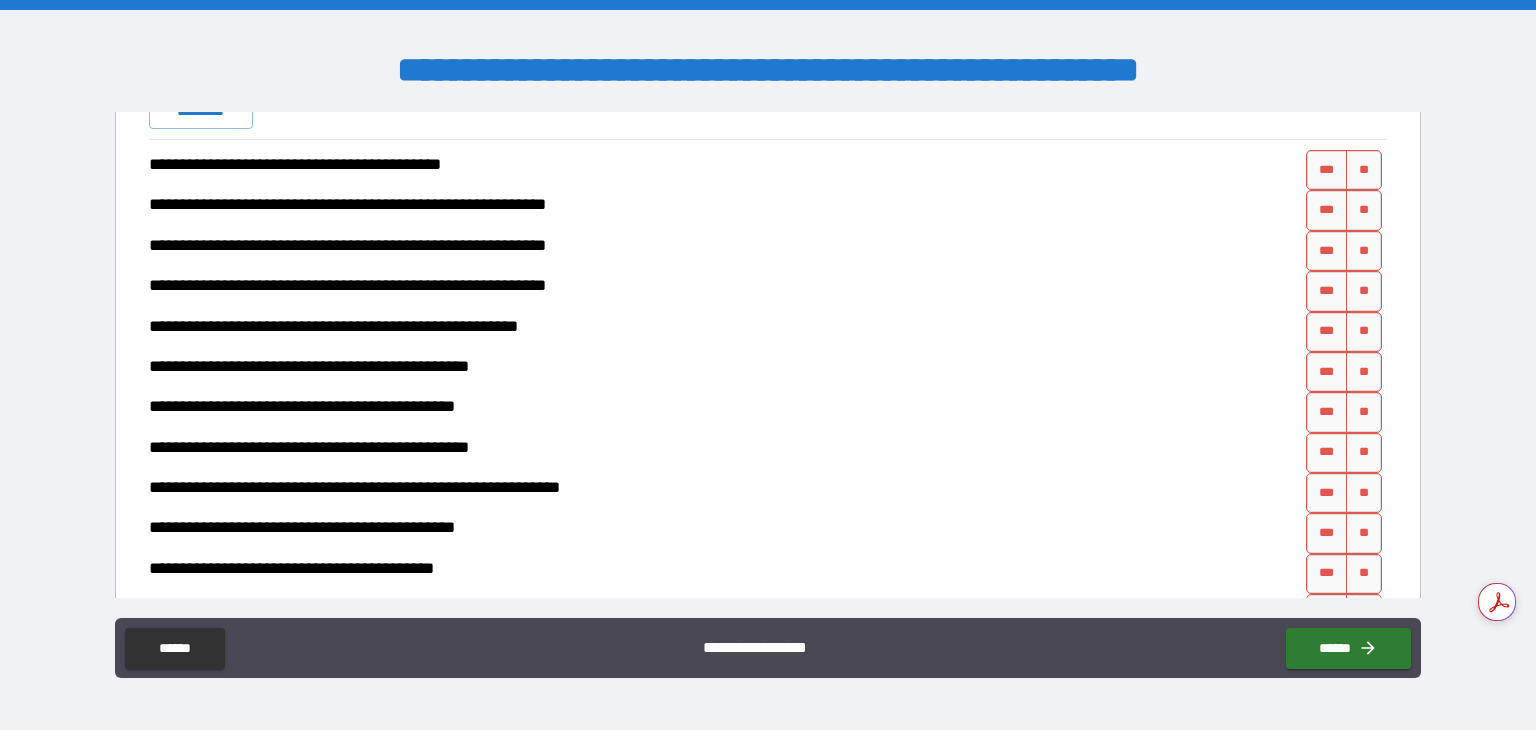 scroll, scrollTop: 1573, scrollLeft: 0, axis: vertical 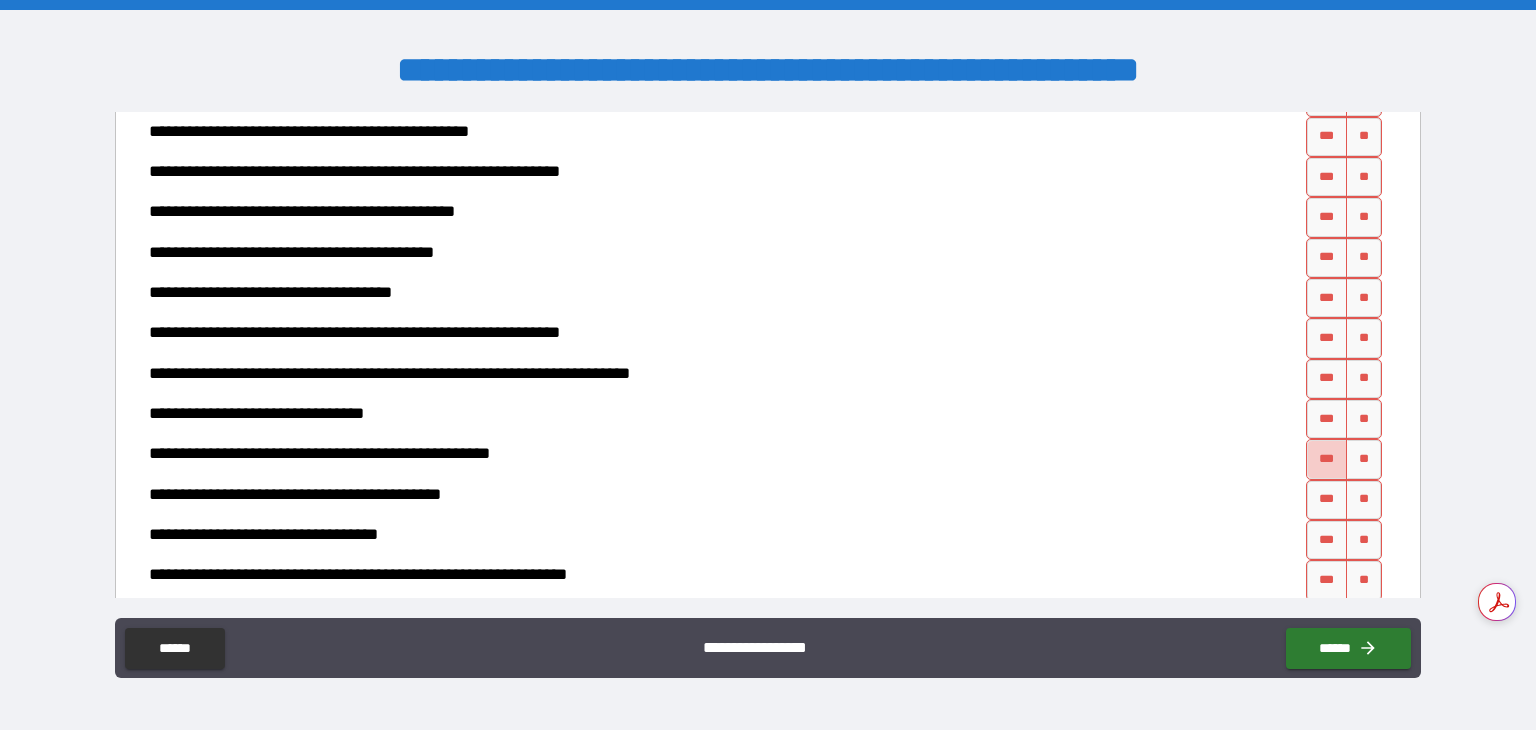 drag, startPoint x: 1326, startPoint y: 451, endPoint x: 1306, endPoint y: 465, distance: 24.41311 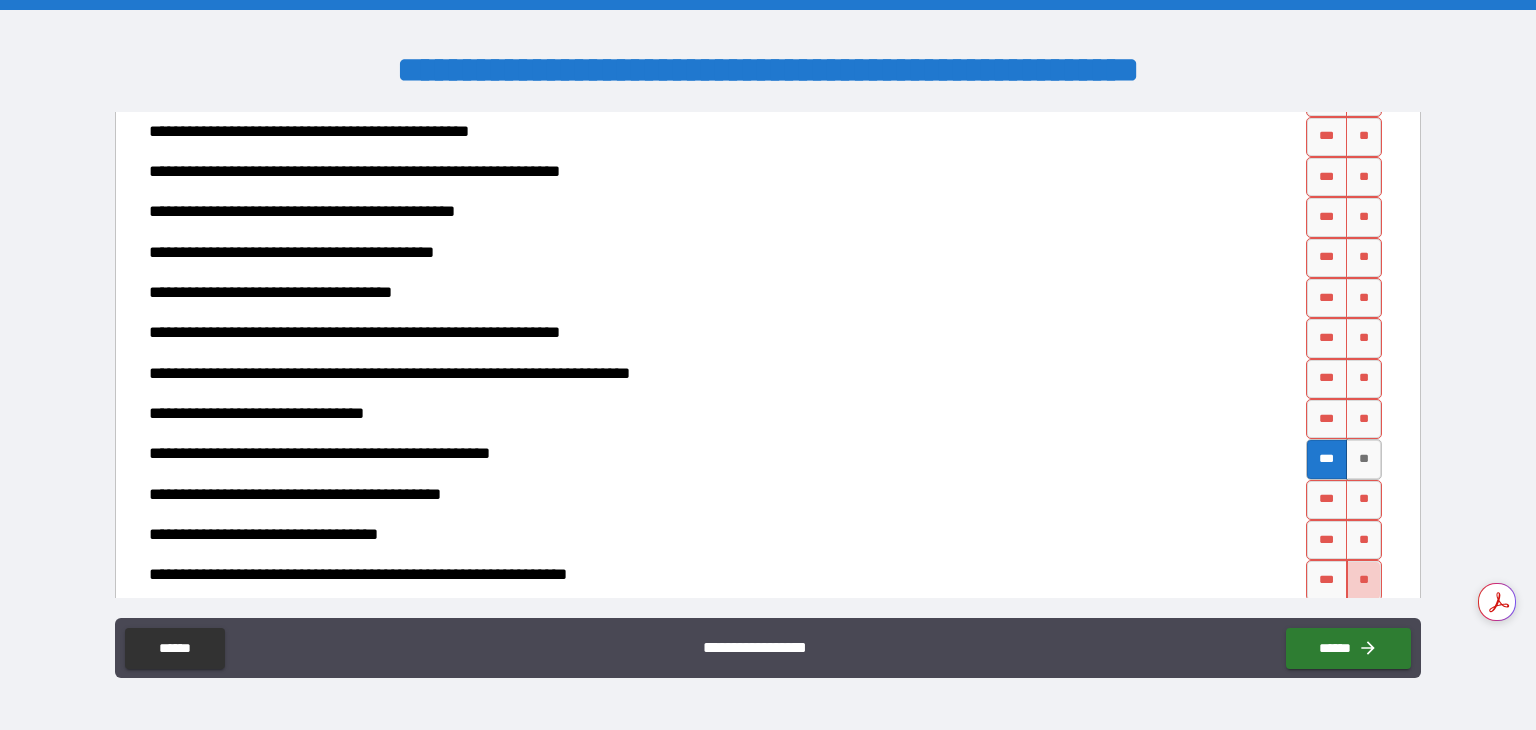 click on "**" at bounding box center (1364, 580) 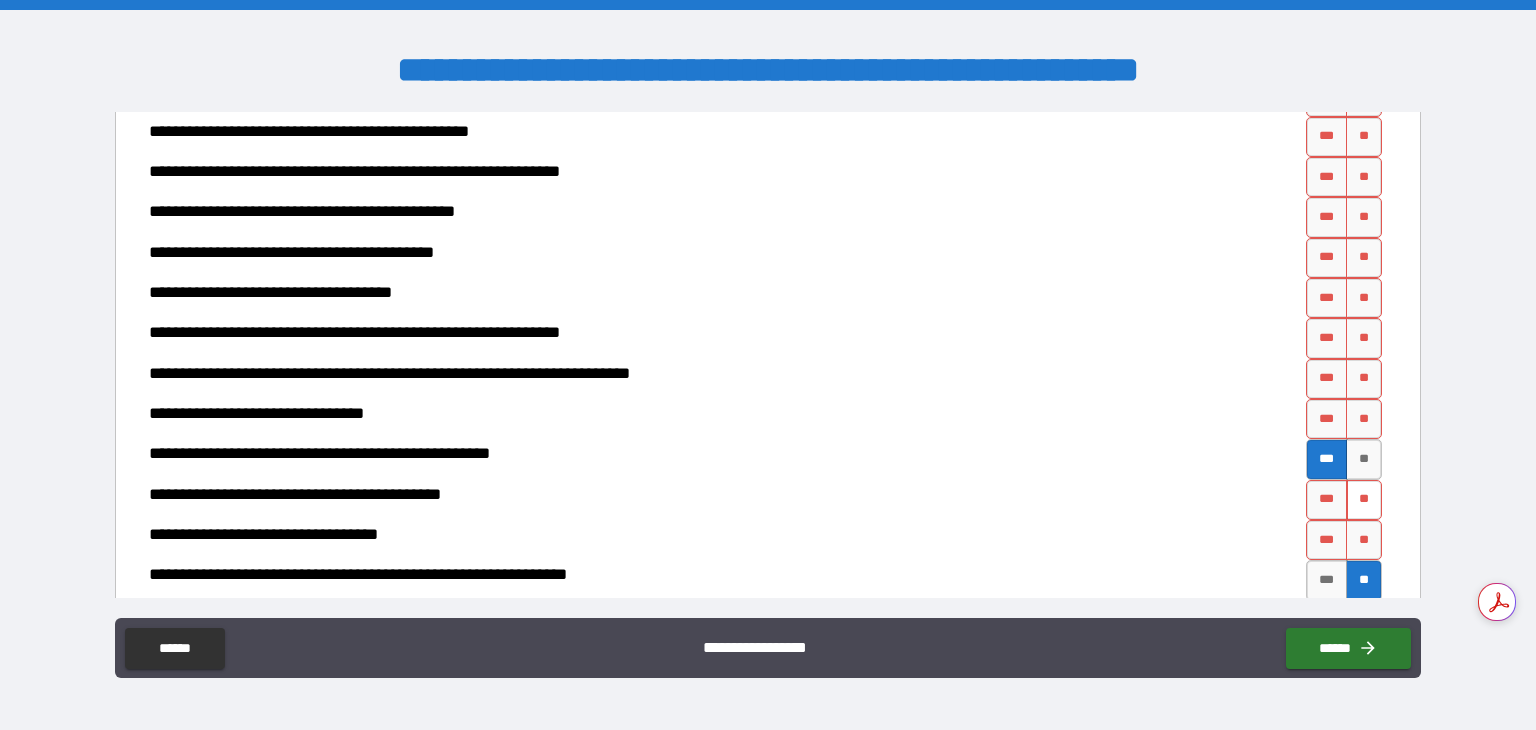 drag, startPoint x: 1360, startPoint y: 534, endPoint x: 1360, endPoint y: 506, distance: 28 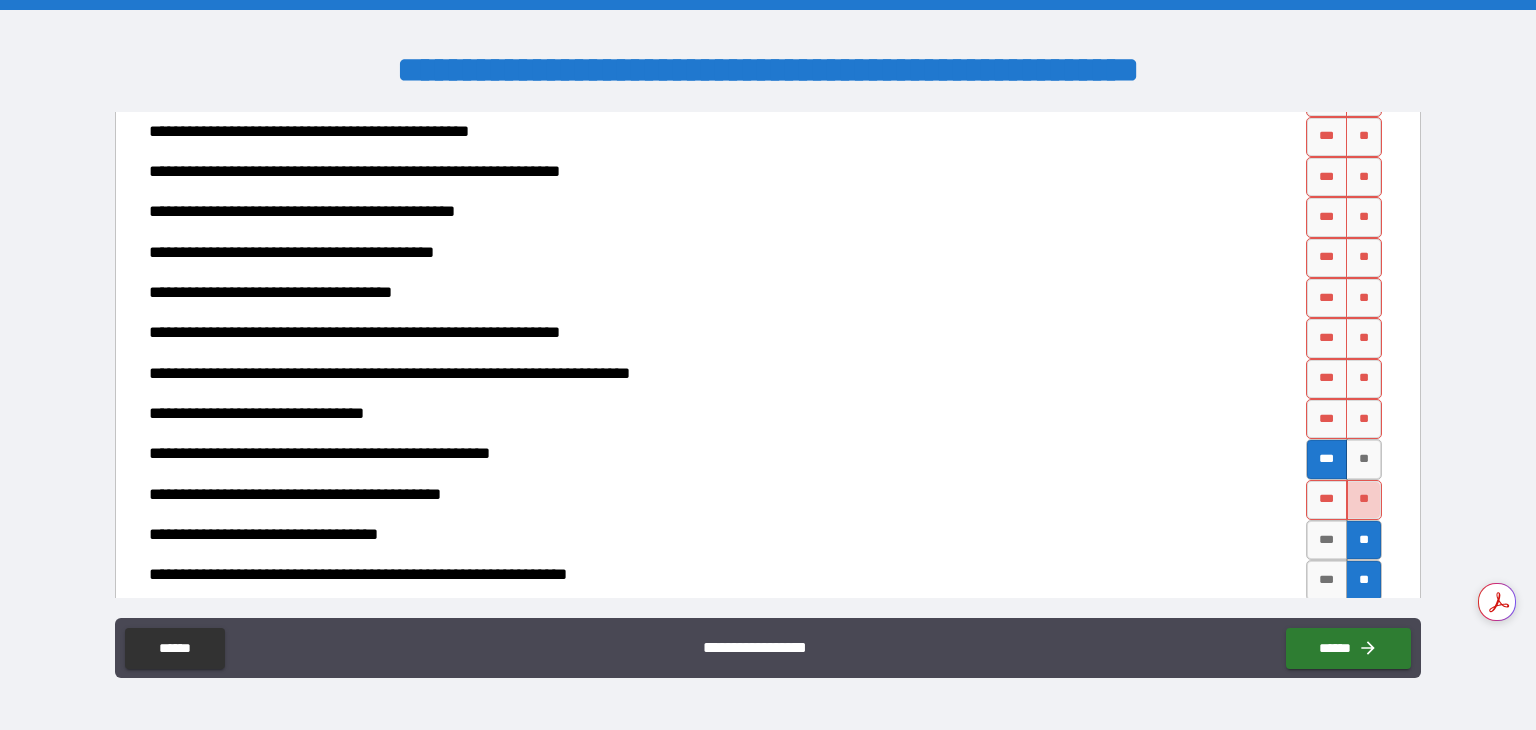 click on "**" at bounding box center (1364, 500) 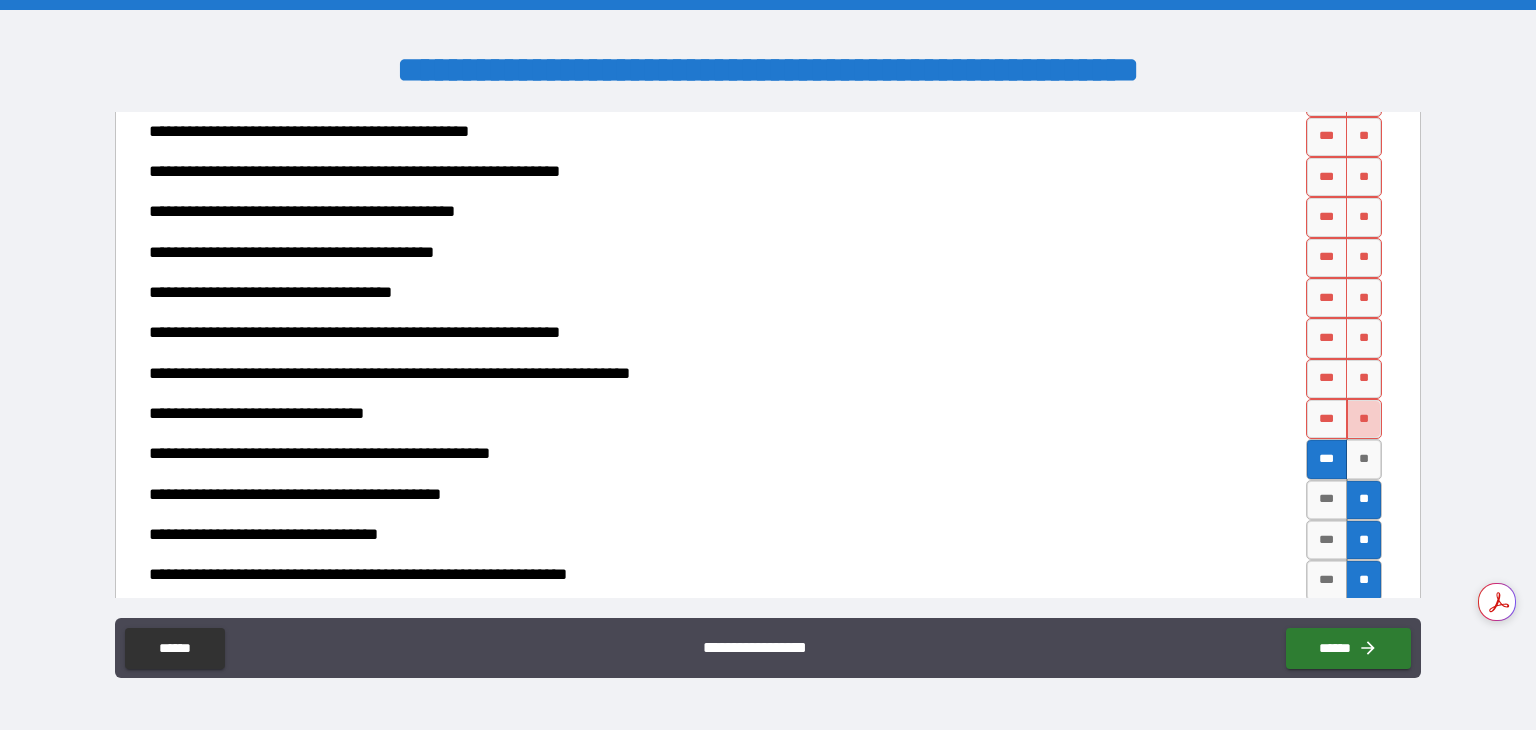 click on "**" at bounding box center (1364, 419) 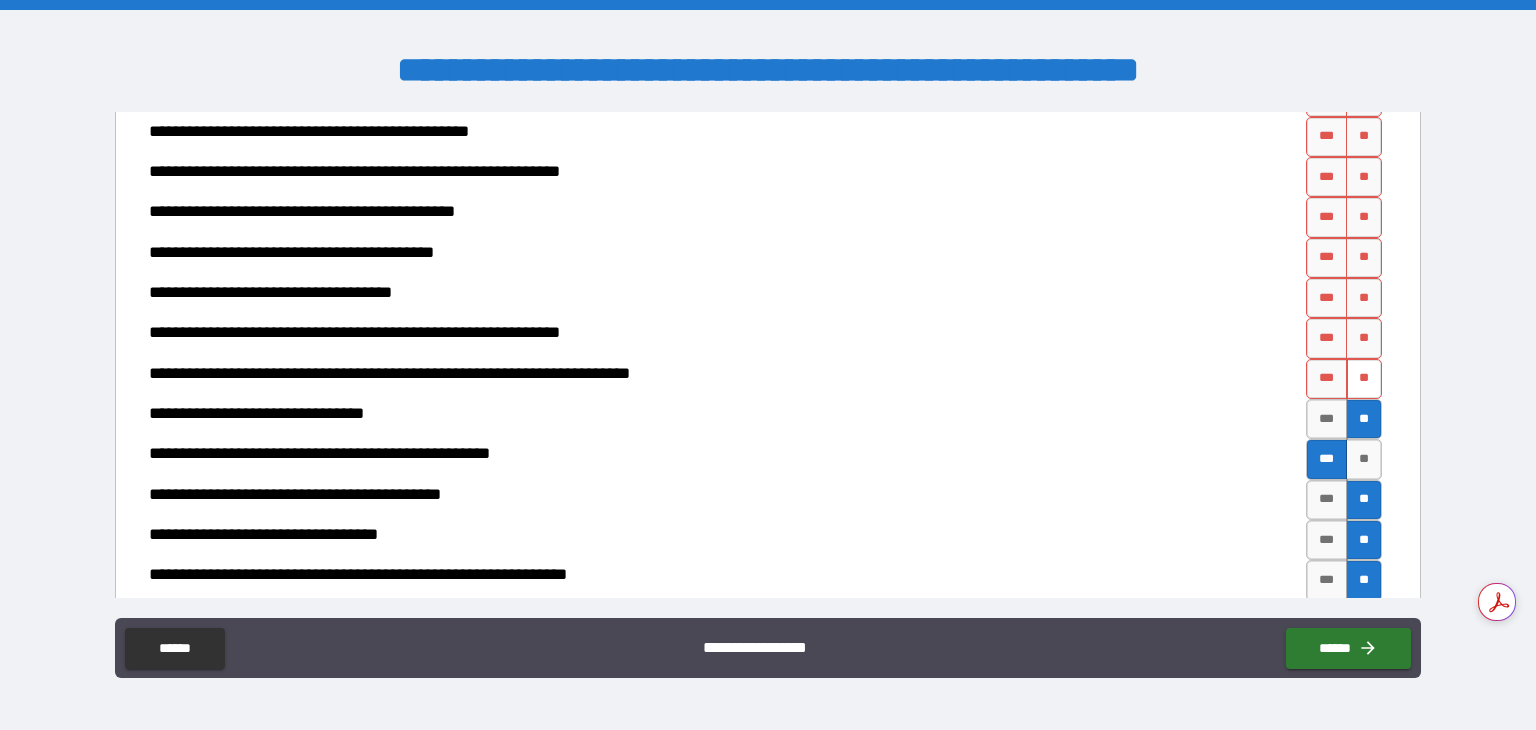 click on "**" at bounding box center (1364, 379) 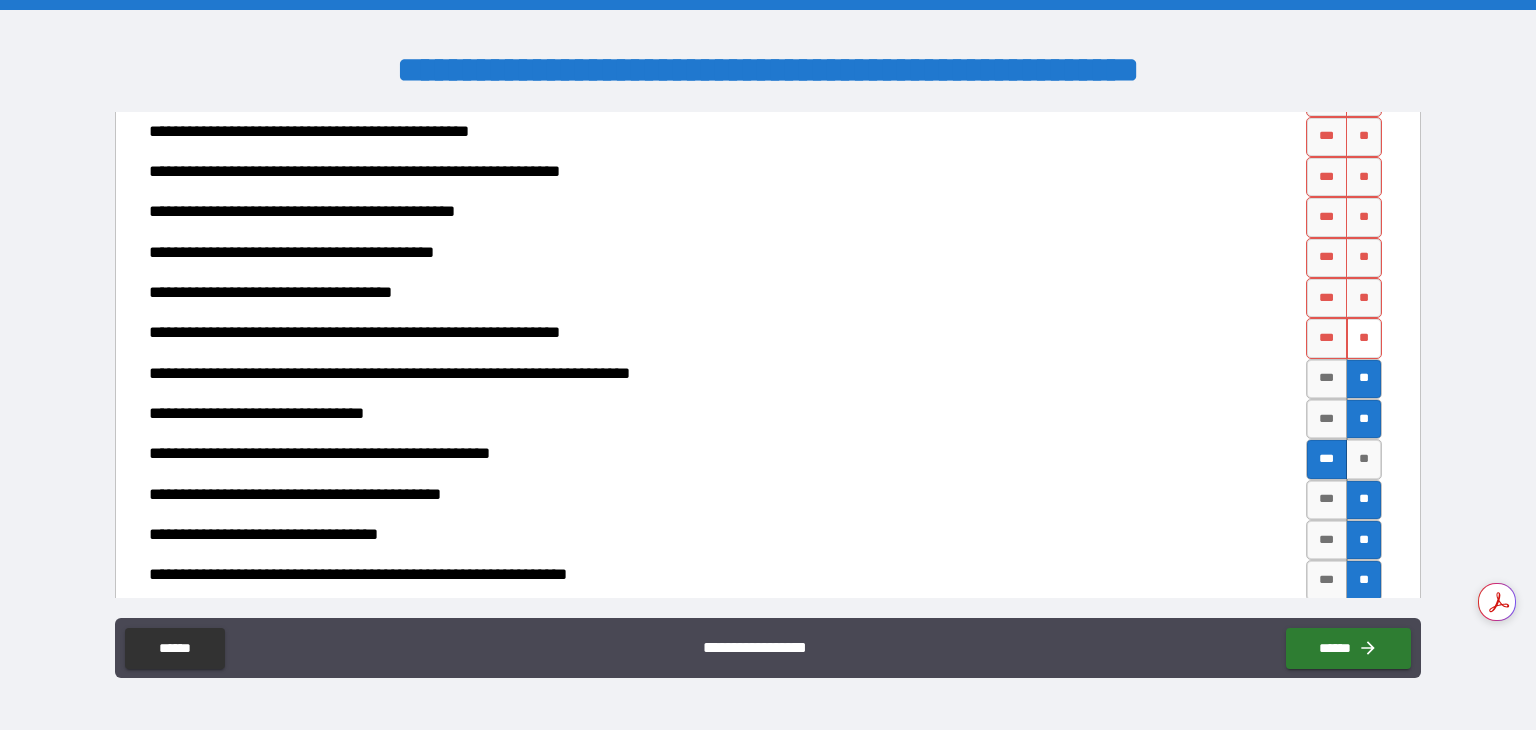 click on "**" at bounding box center (1364, 338) 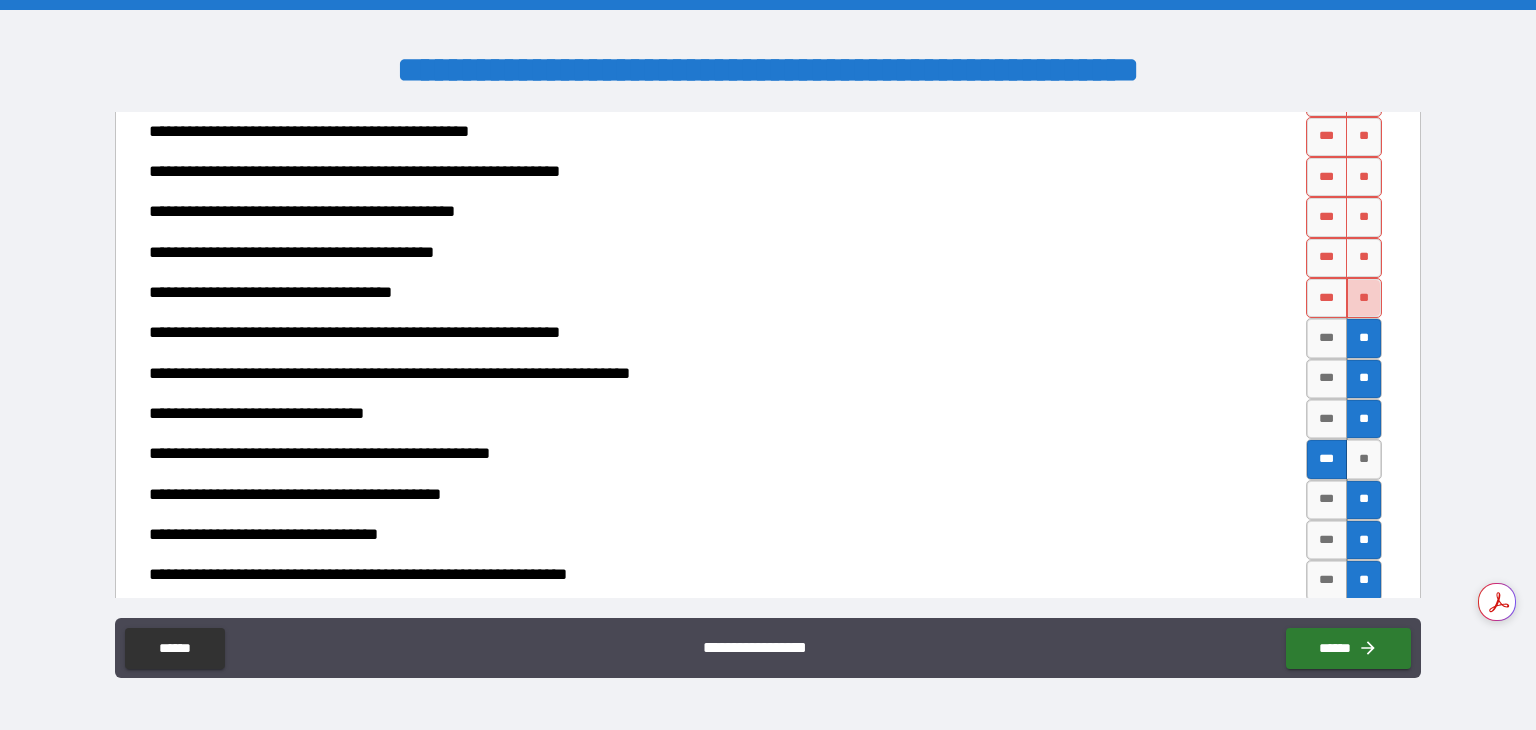 click on "**" at bounding box center (1364, 298) 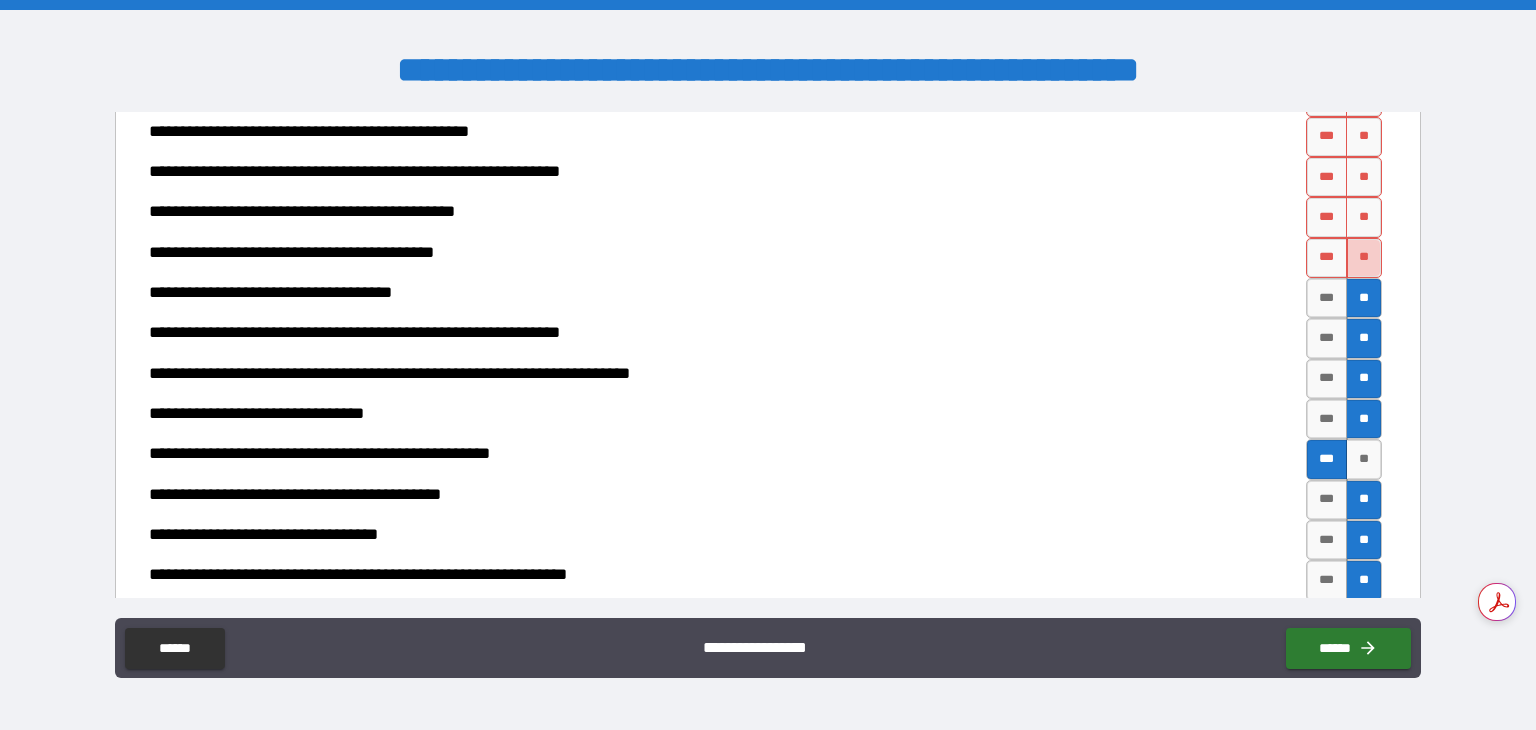 click on "**" at bounding box center (1364, 258) 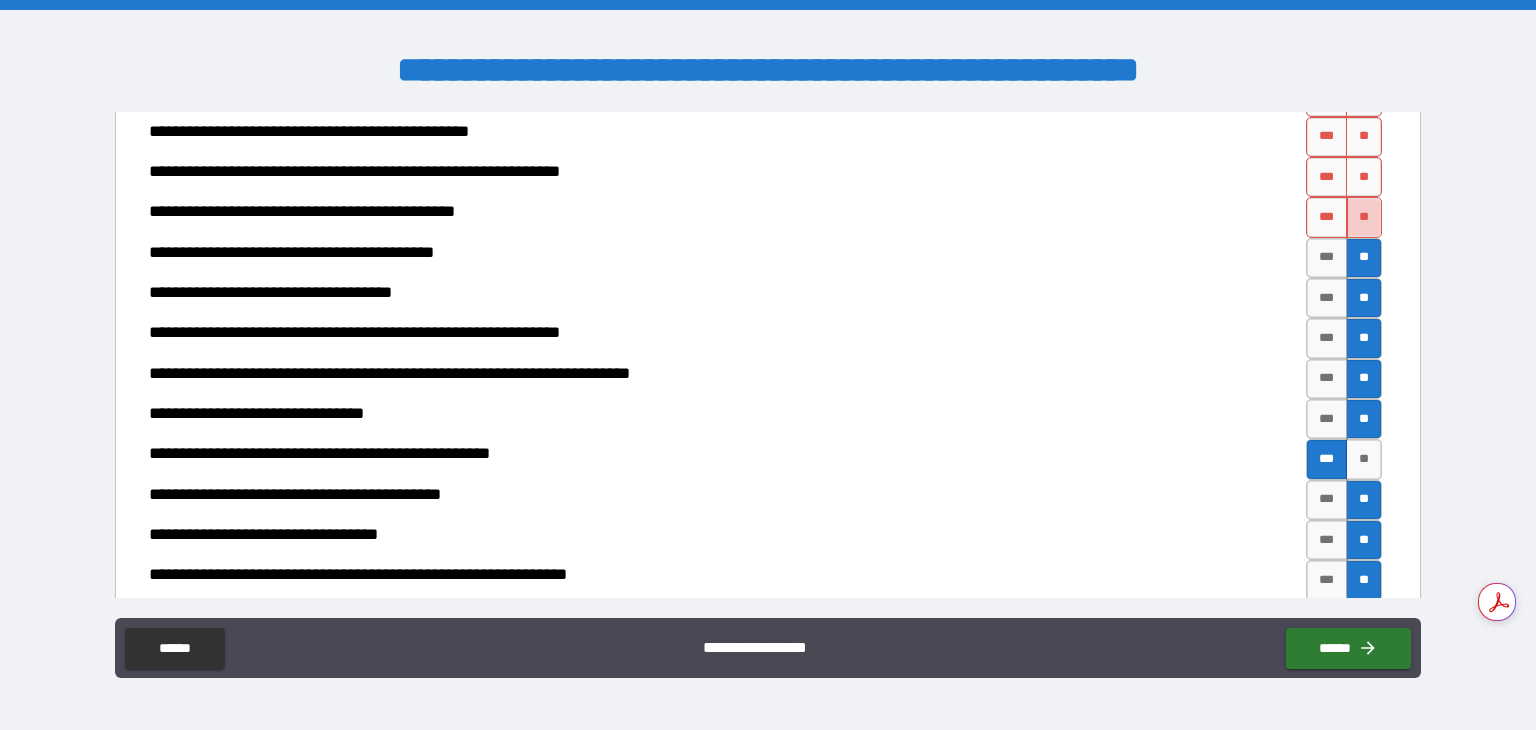 drag, startPoint x: 1346, startPoint y: 219, endPoint x: 1357, endPoint y: 157, distance: 62.968246 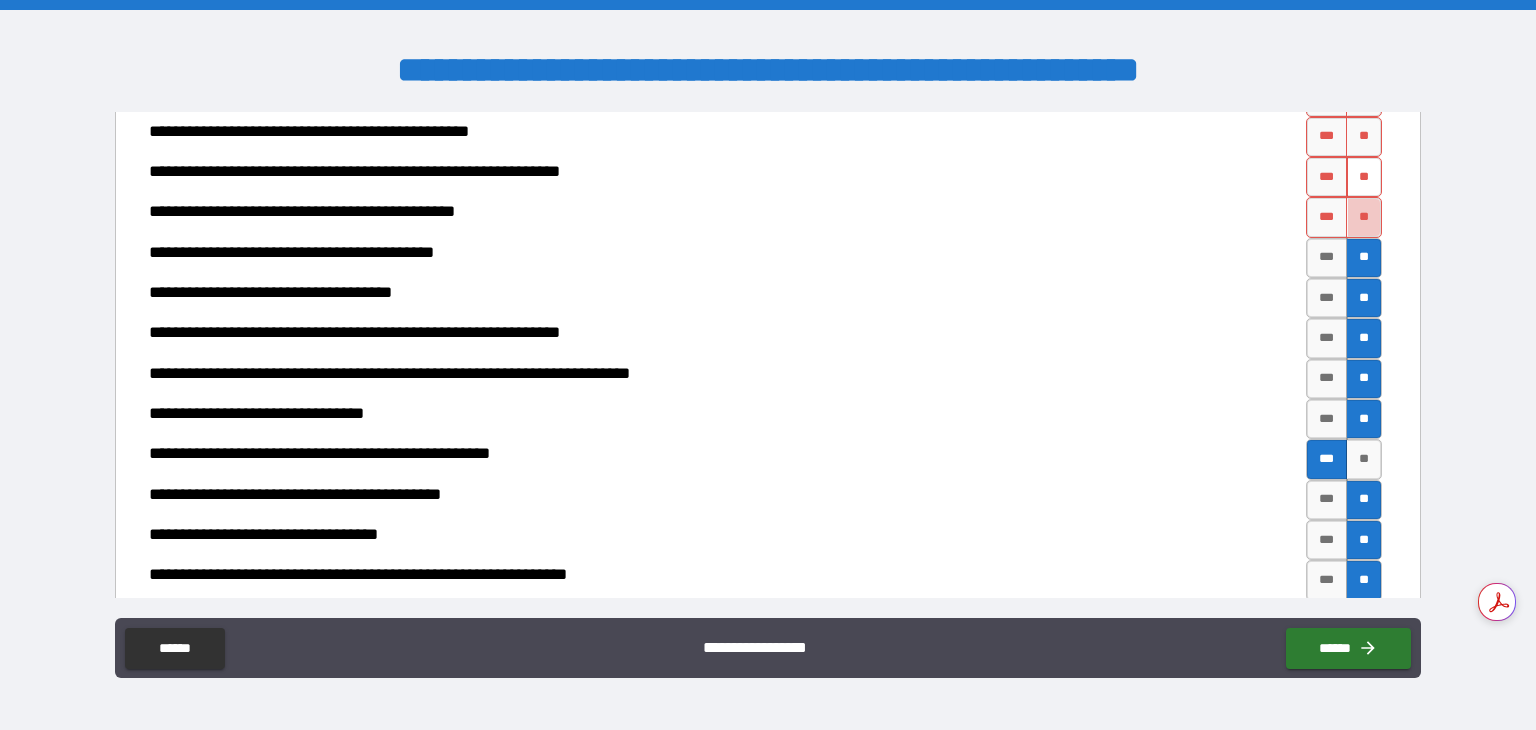 click on "**" at bounding box center [1364, 217] 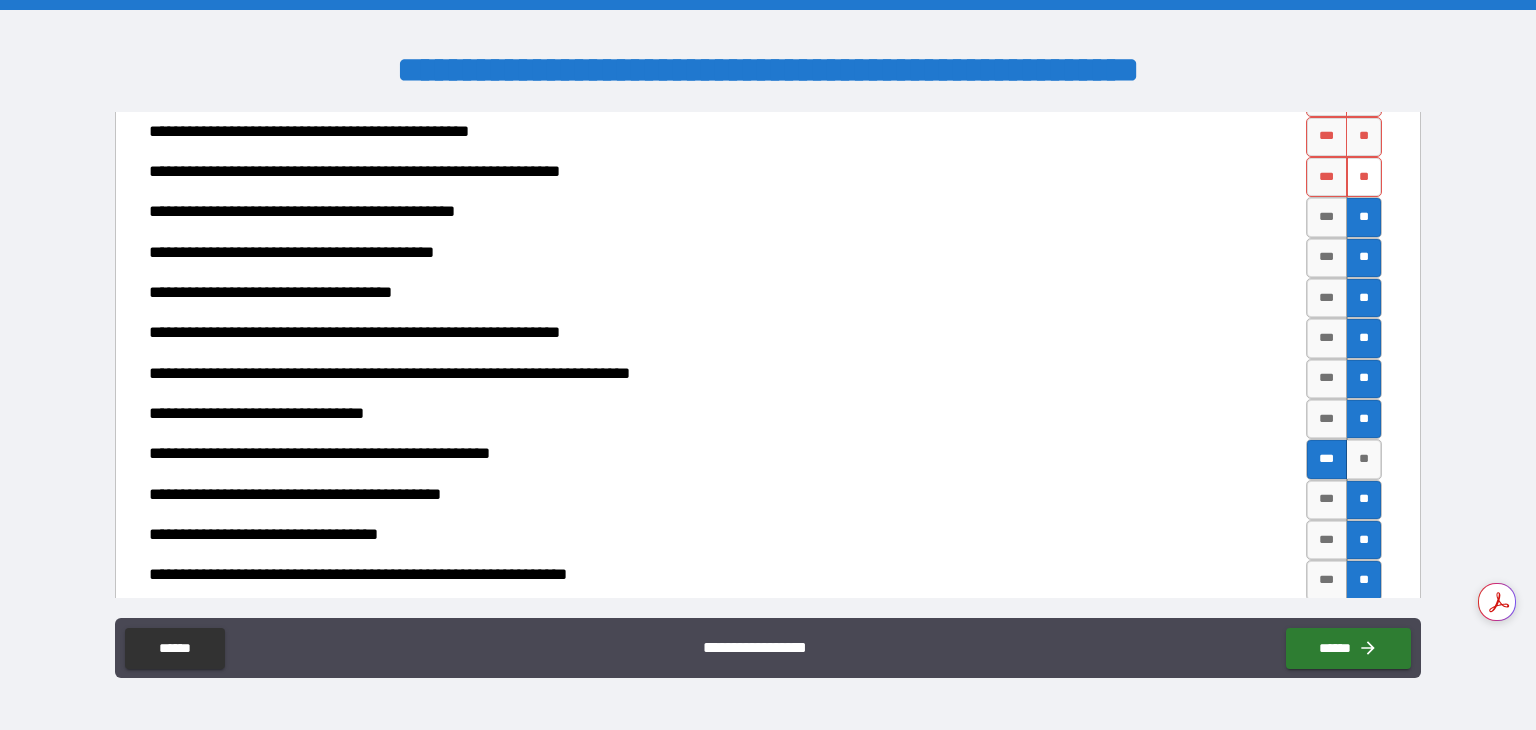 drag, startPoint x: 1354, startPoint y: 173, endPoint x: 1352, endPoint y: 141, distance: 32.06244 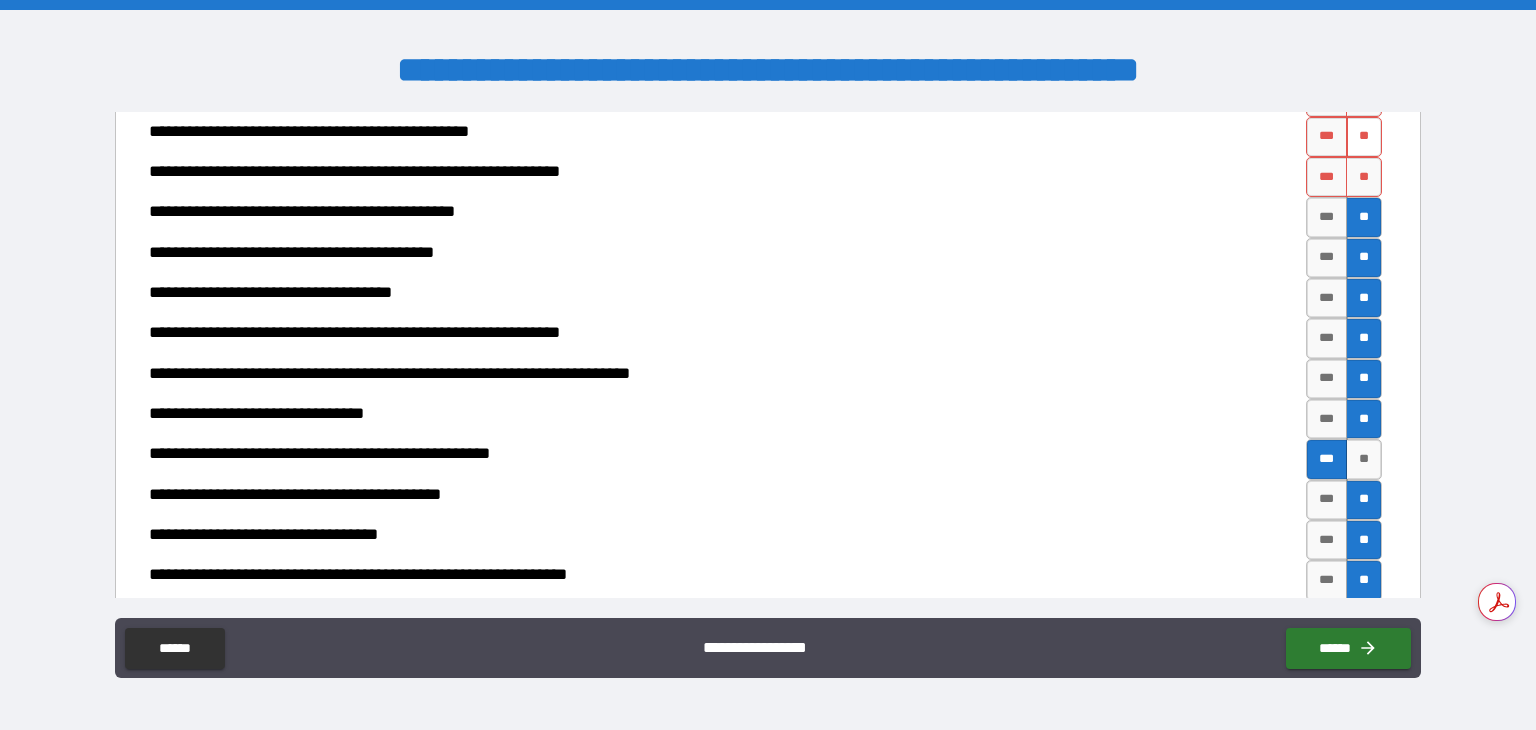 click on "**" at bounding box center (1364, 177) 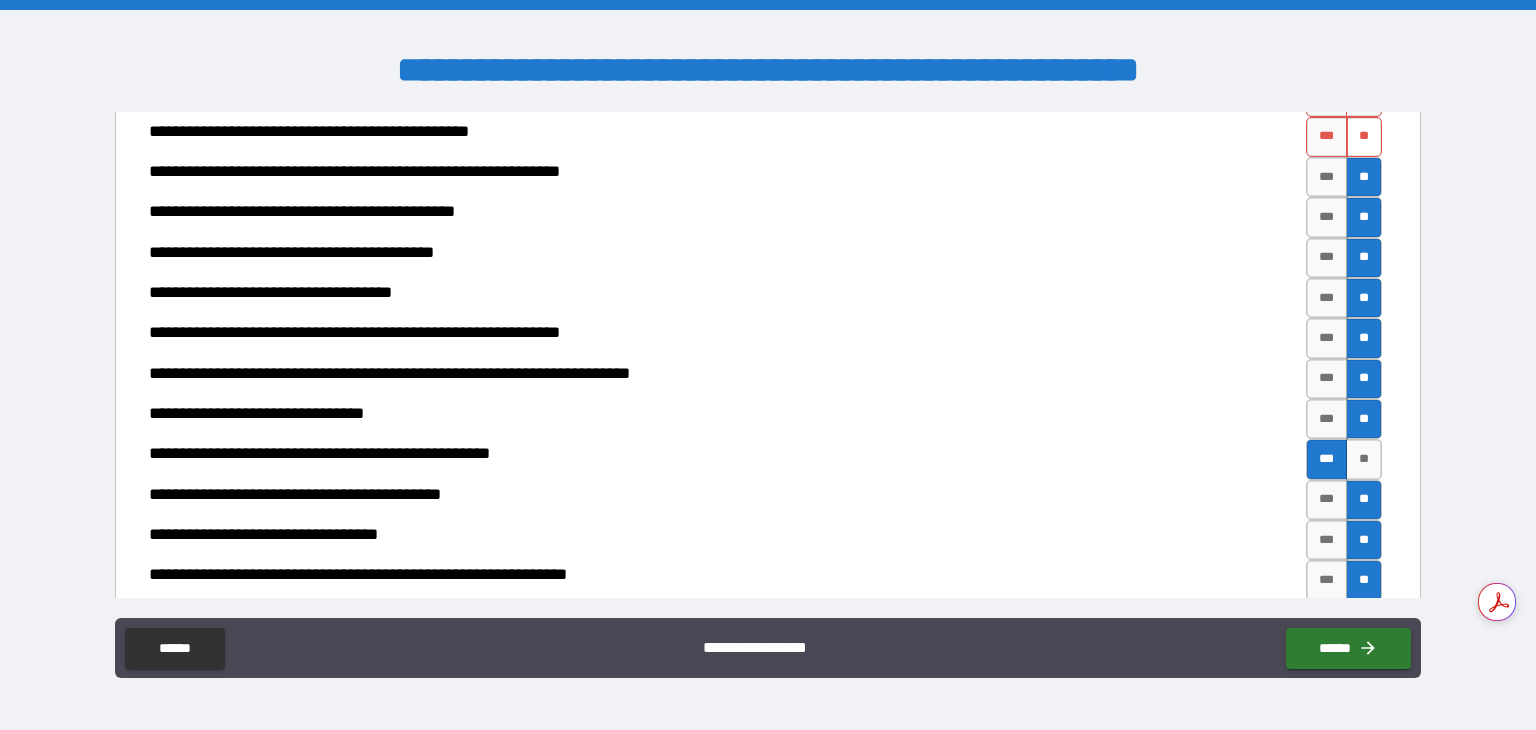 click on "**" at bounding box center (1364, 137) 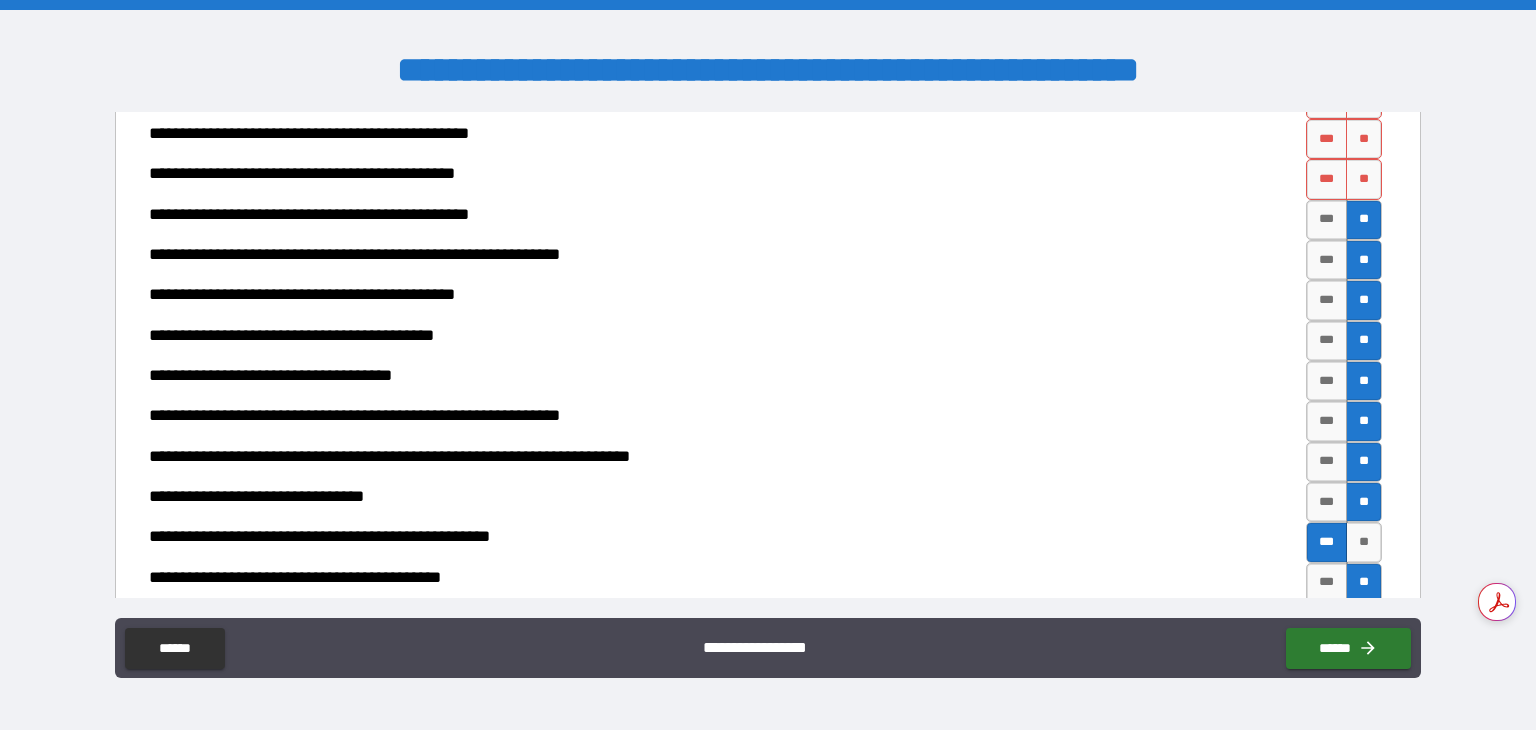 scroll, scrollTop: 1773, scrollLeft: 0, axis: vertical 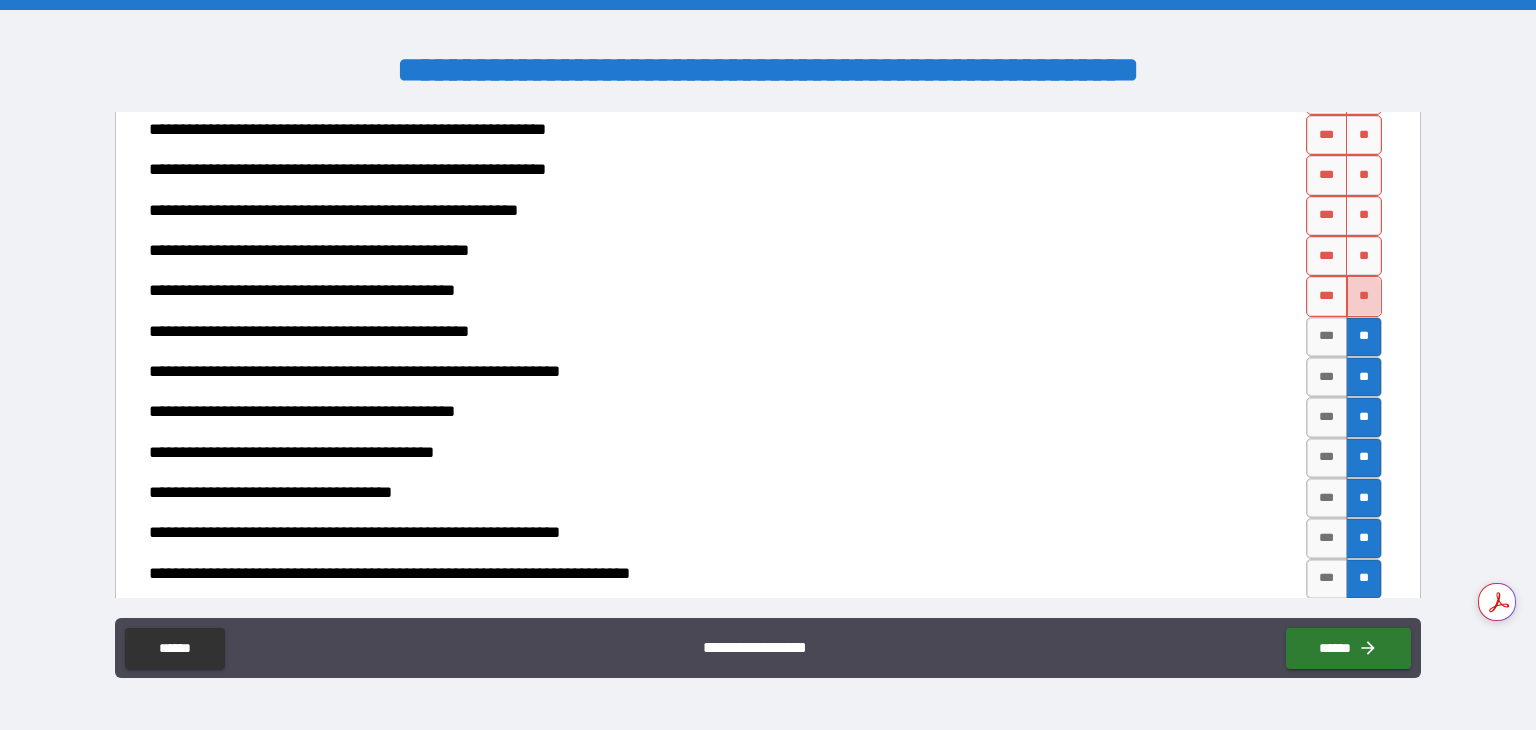 drag, startPoint x: 1361, startPoint y: 286, endPoint x: 1346, endPoint y: 253, distance: 36.249138 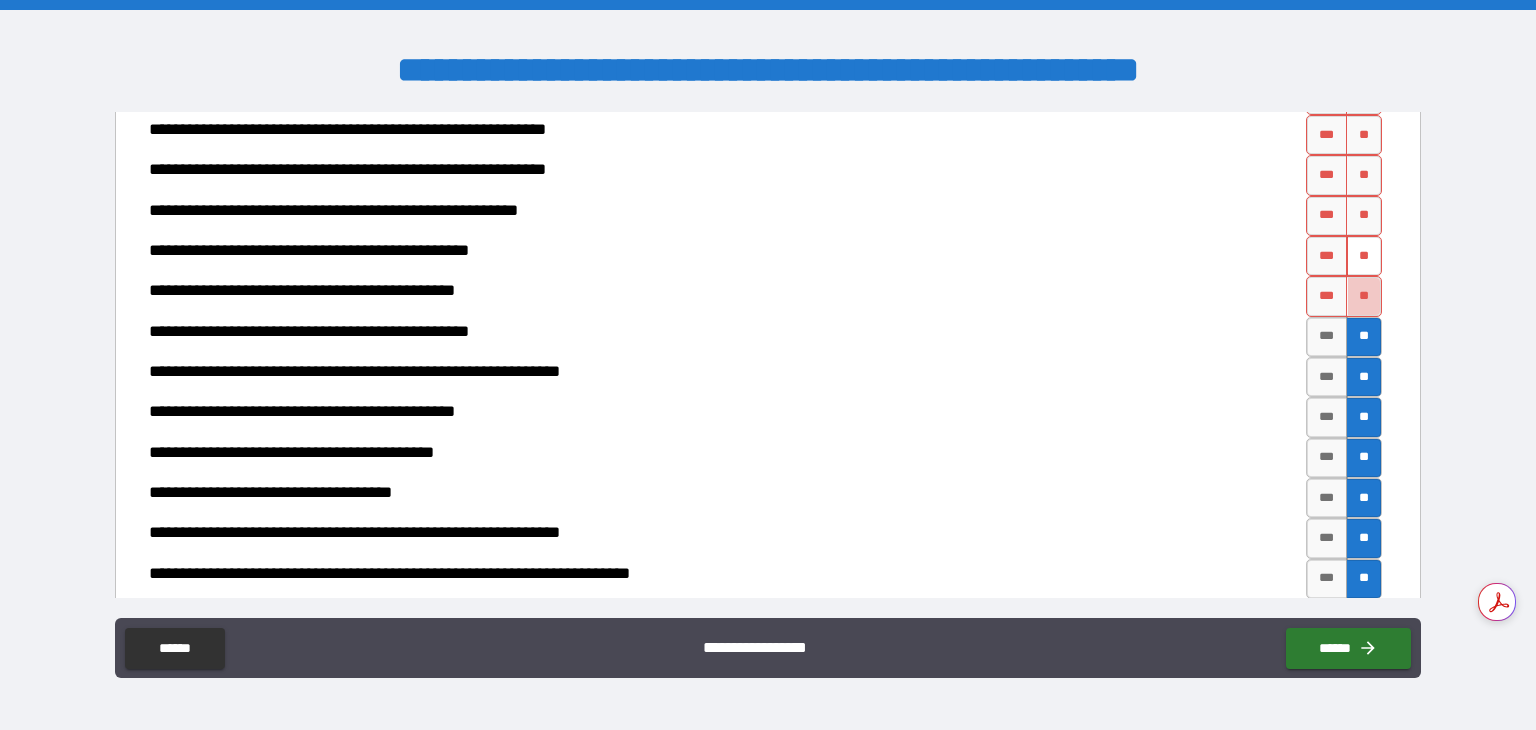 click on "**" at bounding box center [1364, 296] 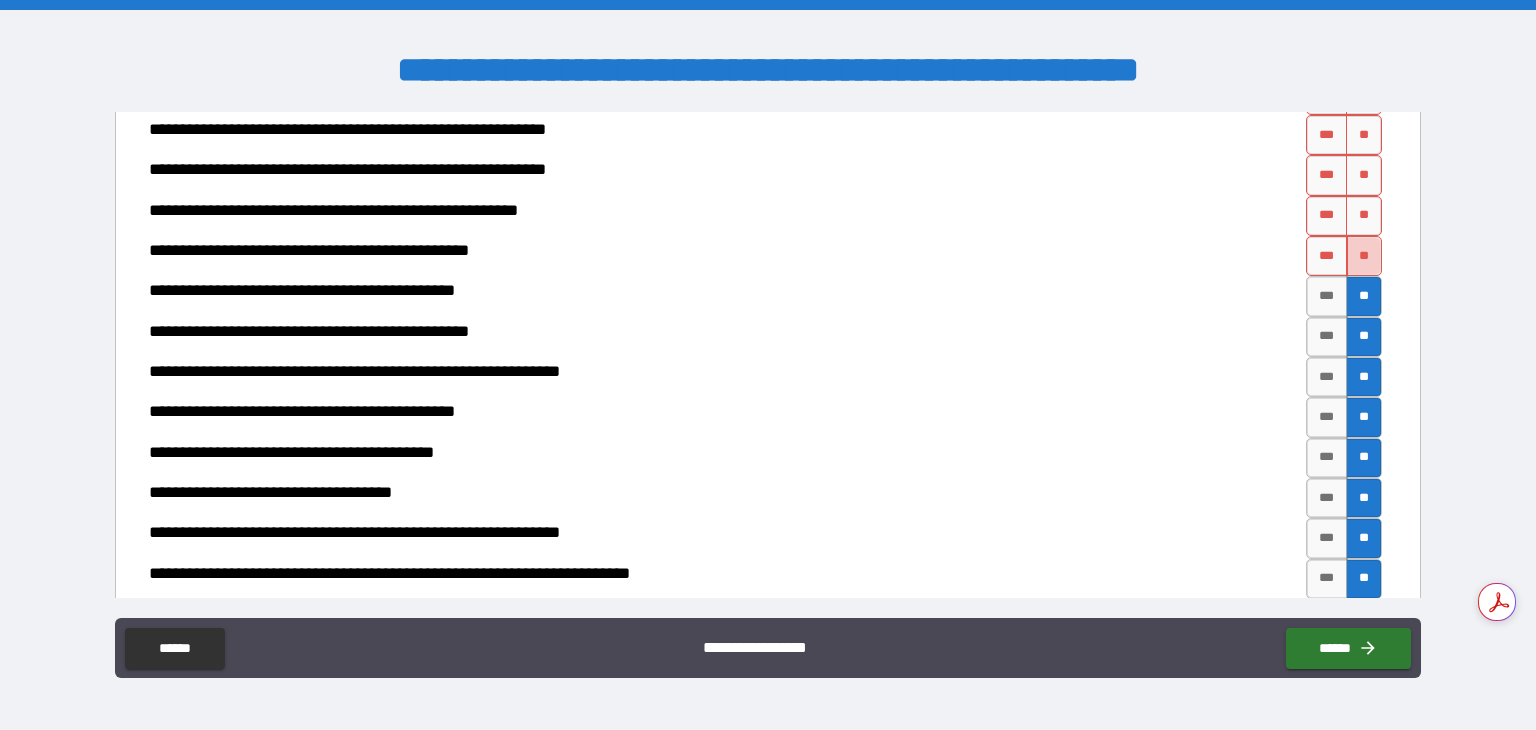 drag, startPoint x: 1346, startPoint y: 251, endPoint x: 1348, endPoint y: 191, distance: 60.033325 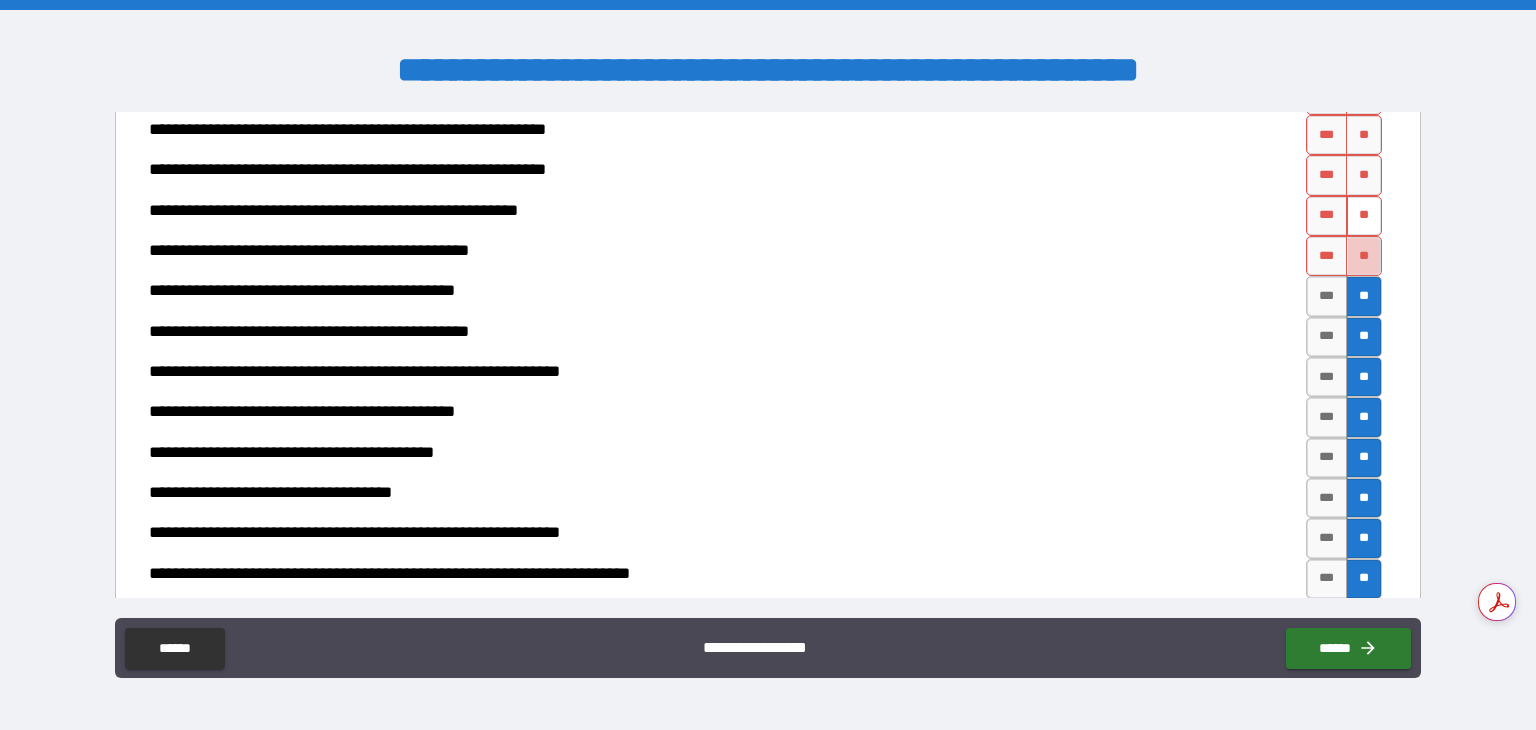 click on "**" at bounding box center [1364, 256] 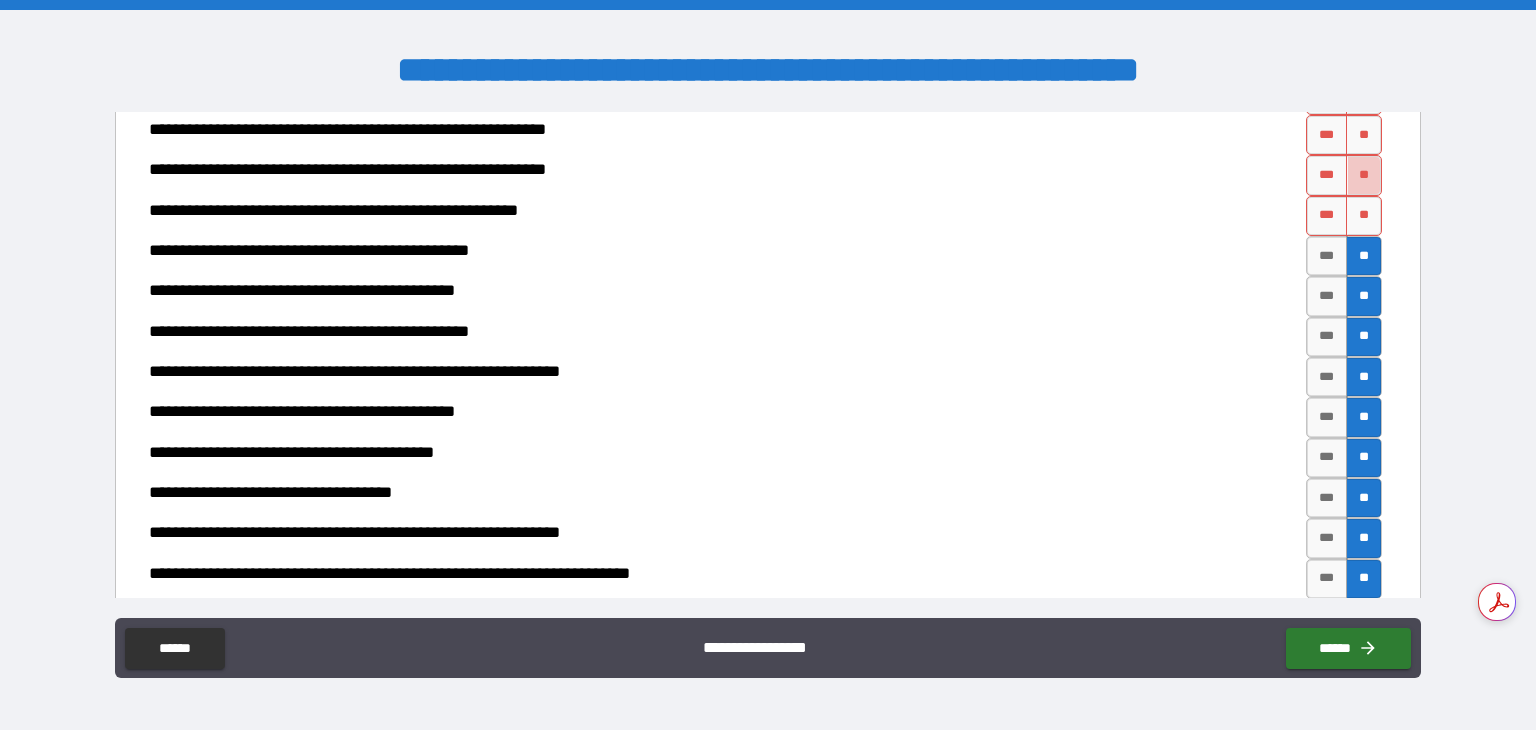 click on "**" at bounding box center (1364, 175) 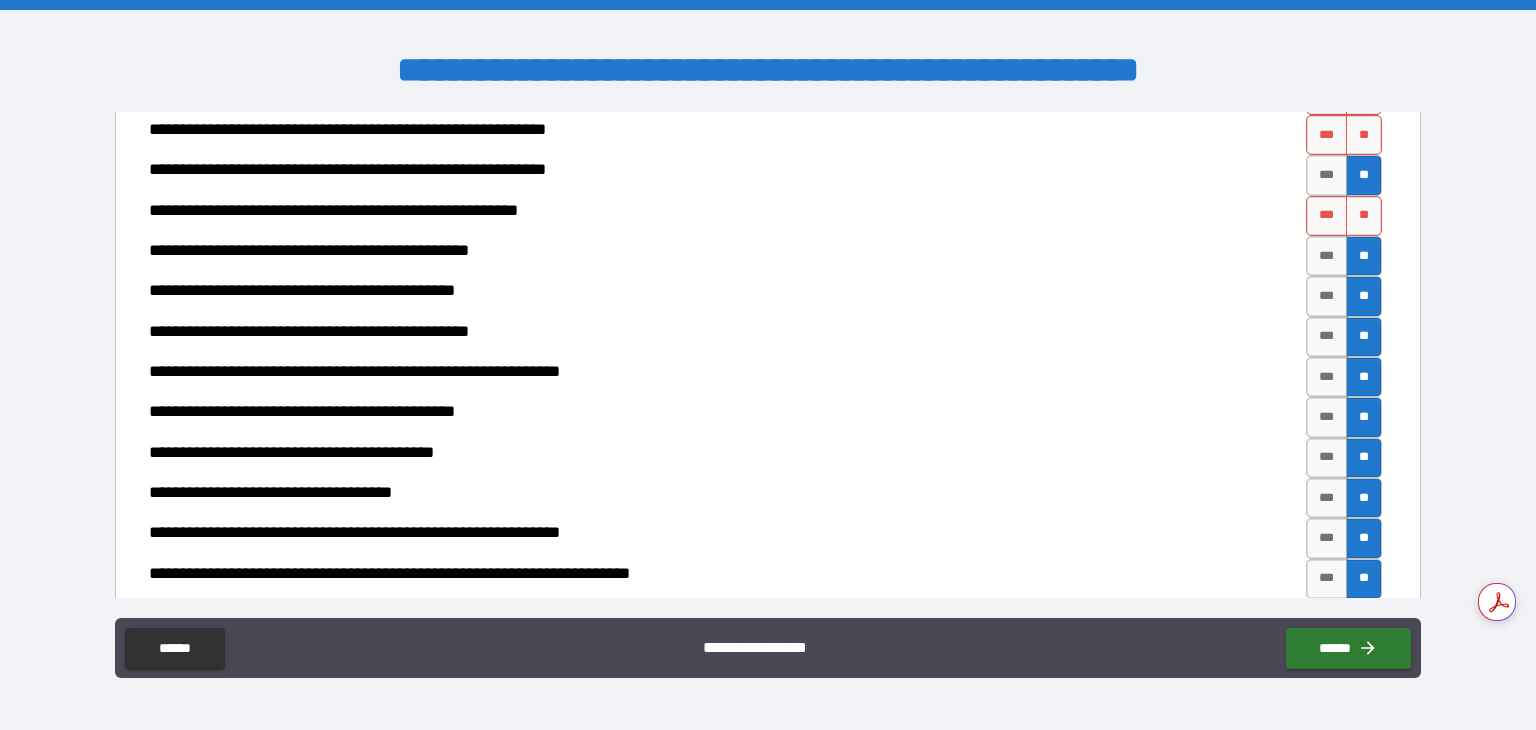 click on "**" at bounding box center (1364, 175) 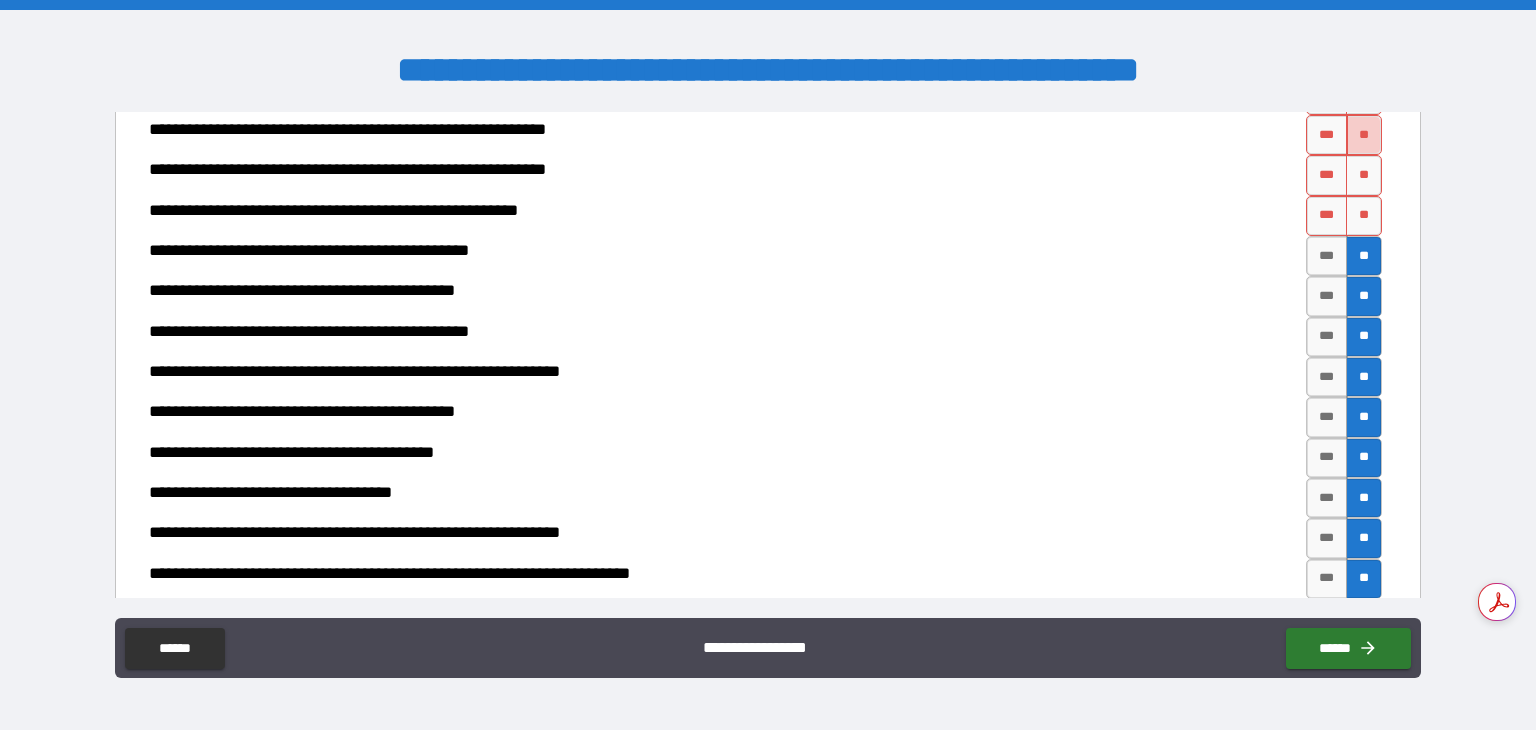 click on "**" at bounding box center [1364, 135] 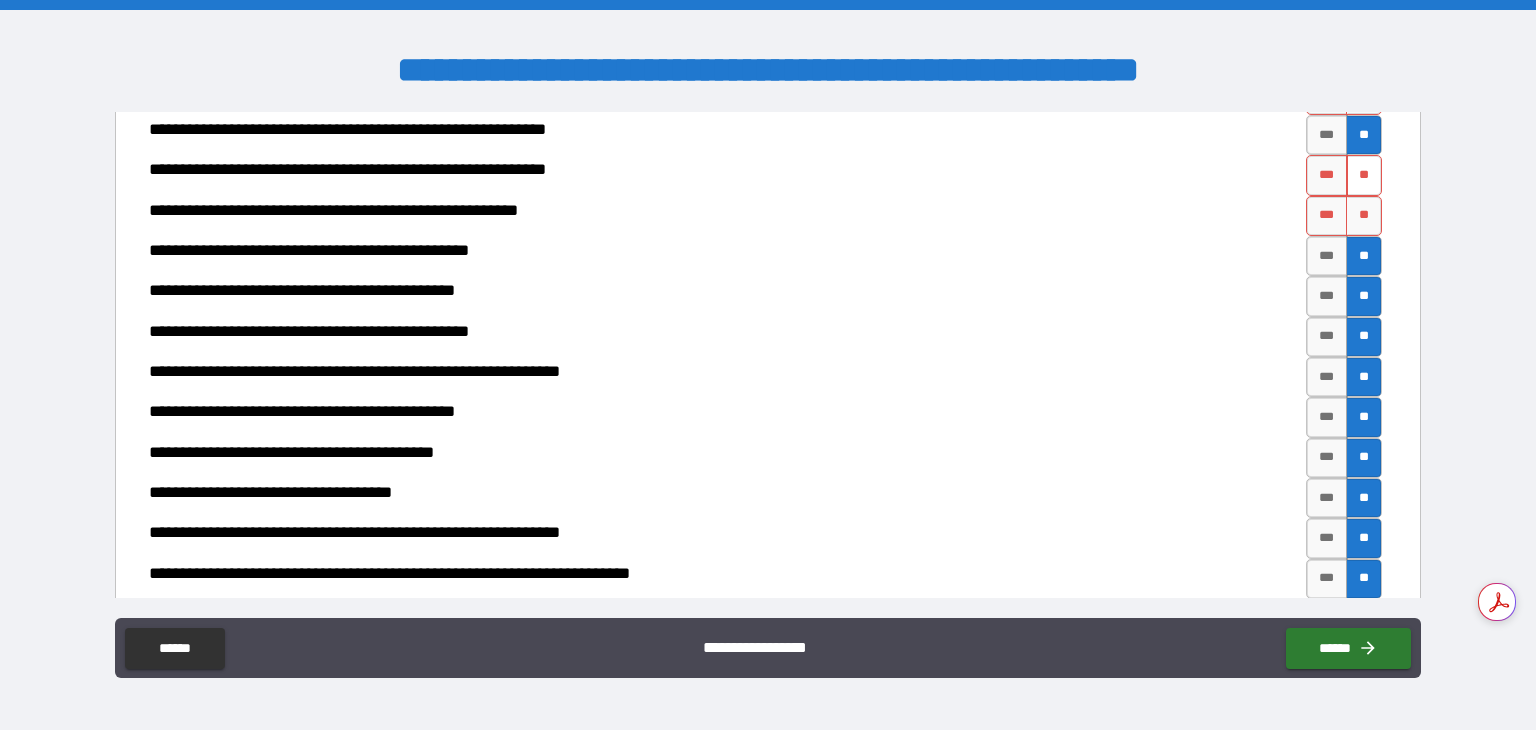 click on "**" at bounding box center [1364, 175] 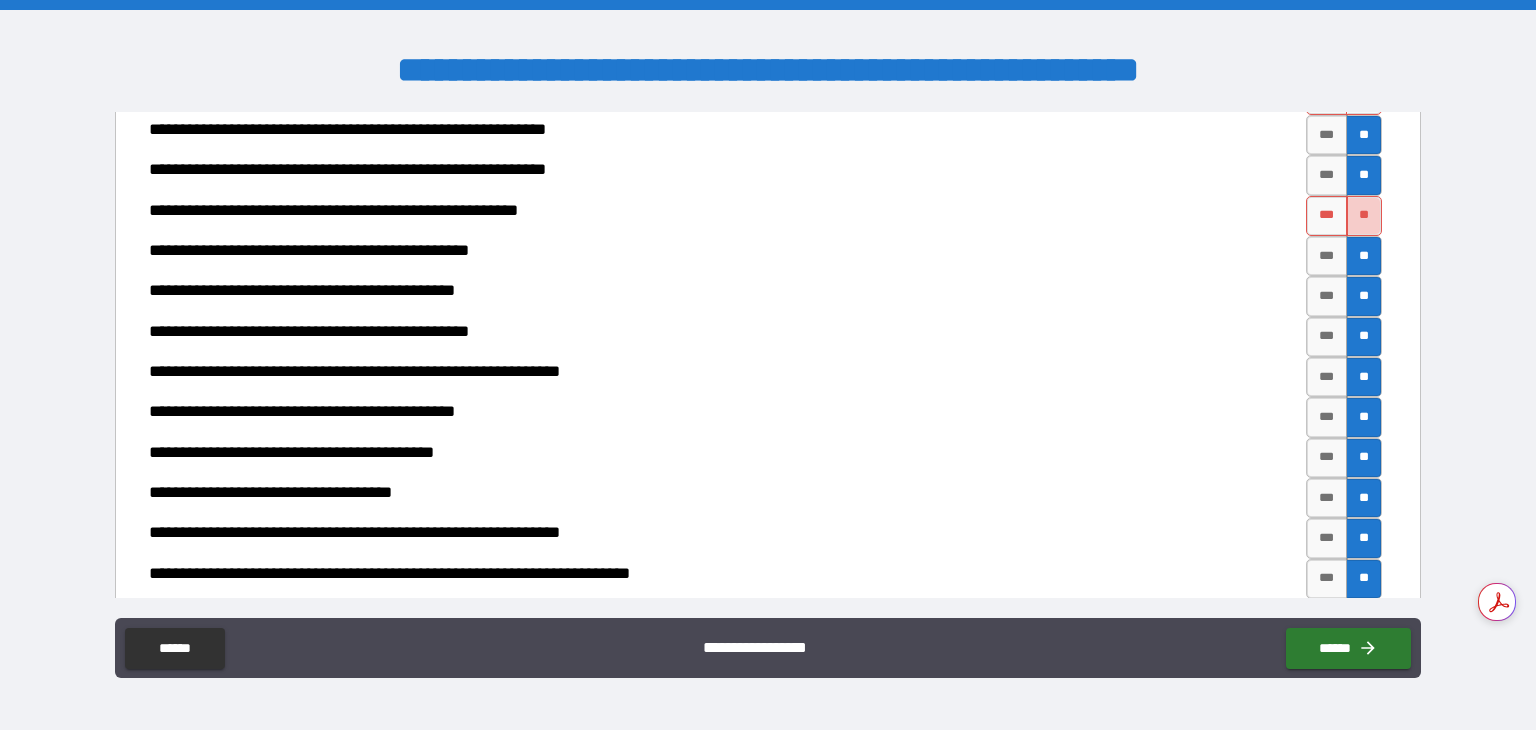 click on "**" at bounding box center (1364, 216) 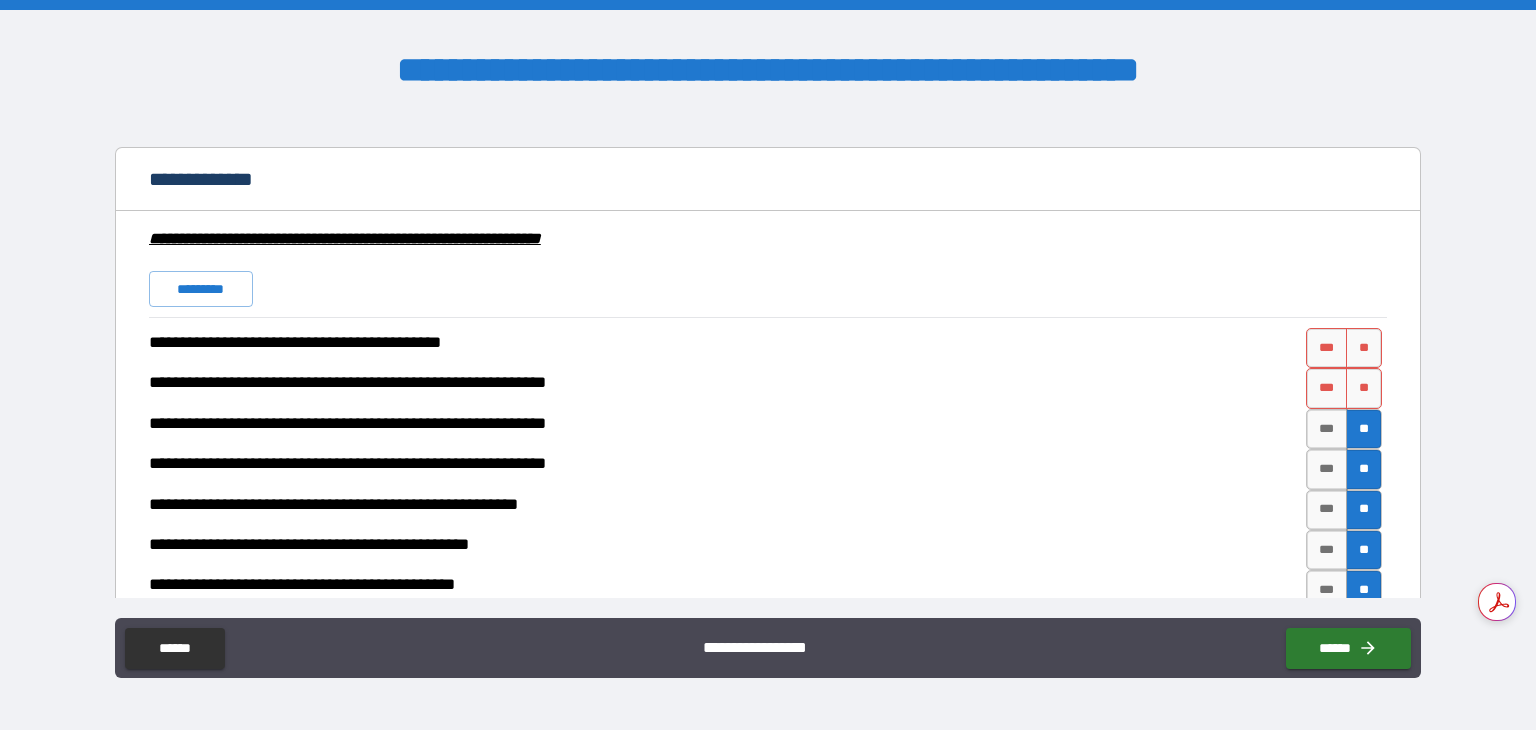 scroll, scrollTop: 1473, scrollLeft: 0, axis: vertical 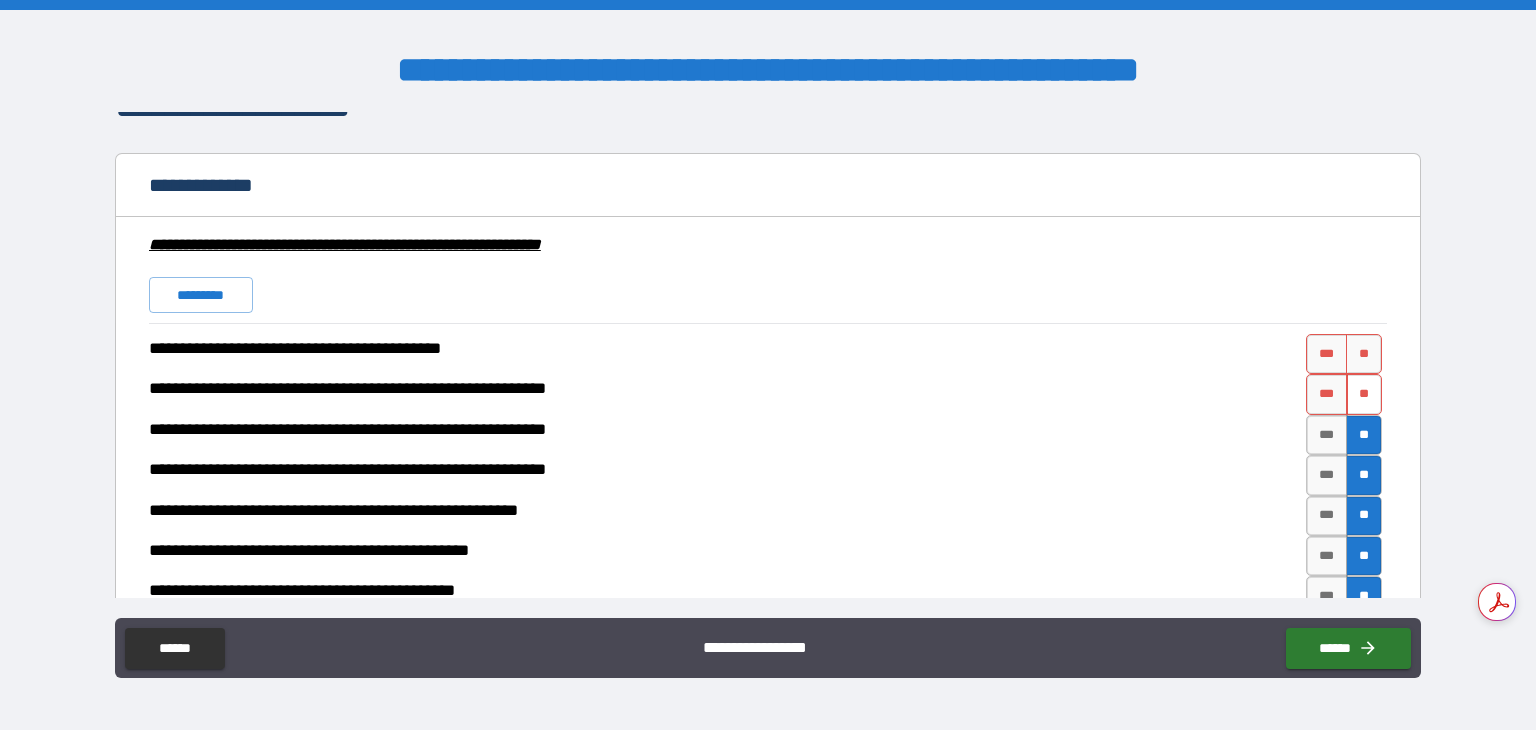 drag, startPoint x: 1348, startPoint y: 386, endPoint x: 1349, endPoint y: 349, distance: 37.01351 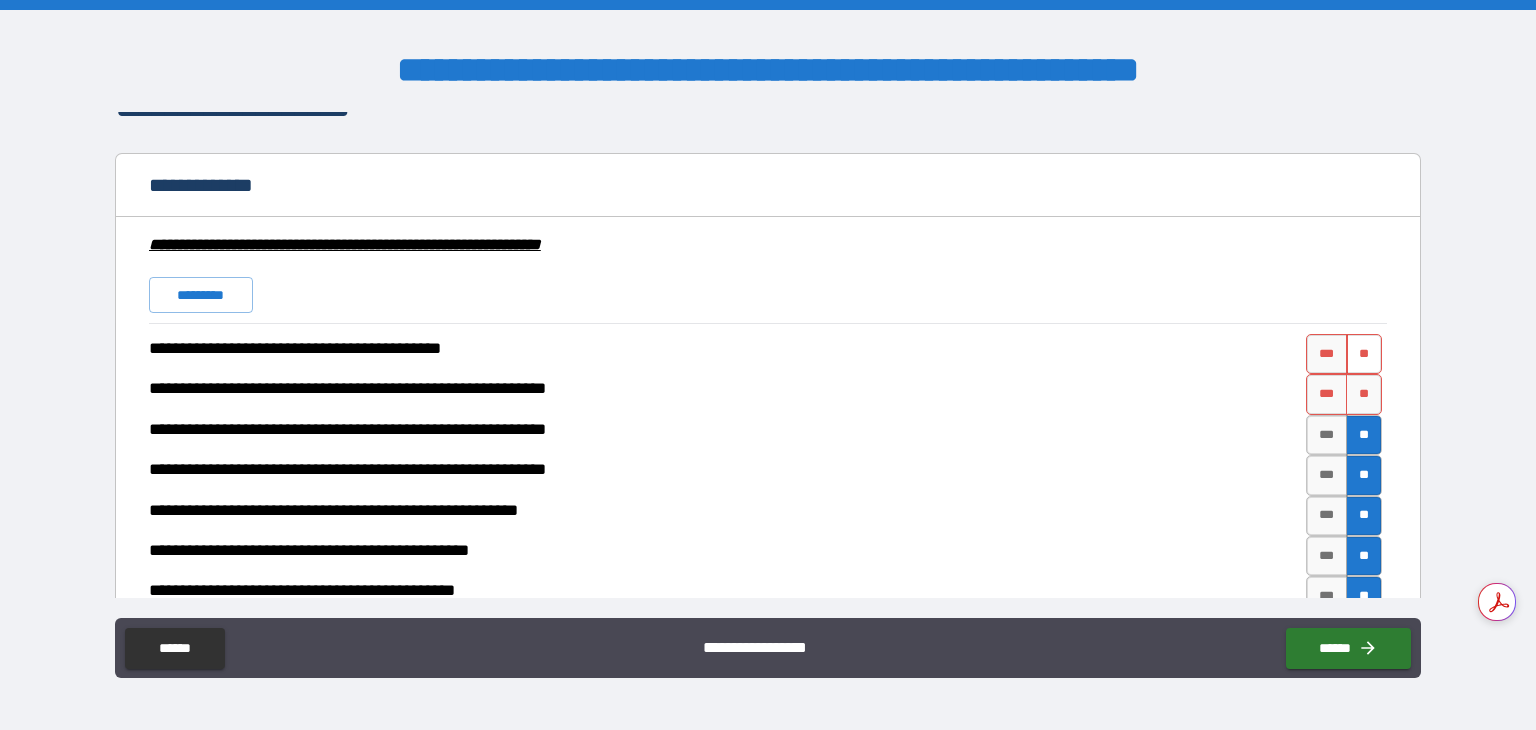 click on "**" at bounding box center [1364, 394] 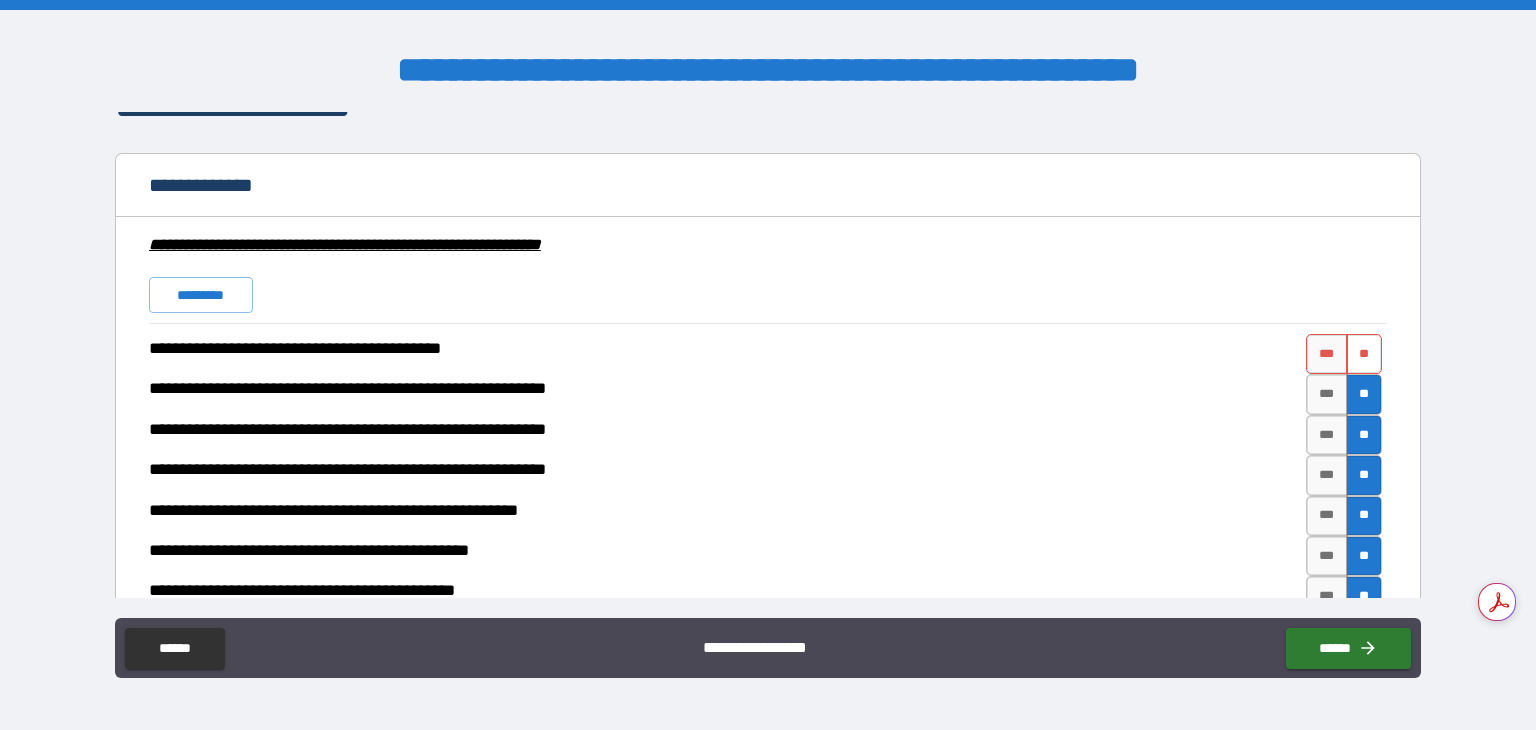 click on "**" at bounding box center (1364, 354) 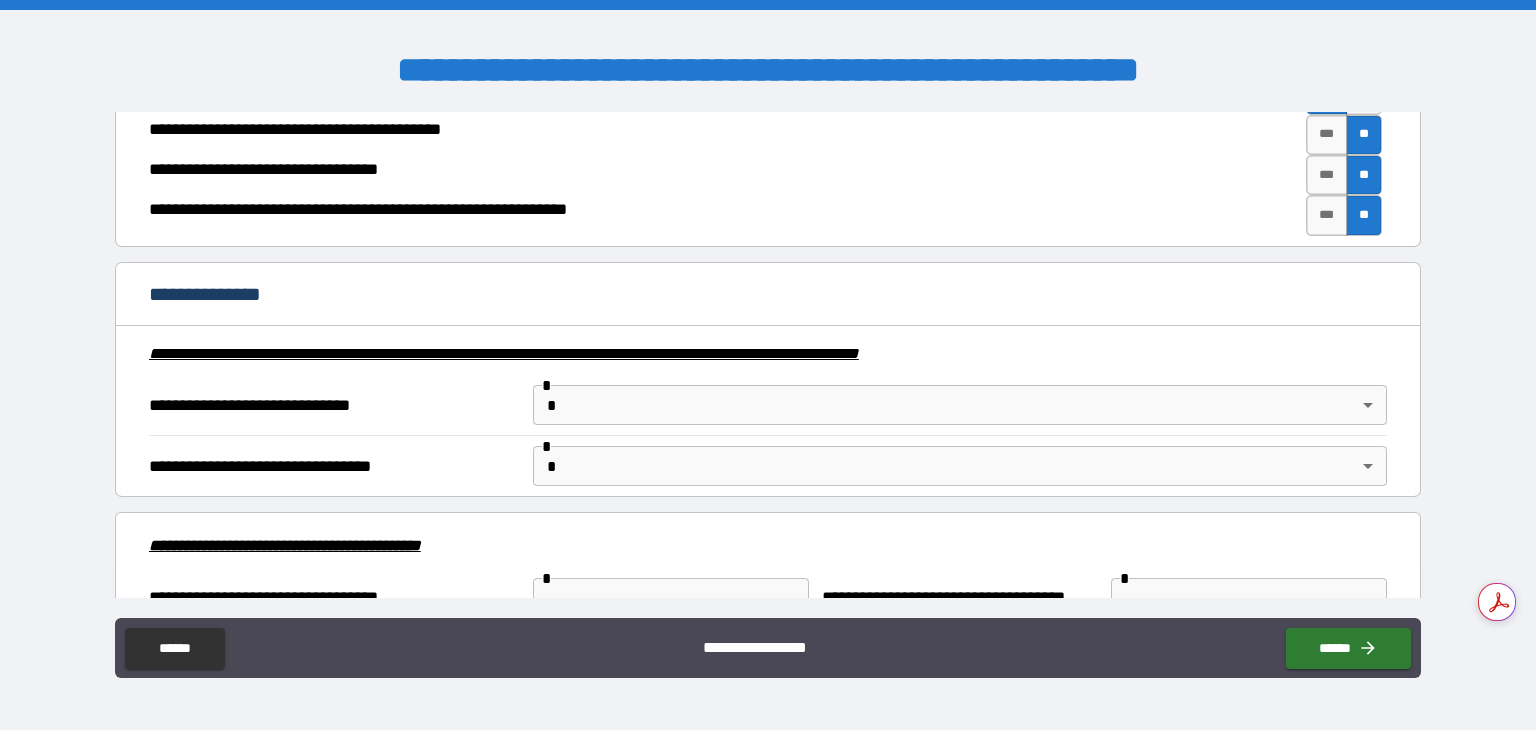 scroll, scrollTop: 2373, scrollLeft: 0, axis: vertical 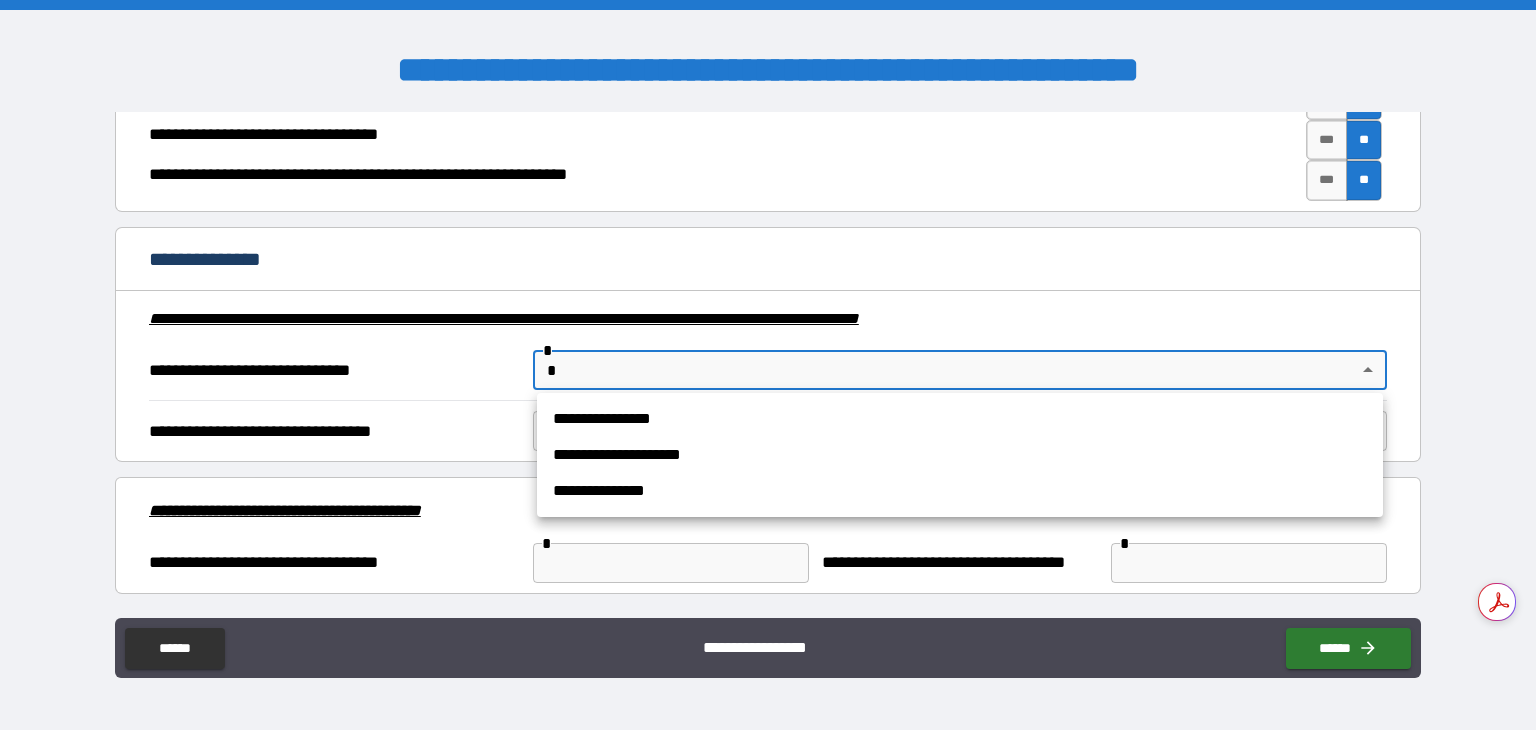 click on "[FIRST] [LAST] [NUMBER] [STREET], [CITY], [STATE] [ZIP] [COUNTRY] [PHONE] [EMAIL] [SSN] [CREDIT_CARD] [DOB] [AGE]" at bounding box center (768, 365) 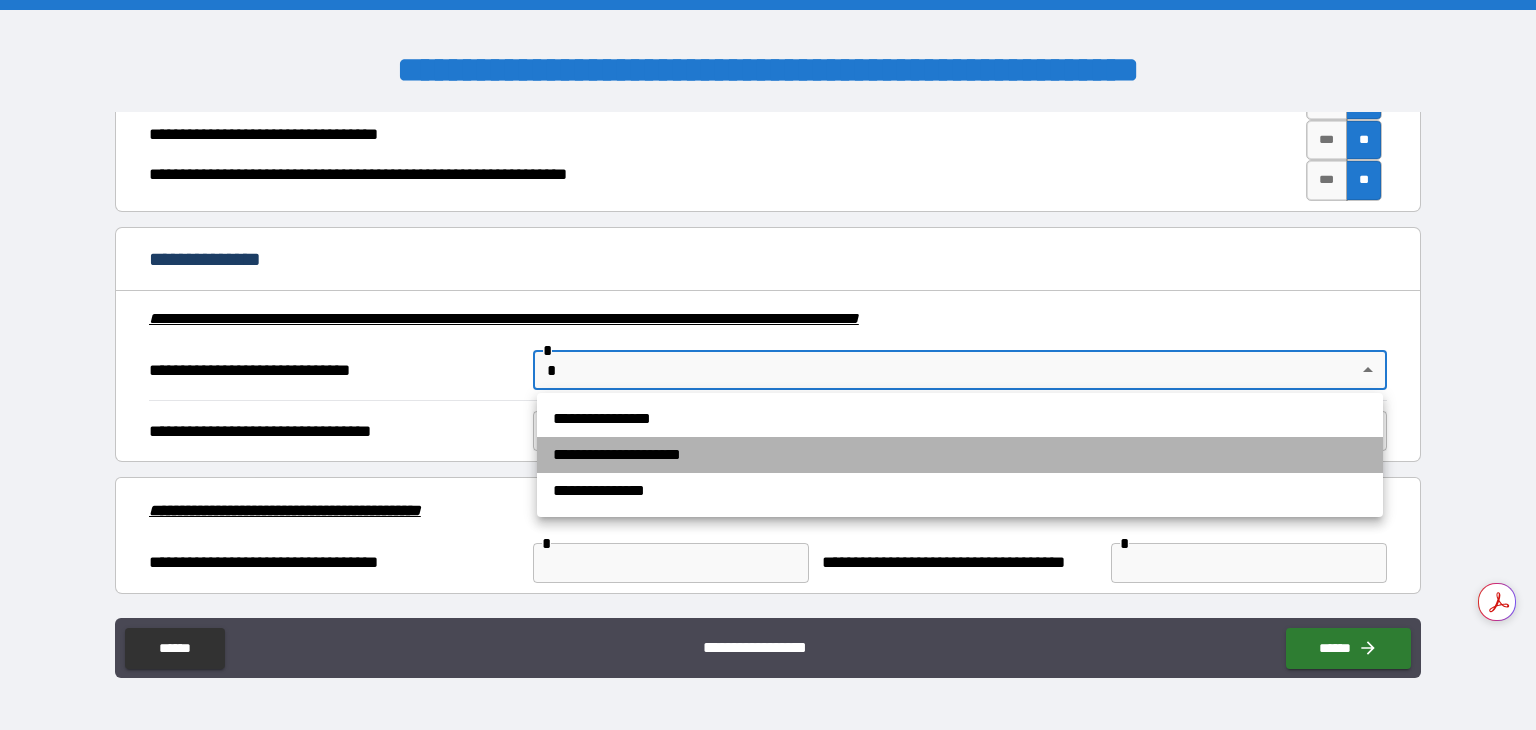 click on "**********" at bounding box center [960, 455] 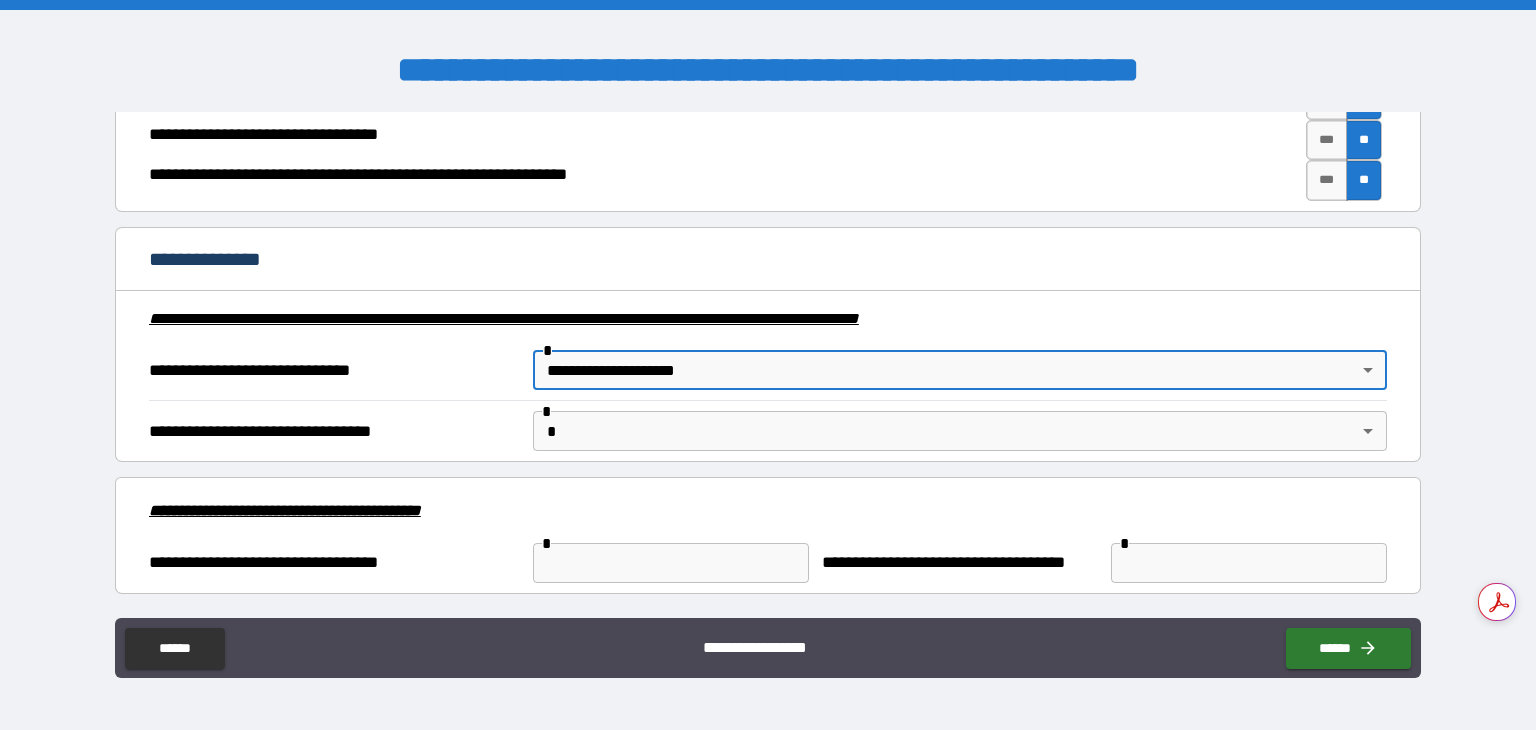 click on "[FIRST] [LAST] [NUMBER] [STREET], [CITY], [STATE] [ZIP] [COUNTRY] [PHONE] [EMAIL] [SSN] [CREDIT_CARD] [DOB] [AGE]" at bounding box center [768, 365] 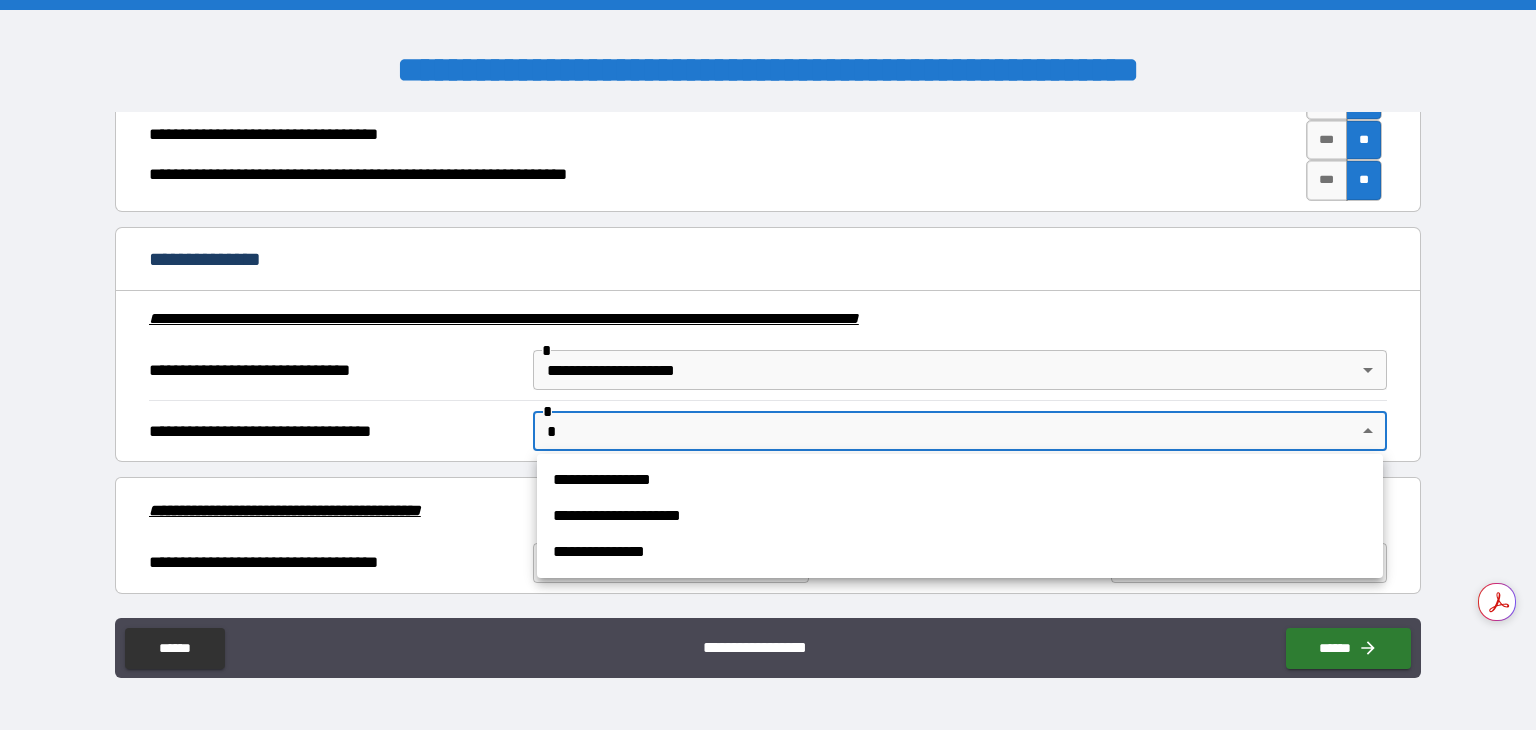 click on "**********" at bounding box center (960, 516) 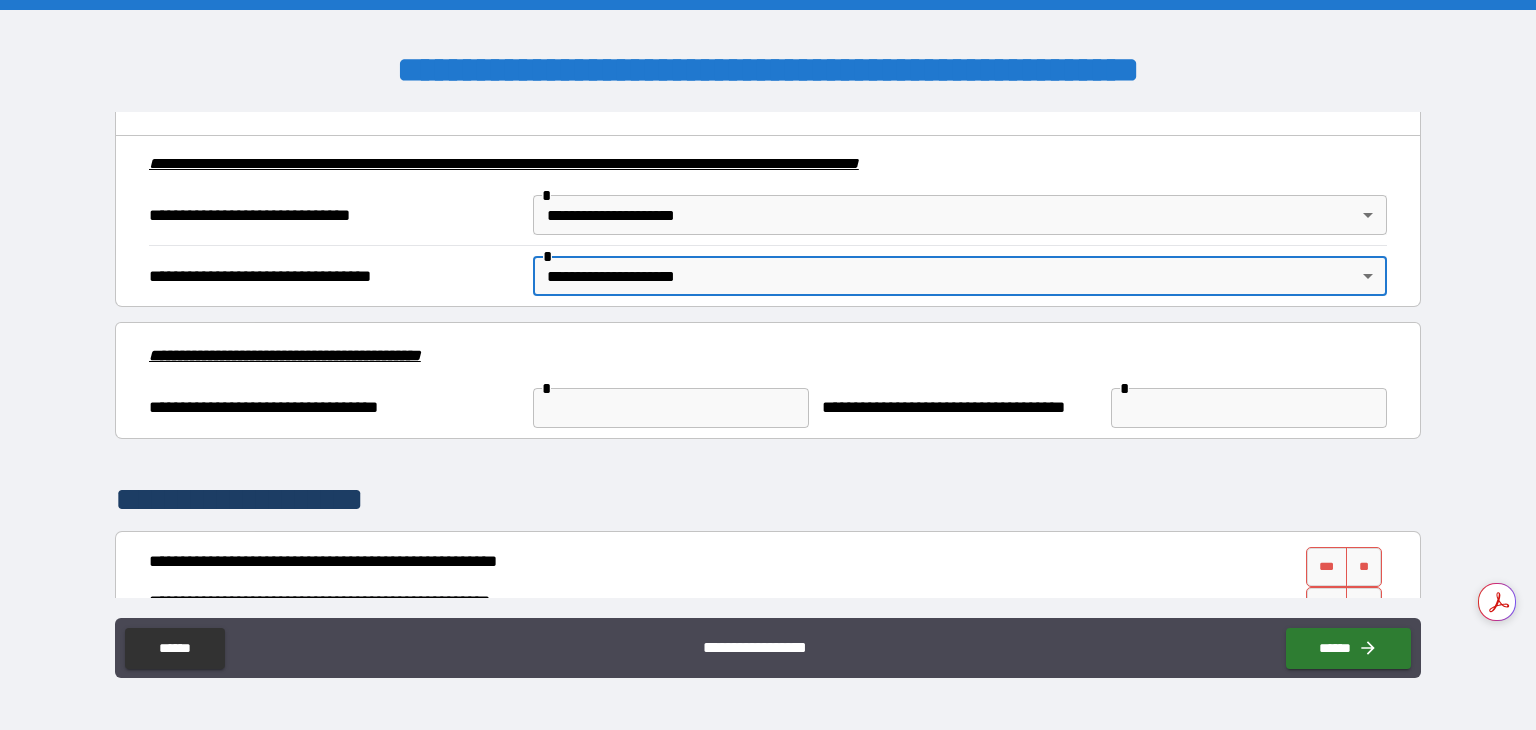 scroll, scrollTop: 2573, scrollLeft: 0, axis: vertical 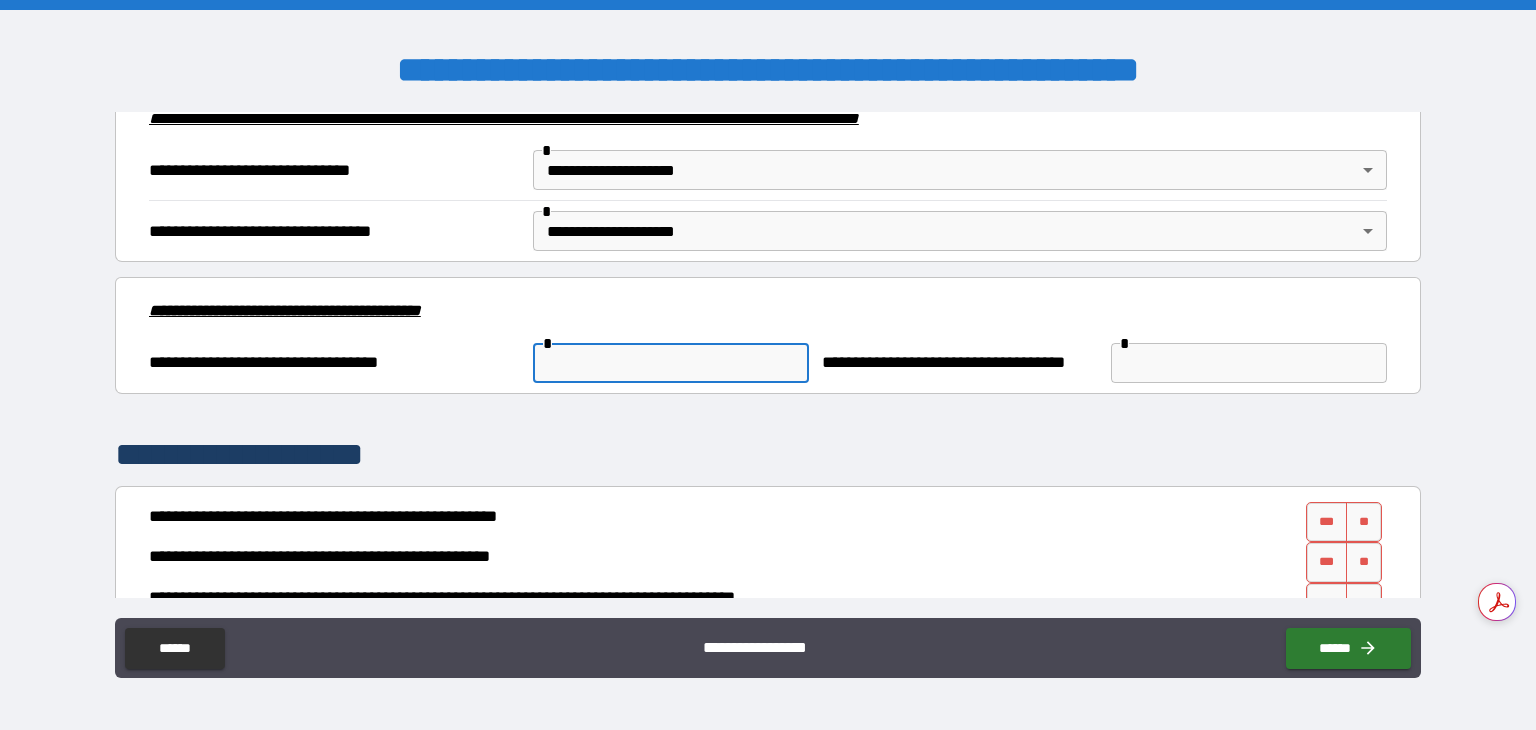 click at bounding box center (671, 363) 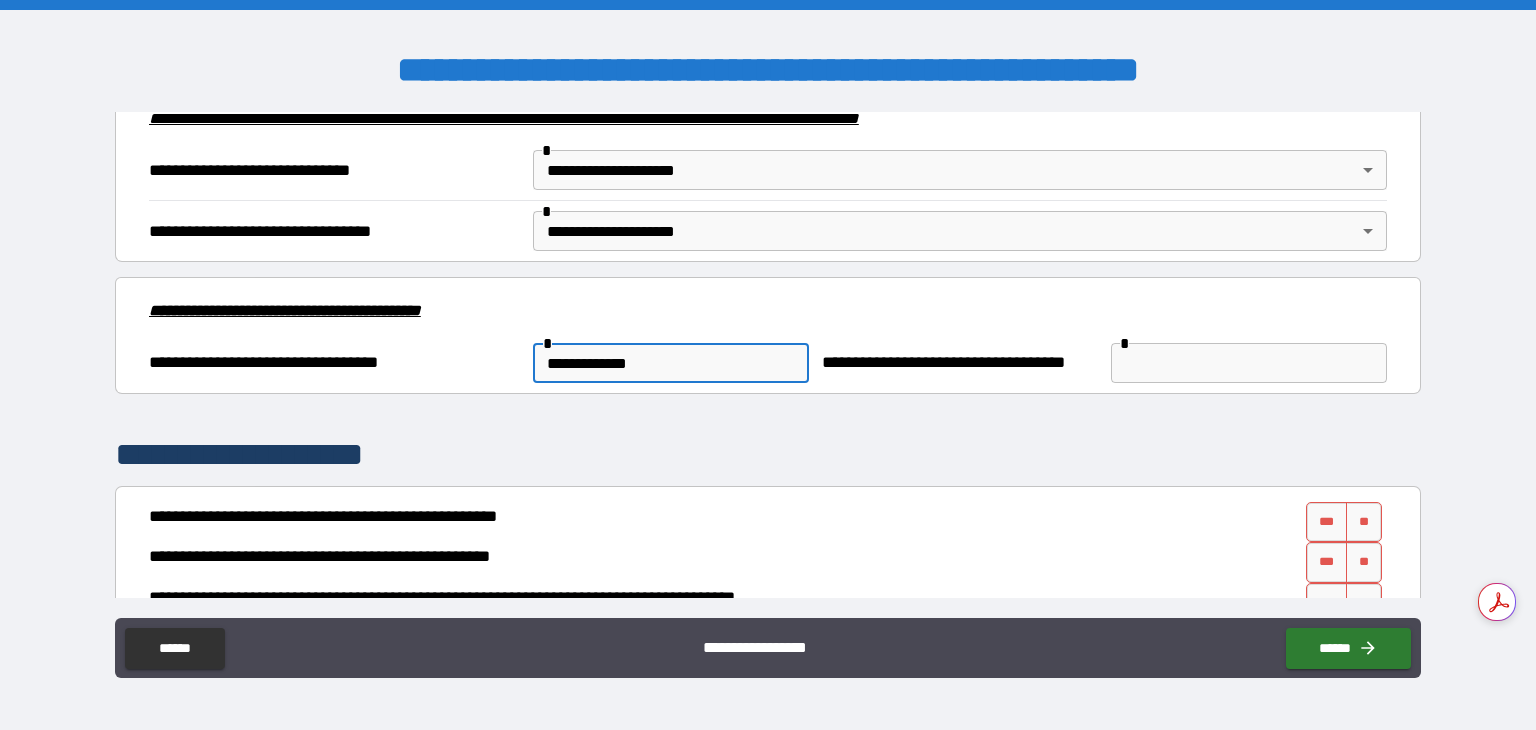 type on "**********" 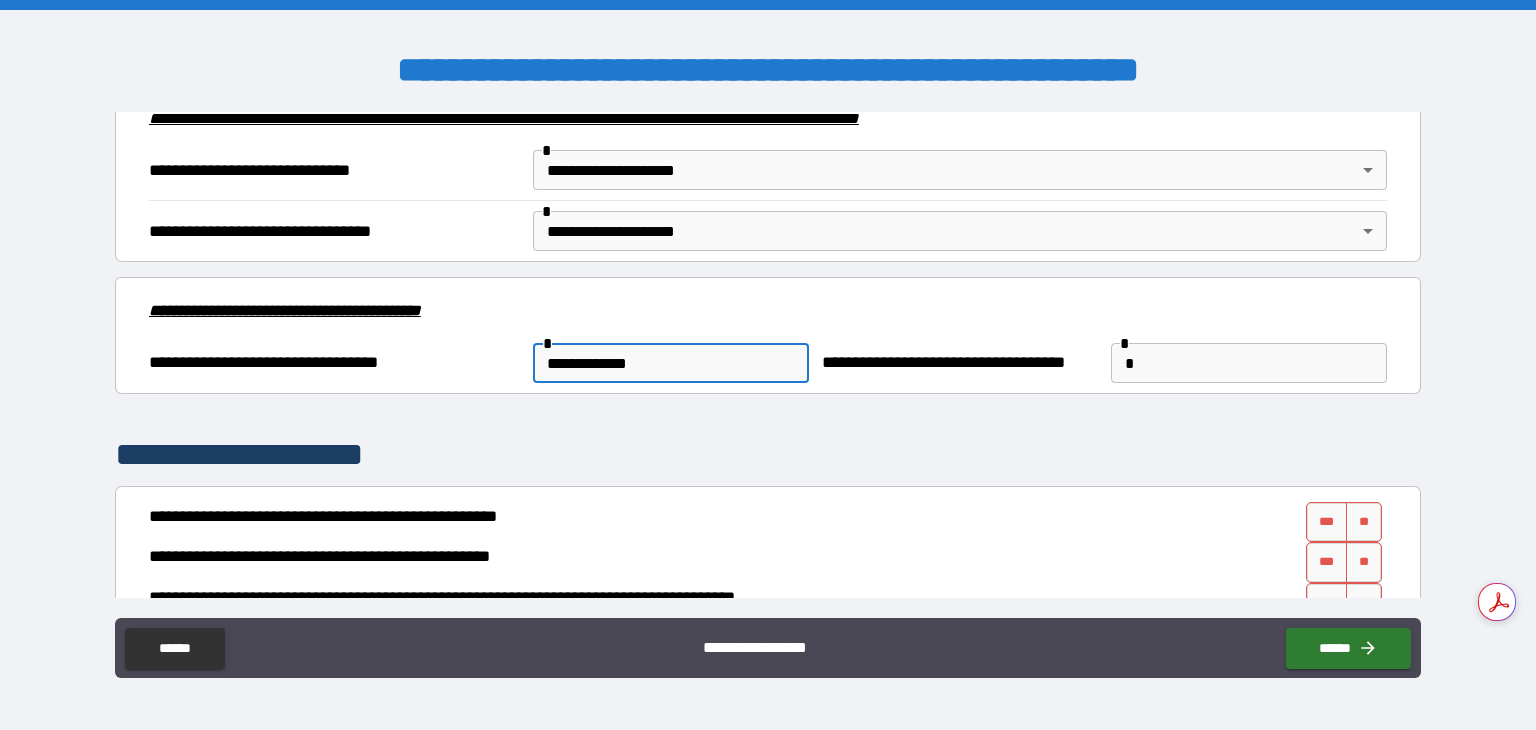 click on "*" at bounding box center (1249, 363) 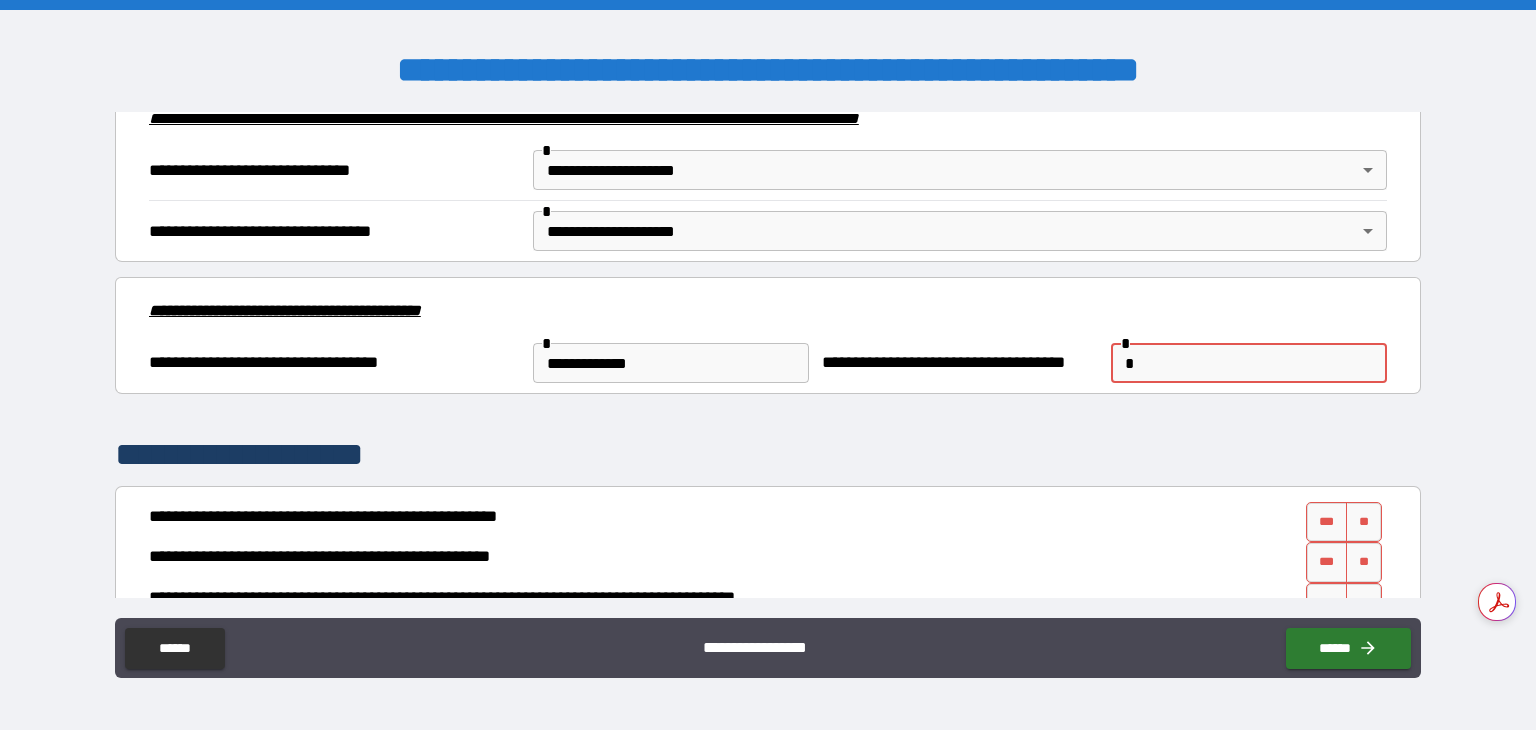 type on "**********" 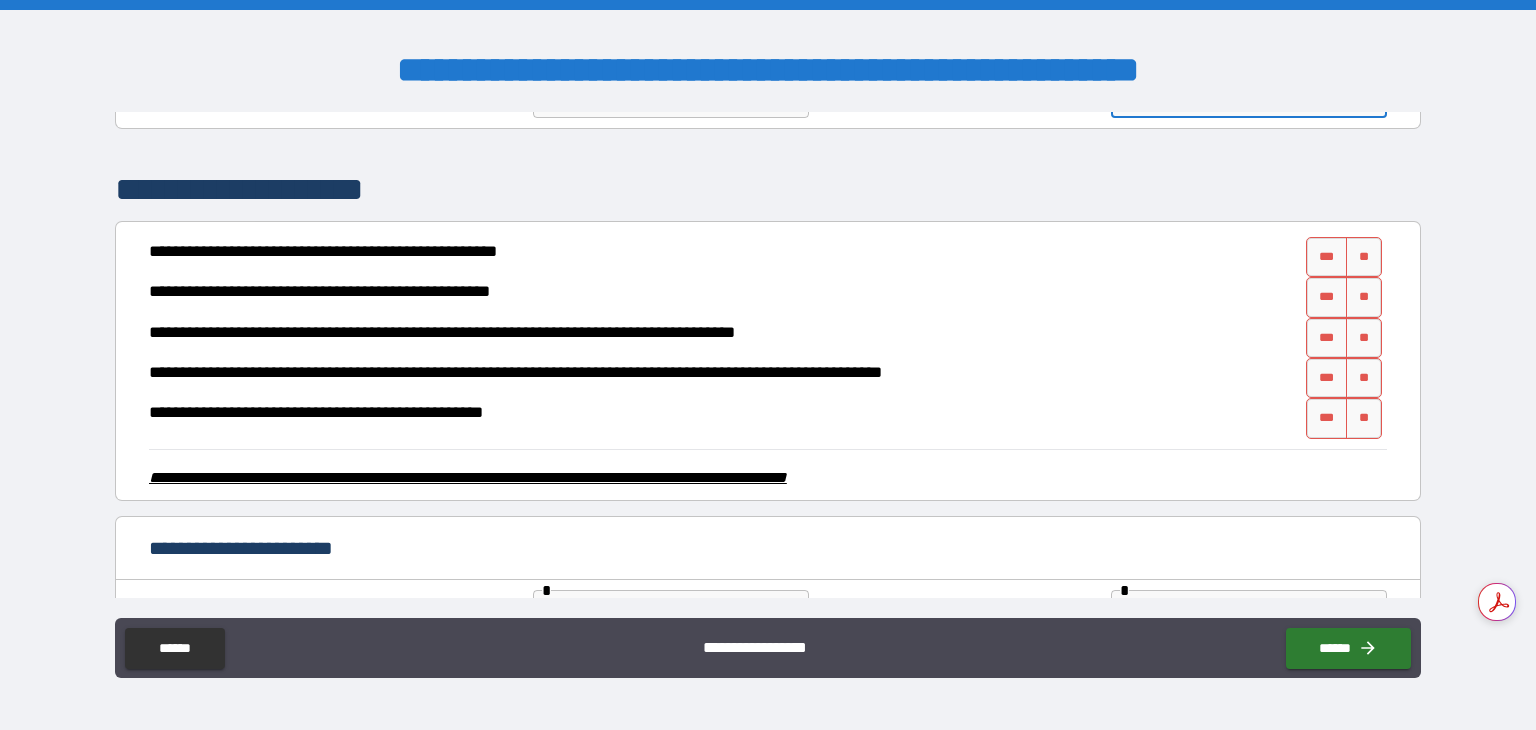 scroll, scrollTop: 2873, scrollLeft: 0, axis: vertical 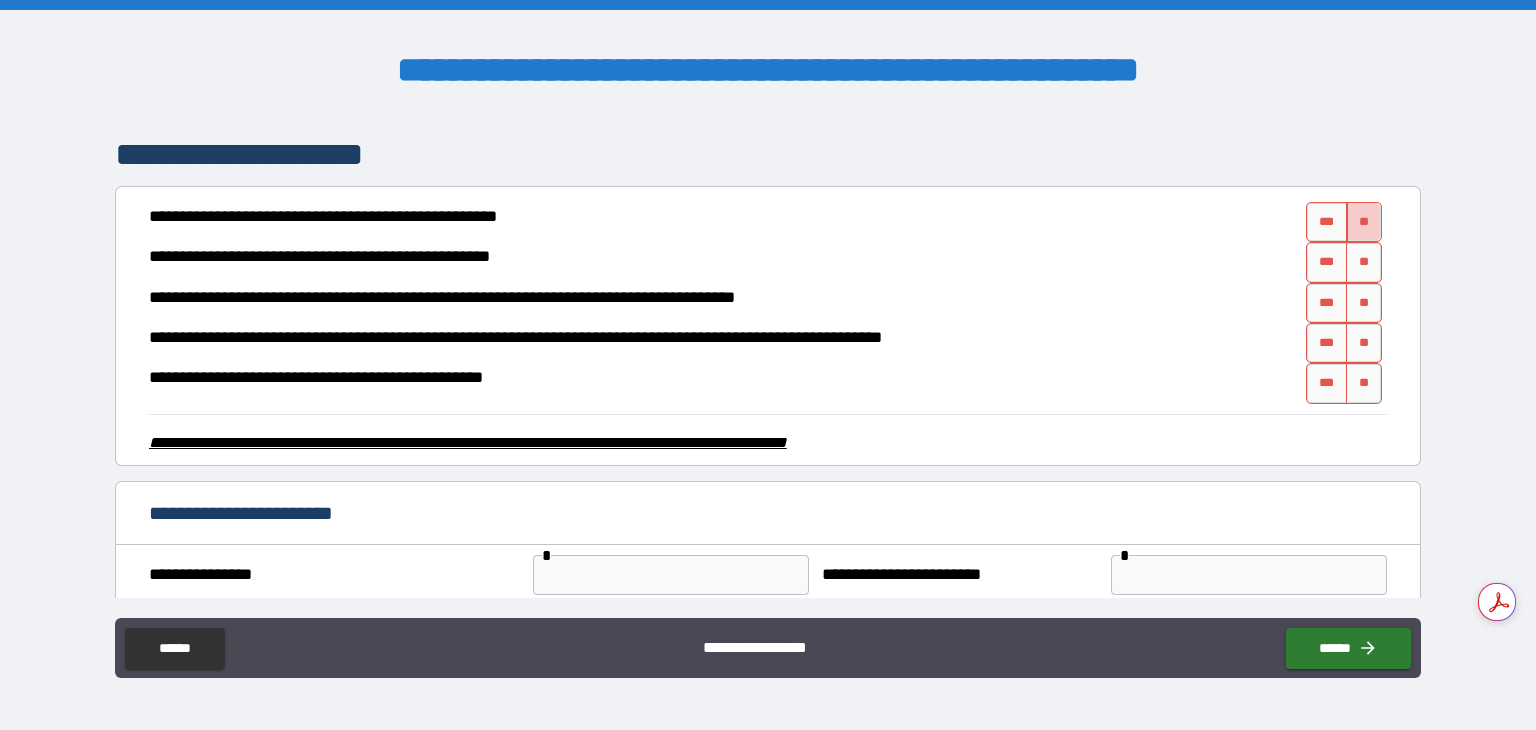click on "**" at bounding box center [1364, 222] 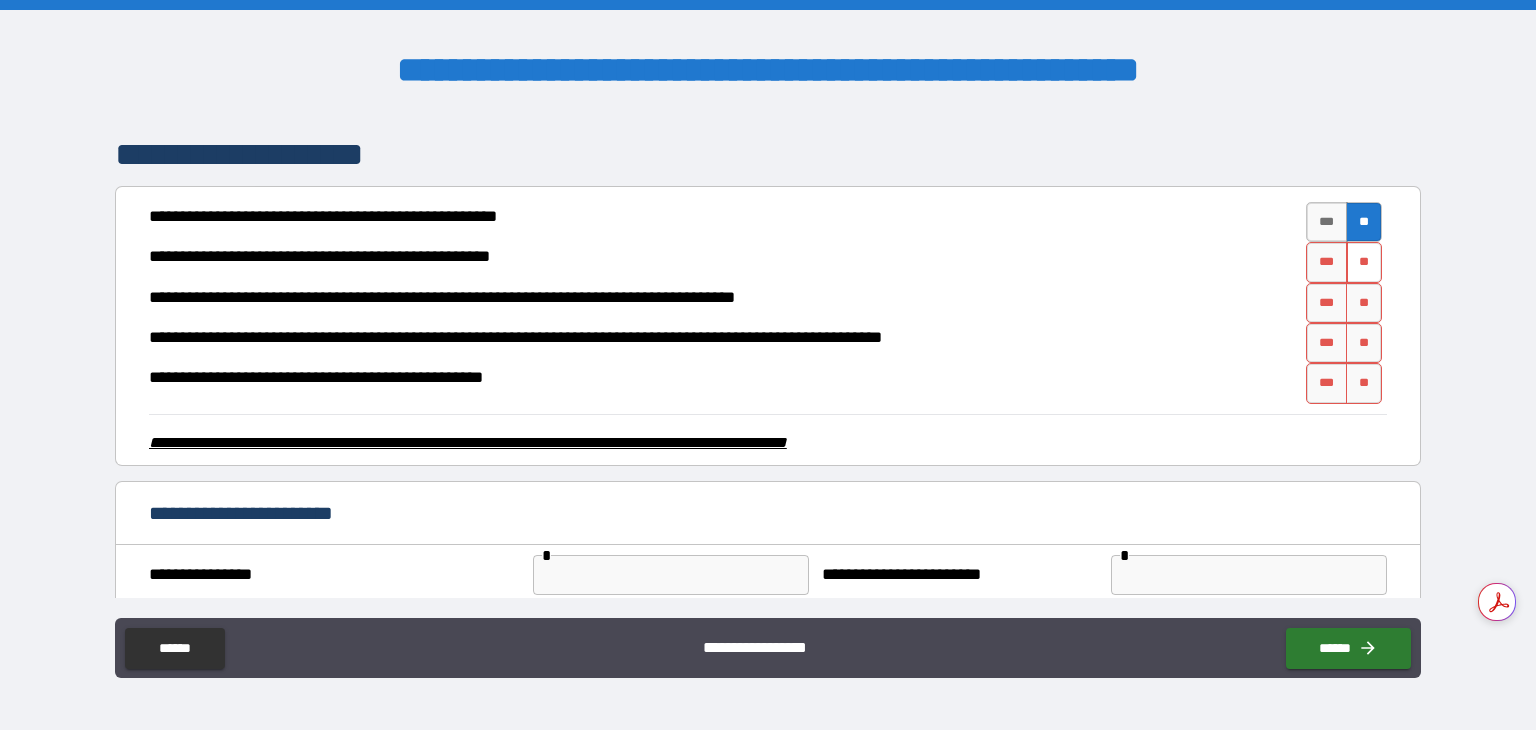 click on "[FIRST] [LAST] [PHONE] [EMAIL] [SSN] [CREDIT_CARD]" at bounding box center [768, 303] 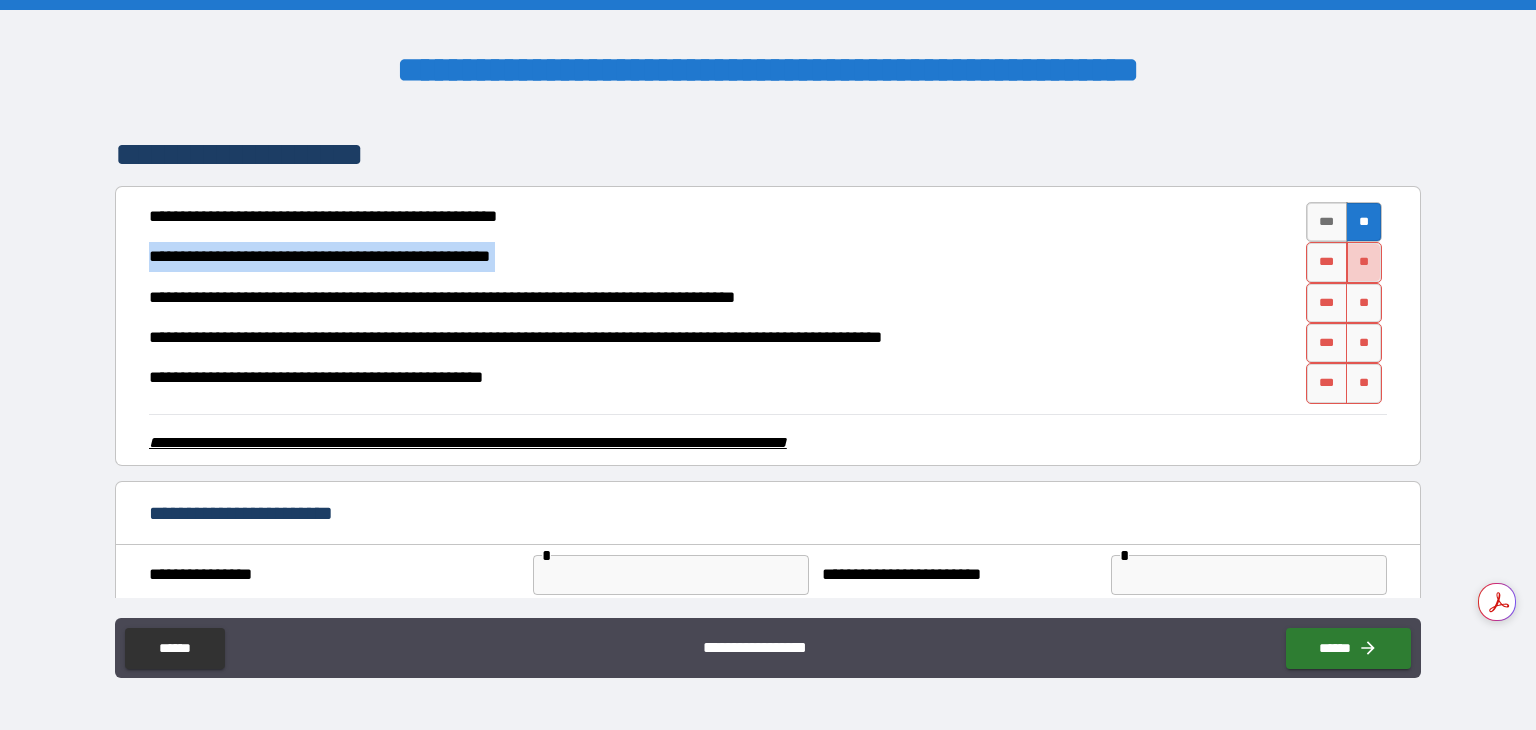 click on "**" at bounding box center [1364, 262] 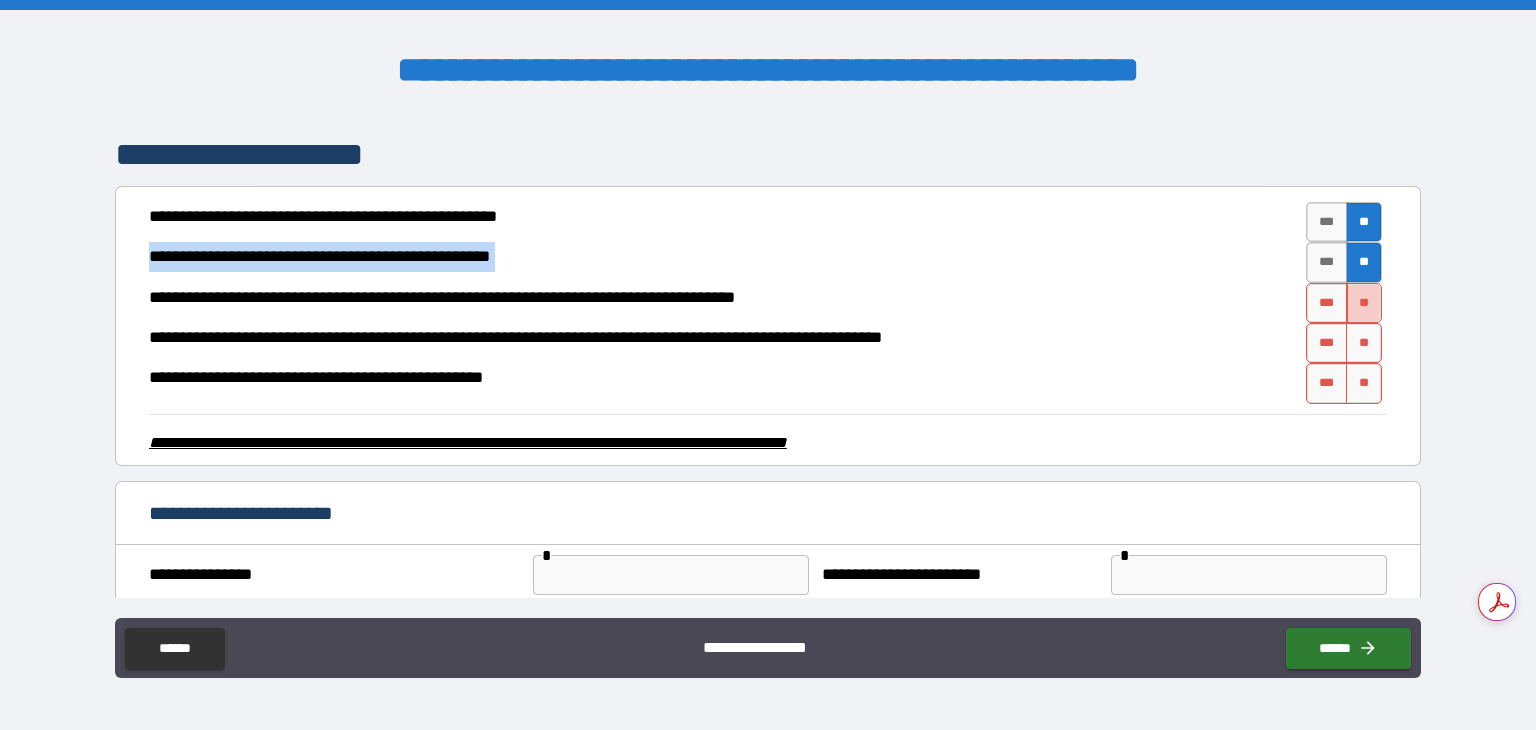 click on "**" at bounding box center [1364, 303] 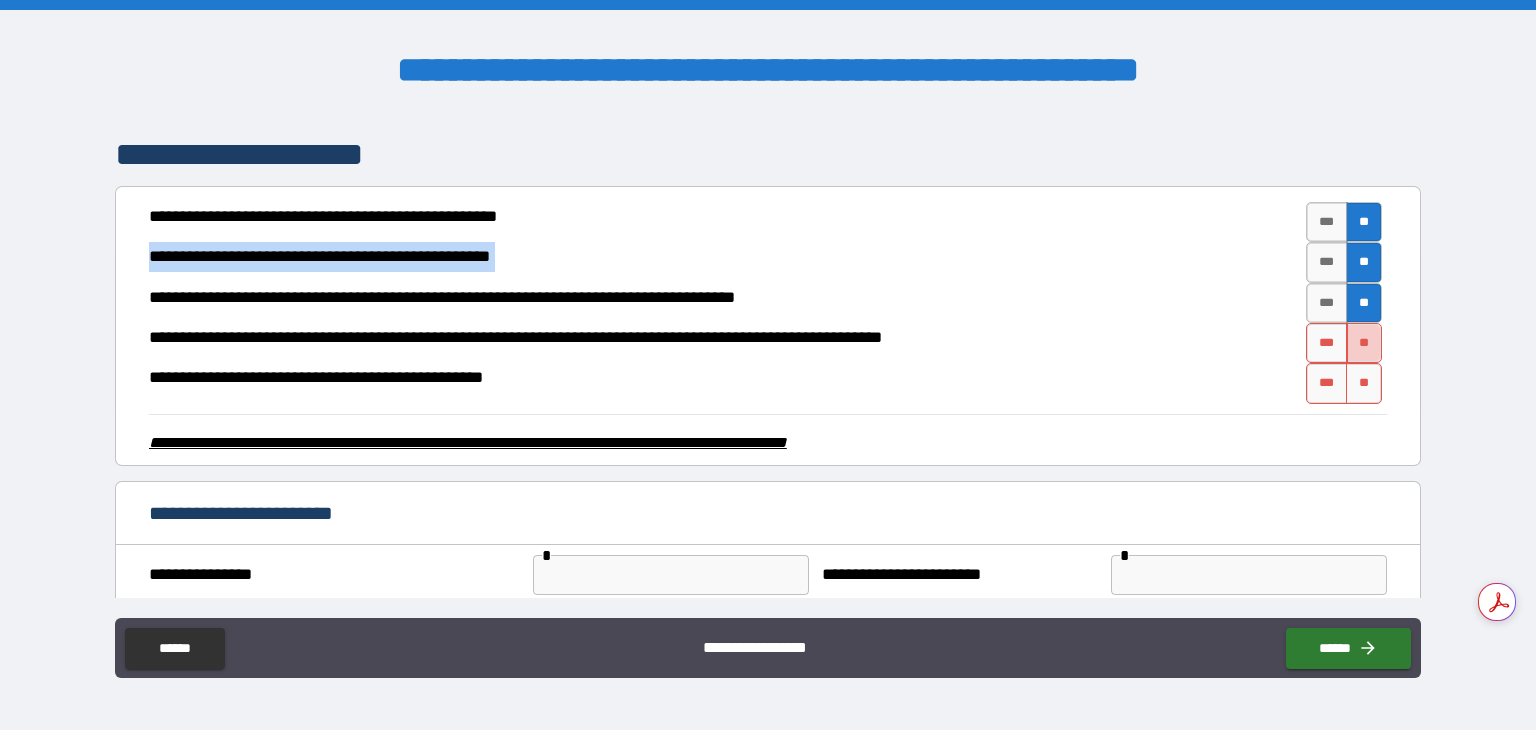 click on "**" at bounding box center (1364, 343) 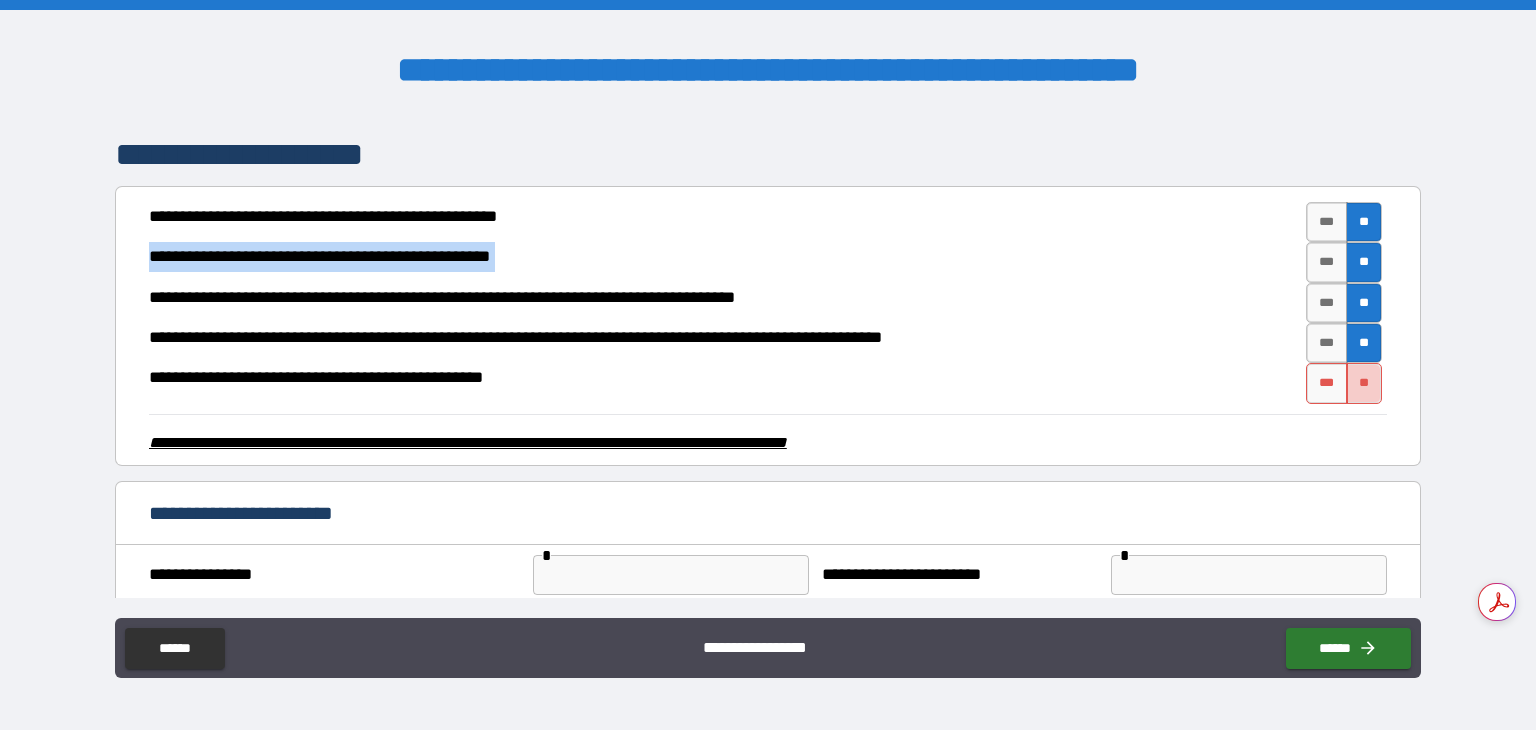 click on "**" at bounding box center (1364, 383) 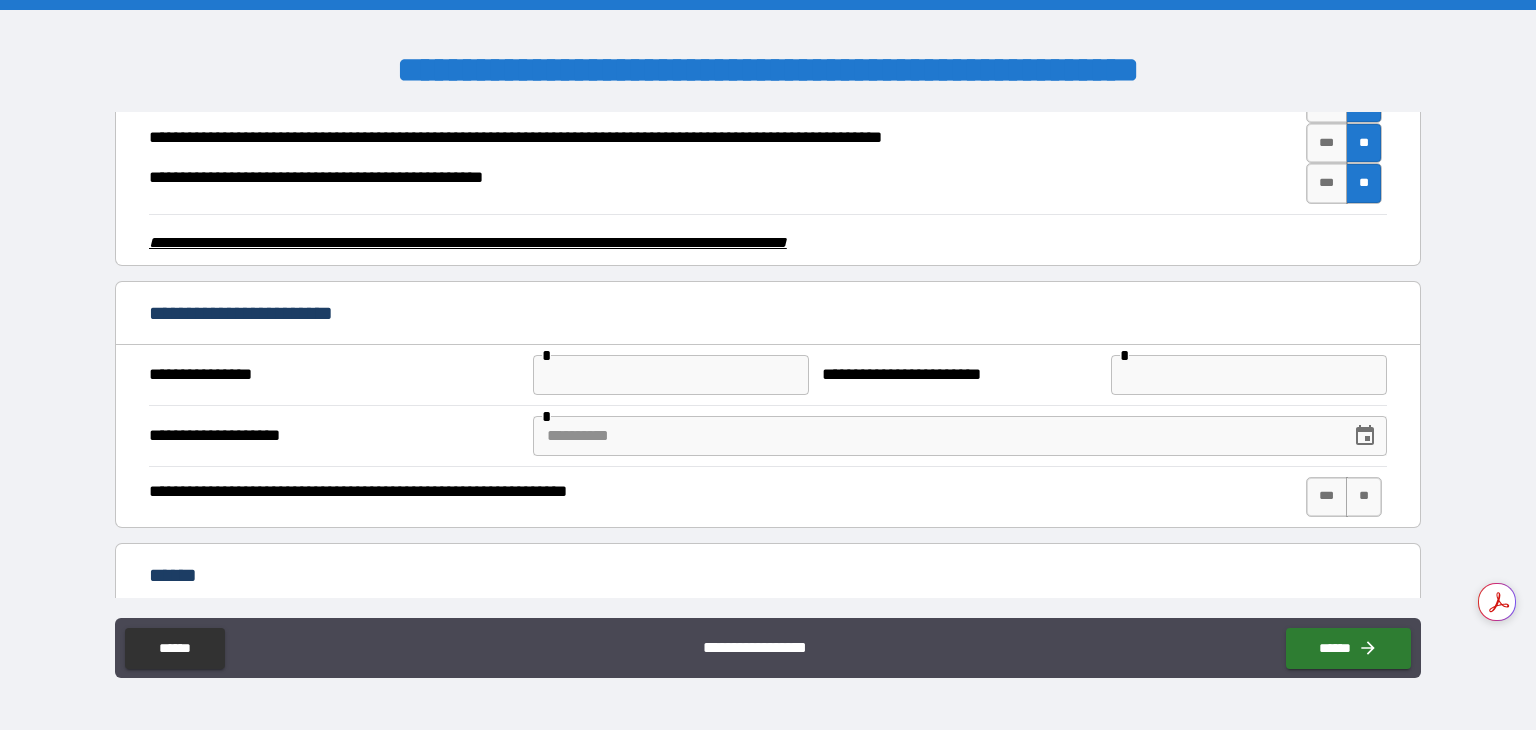 scroll, scrollTop: 3173, scrollLeft: 0, axis: vertical 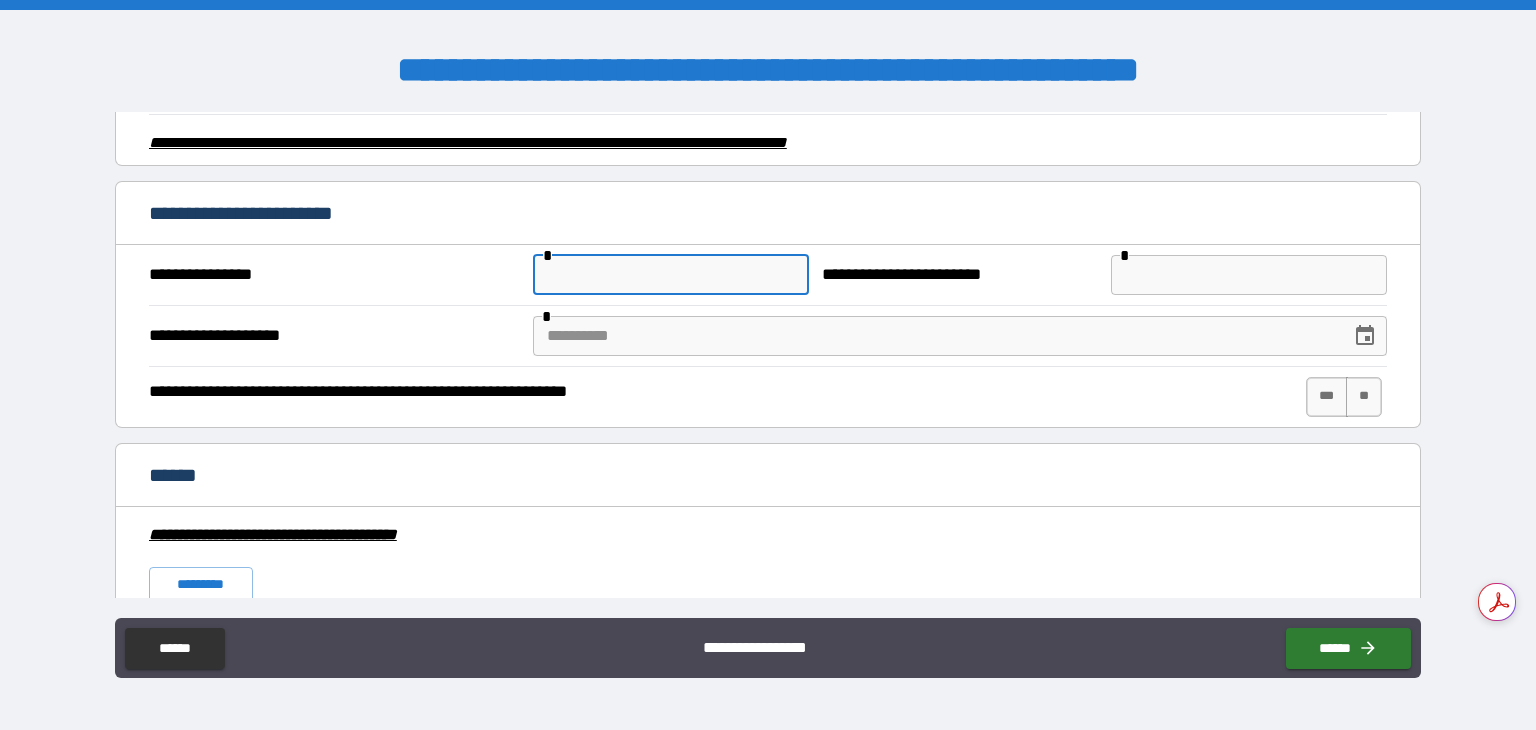 click at bounding box center (671, 275) 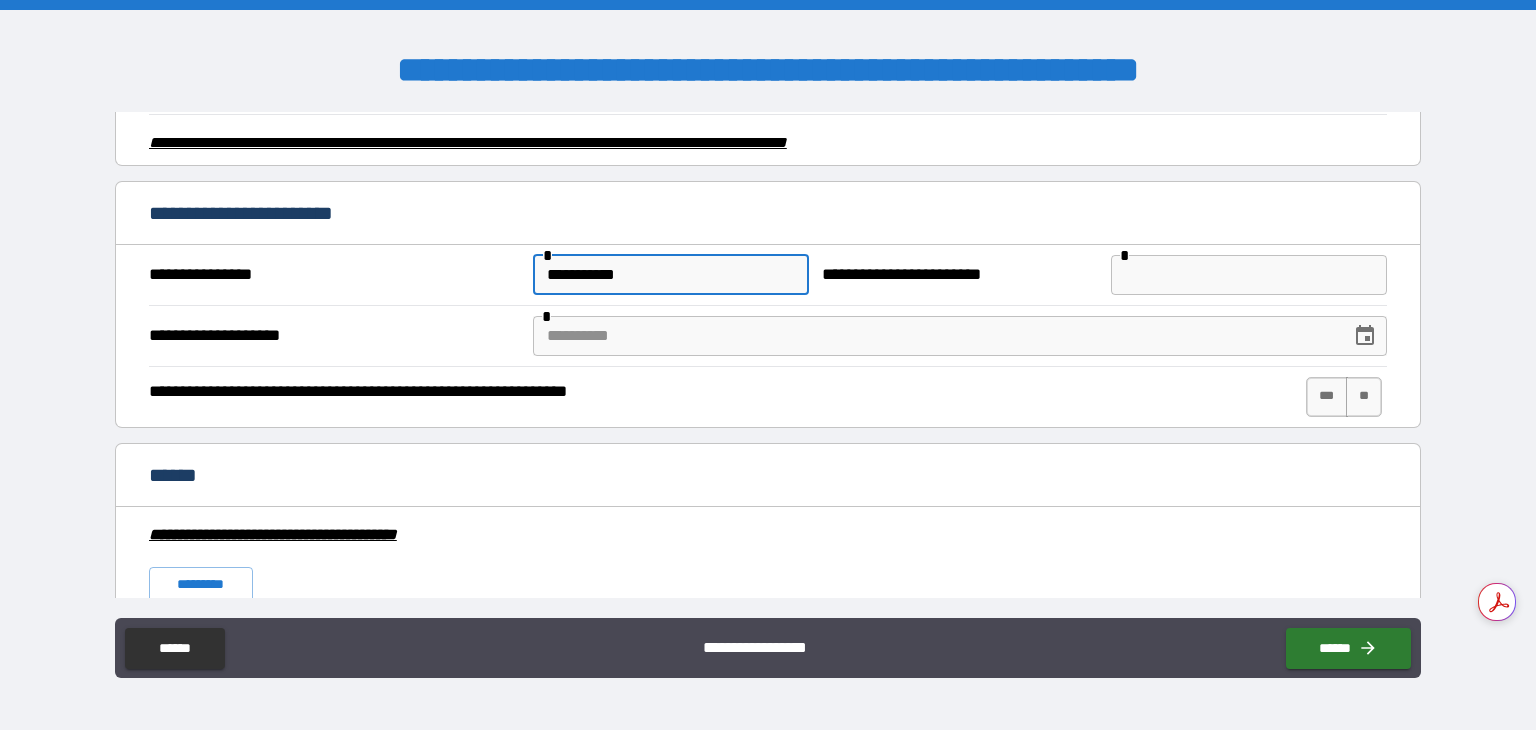 type on "**********" 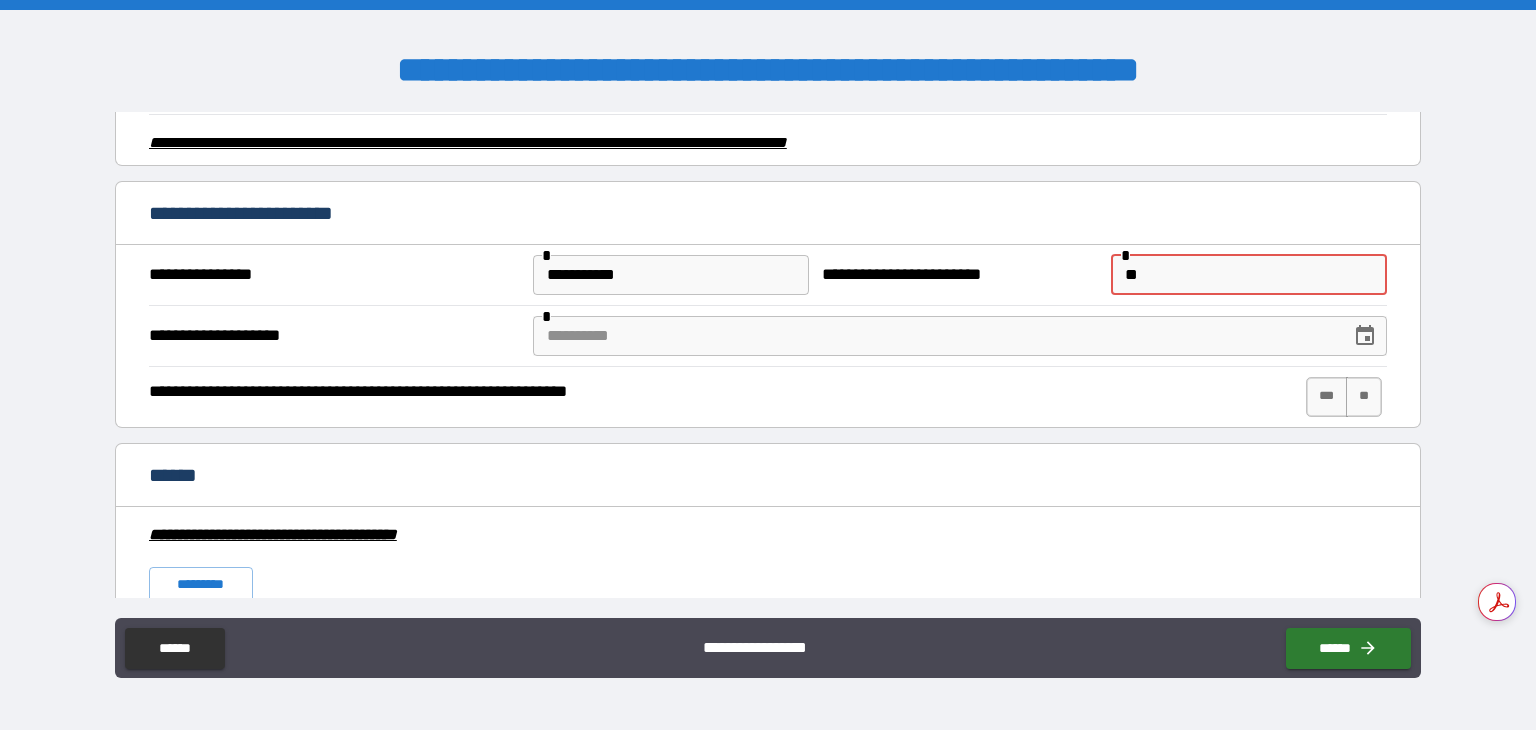 type on "**********" 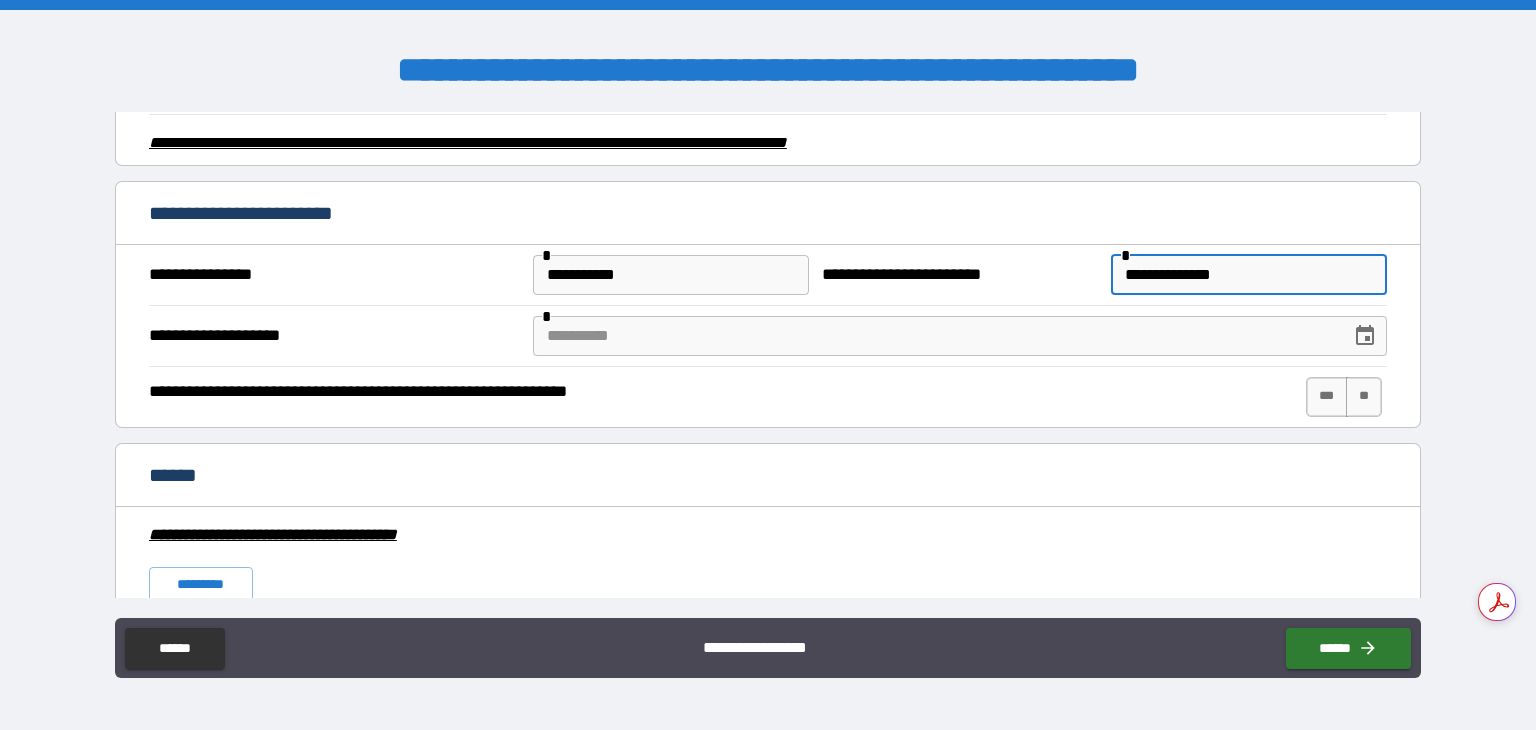 click at bounding box center (935, 336) 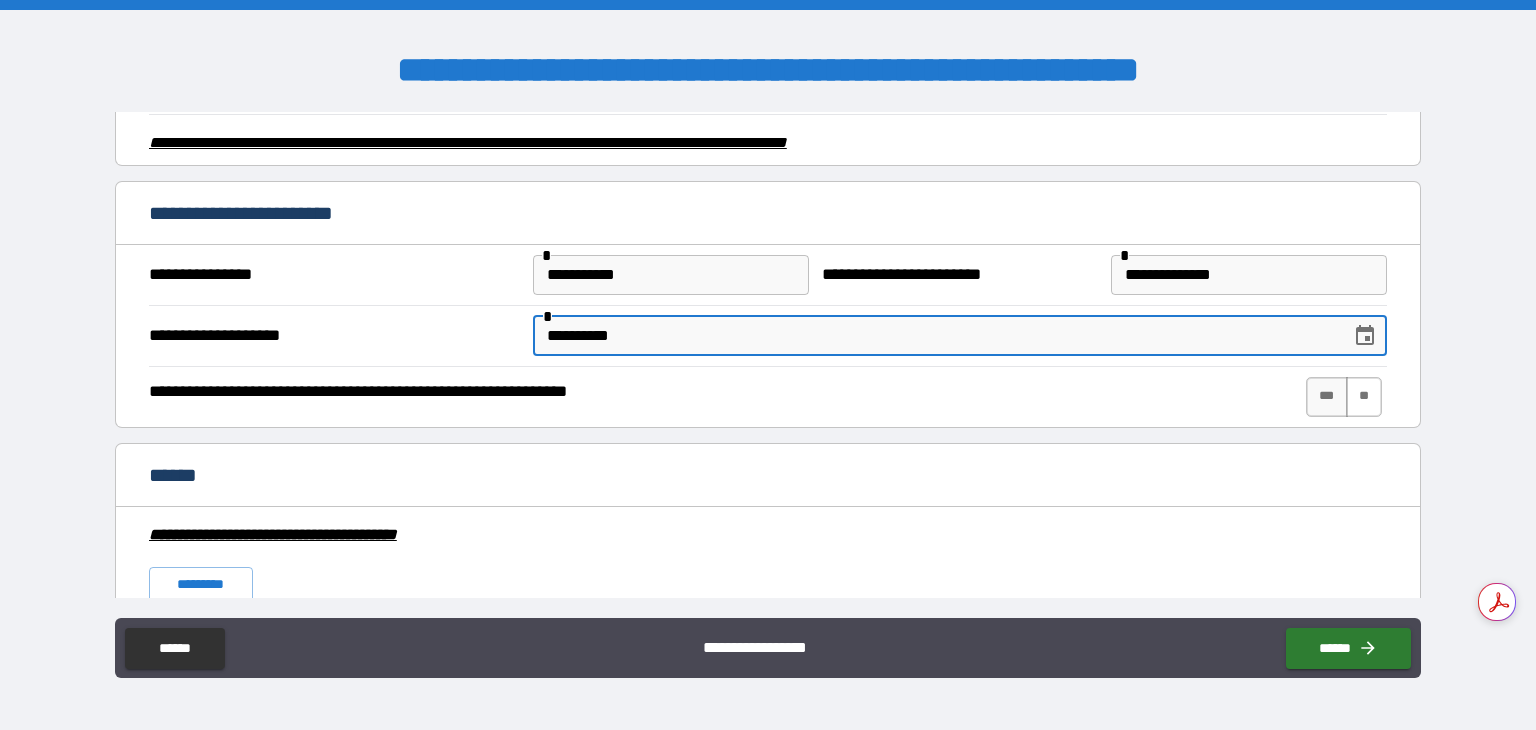 type on "**********" 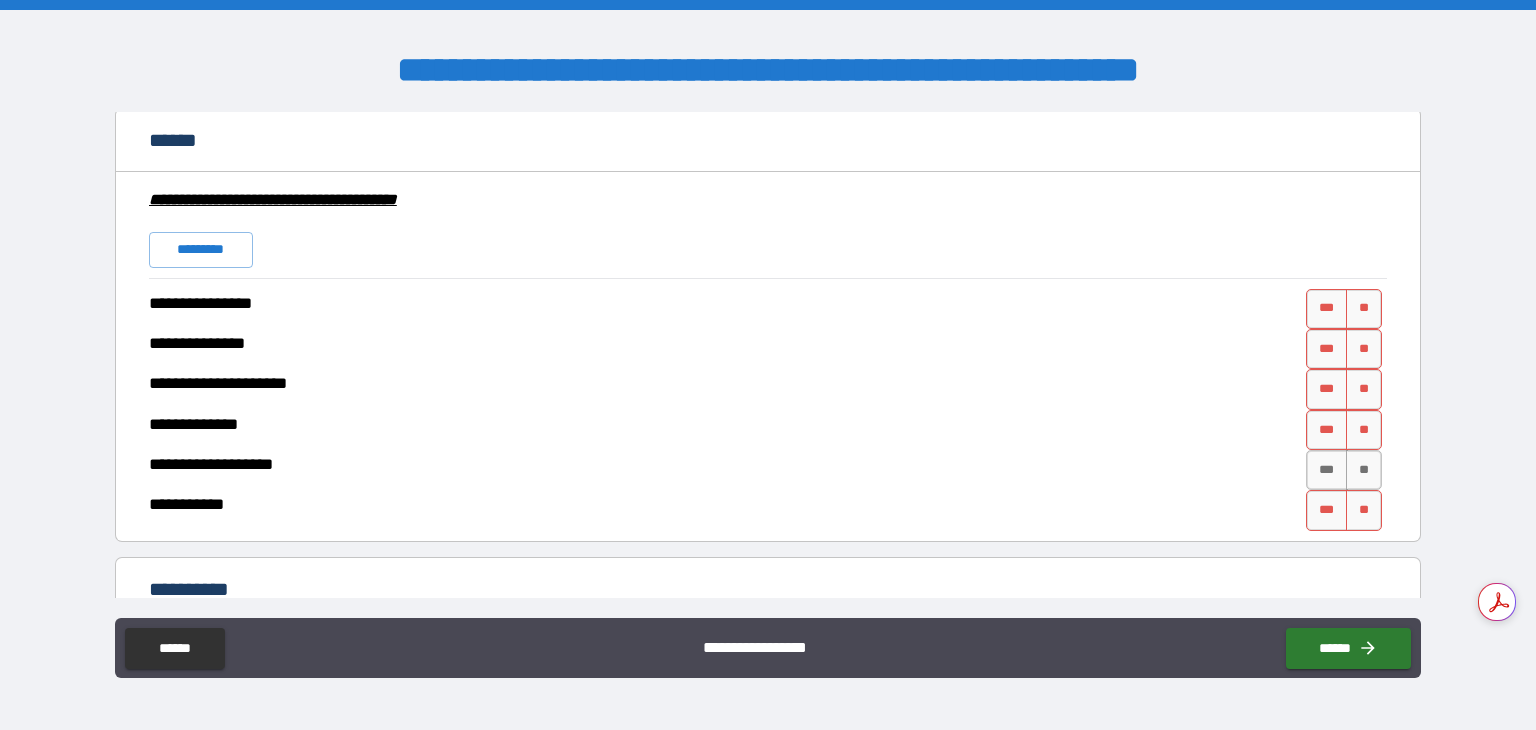 scroll, scrollTop: 3473, scrollLeft: 0, axis: vertical 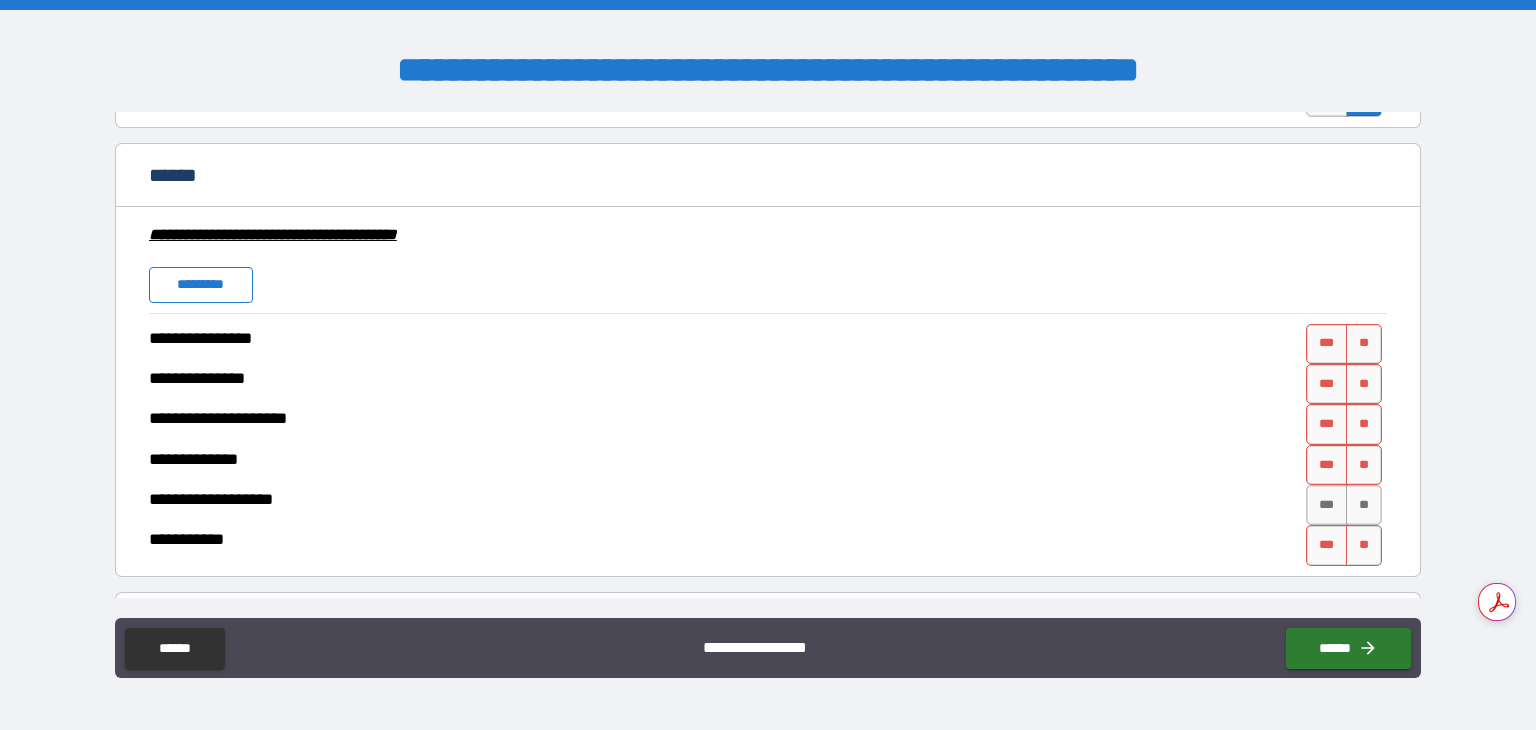 click on "*********" at bounding box center [201, 285] 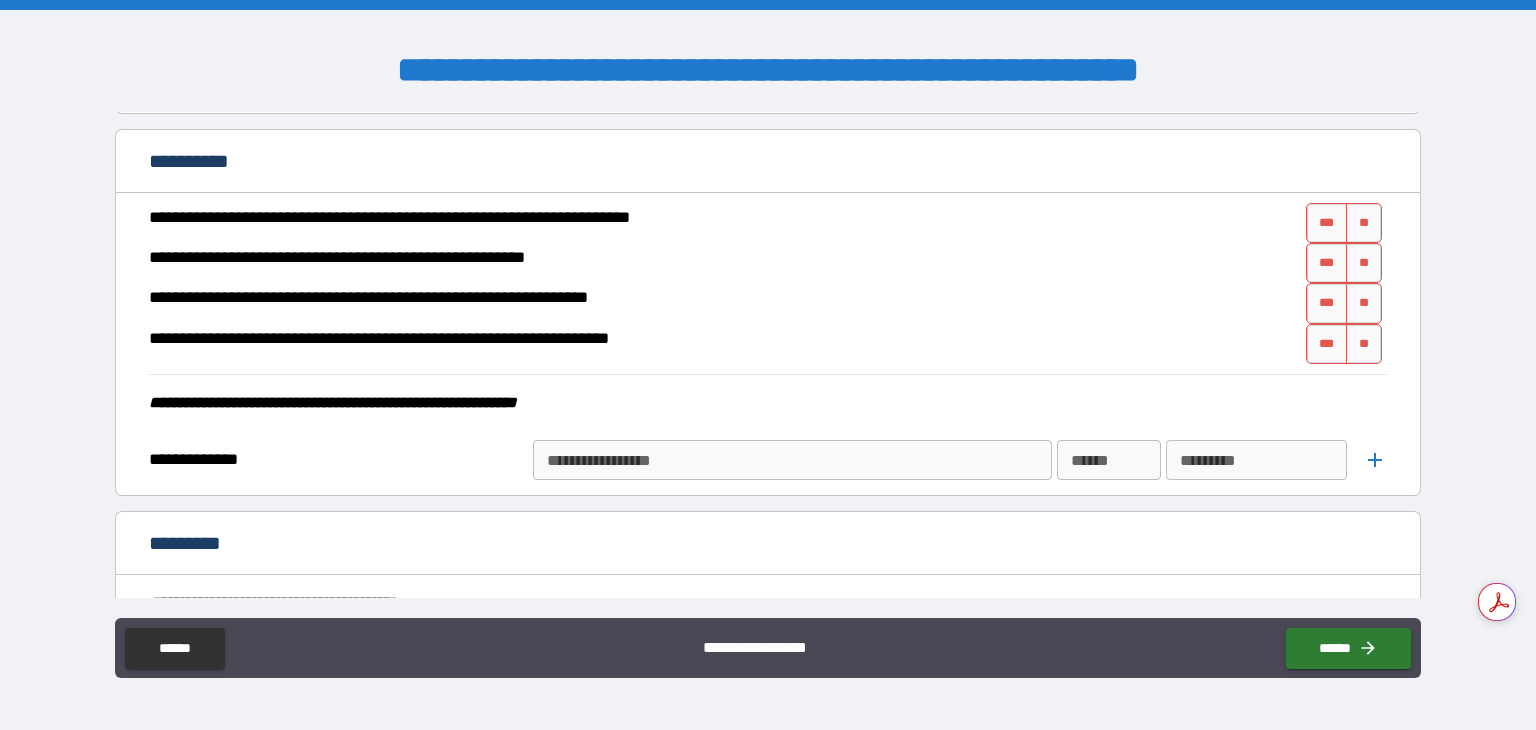 scroll, scrollTop: 3873, scrollLeft: 0, axis: vertical 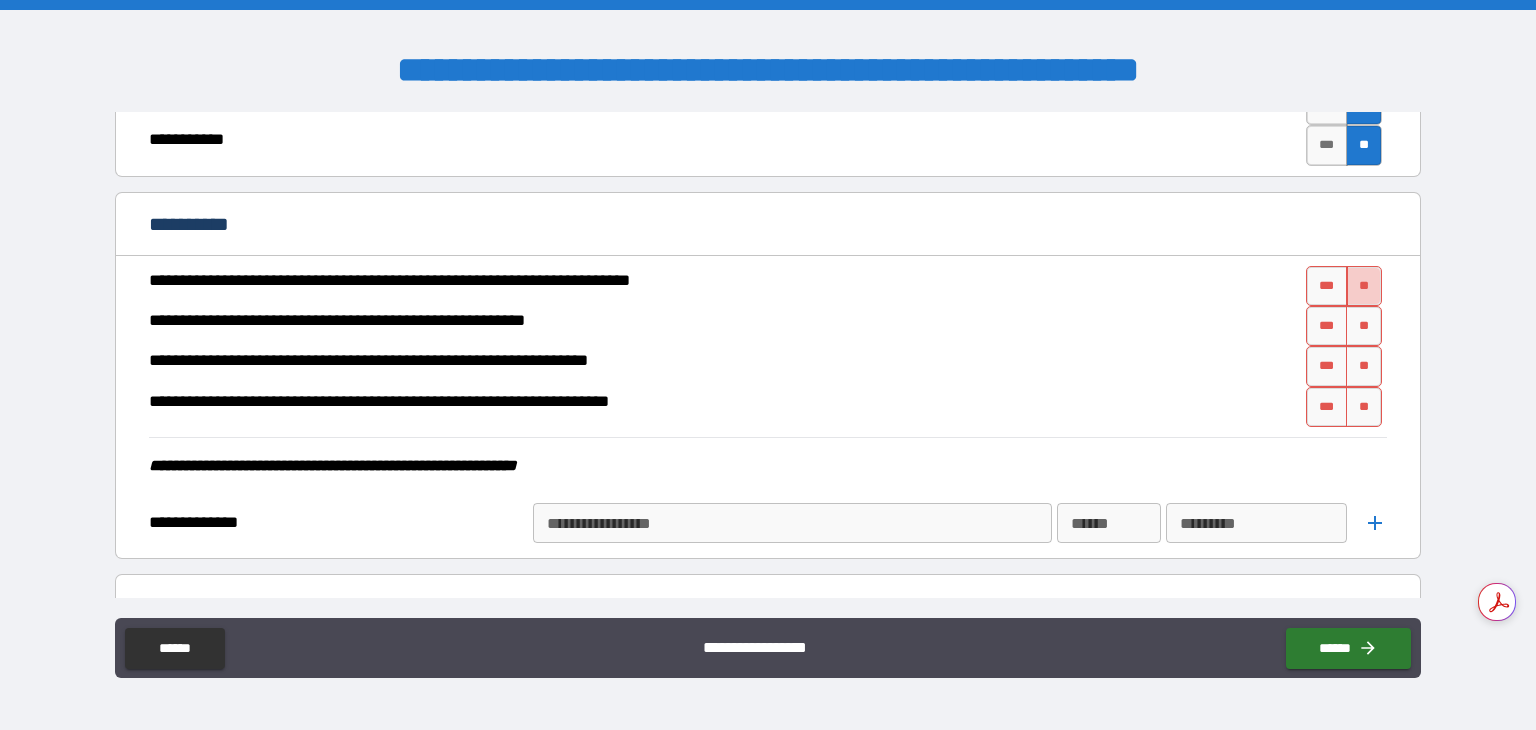 click on "**" at bounding box center (1364, 286) 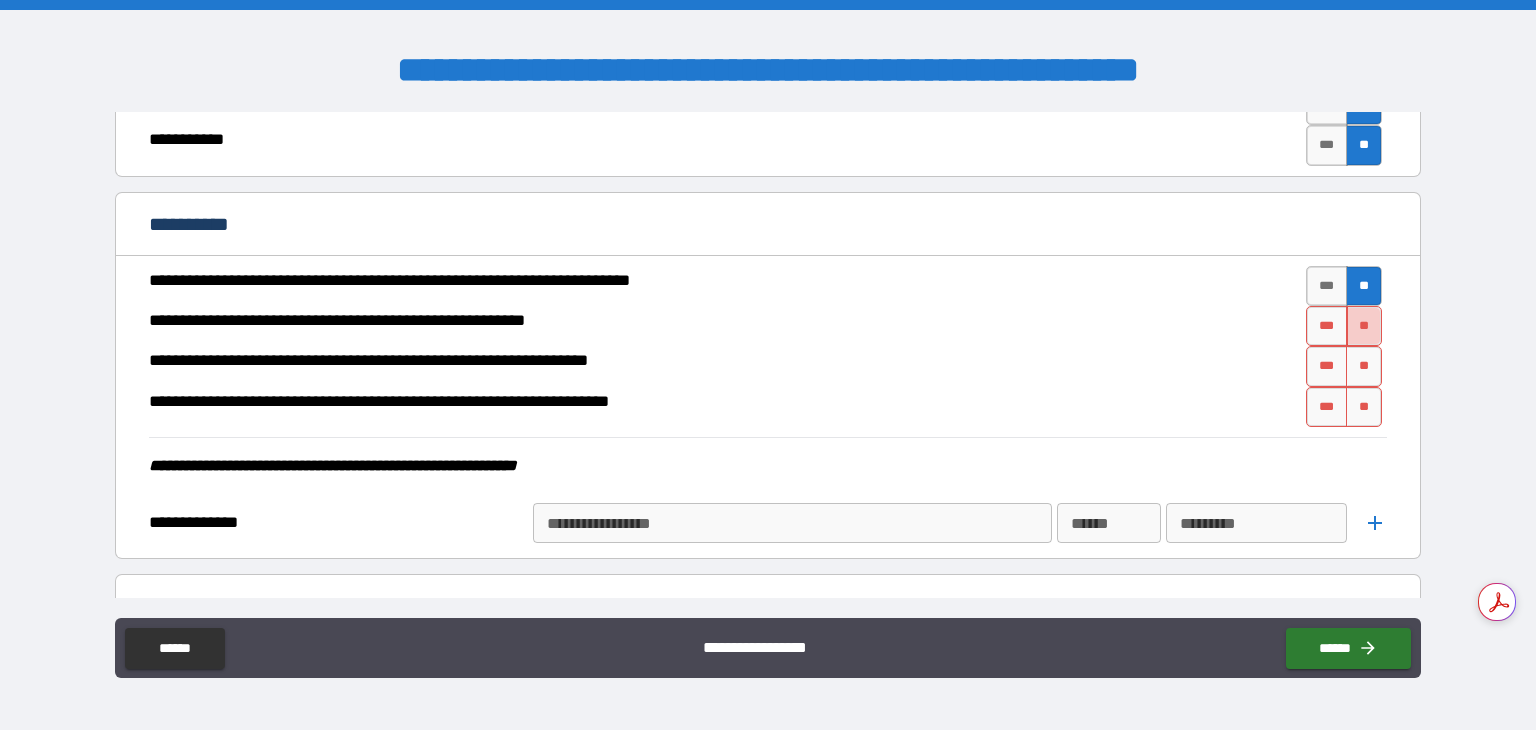 click on "**" at bounding box center [1364, 326] 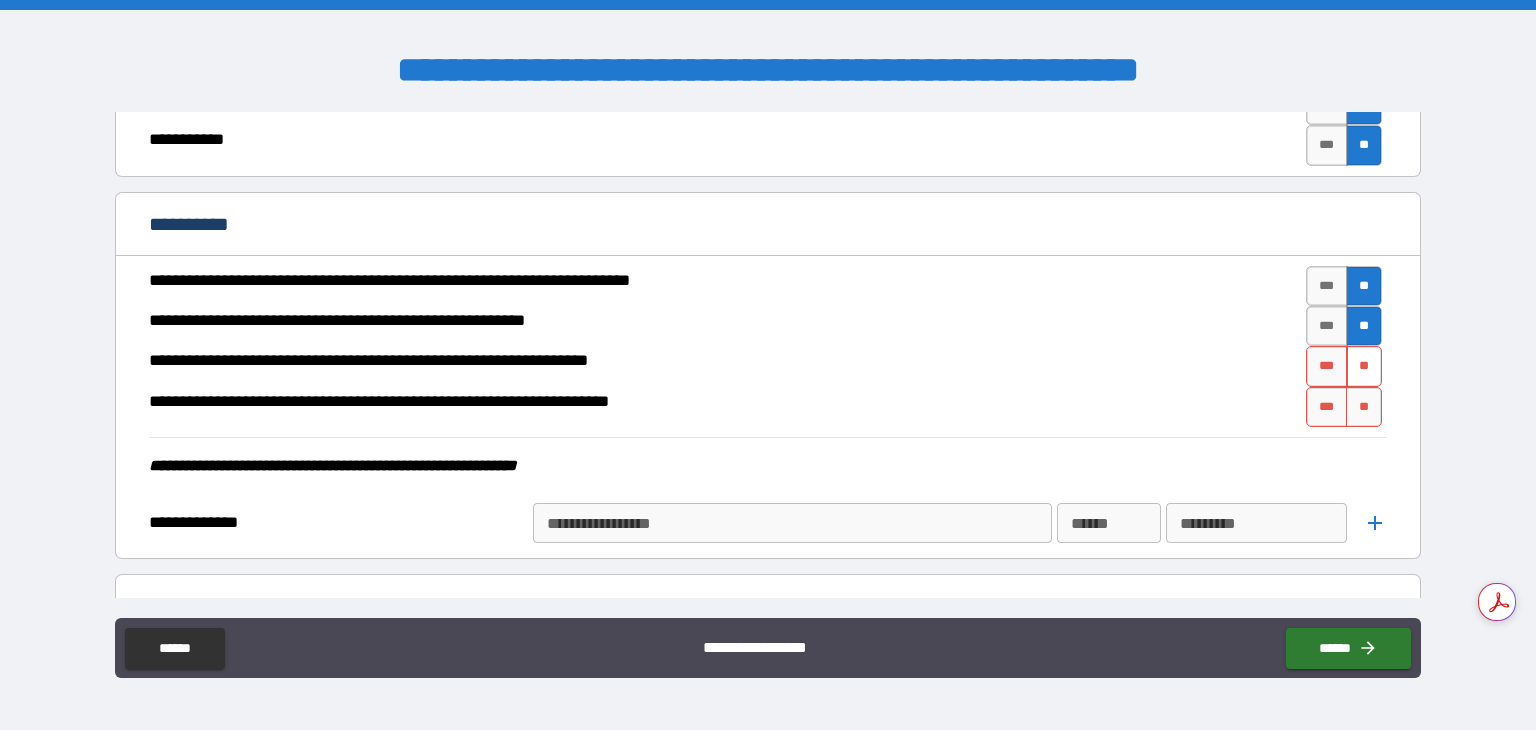 click on "**" at bounding box center (1364, 366) 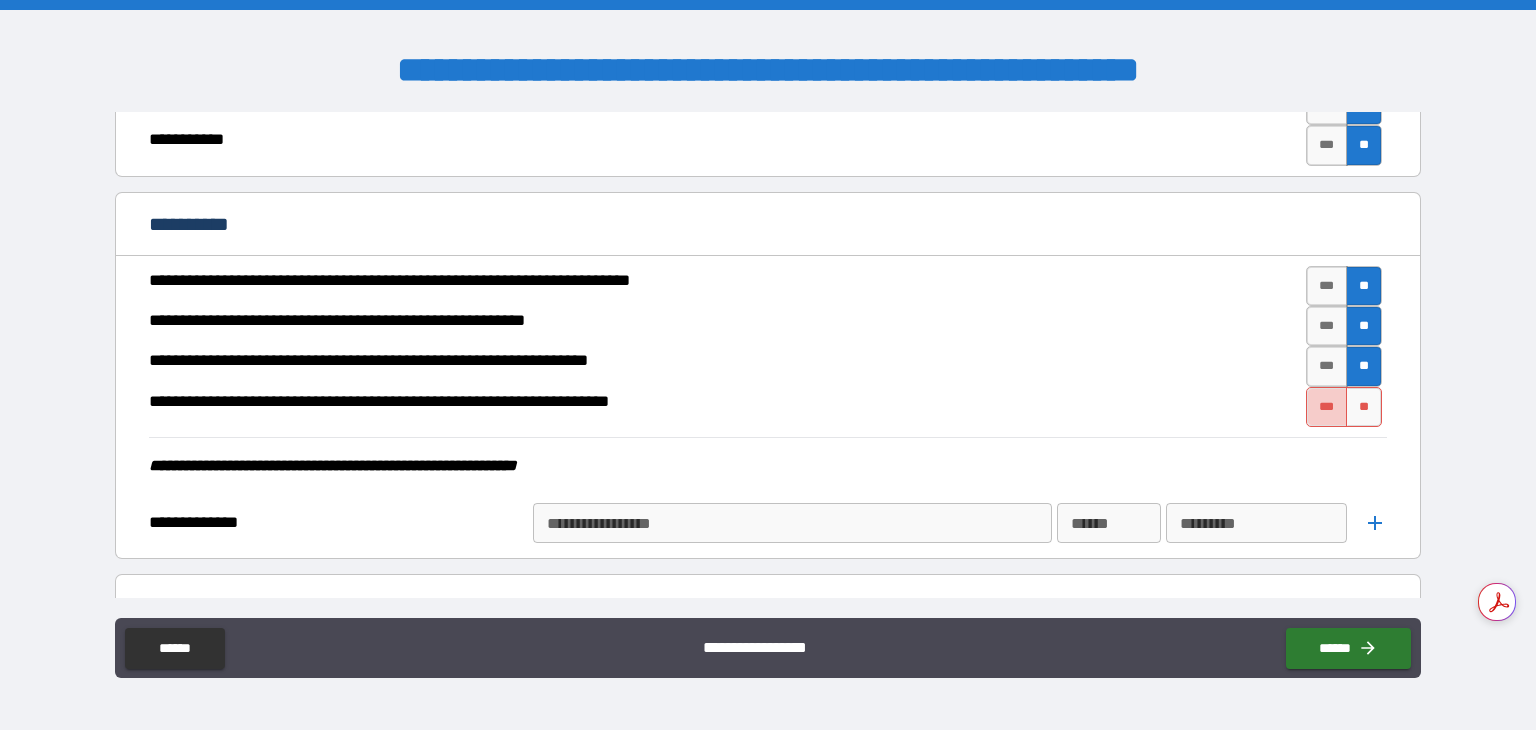 click on "***" at bounding box center [1327, 407] 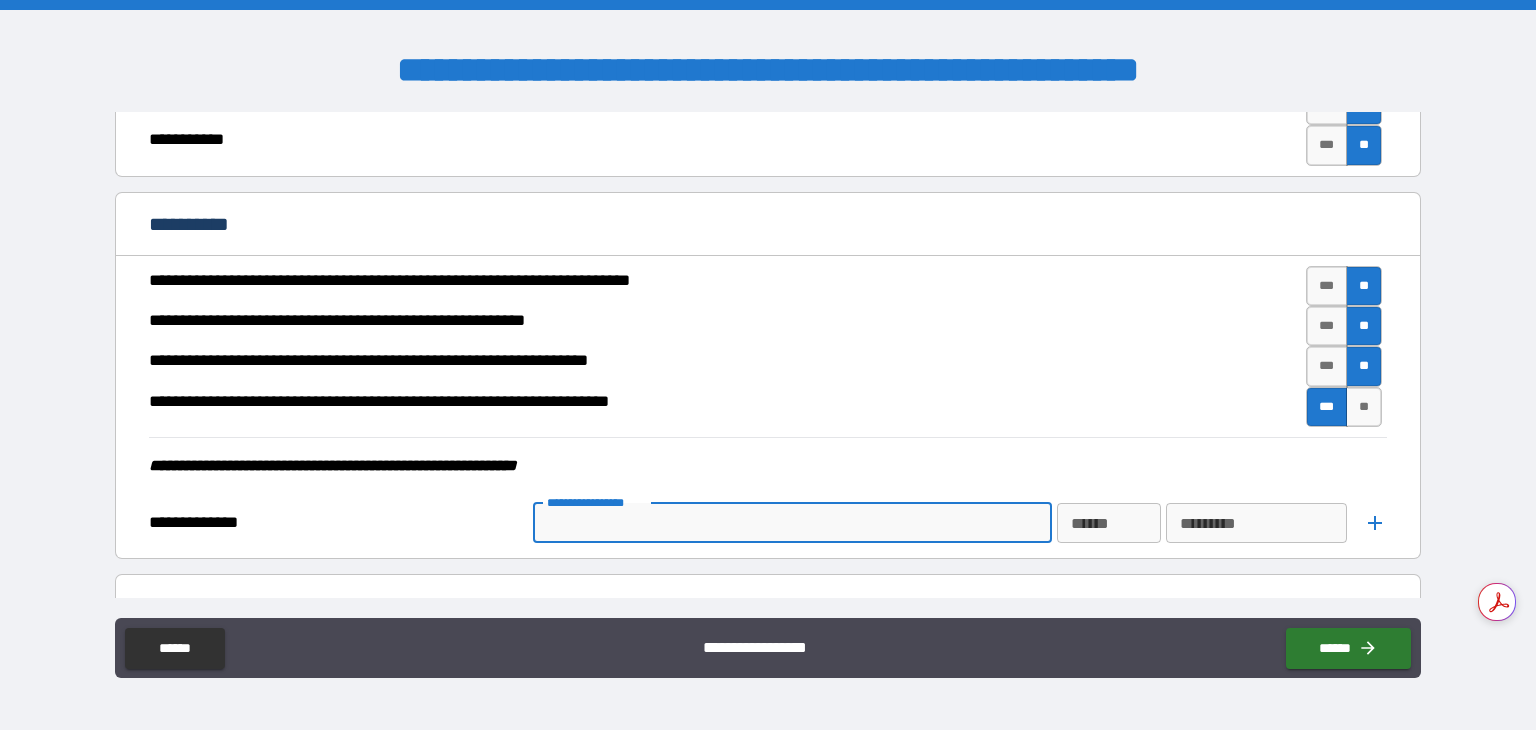 click on "**********" at bounding box center (791, 523) 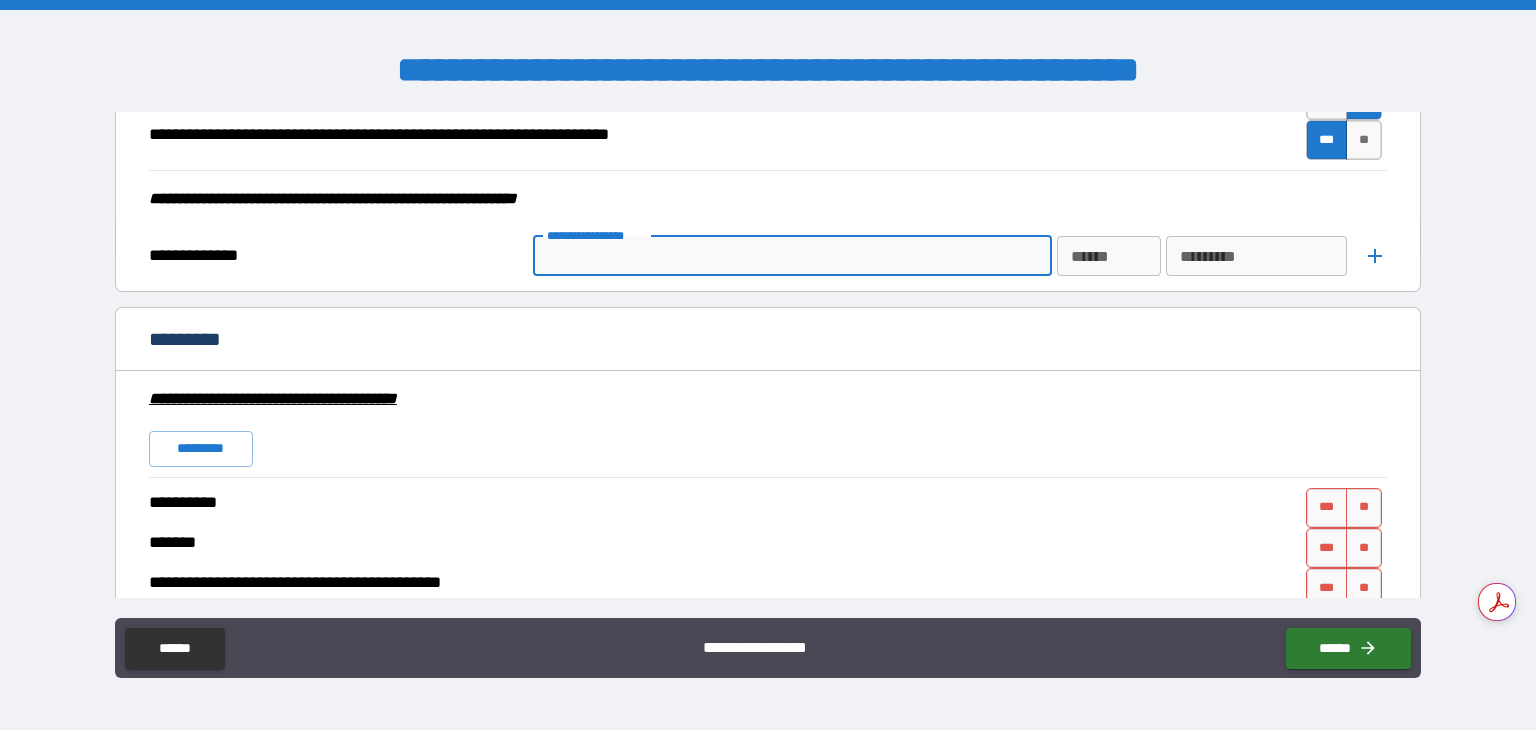 scroll, scrollTop: 4273, scrollLeft: 0, axis: vertical 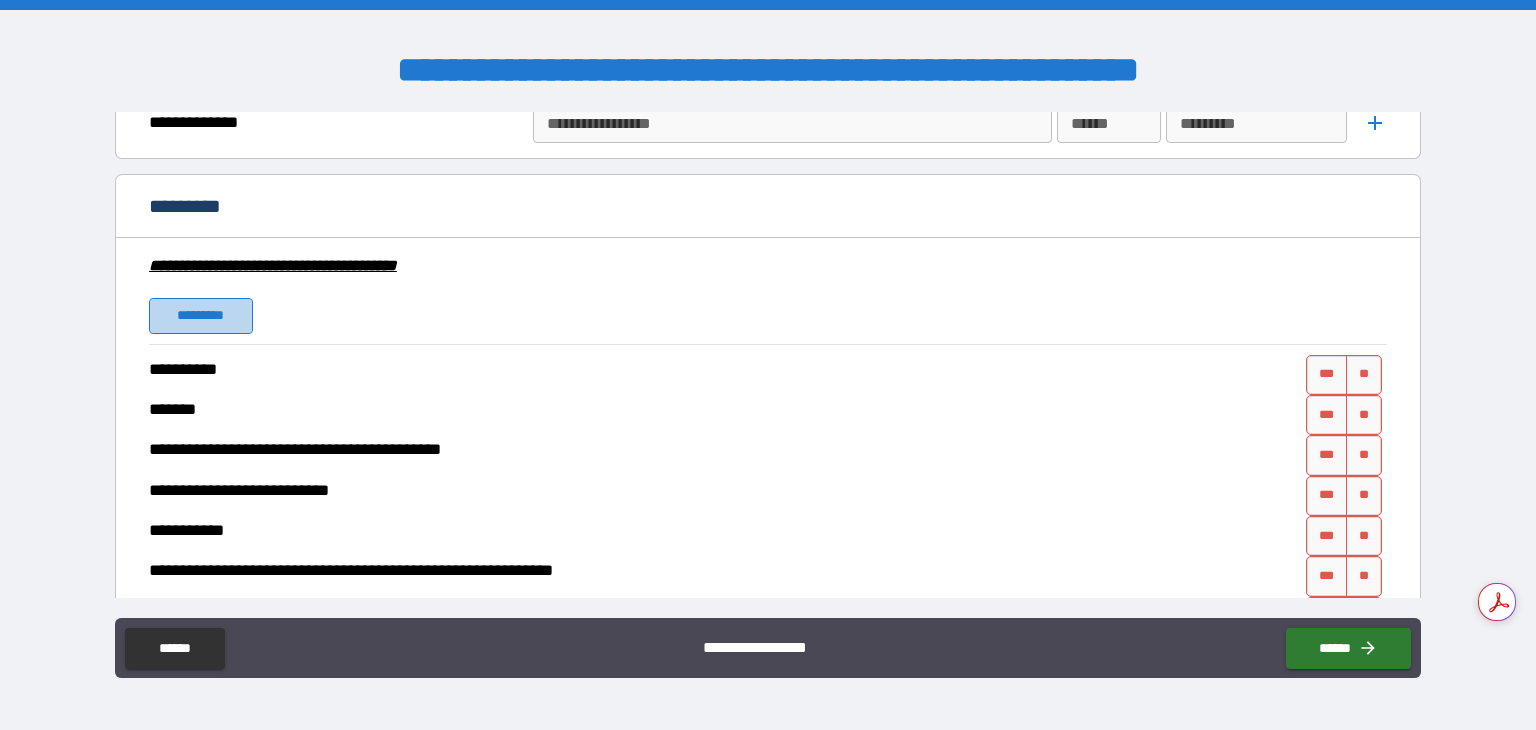 click on "*********" at bounding box center [201, 316] 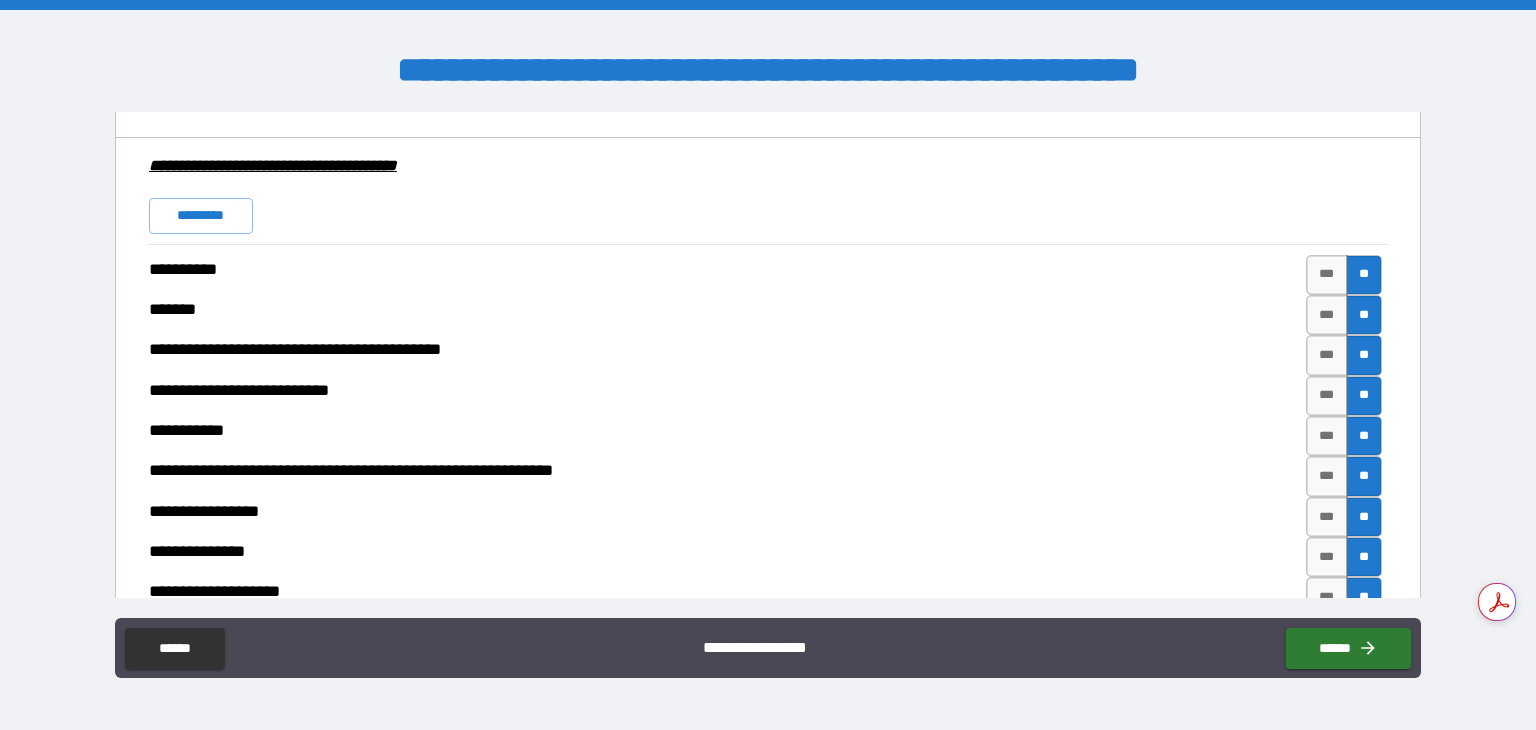 scroll, scrollTop: 4473, scrollLeft: 0, axis: vertical 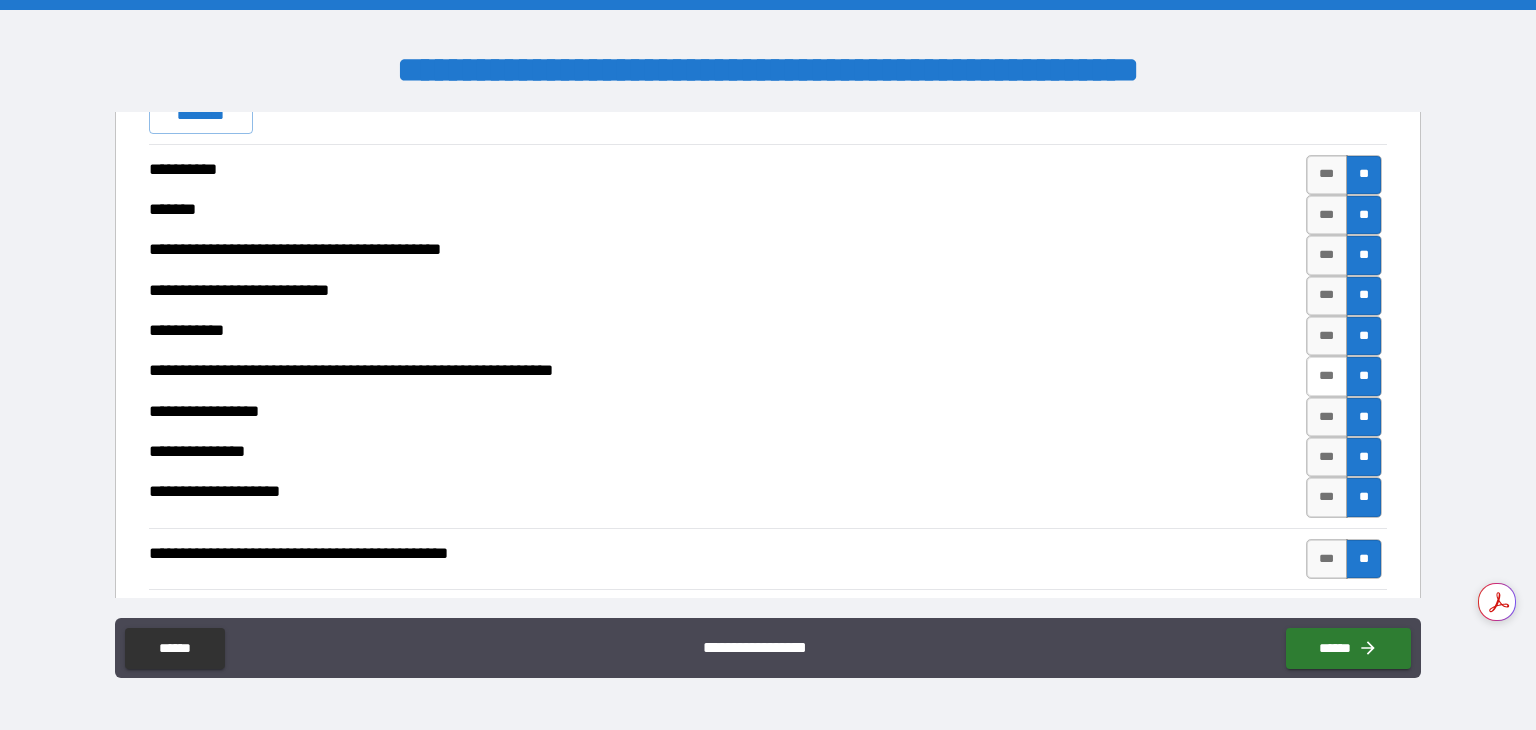 click on "***" at bounding box center (1327, 376) 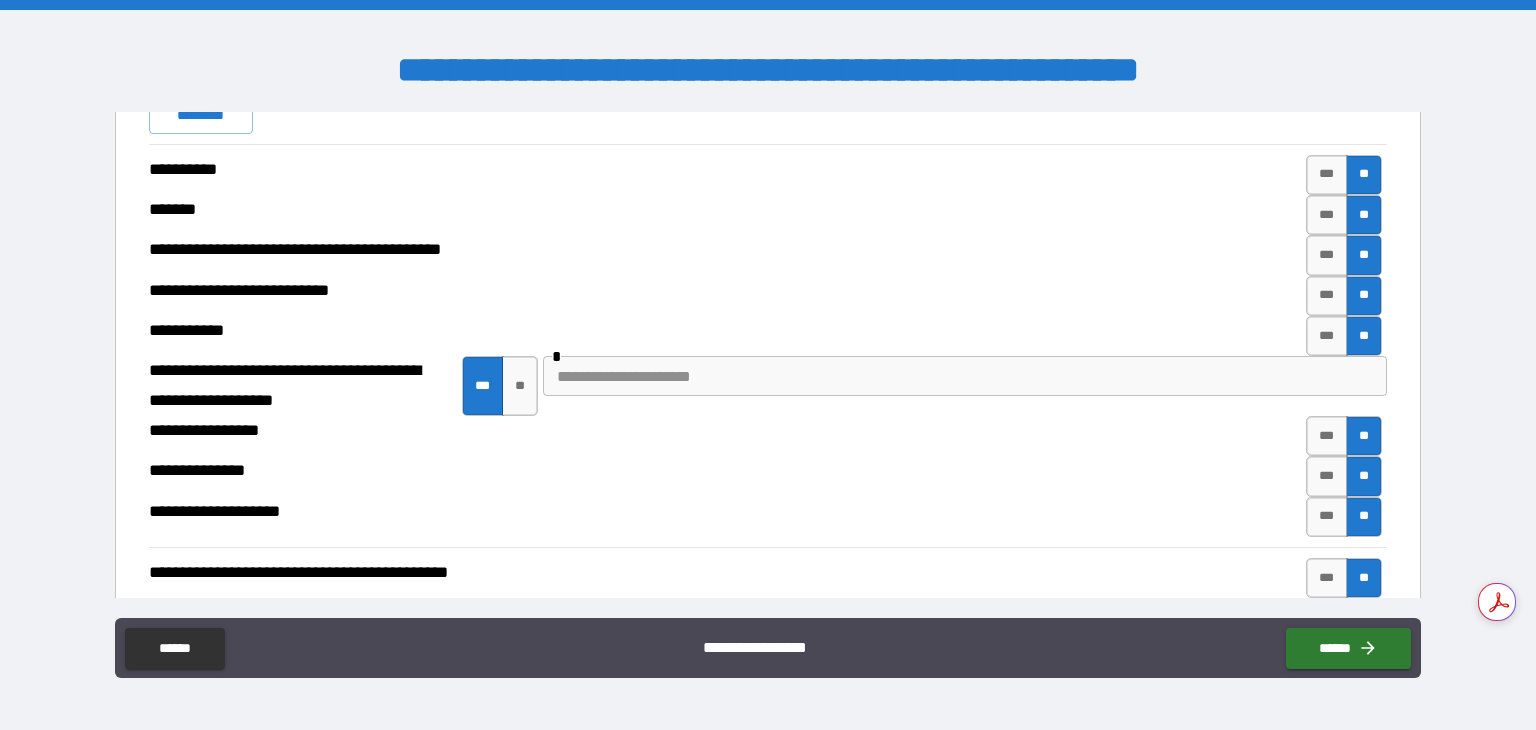 click on "[FIRST] [LAST]" at bounding box center (765, 476) 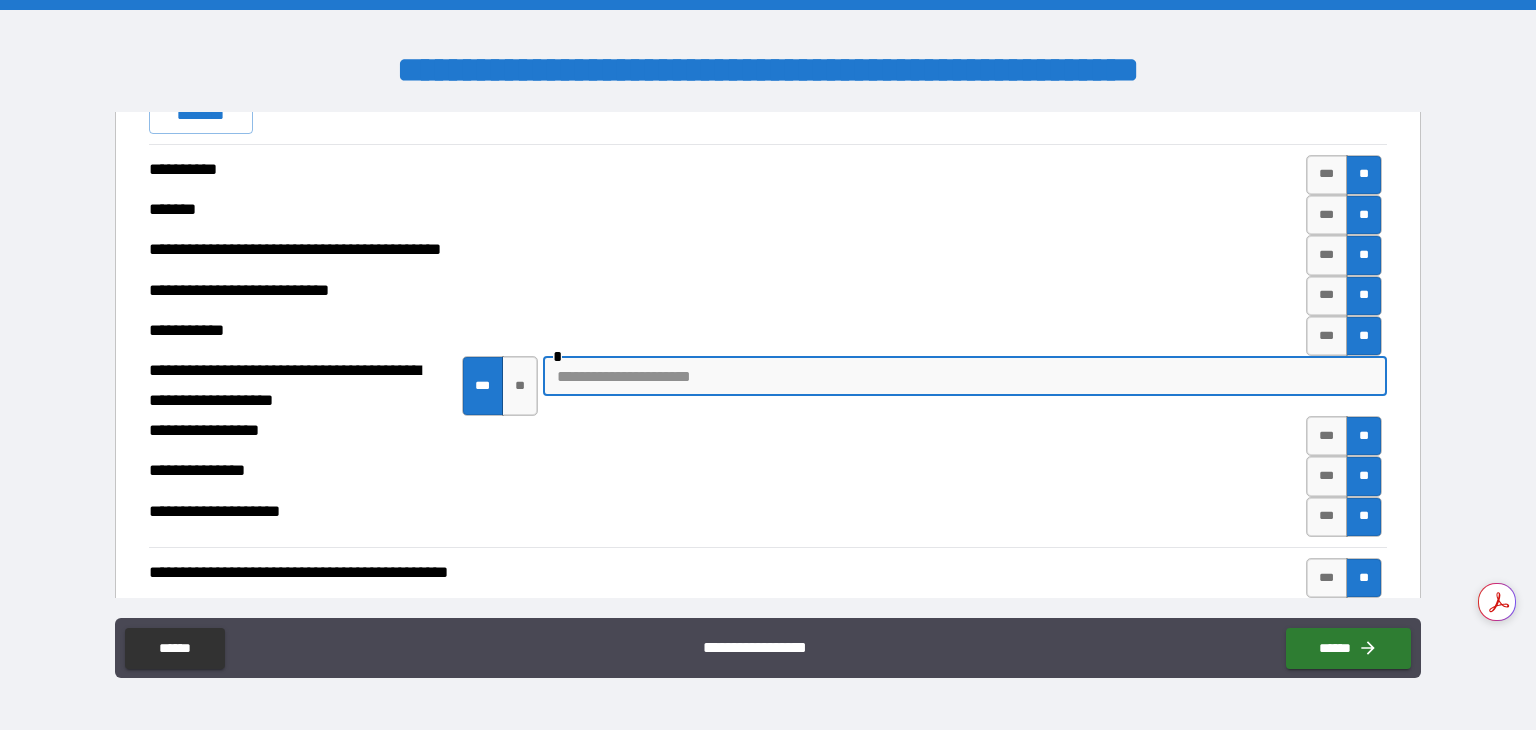 click at bounding box center [965, 376] 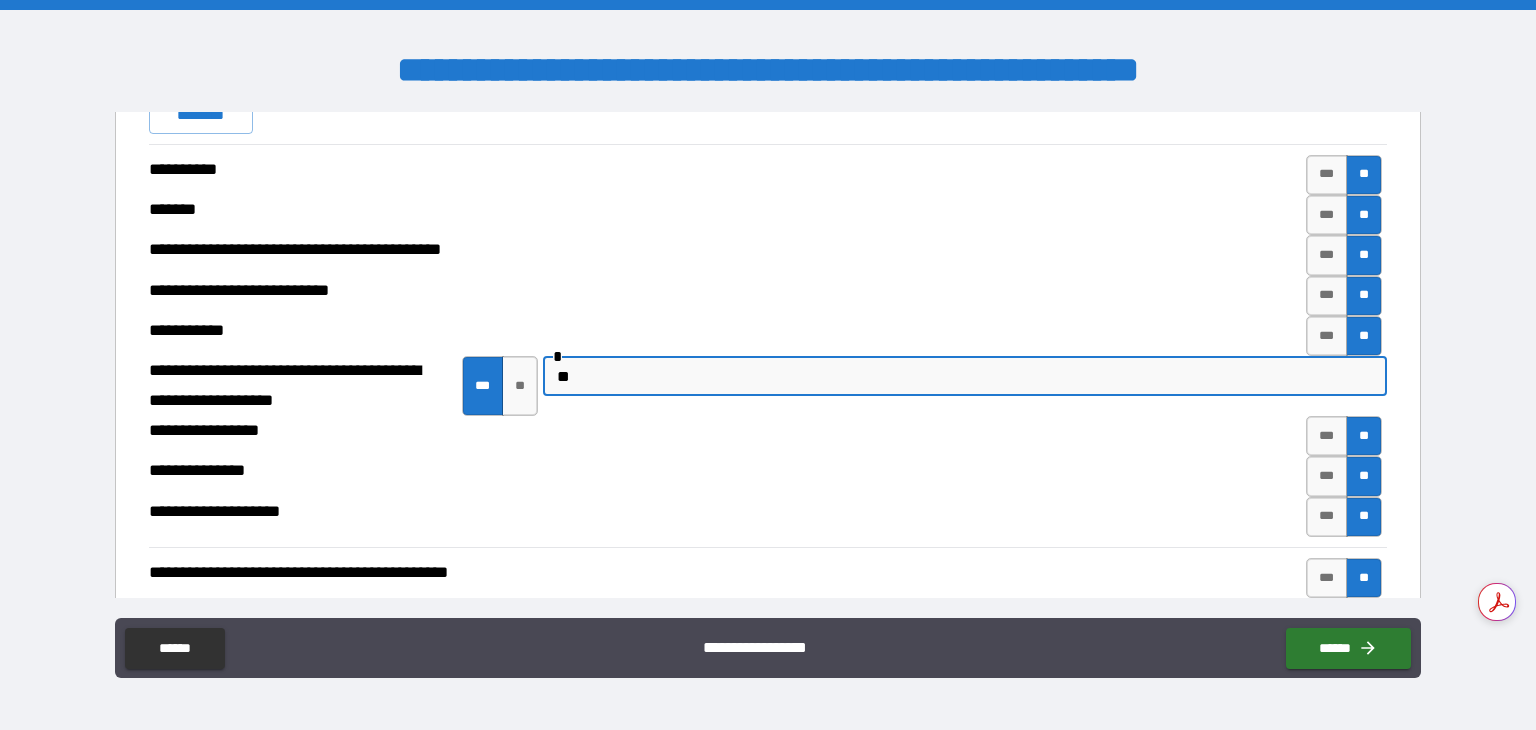 type on "*" 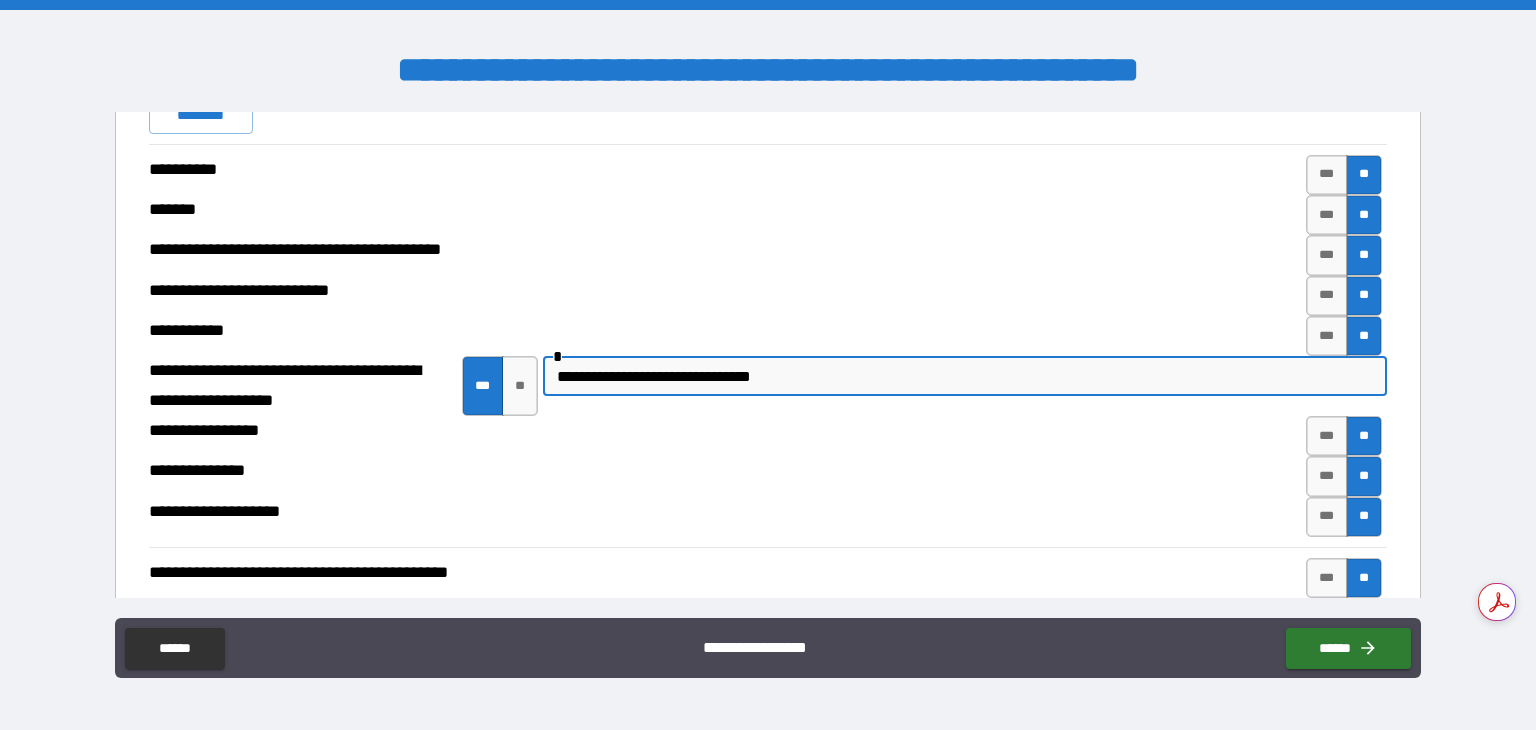 type on "**********" 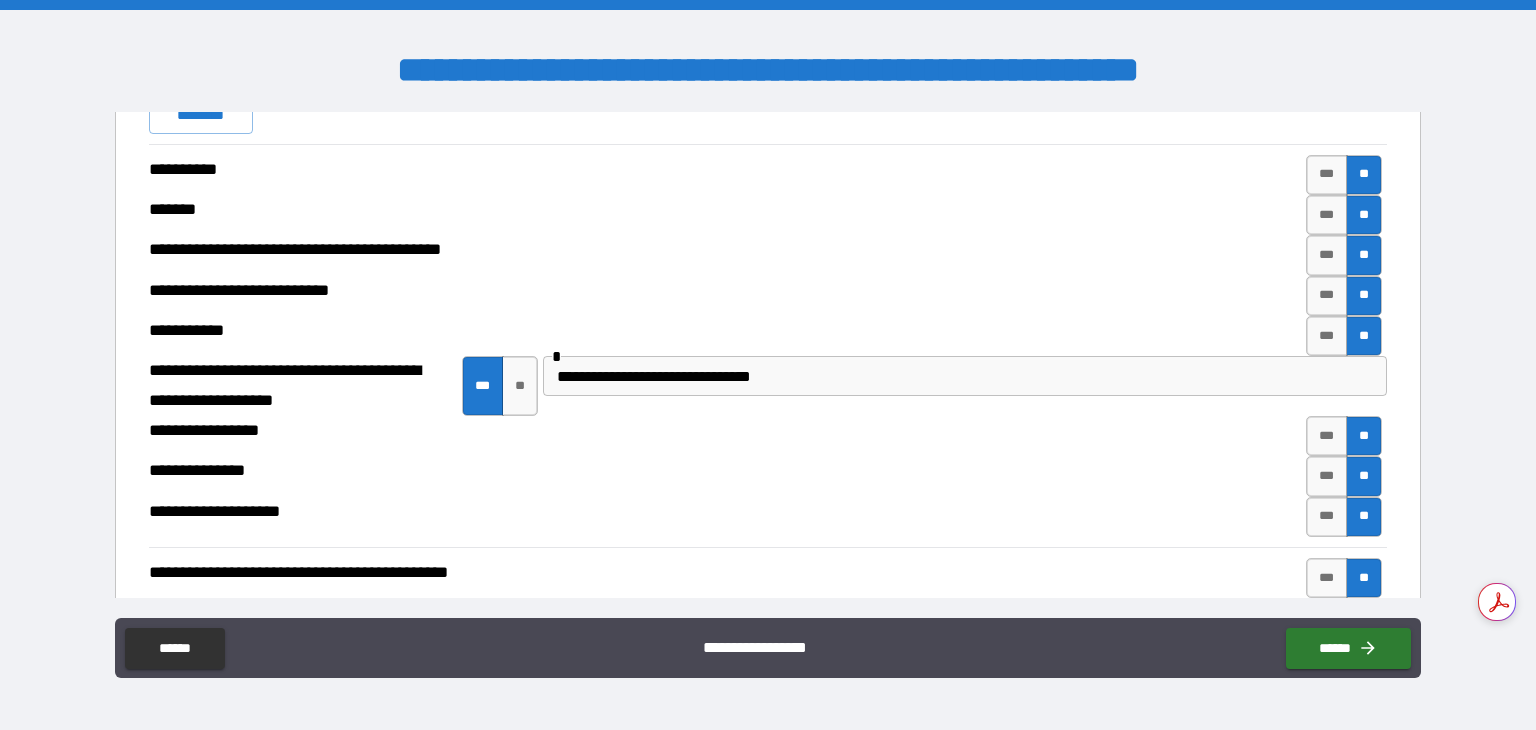click on "**********" at bounding box center [765, 436] 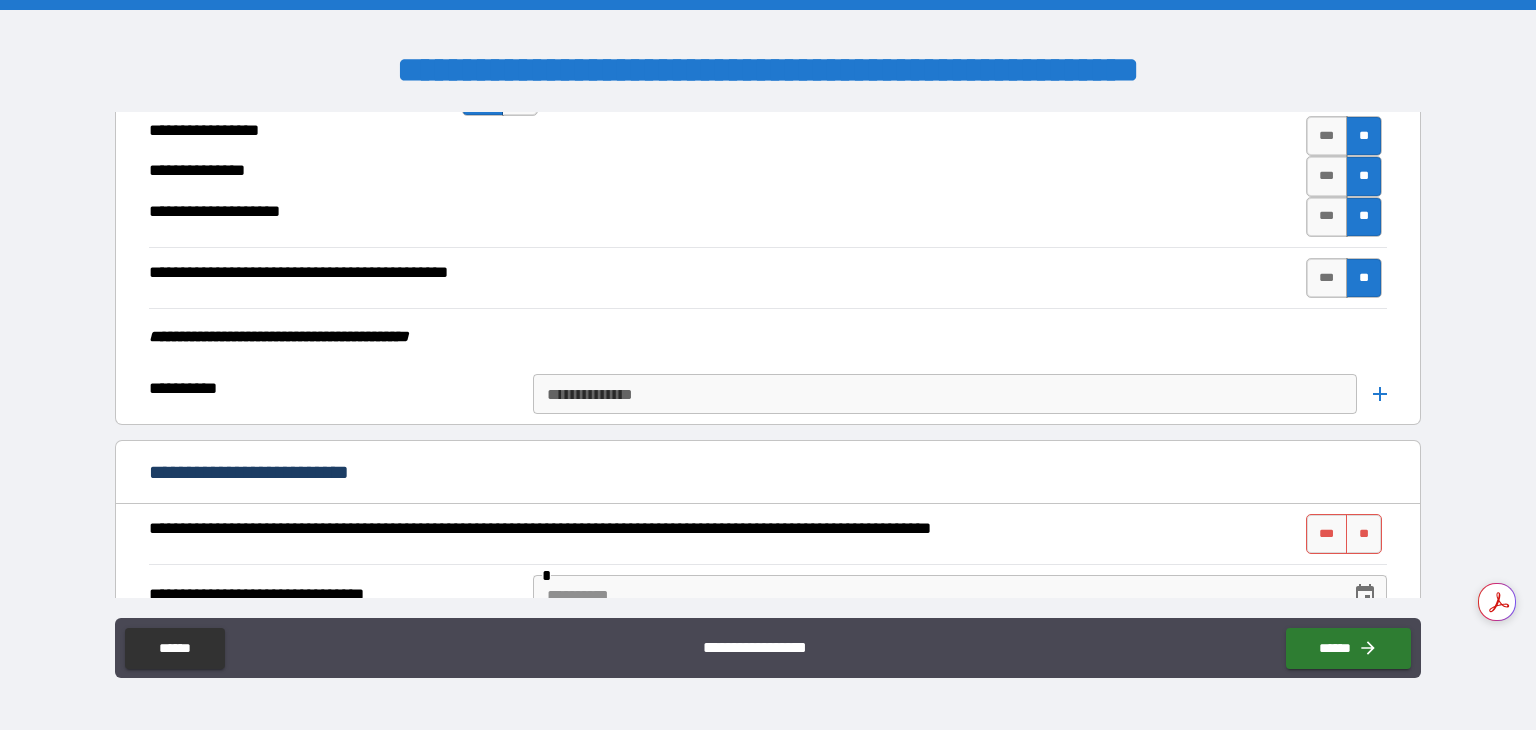 scroll, scrollTop: 4873, scrollLeft: 0, axis: vertical 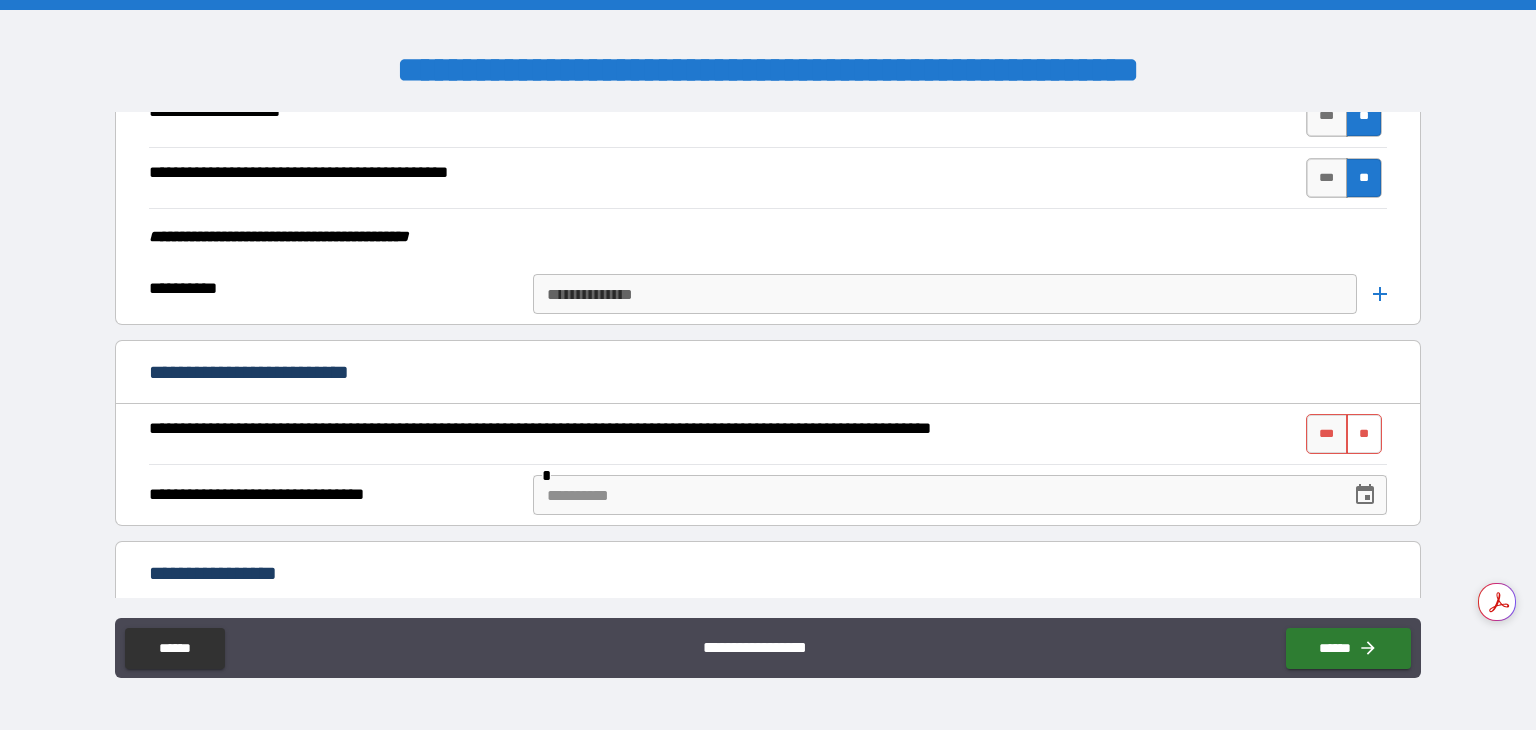 click on "**" at bounding box center (1364, 434) 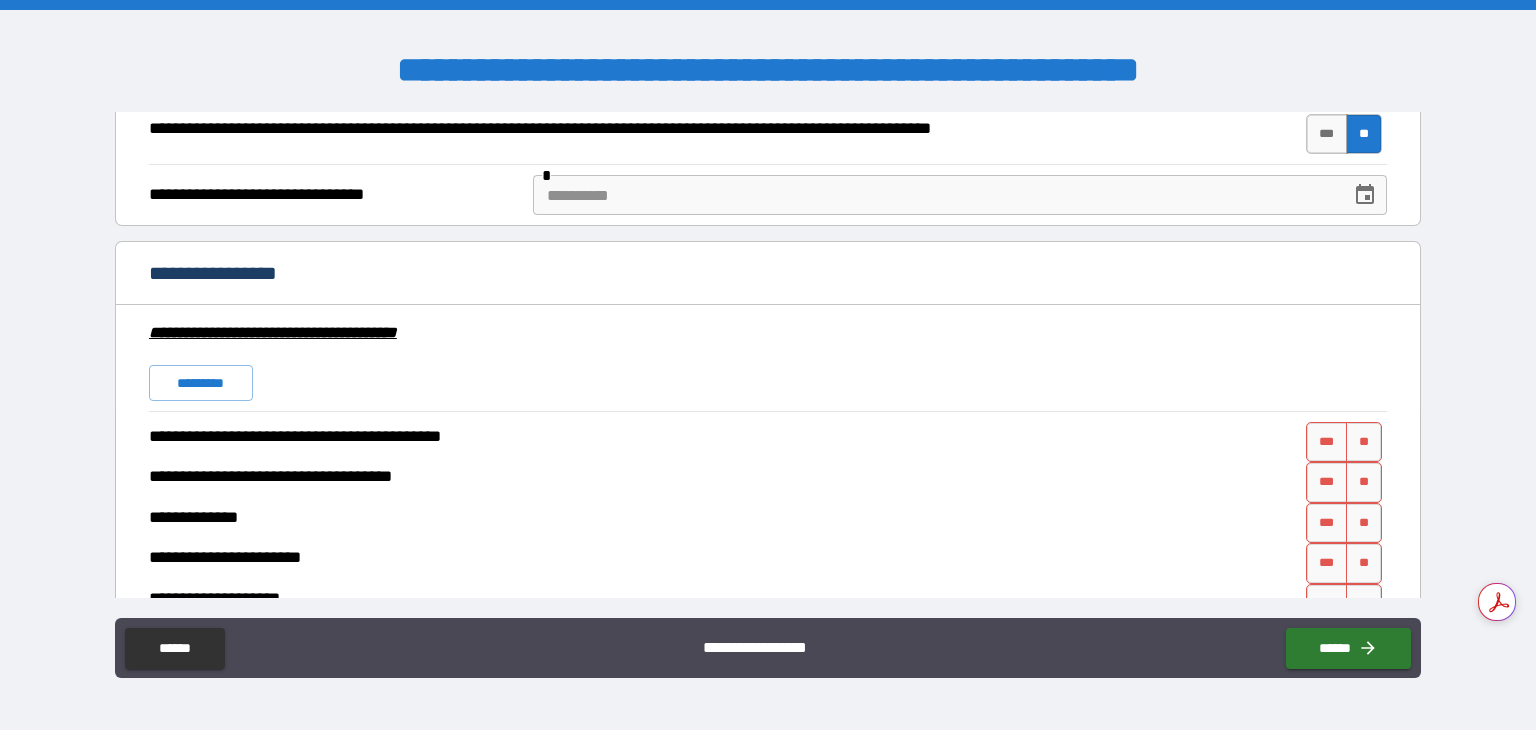 scroll, scrollTop: 5273, scrollLeft: 0, axis: vertical 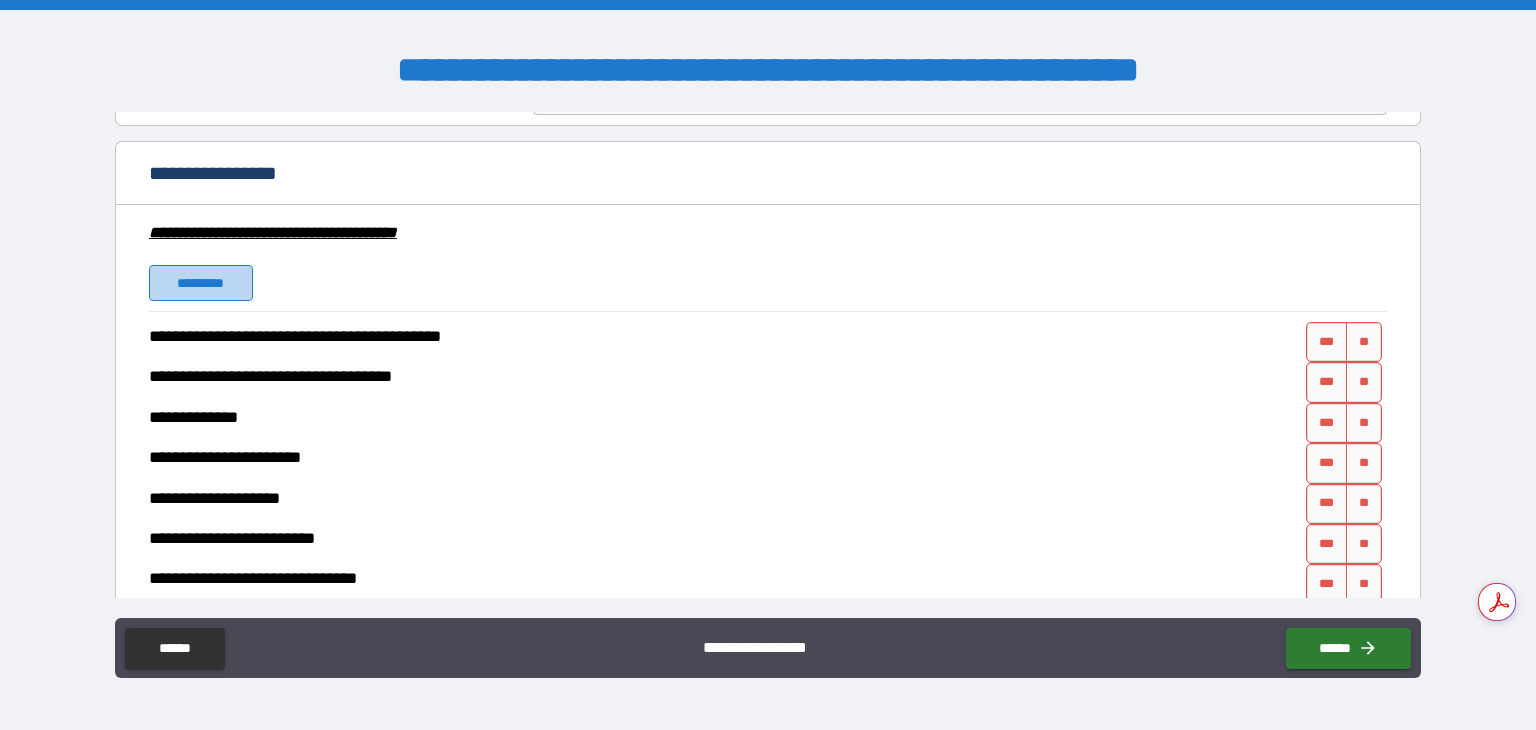 click on "*********" at bounding box center [201, 283] 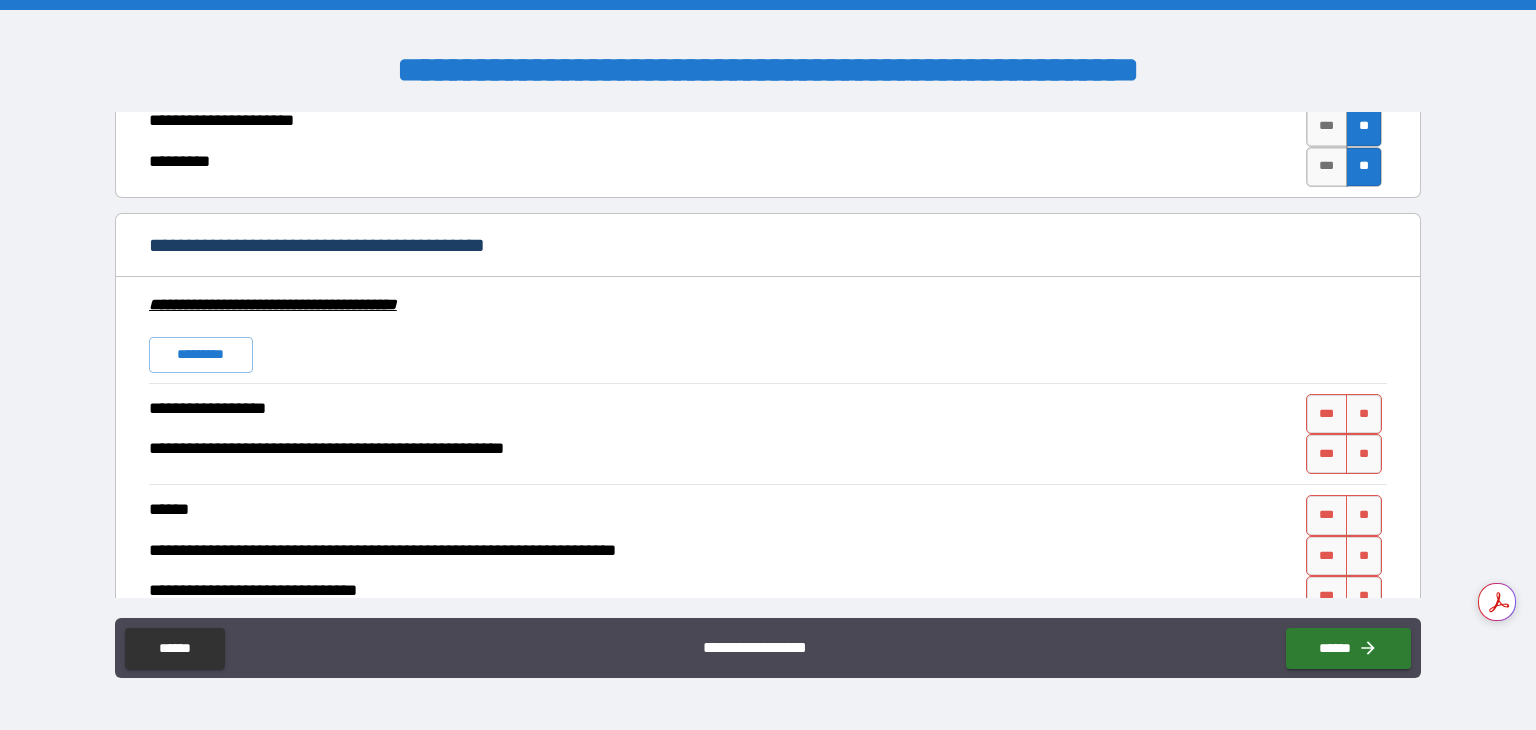 scroll, scrollTop: 6073, scrollLeft: 0, axis: vertical 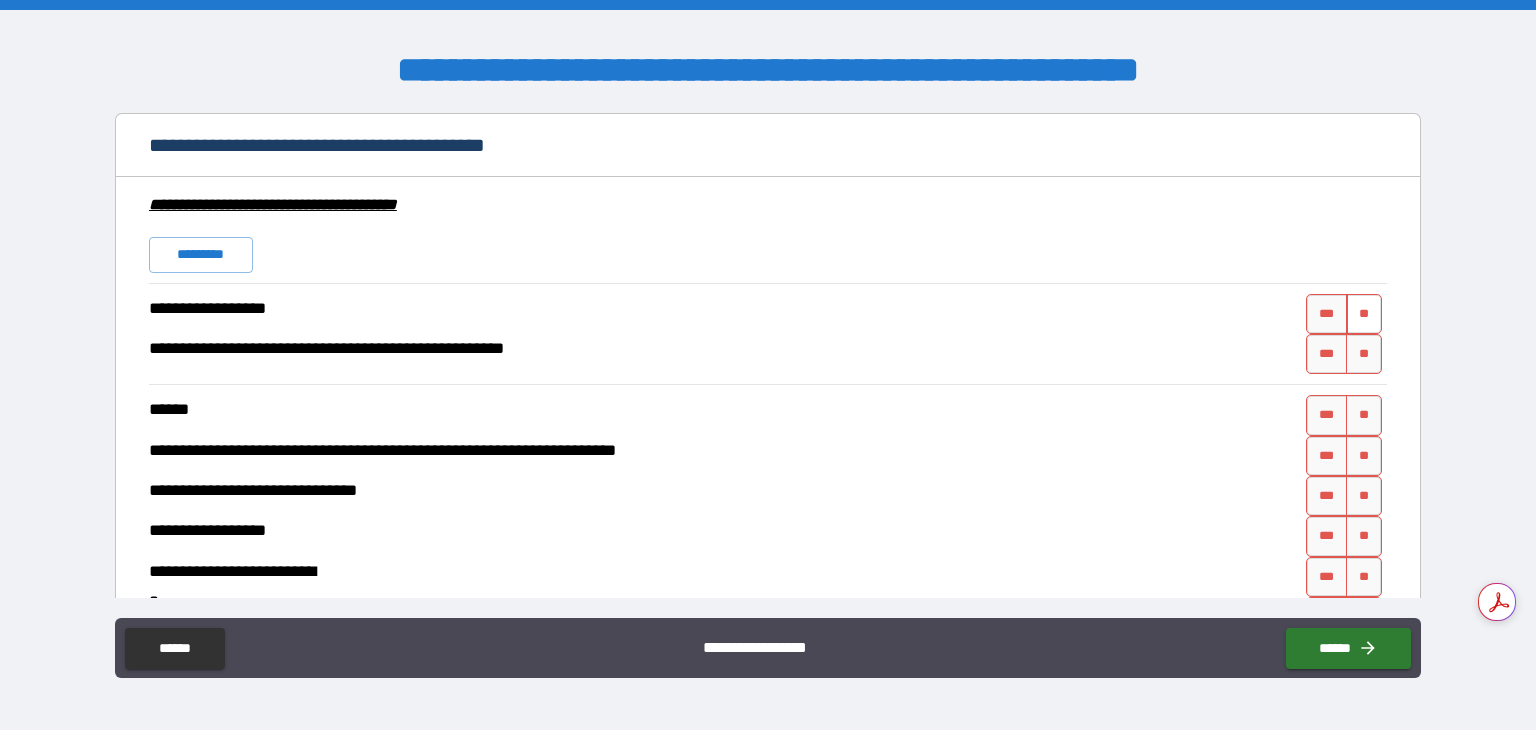 click on "**" at bounding box center [1364, 314] 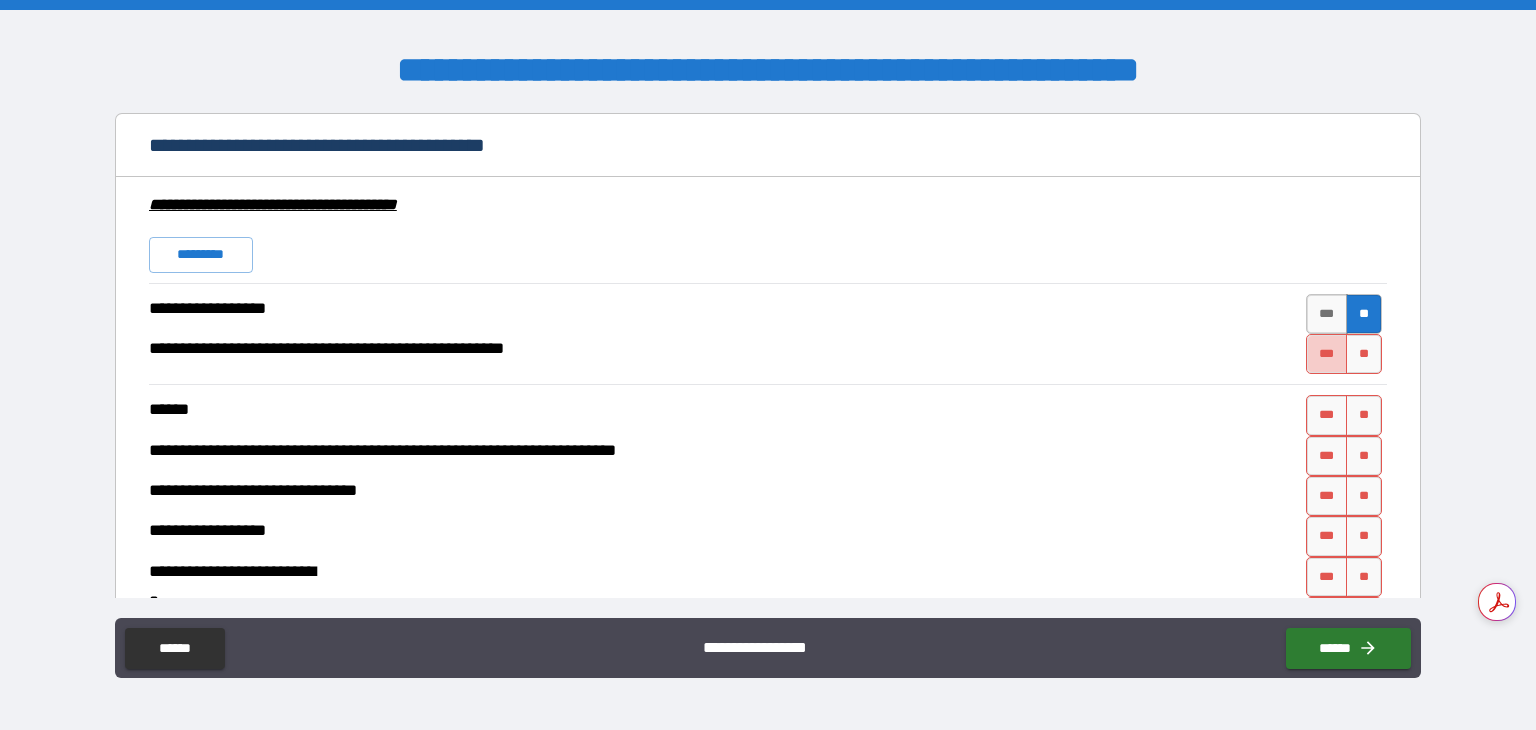 click on "***" at bounding box center [1327, 354] 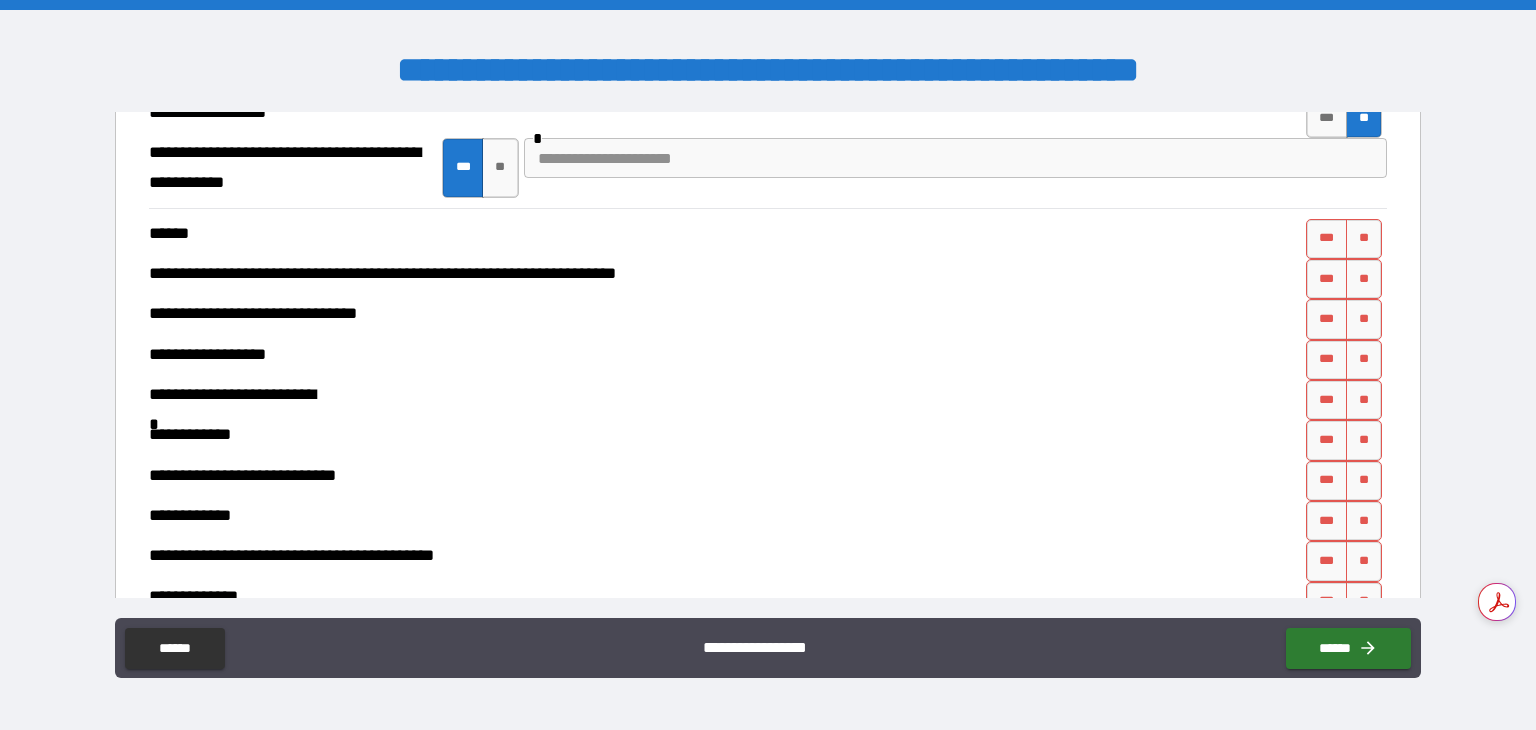 scroll, scrollTop: 6273, scrollLeft: 0, axis: vertical 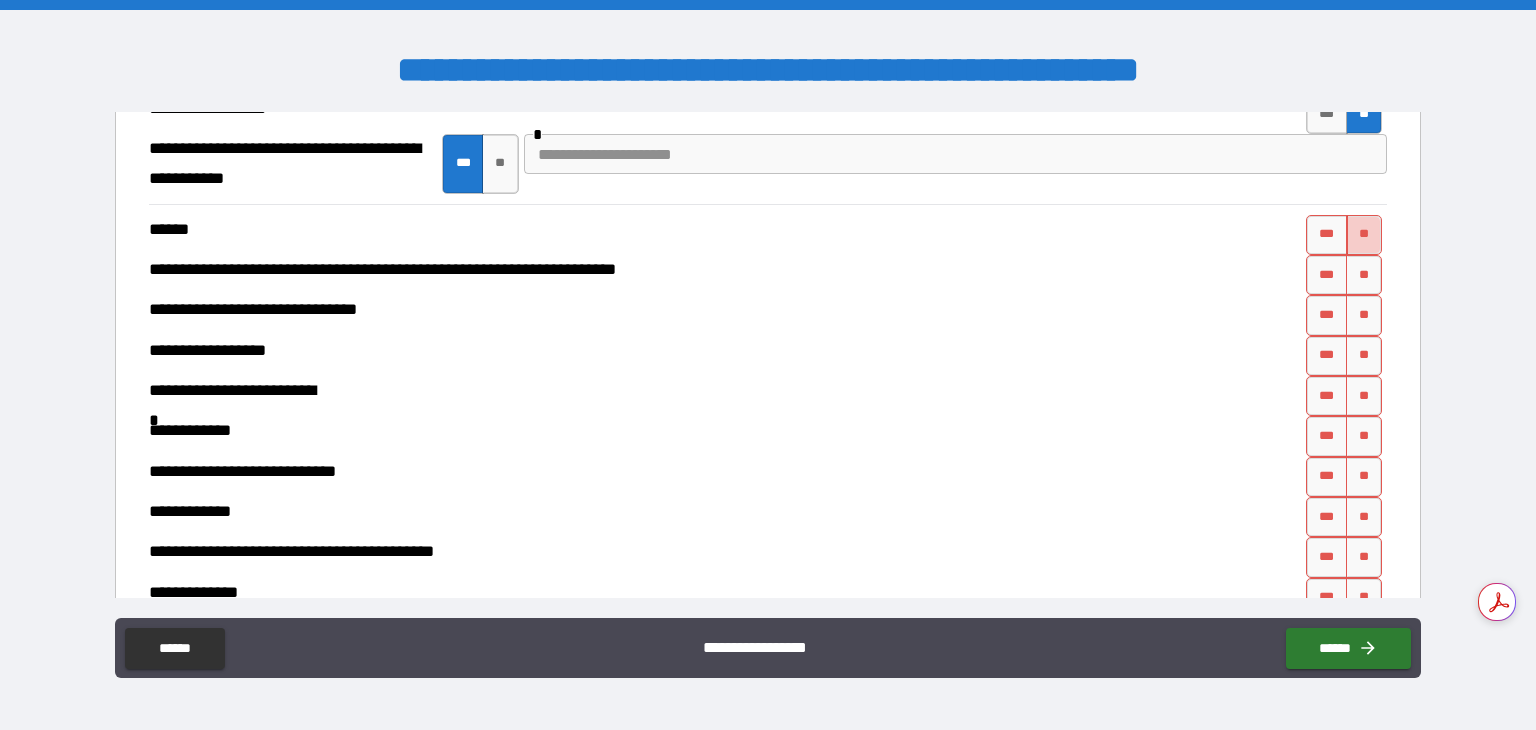 click on "**" at bounding box center [1364, 235] 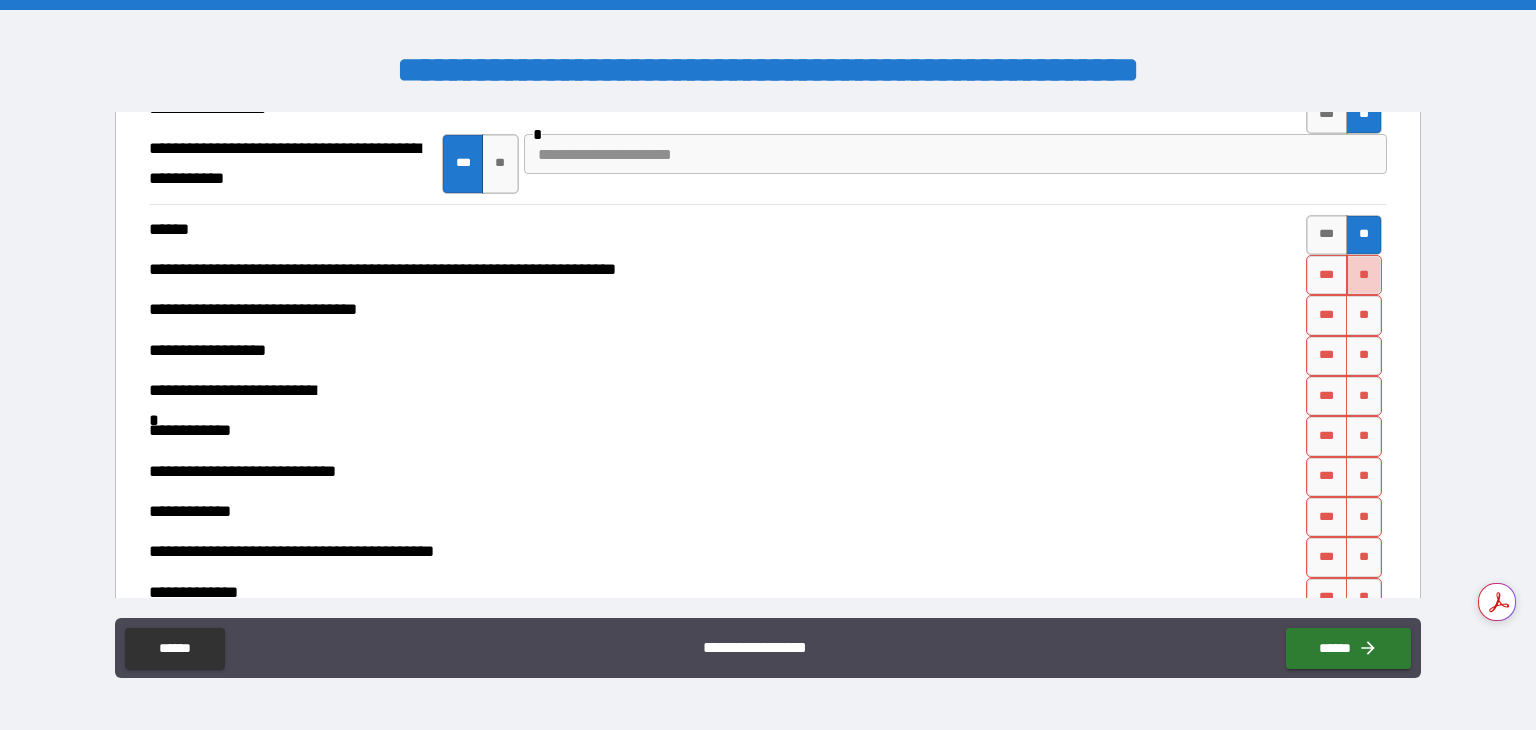 drag, startPoint x: 1349, startPoint y: 249, endPoint x: 1352, endPoint y: 278, distance: 29.15476 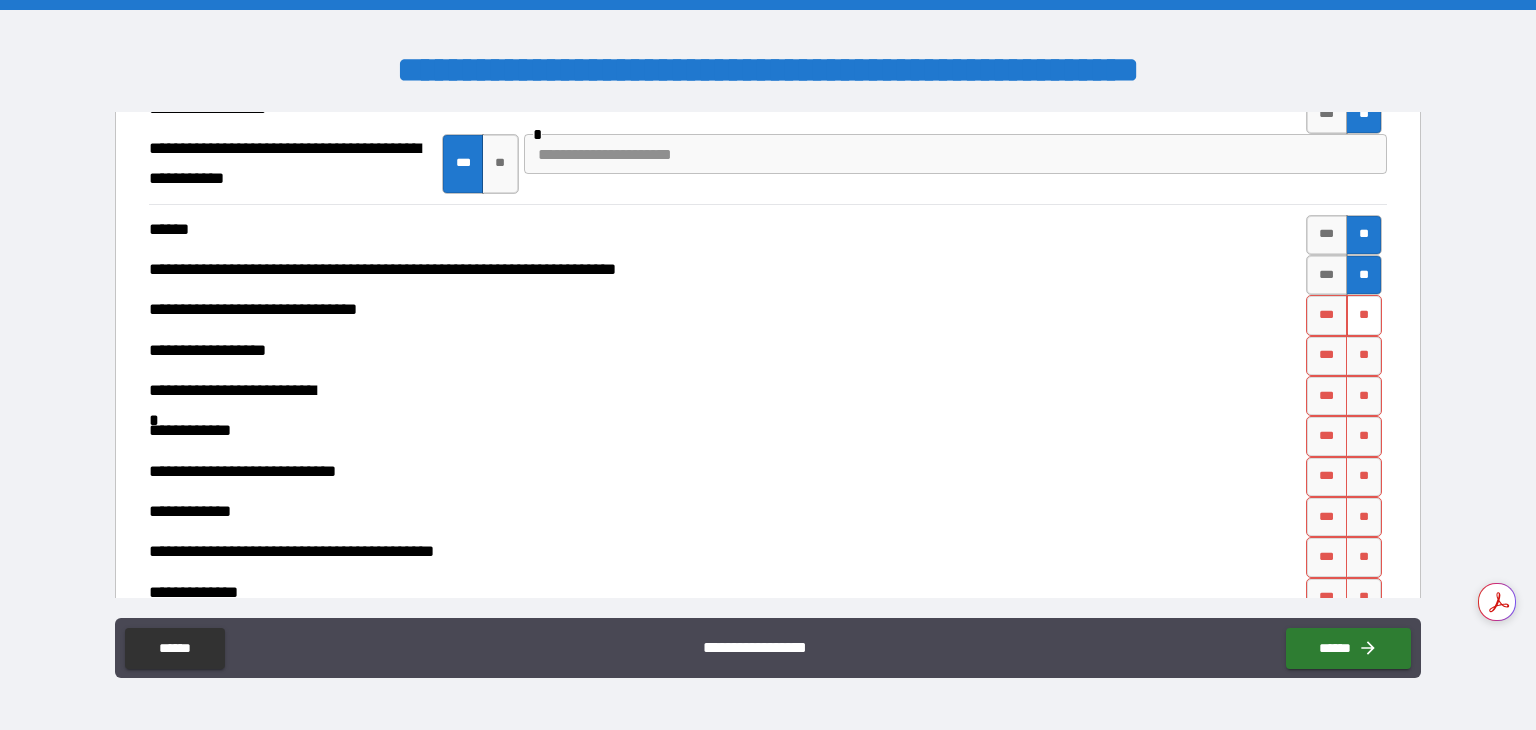 click on "**" at bounding box center (1364, 315) 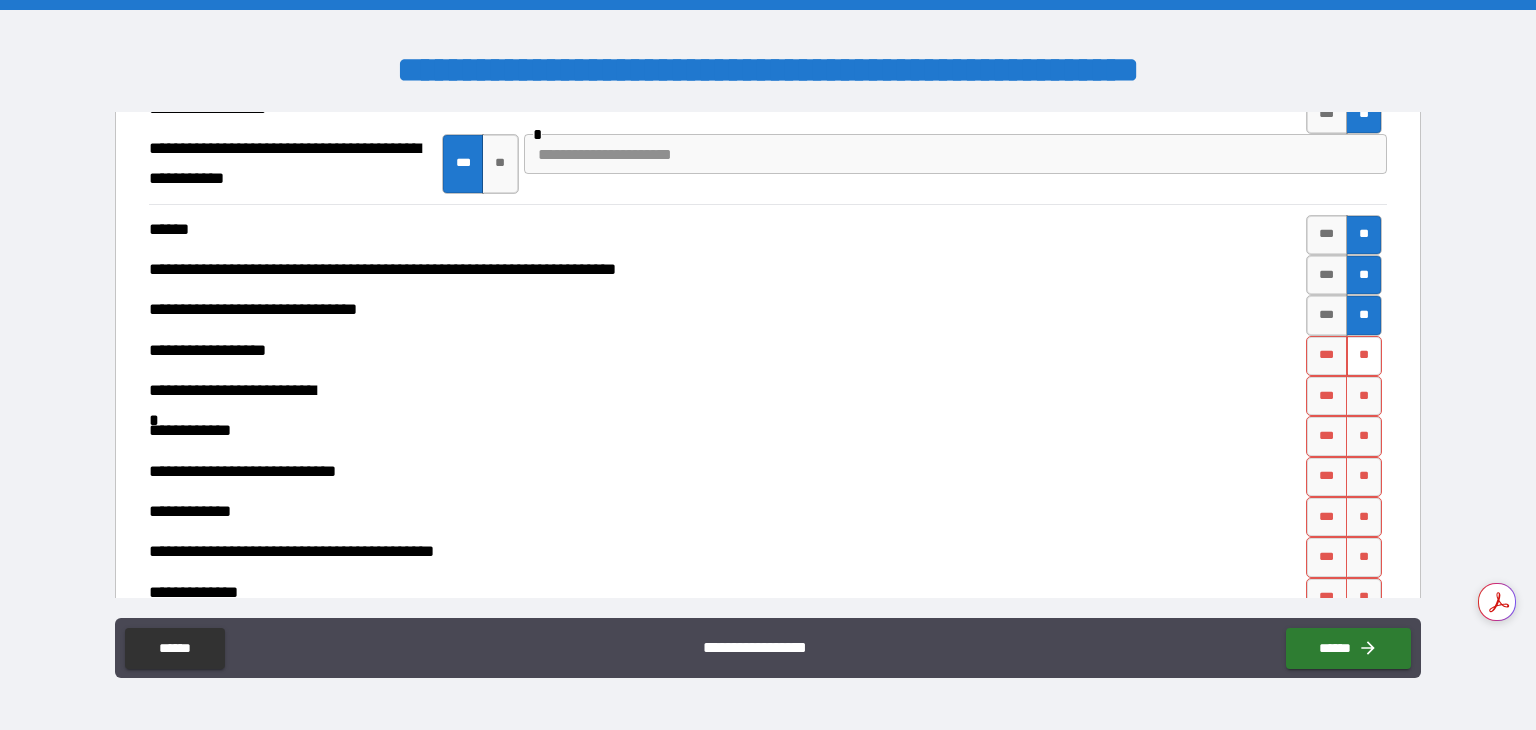 click on "**" at bounding box center [1364, 356] 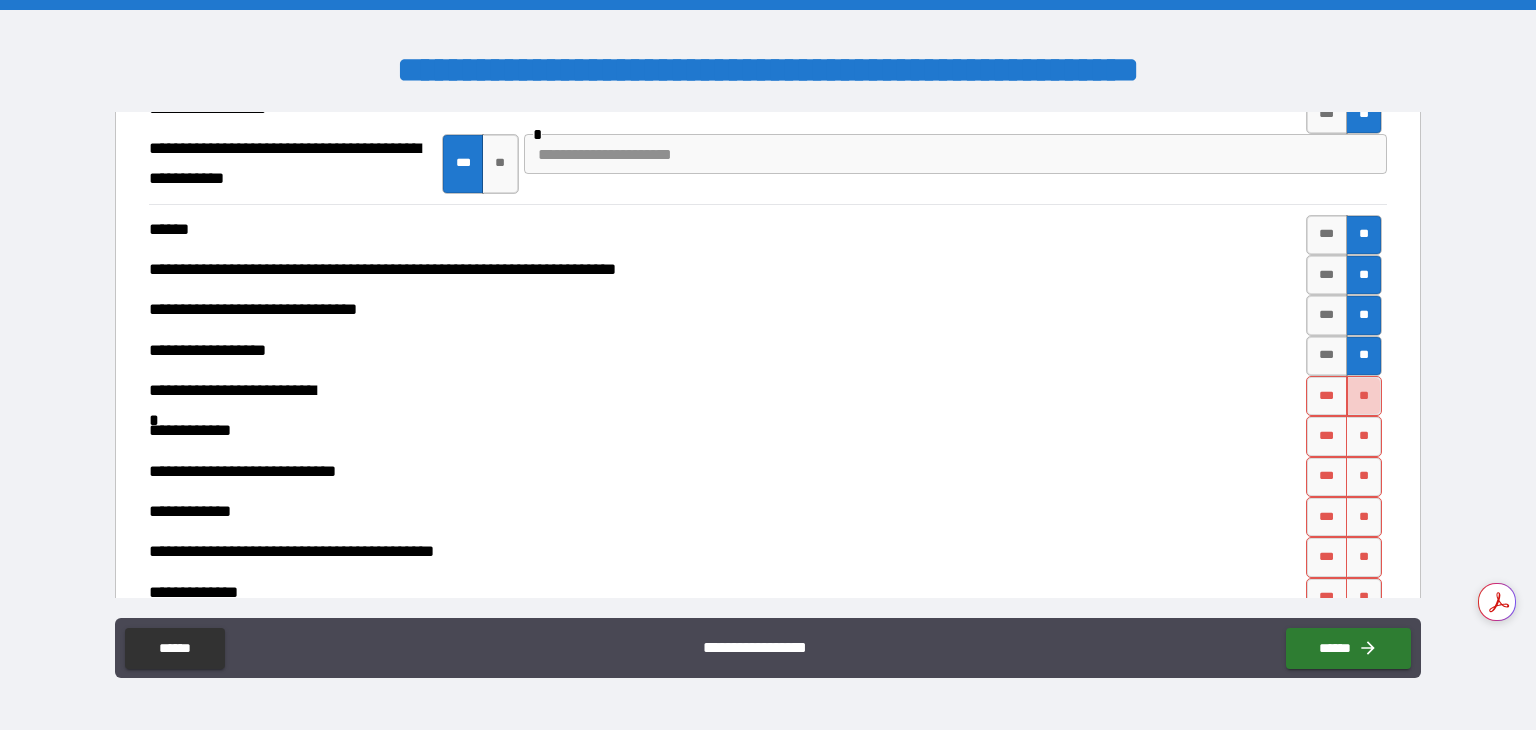 click on "**" at bounding box center [1364, 396] 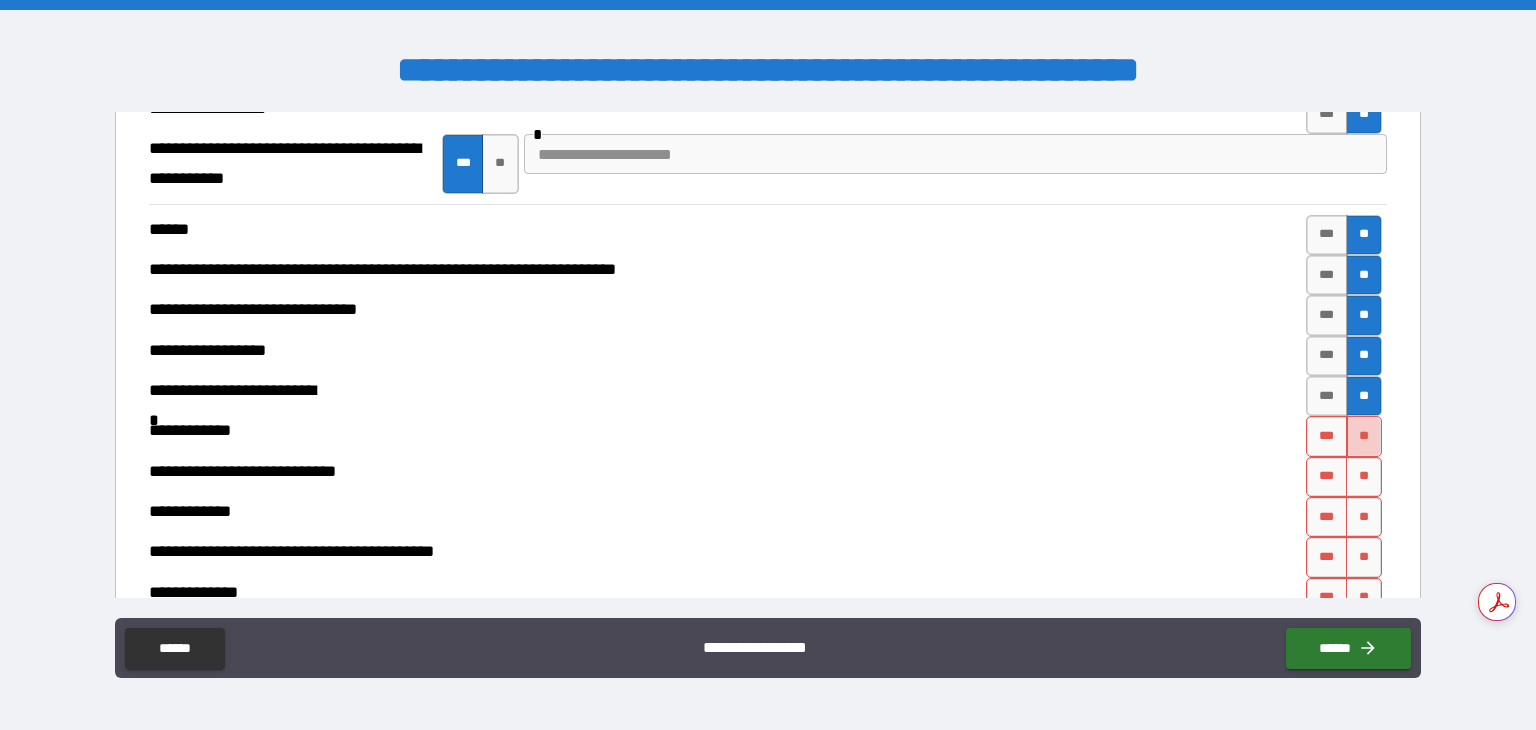 click on "**" at bounding box center (1364, 436) 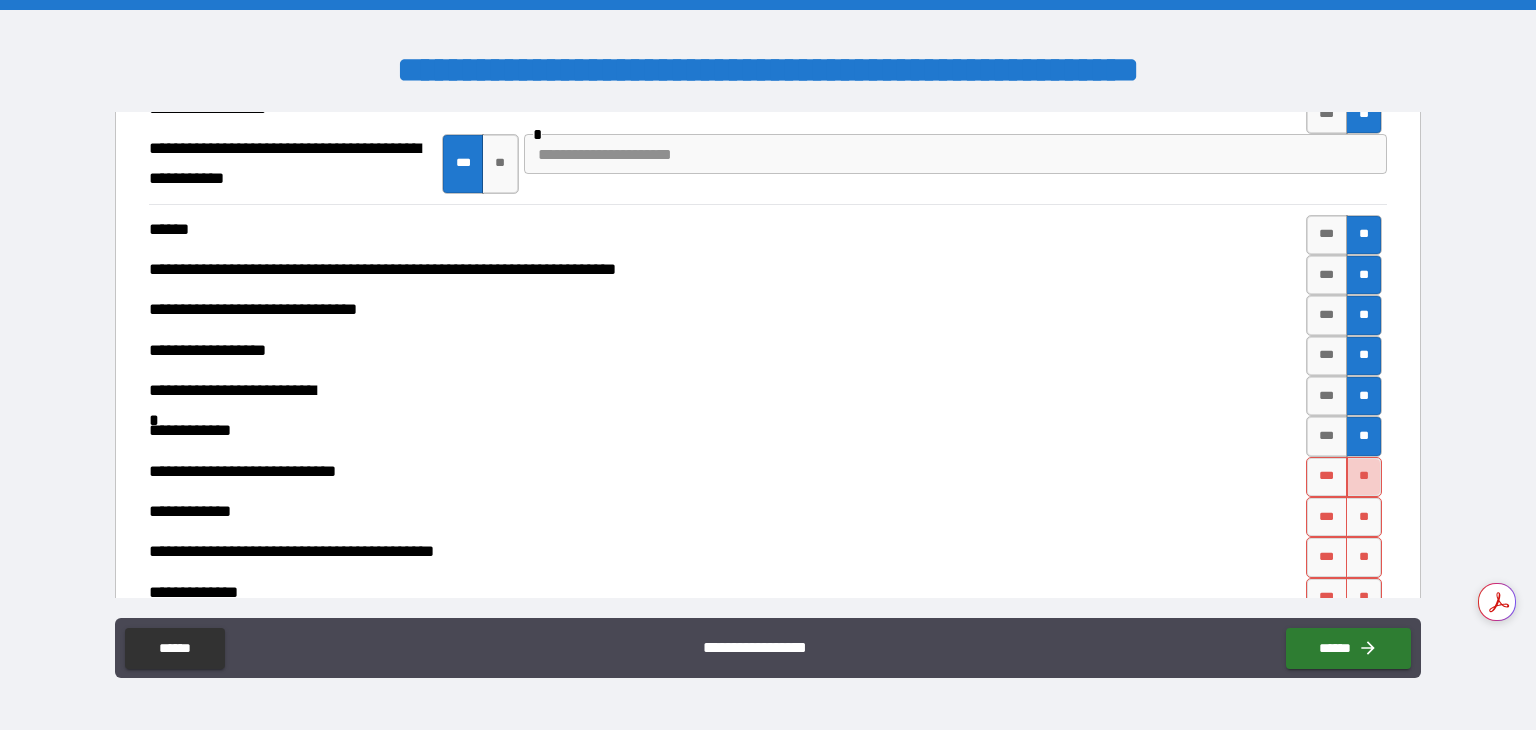 click on "**" at bounding box center (1364, 477) 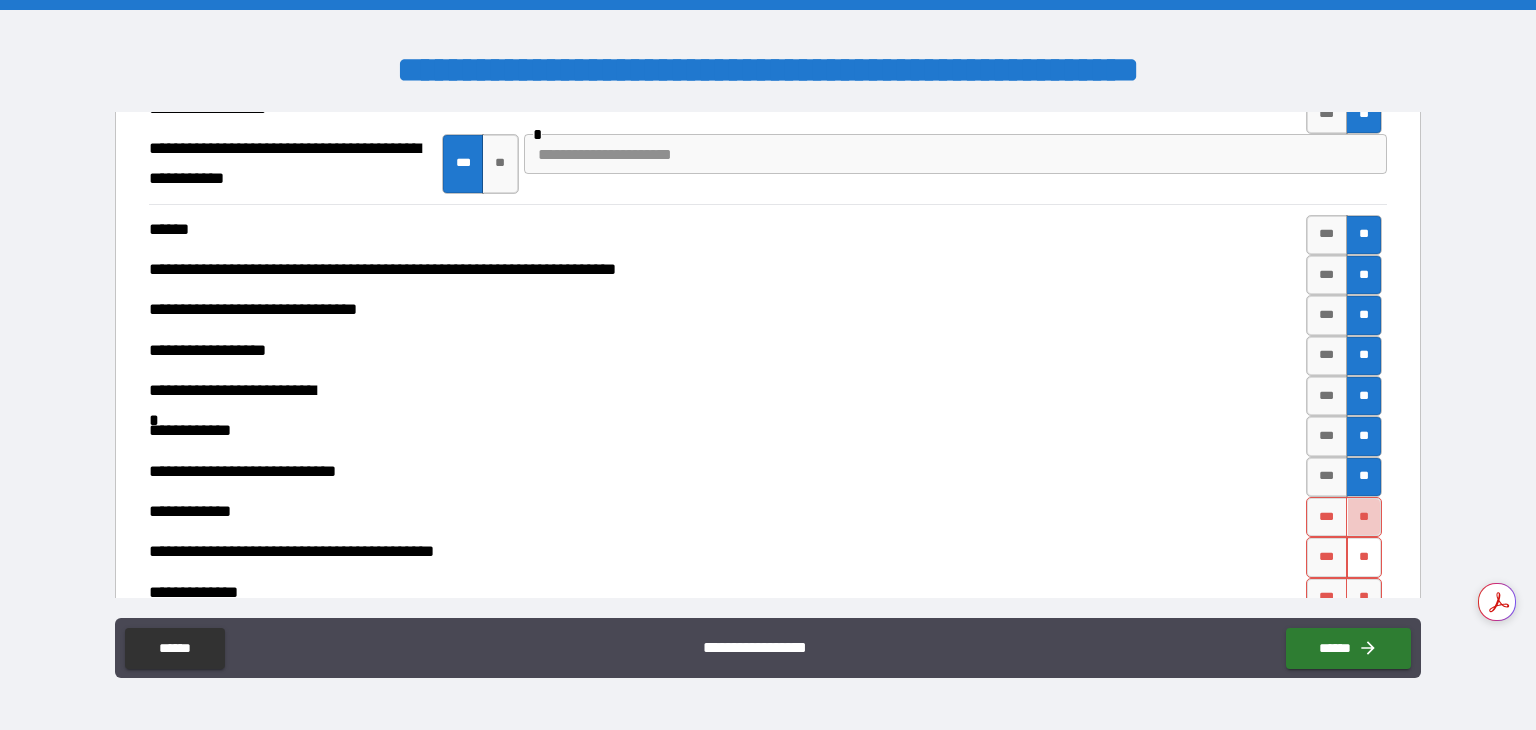 drag, startPoint x: 1352, startPoint y: 501, endPoint x: 1359, endPoint y: 538, distance: 37.65634 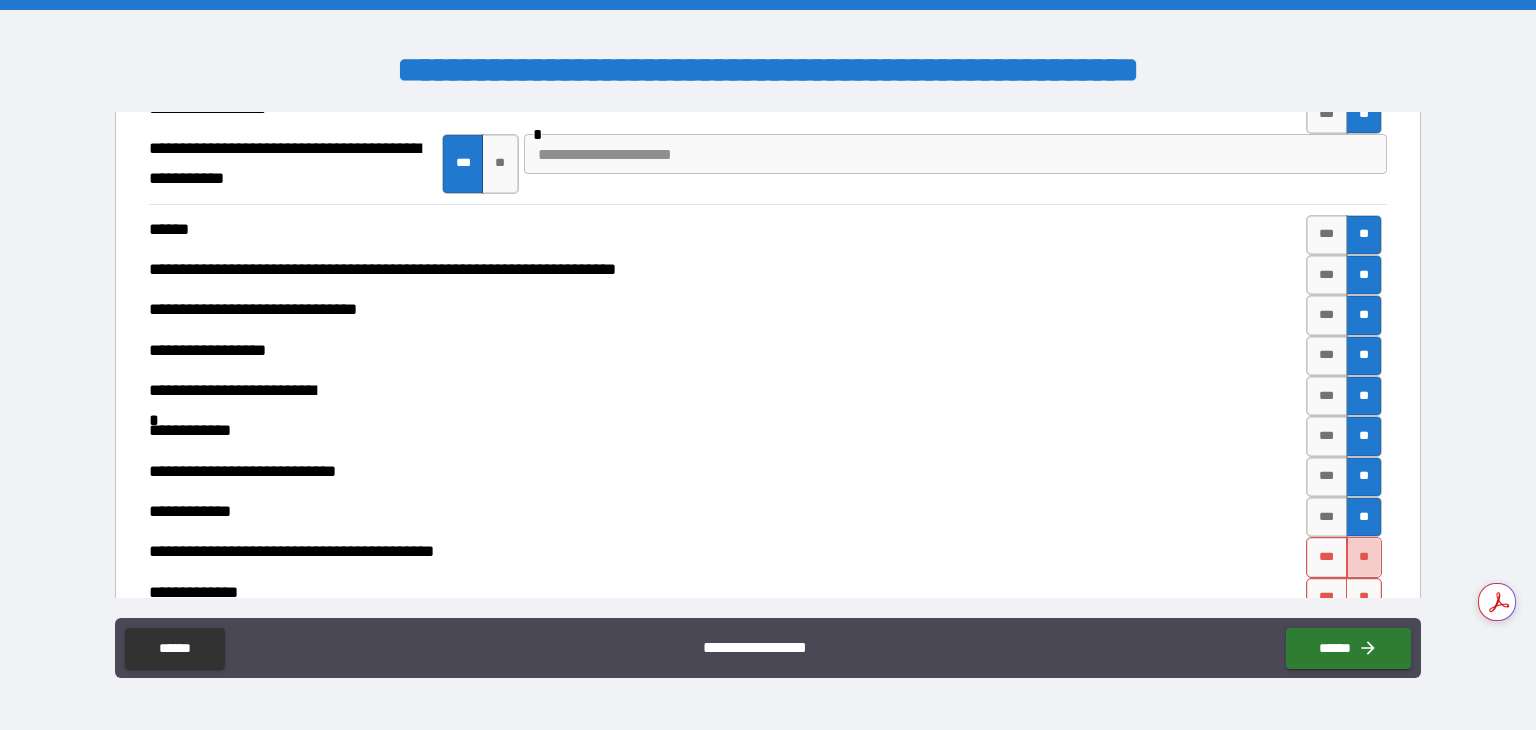 click on "**" at bounding box center (1364, 557) 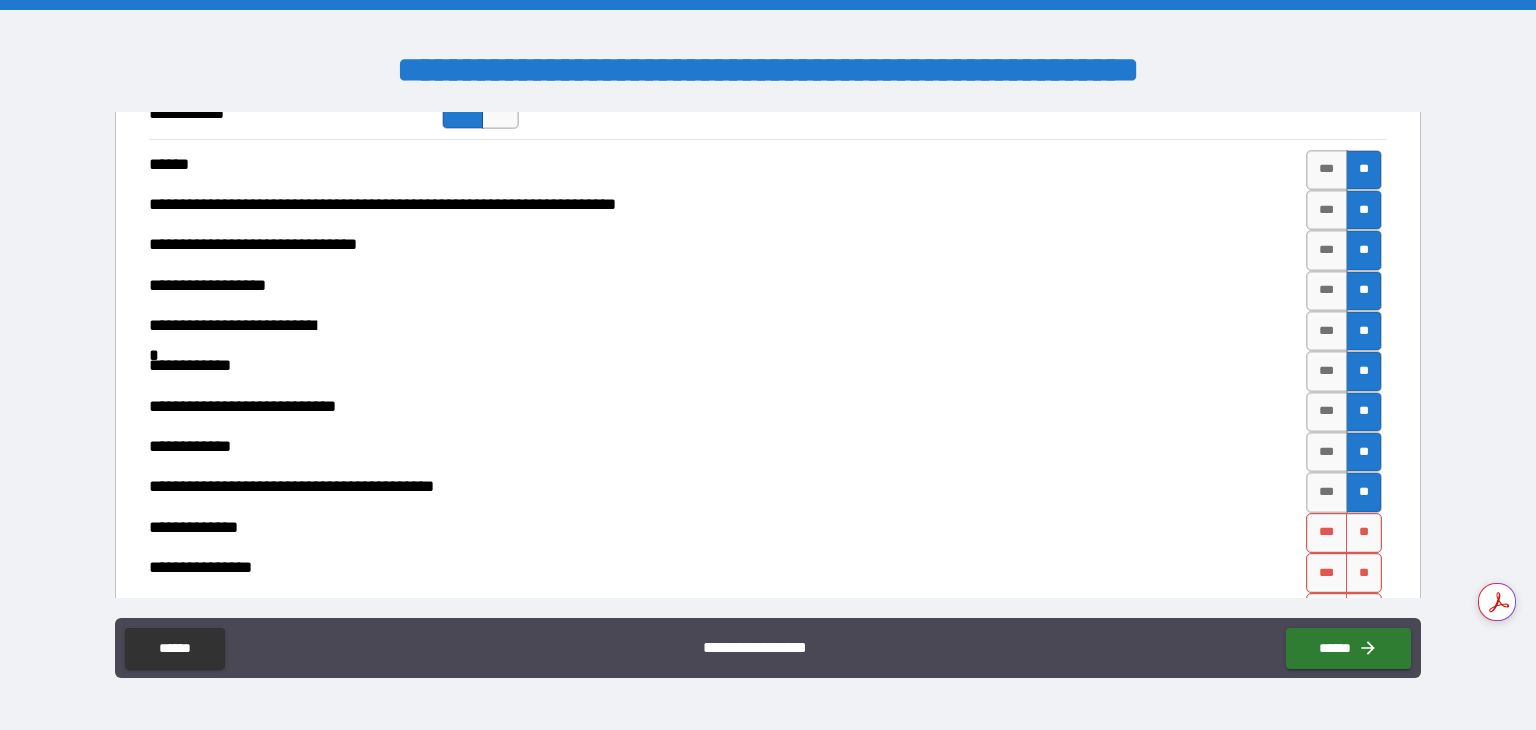 scroll, scrollTop: 6373, scrollLeft: 0, axis: vertical 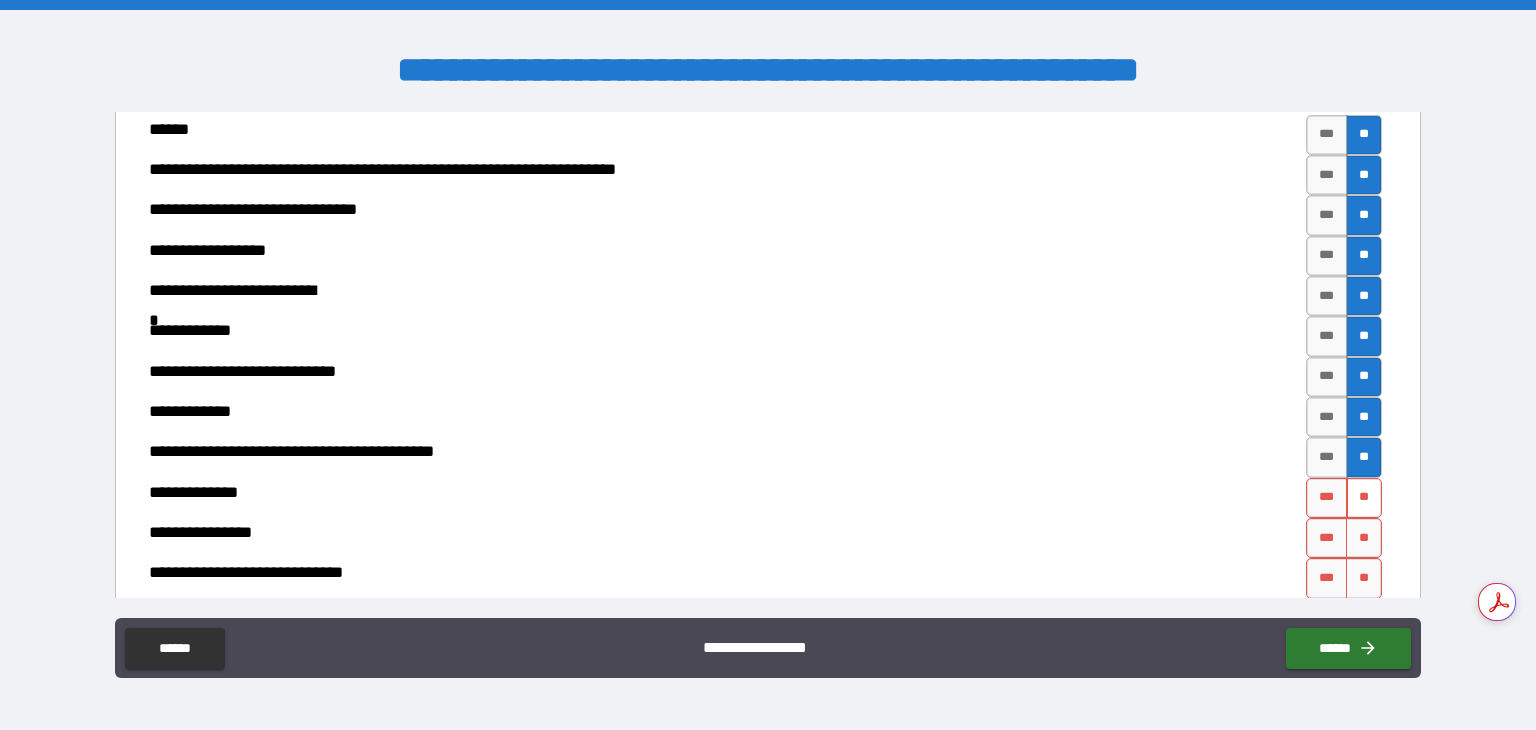 click on "**" at bounding box center (1364, 498) 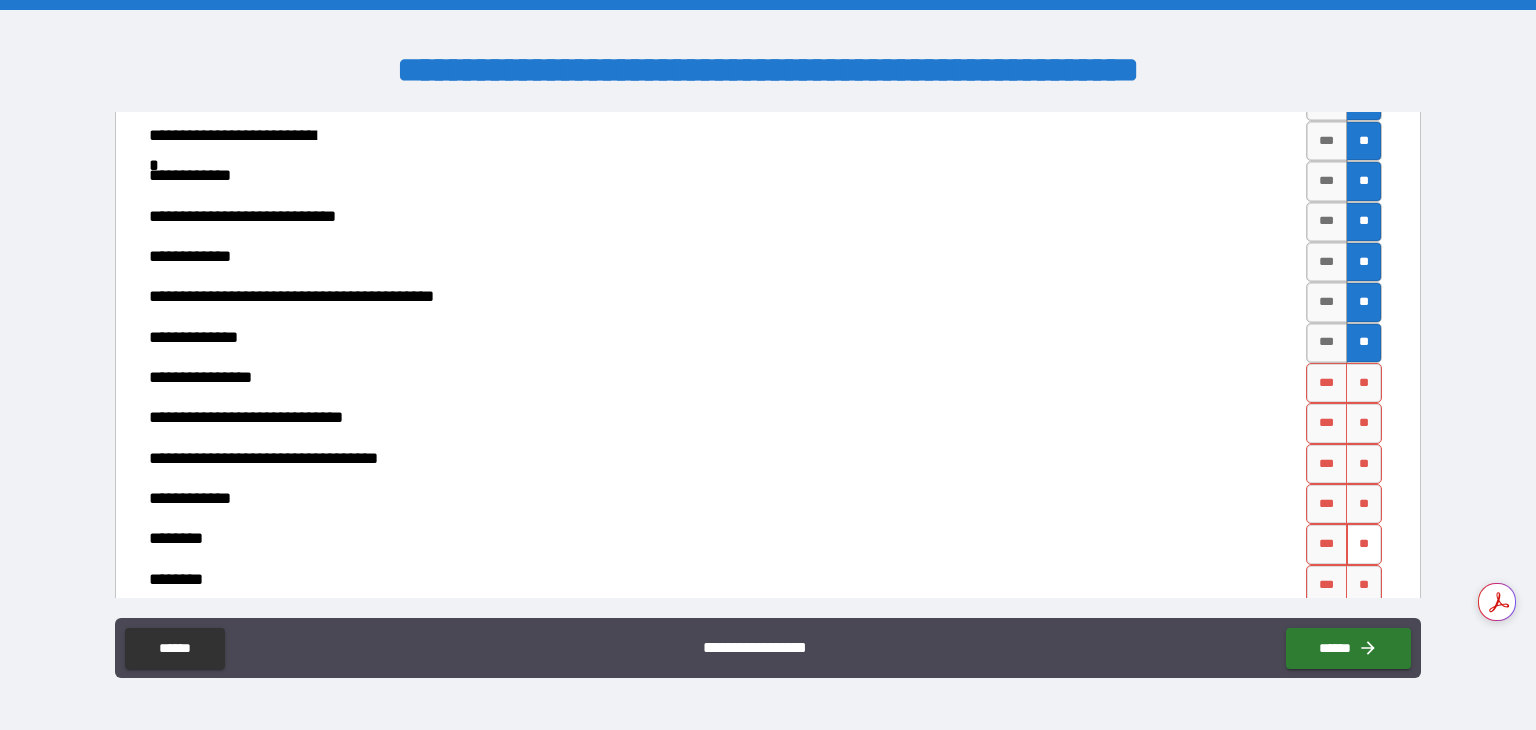 scroll, scrollTop: 6573, scrollLeft: 0, axis: vertical 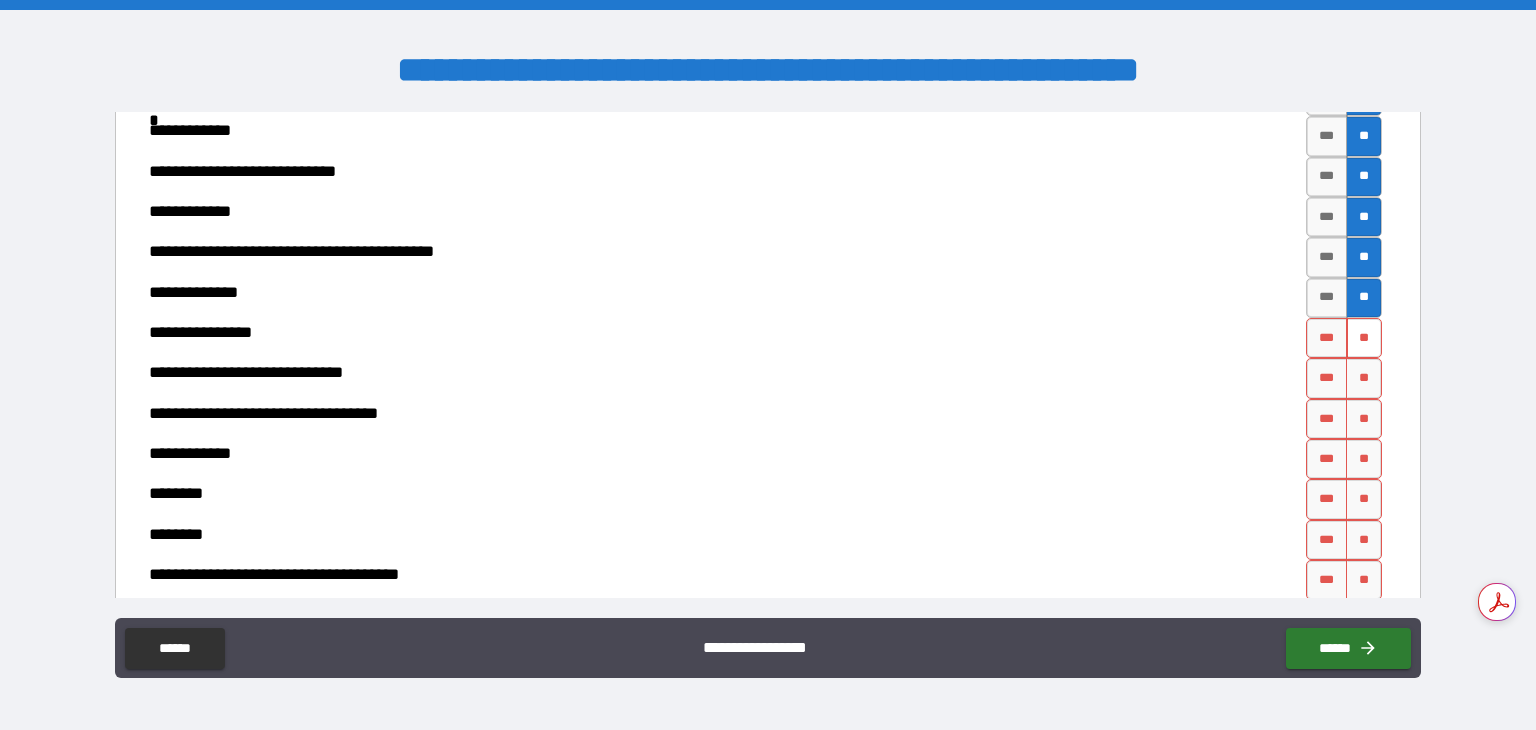 click on "**" at bounding box center (1364, 338) 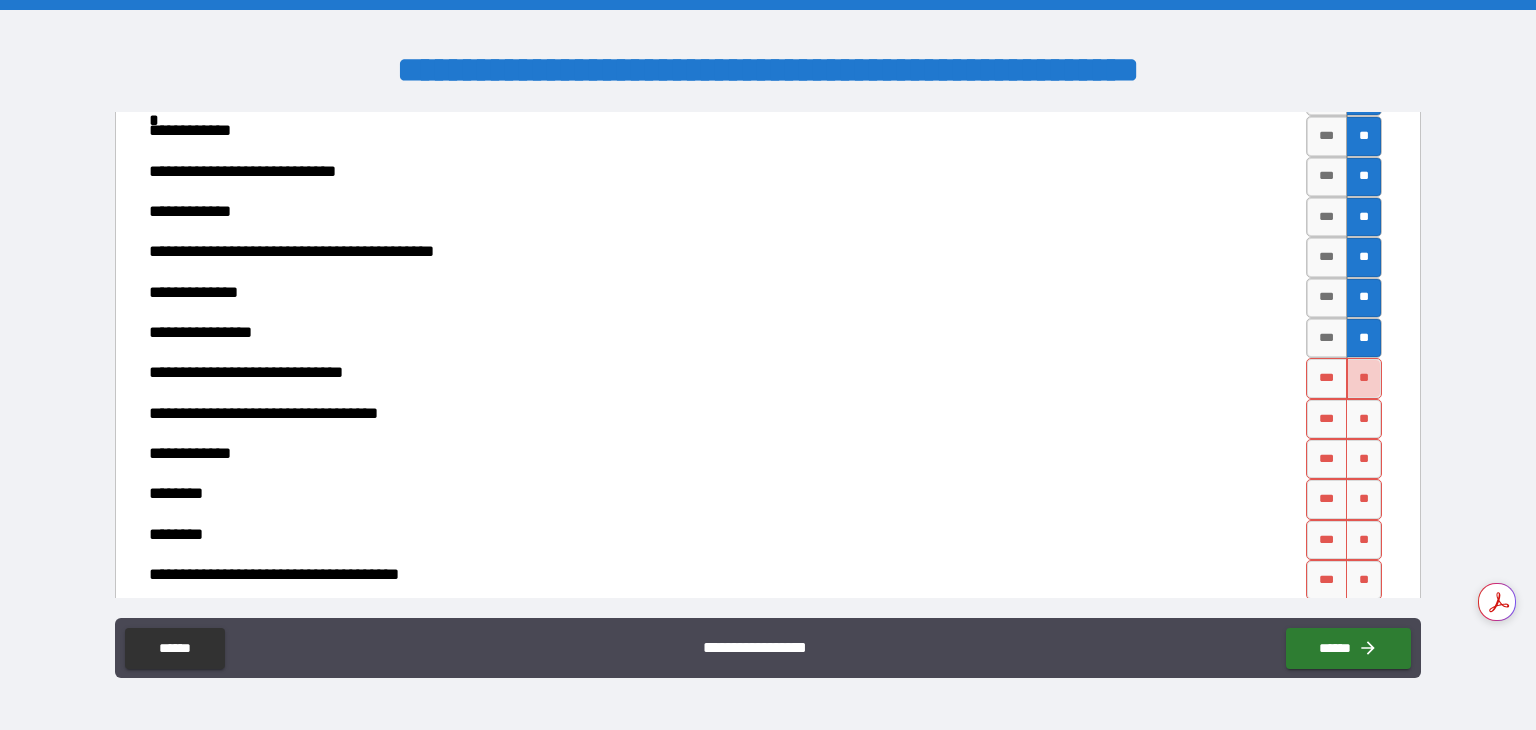 click on "**" at bounding box center [1364, 378] 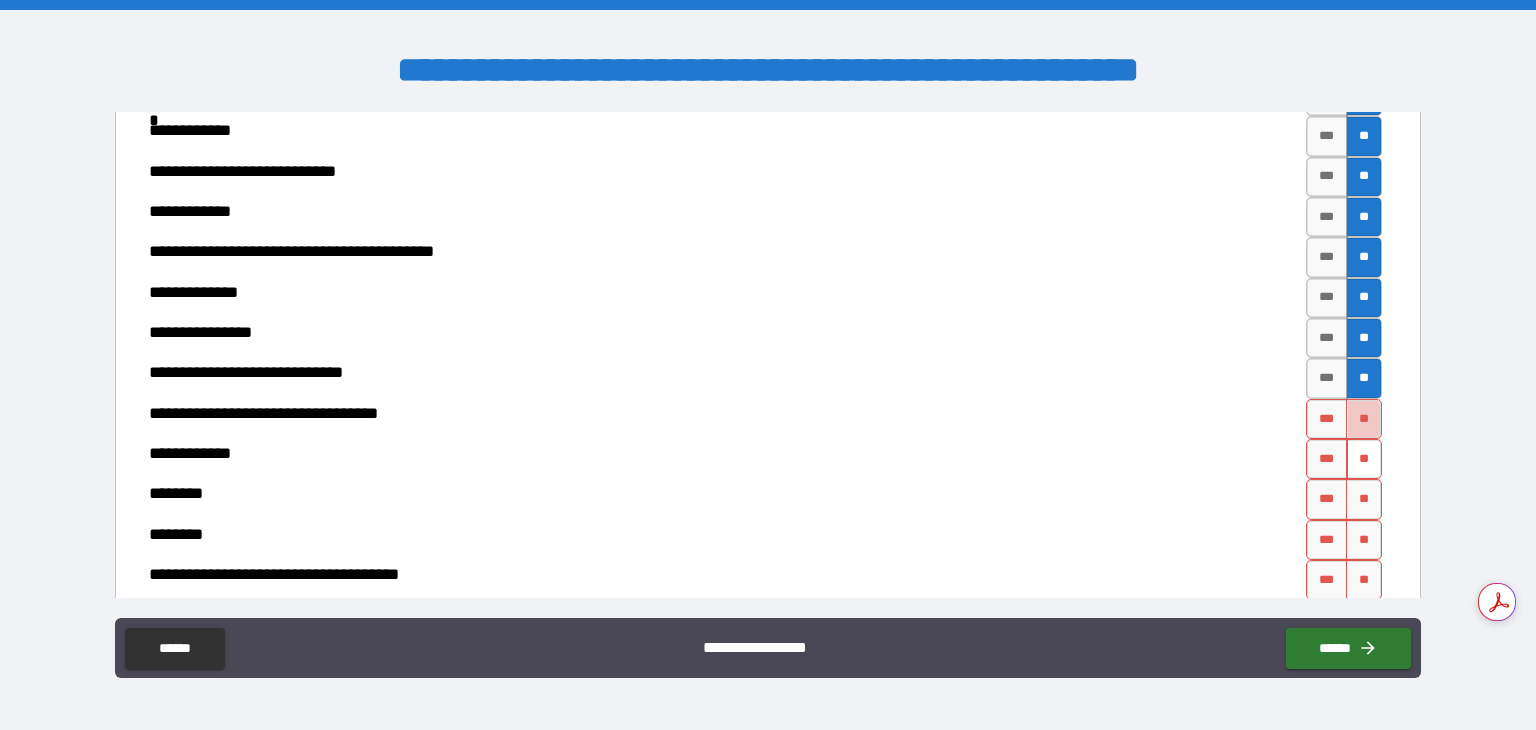 drag, startPoint x: 1360, startPoint y: 401, endPoint x: 1359, endPoint y: 437, distance: 36.013885 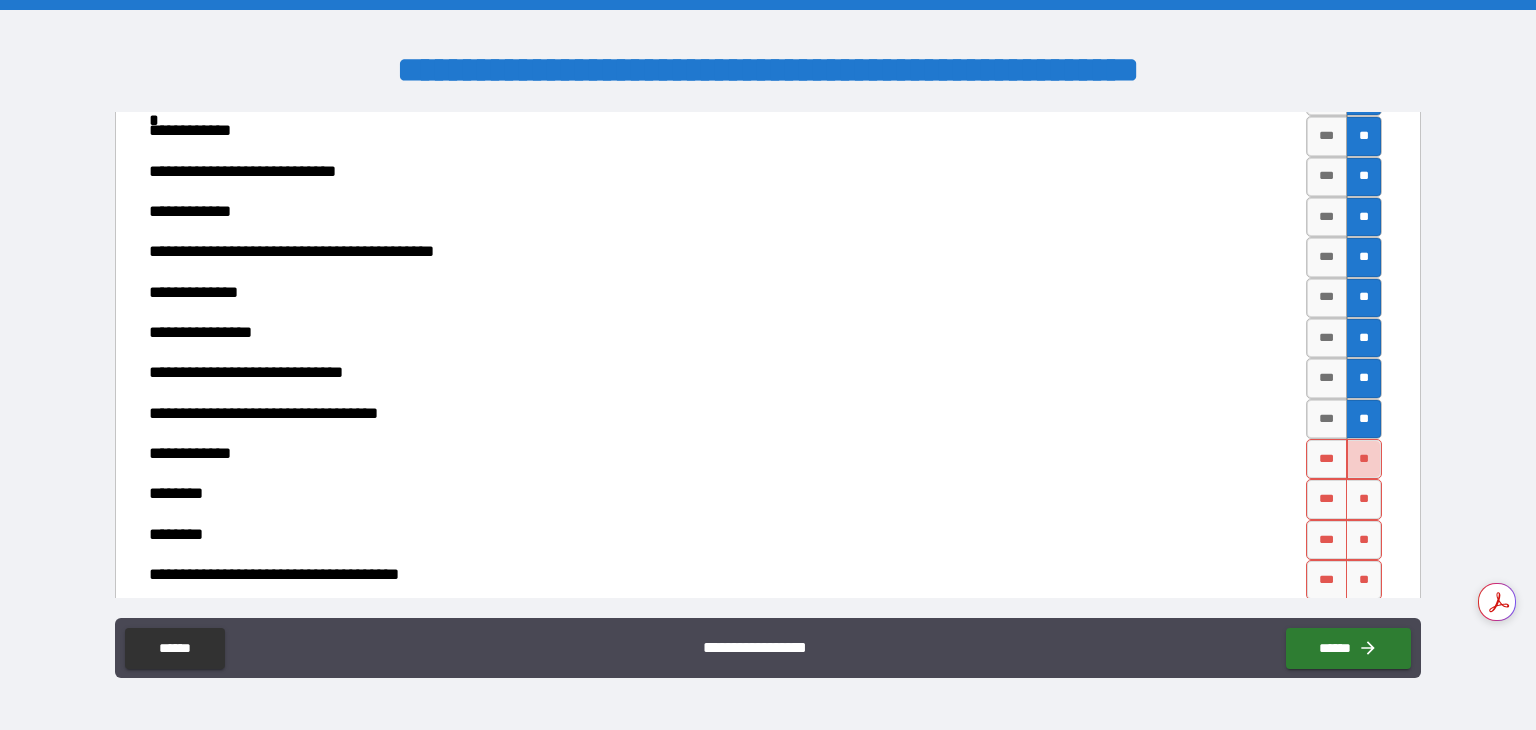 click on "**" at bounding box center [1364, 459] 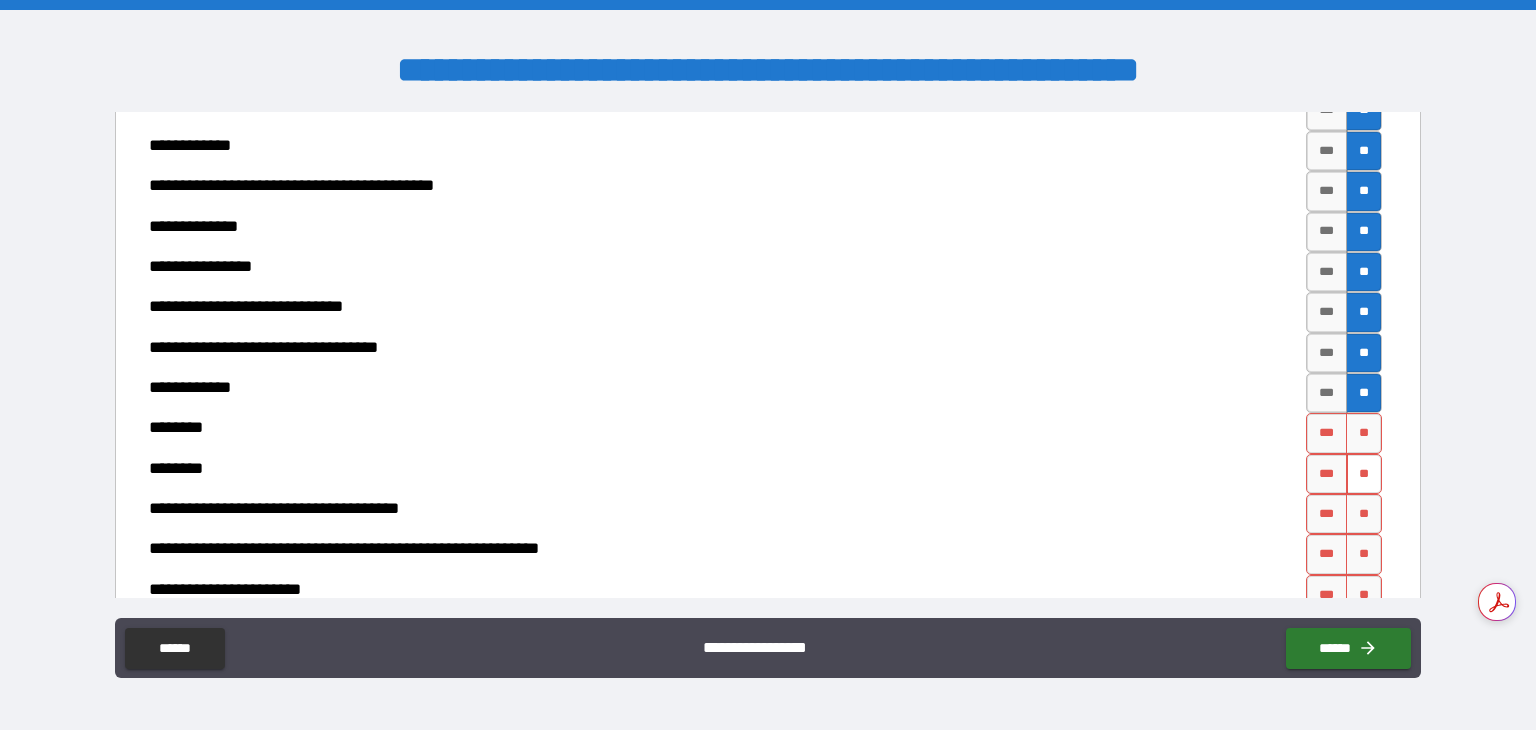 scroll, scrollTop: 6673, scrollLeft: 0, axis: vertical 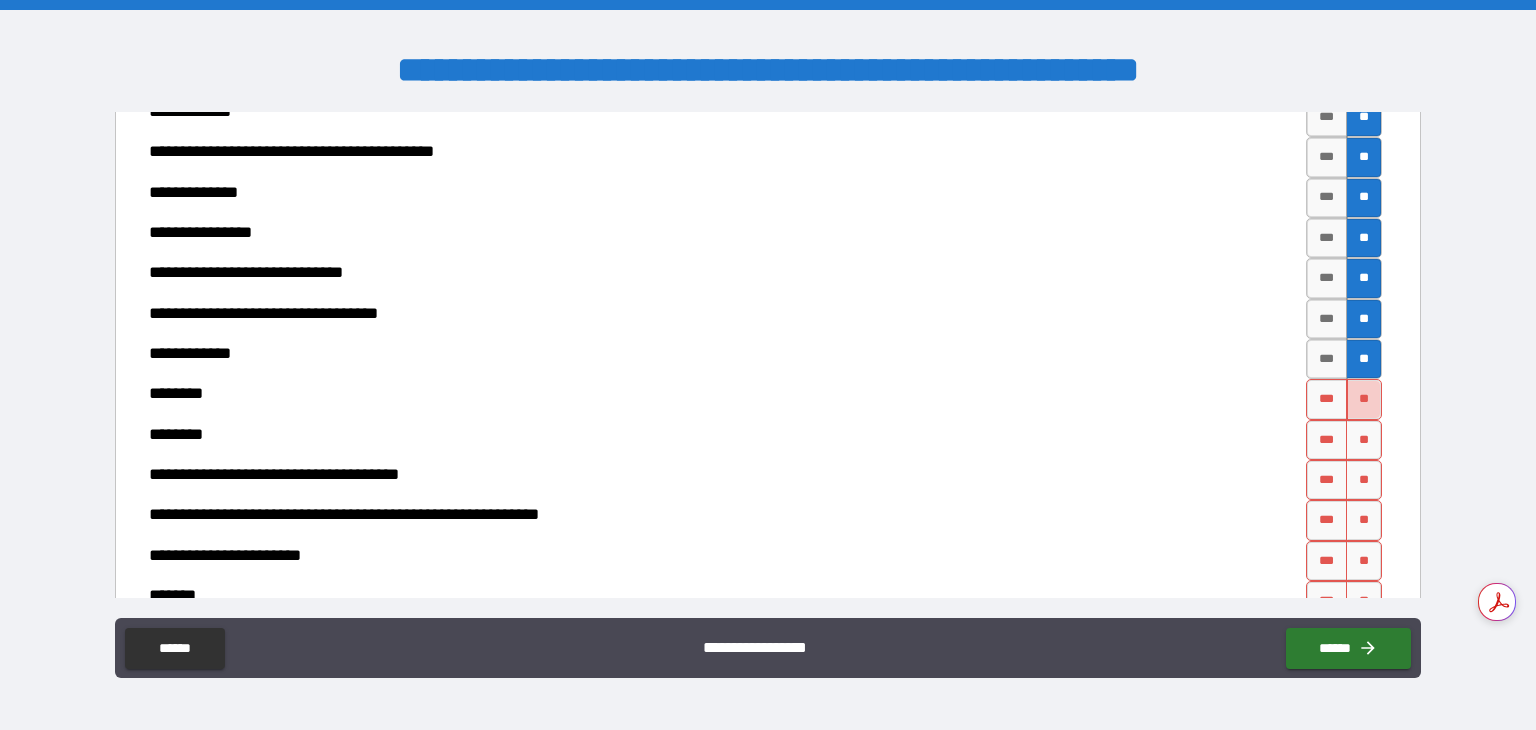 click on "**" at bounding box center (1364, 399) 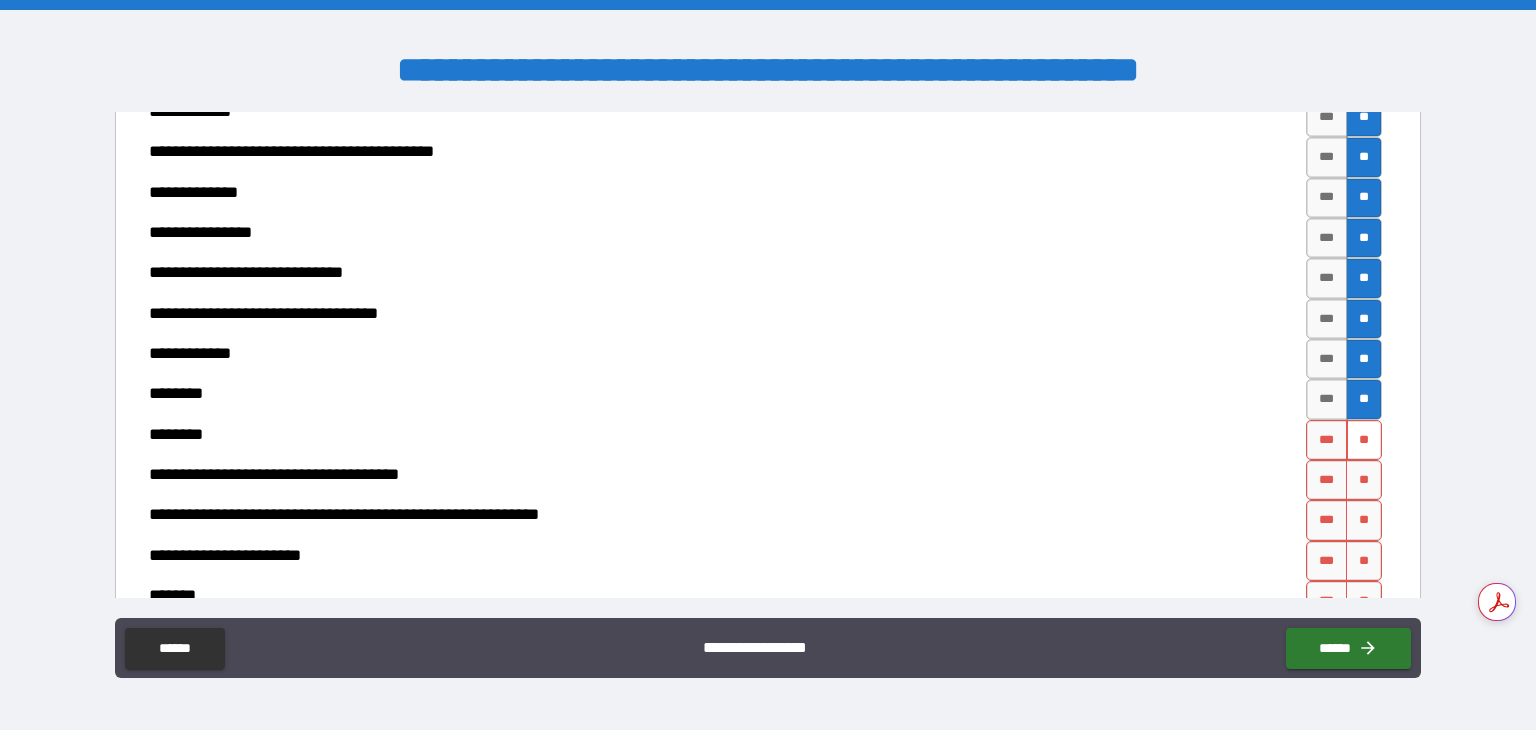 drag, startPoint x: 1350, startPoint y: 429, endPoint x: 1350, endPoint y: 464, distance: 35 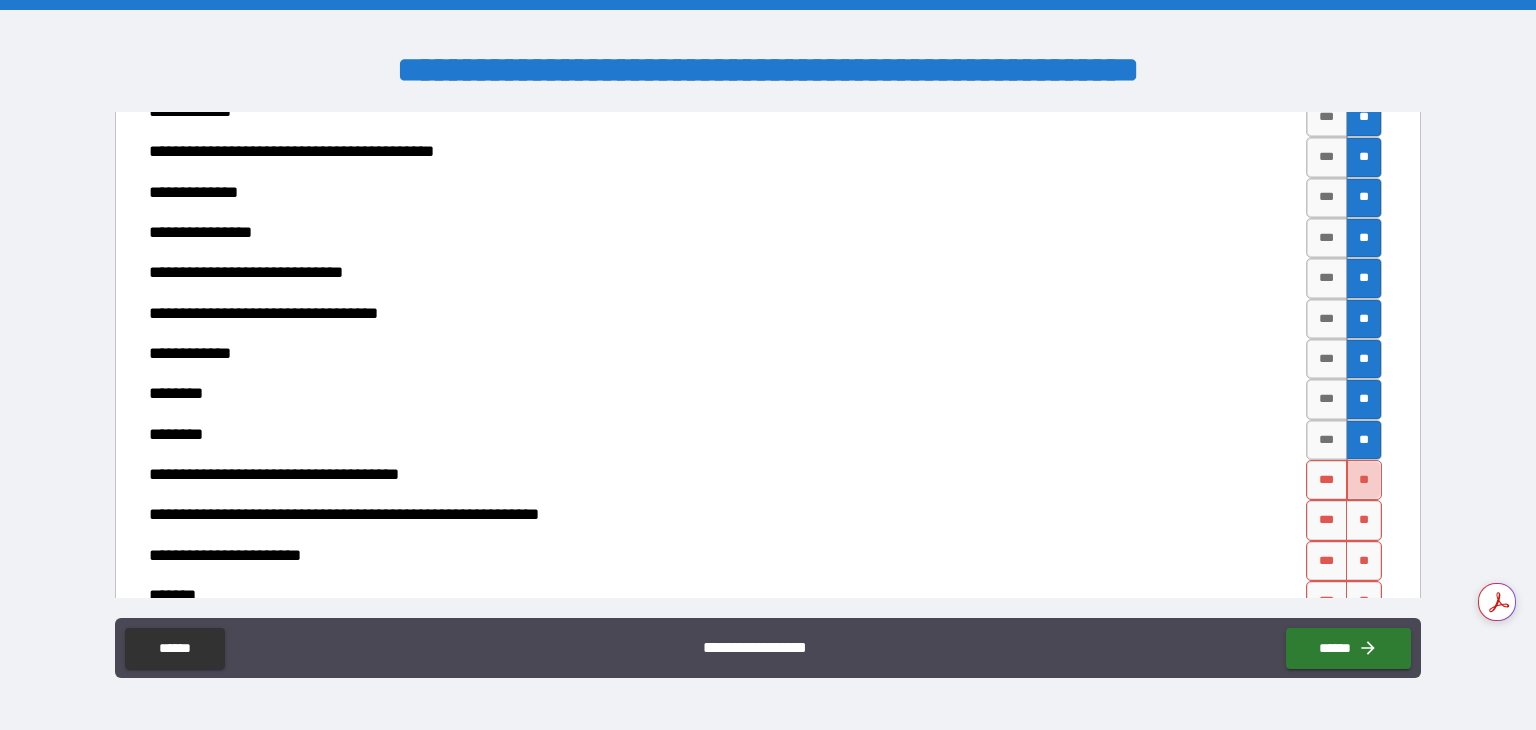 click on "**" at bounding box center (1364, 480) 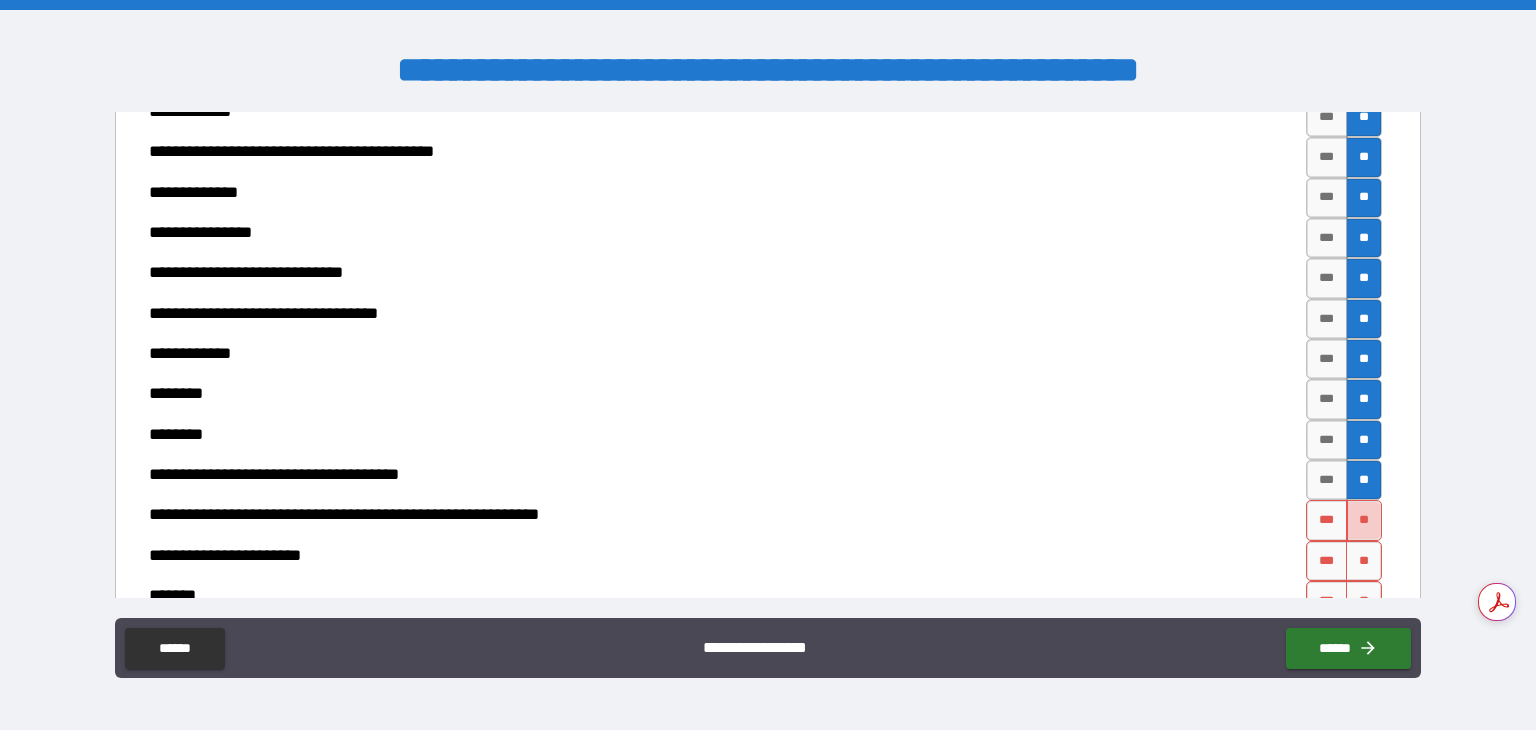 click on "**" at bounding box center [1364, 520] 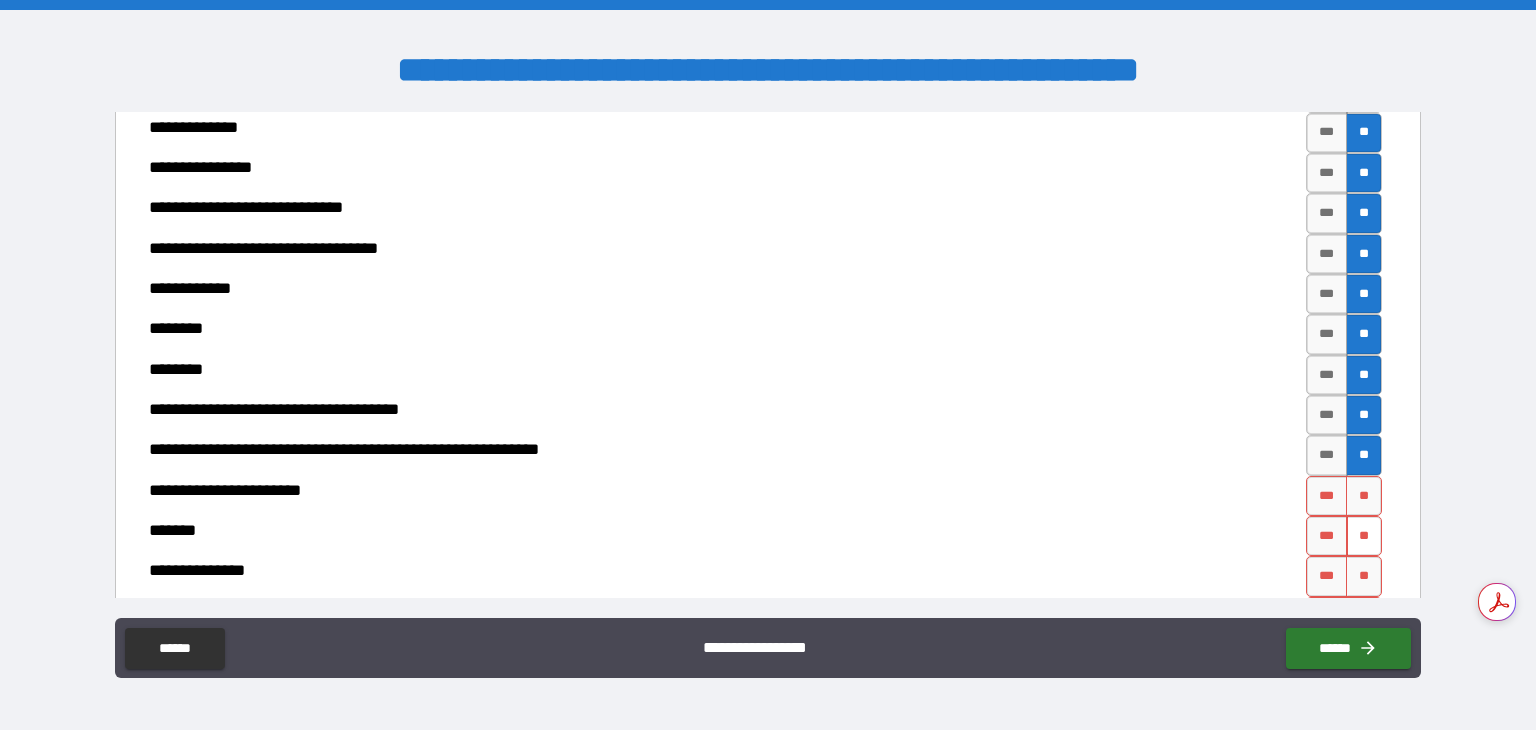 scroll, scrollTop: 6773, scrollLeft: 0, axis: vertical 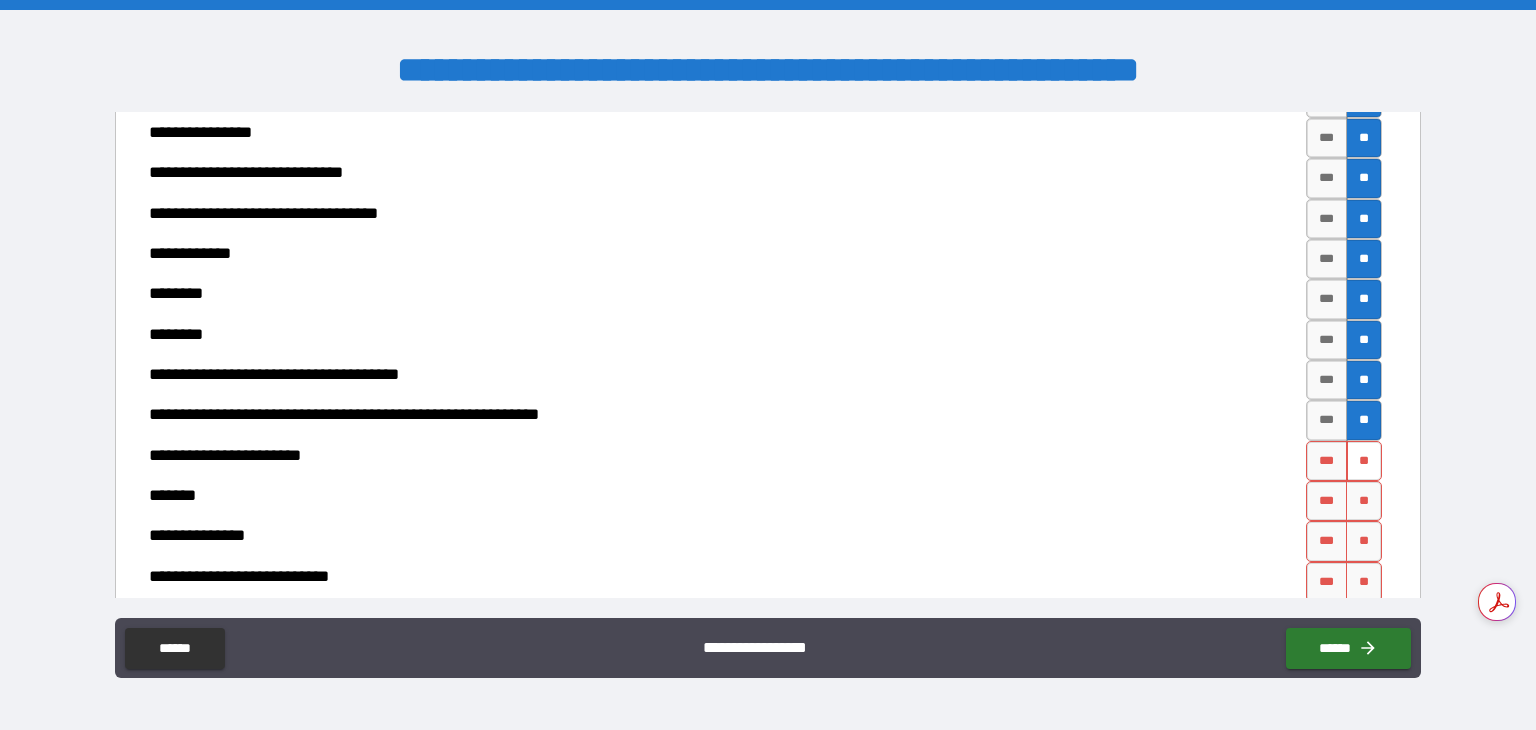 click on "**" at bounding box center [1364, 461] 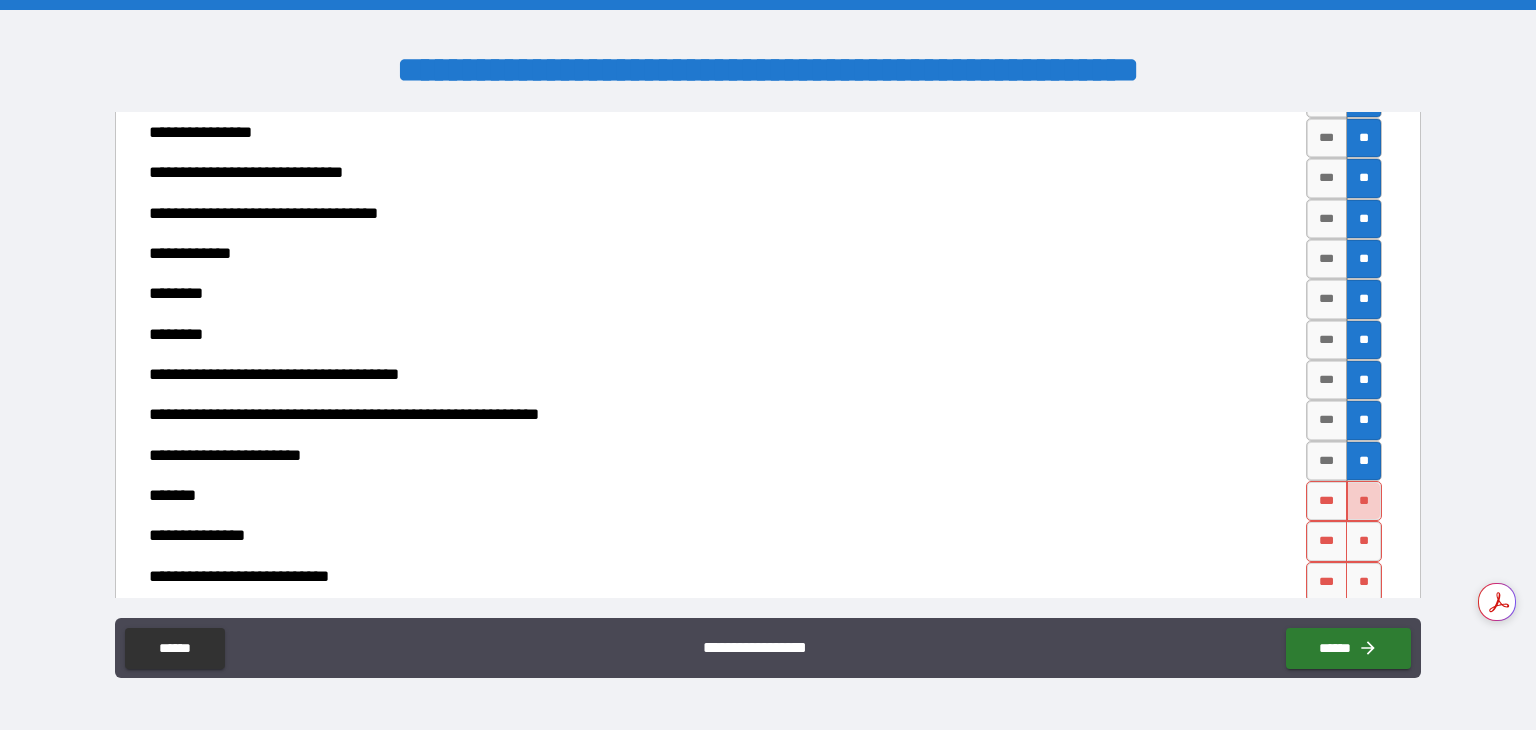 click on "**" at bounding box center (1364, 501) 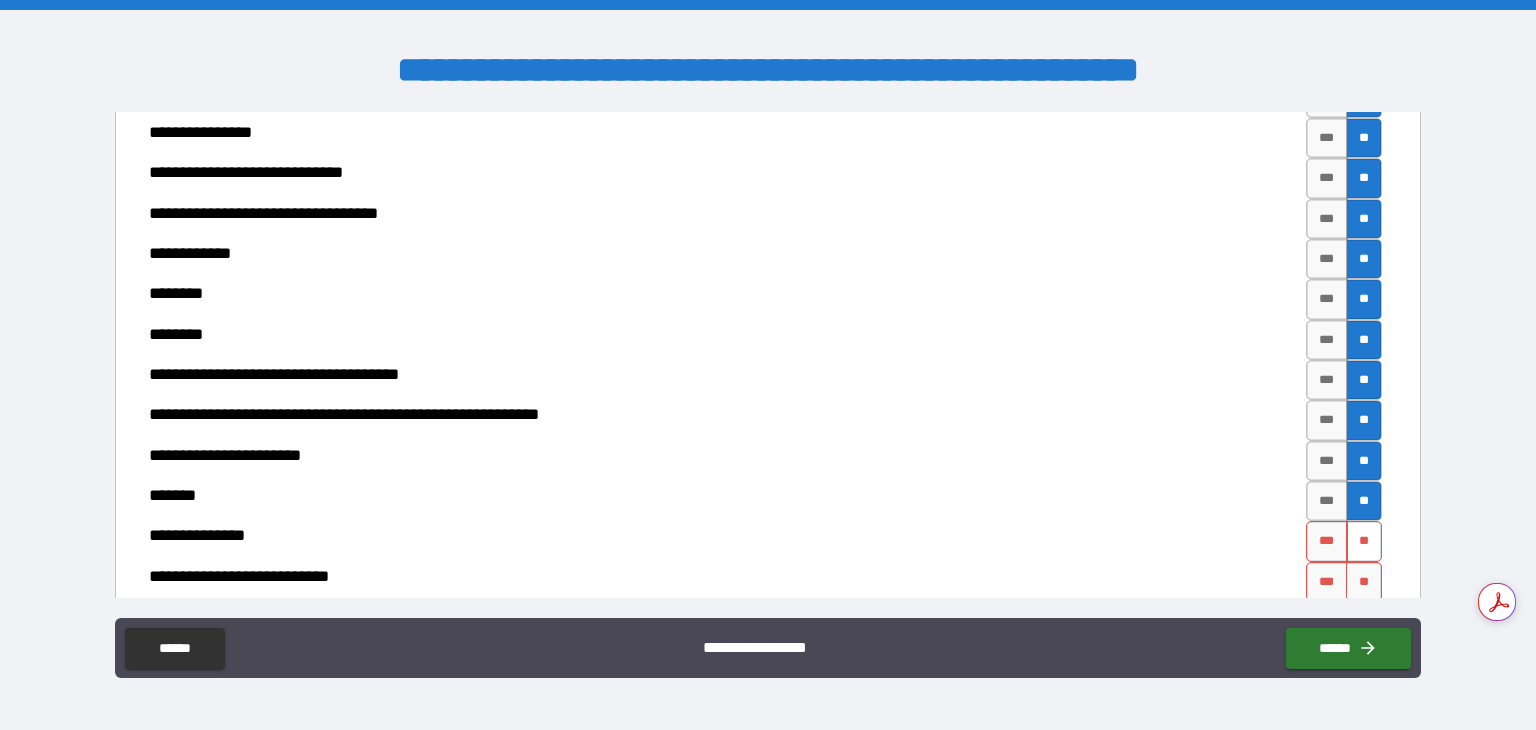 click on "**" at bounding box center (1364, 541) 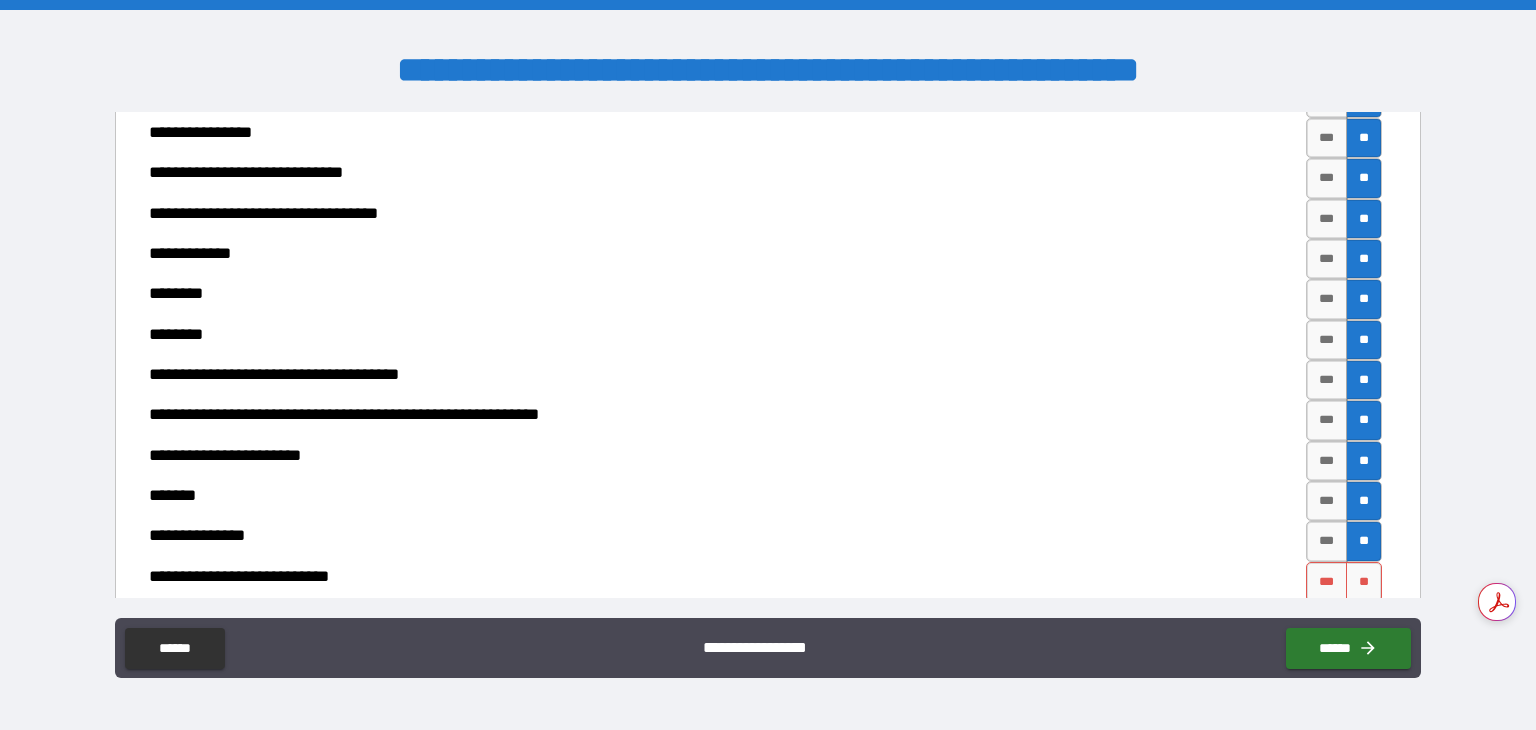 scroll, scrollTop: 6873, scrollLeft: 0, axis: vertical 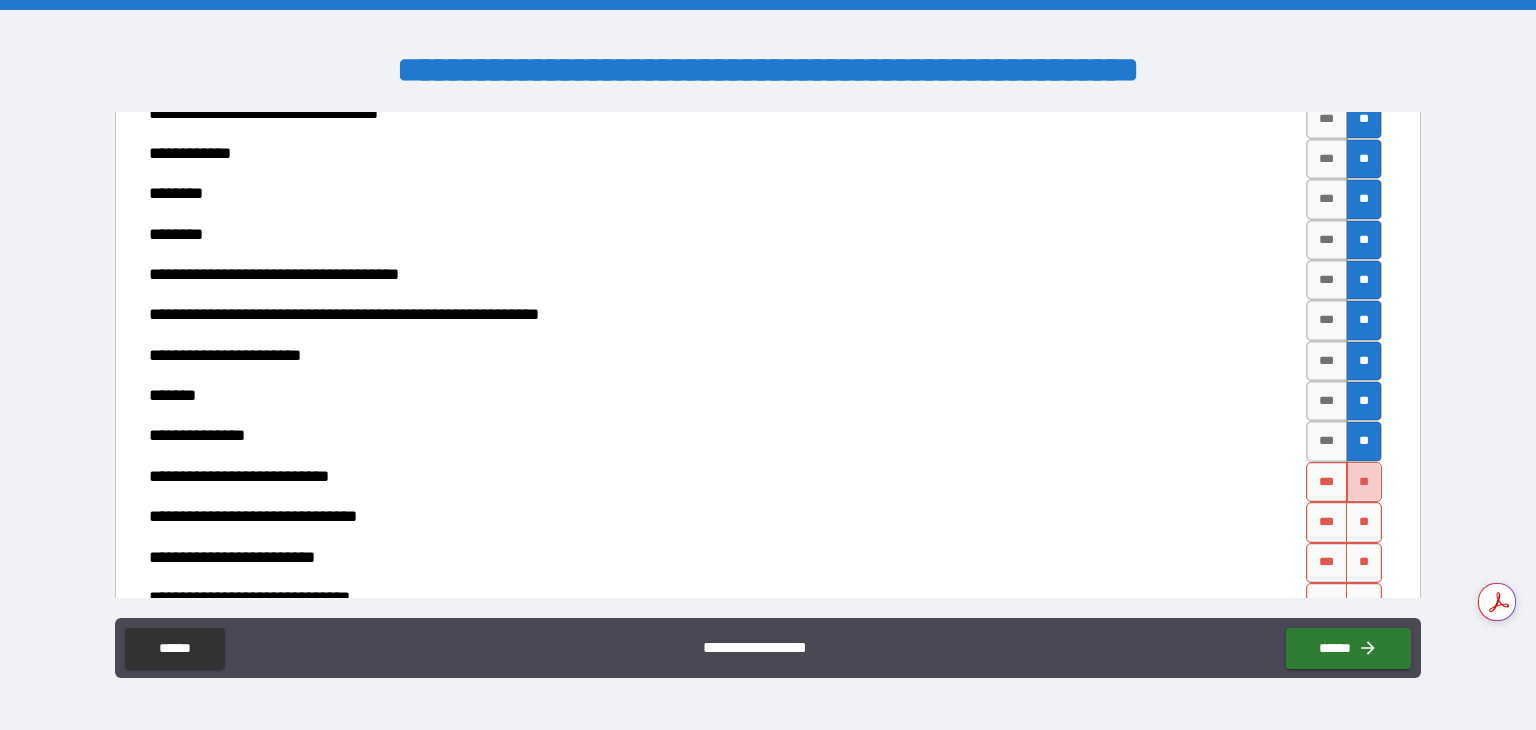 click on "**" at bounding box center [1364, 482] 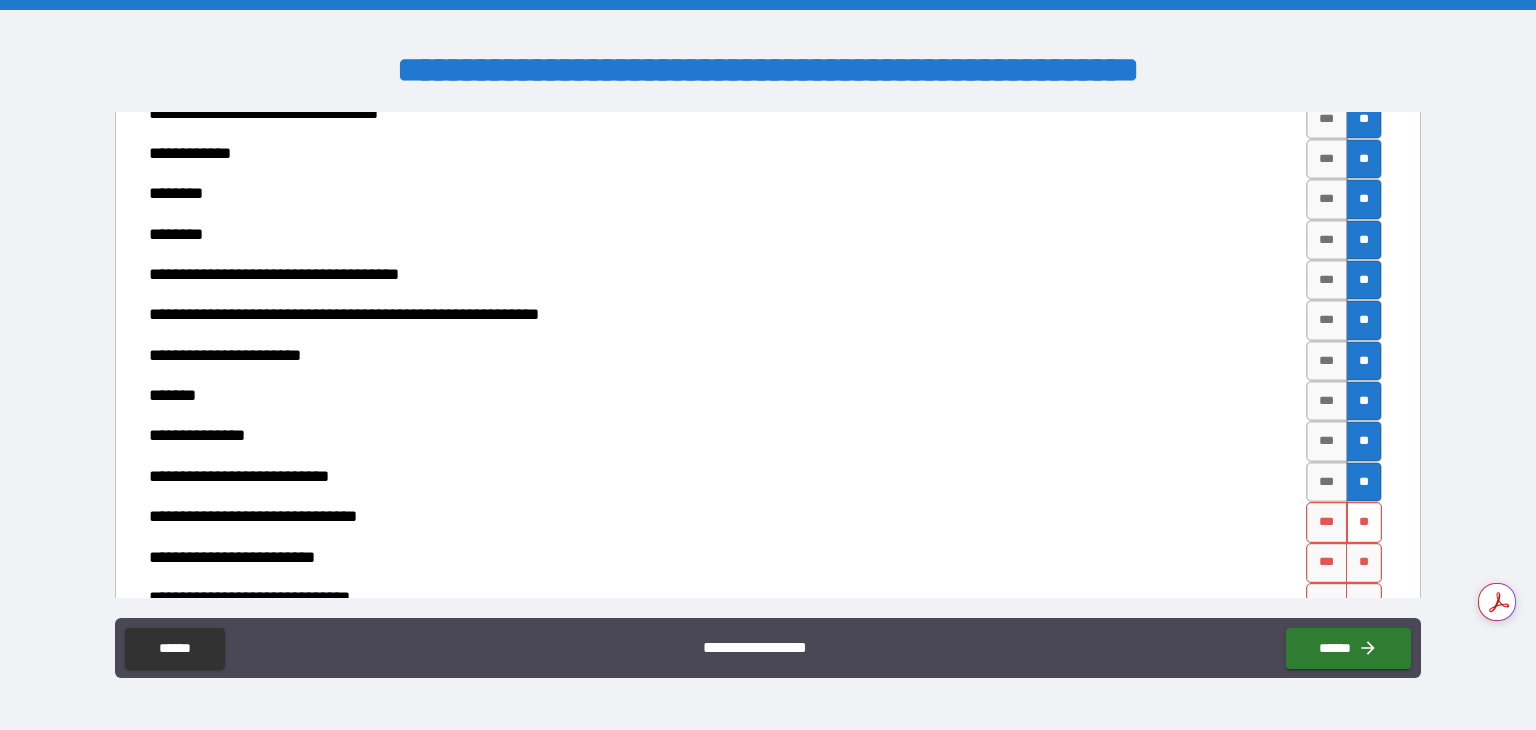 click on "**" at bounding box center [1364, 522] 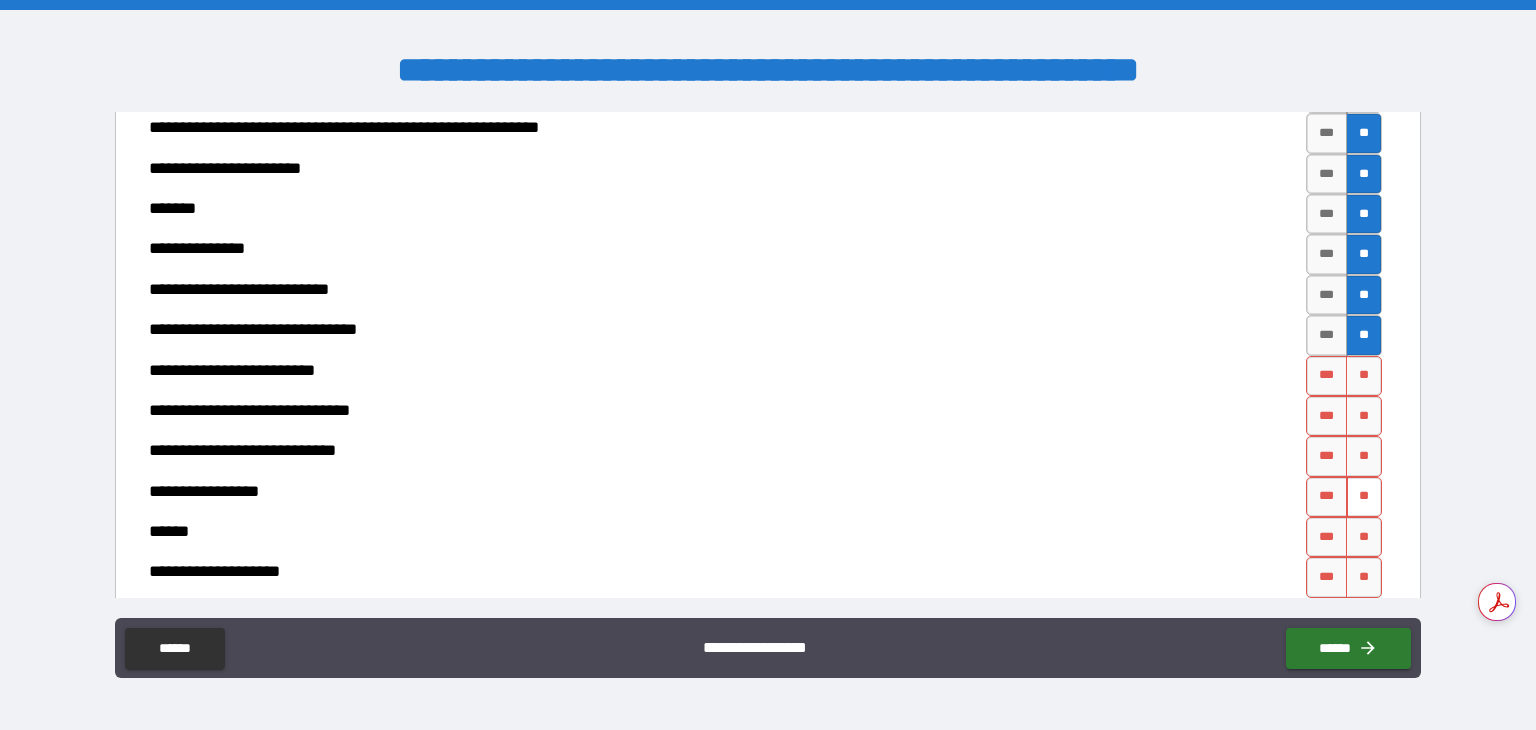 scroll, scrollTop: 7073, scrollLeft: 0, axis: vertical 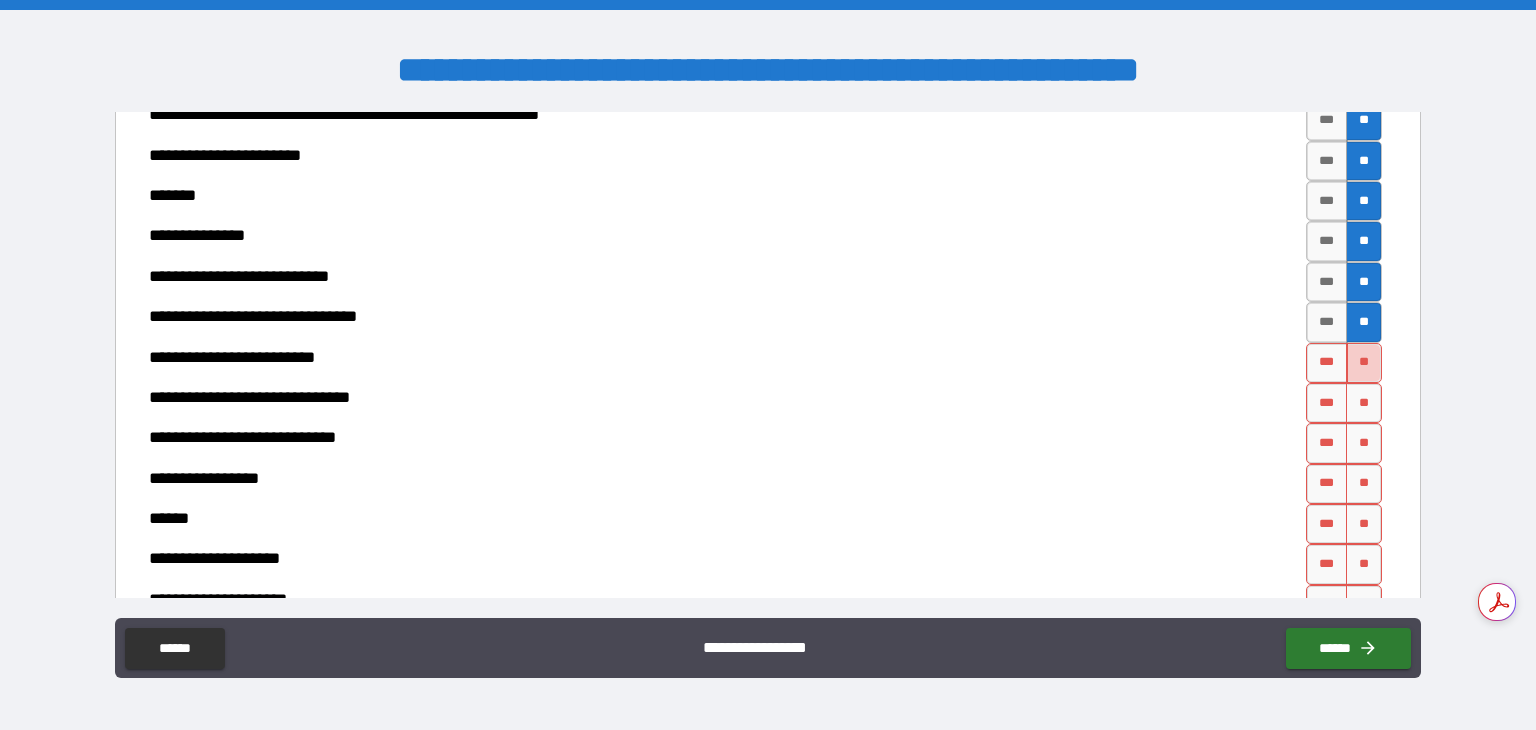 click on "**" at bounding box center (1364, 363) 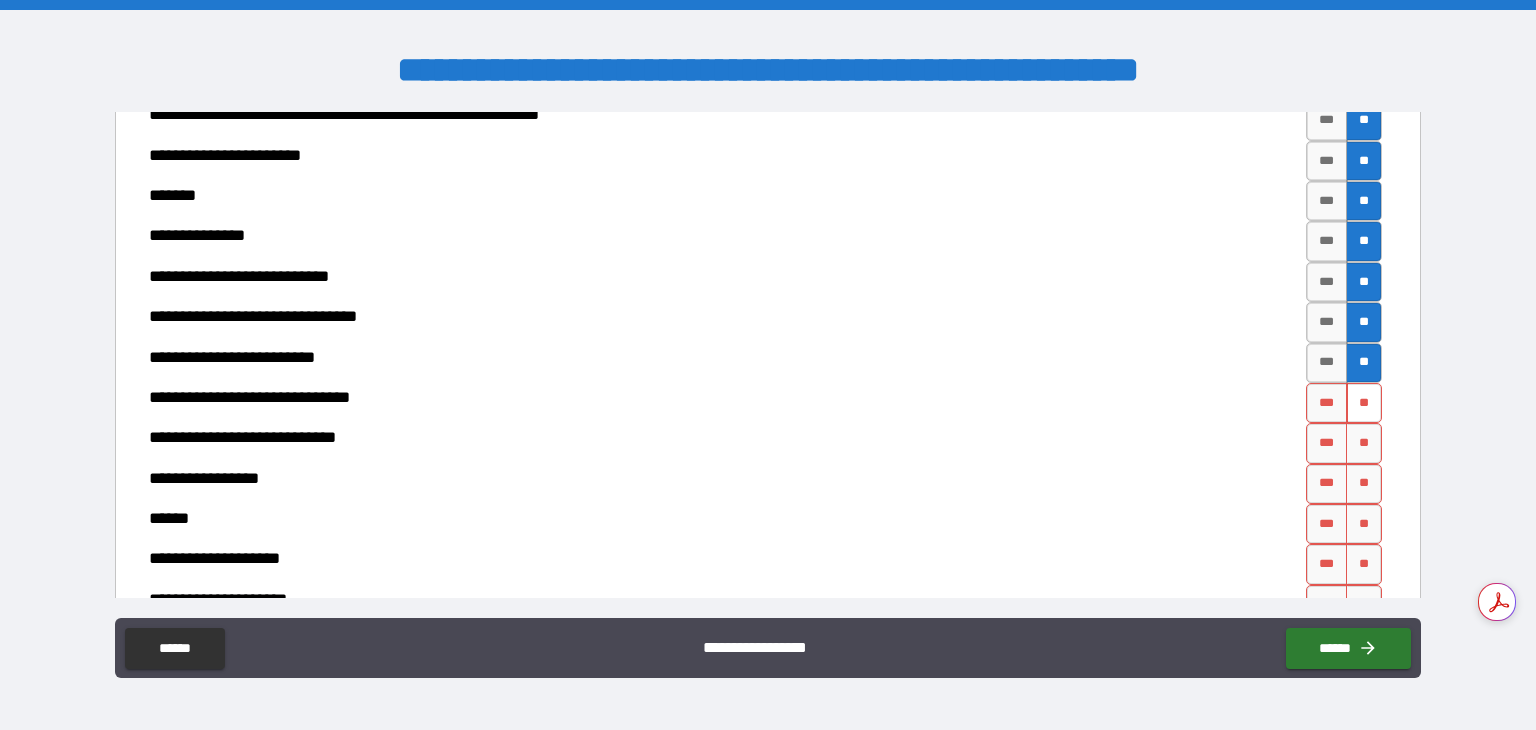 click on "**" at bounding box center (1364, 403) 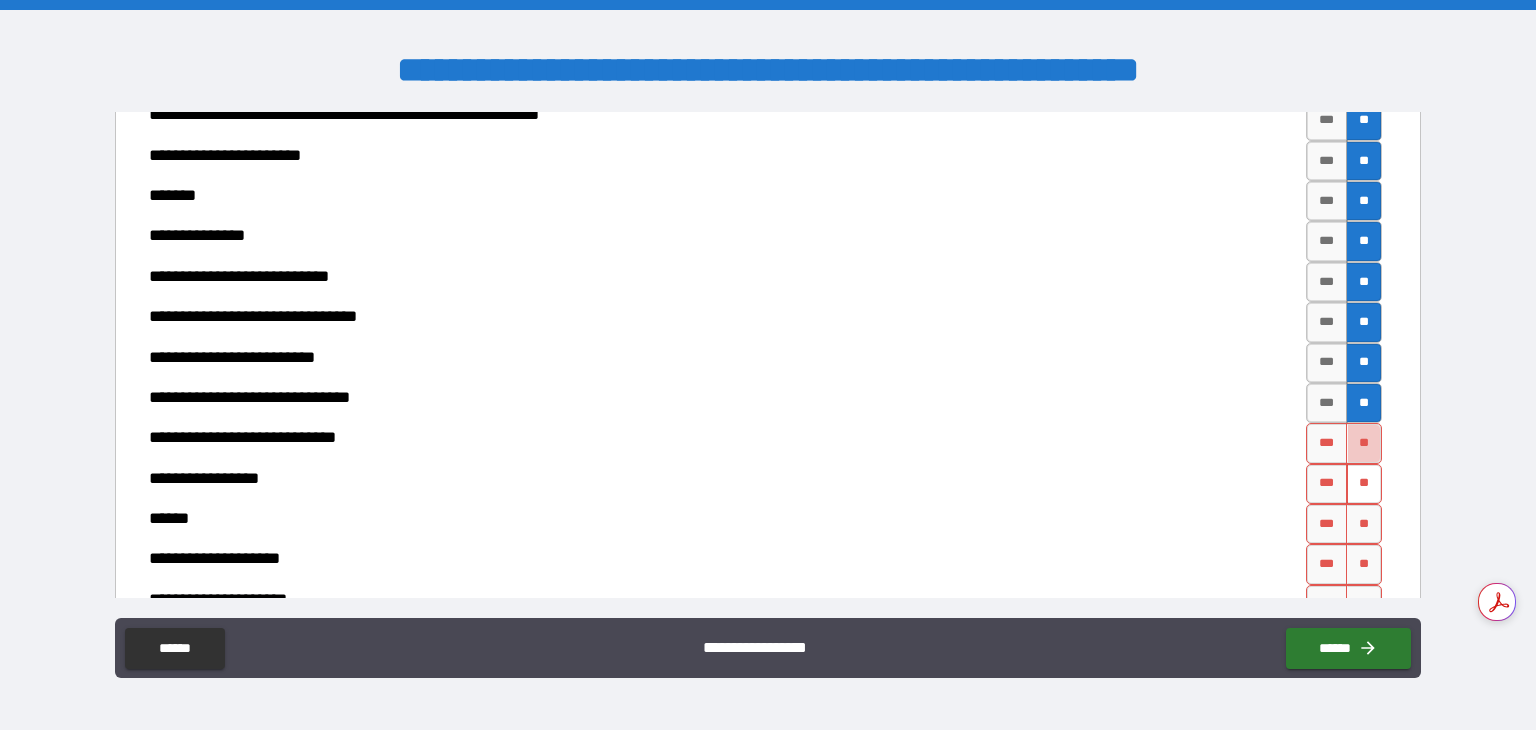drag, startPoint x: 1347, startPoint y: 433, endPoint x: 1355, endPoint y: 471, distance: 38.832977 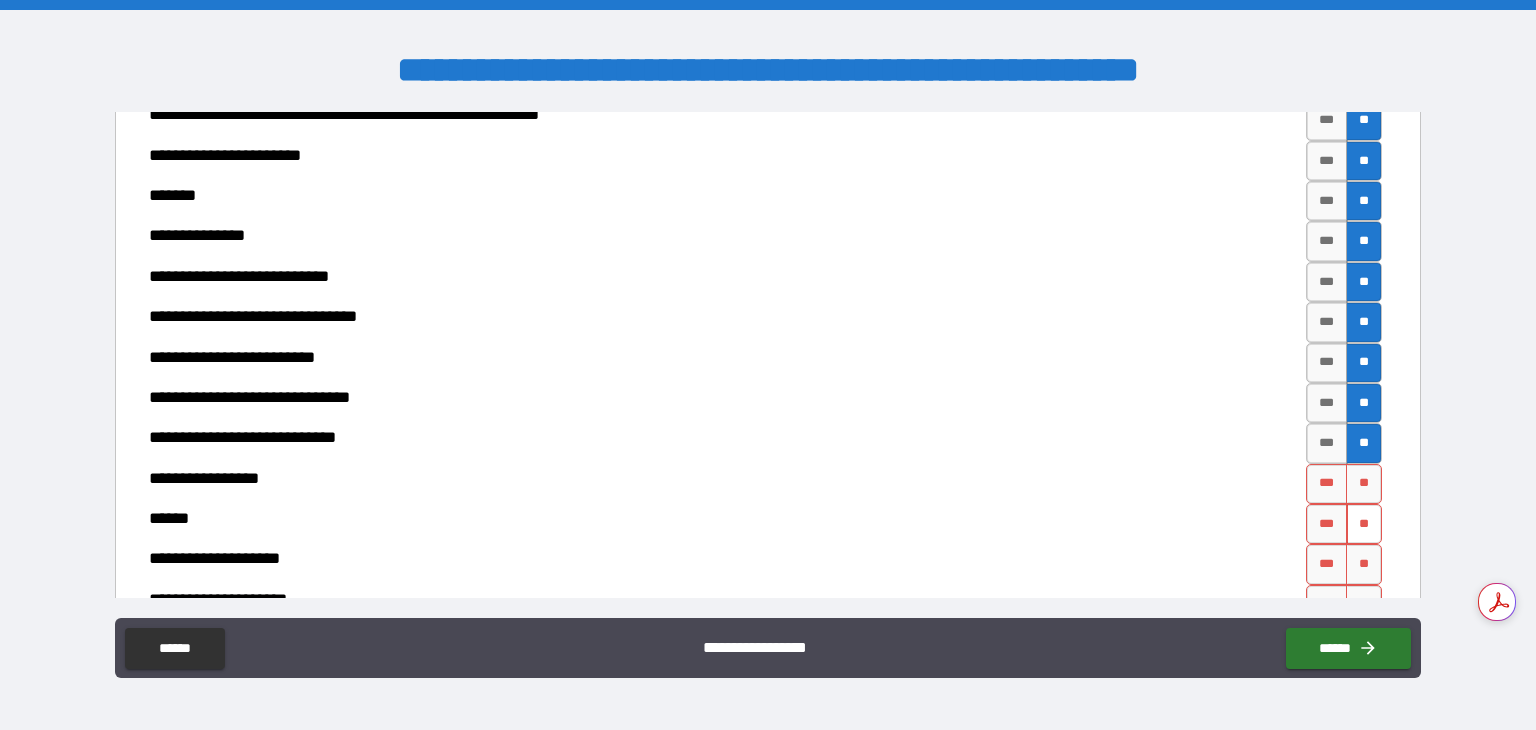 drag, startPoint x: 1355, startPoint y: 471, endPoint x: 1355, endPoint y: 513, distance: 42 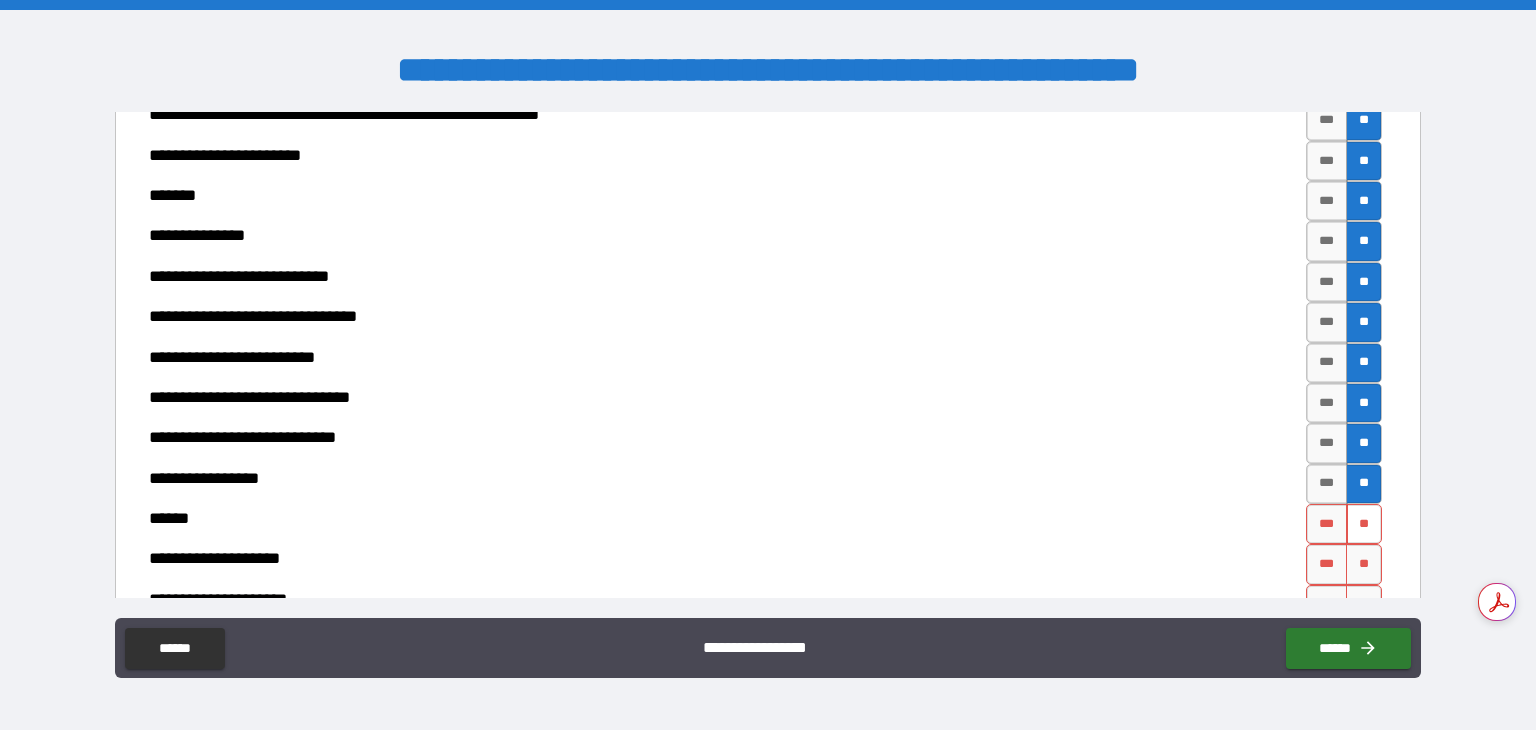 click on "**" at bounding box center [1364, 524] 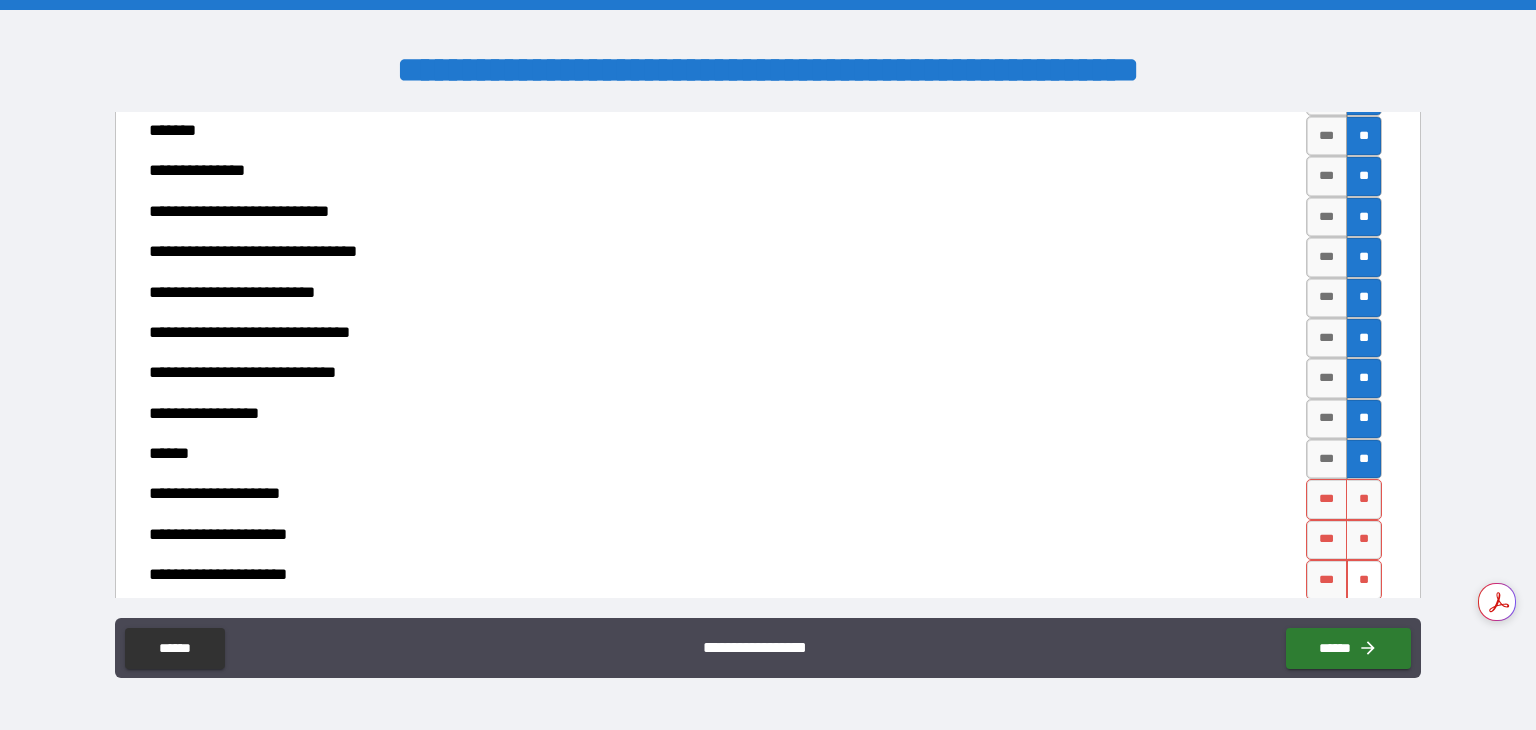 scroll, scrollTop: 7173, scrollLeft: 0, axis: vertical 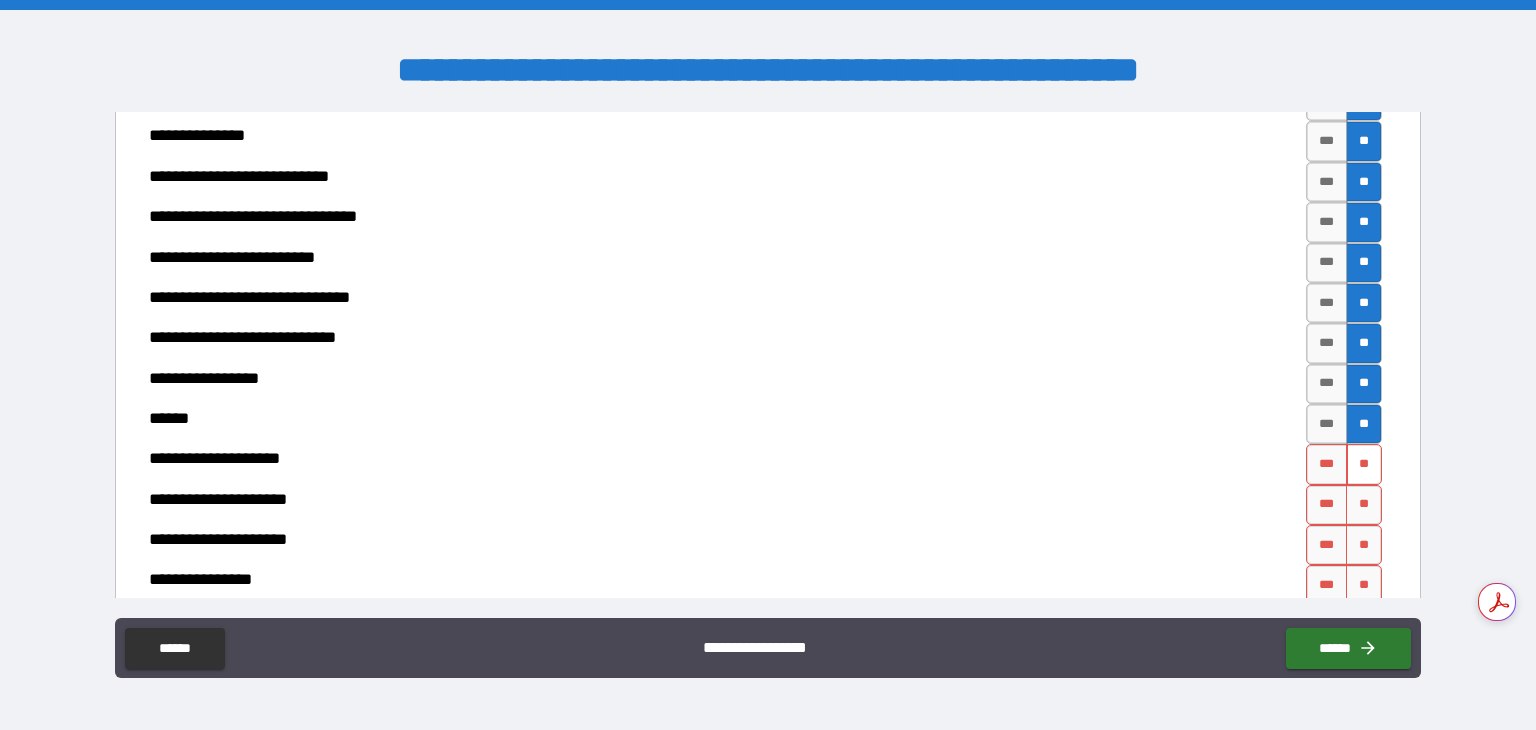 click on "**" at bounding box center [1364, 464] 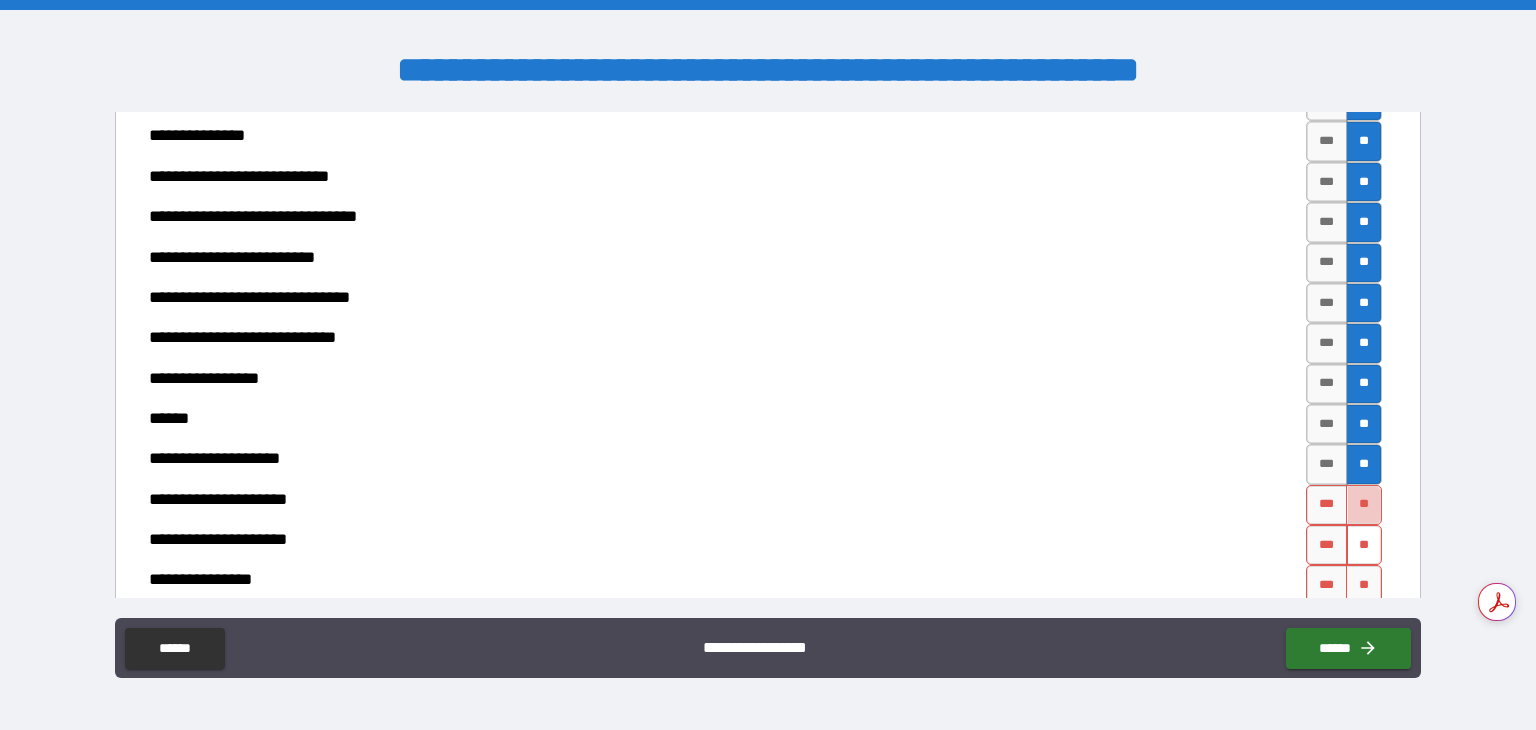 drag, startPoint x: 1350, startPoint y: 493, endPoint x: 1352, endPoint y: 527, distance: 34.058773 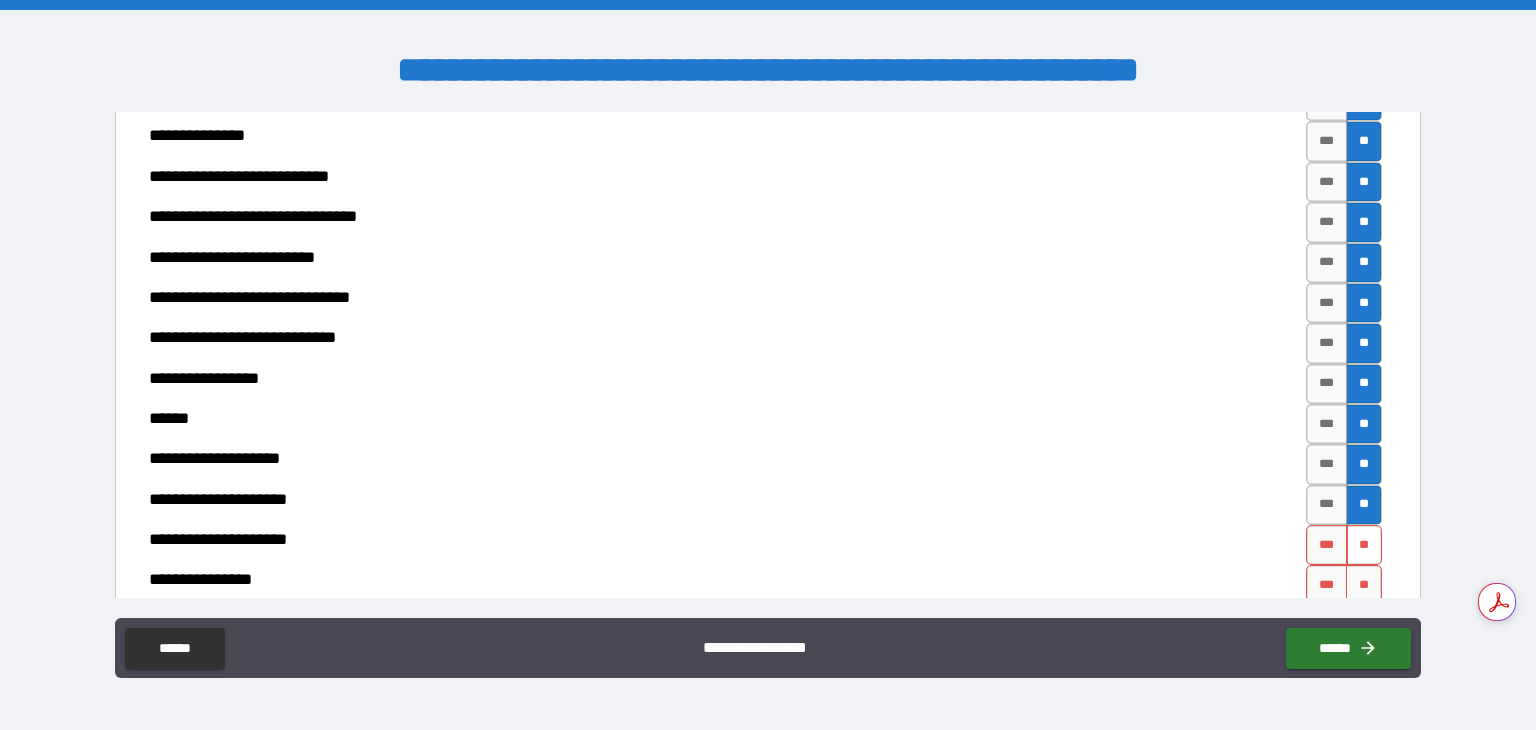 click on "**" at bounding box center [1364, 545] 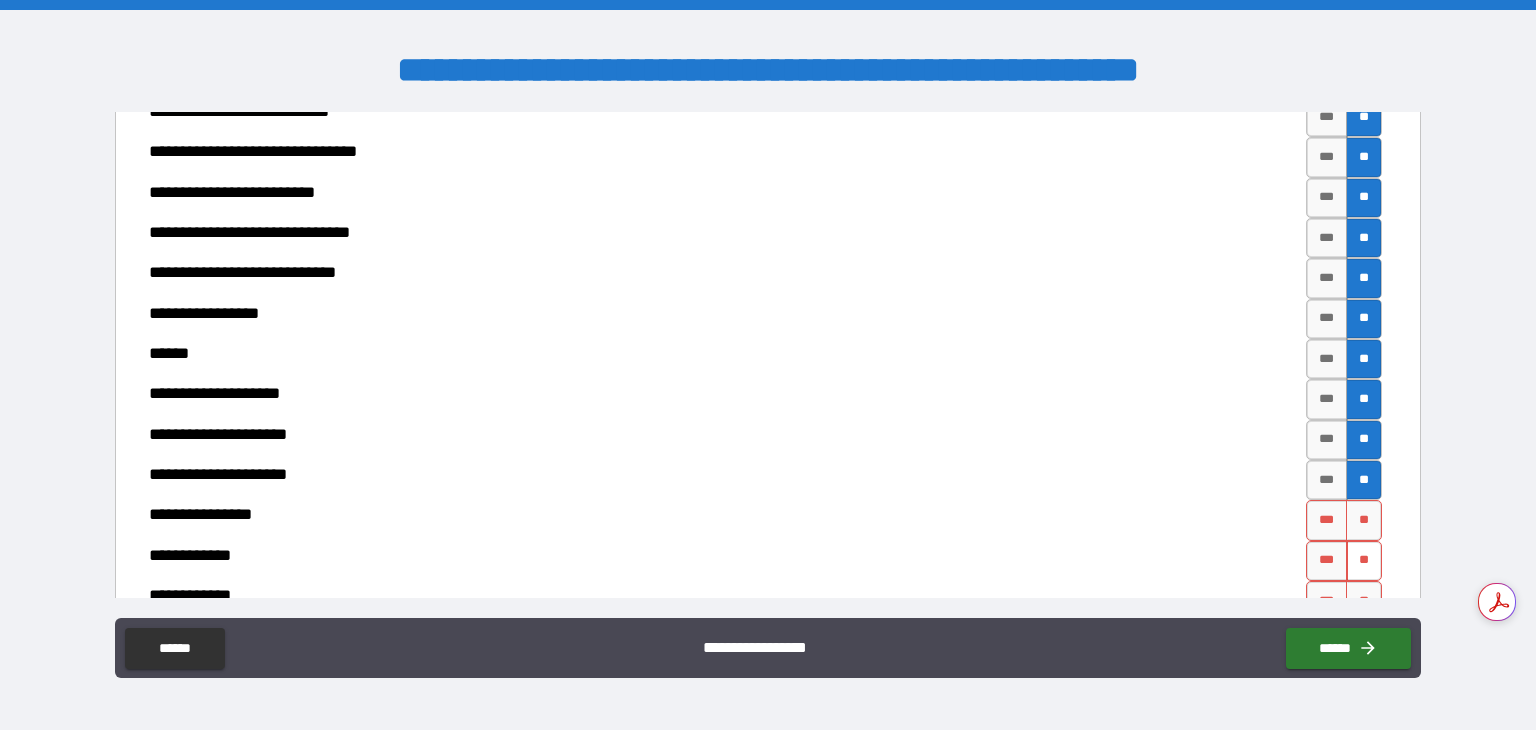 scroll, scrollTop: 7273, scrollLeft: 0, axis: vertical 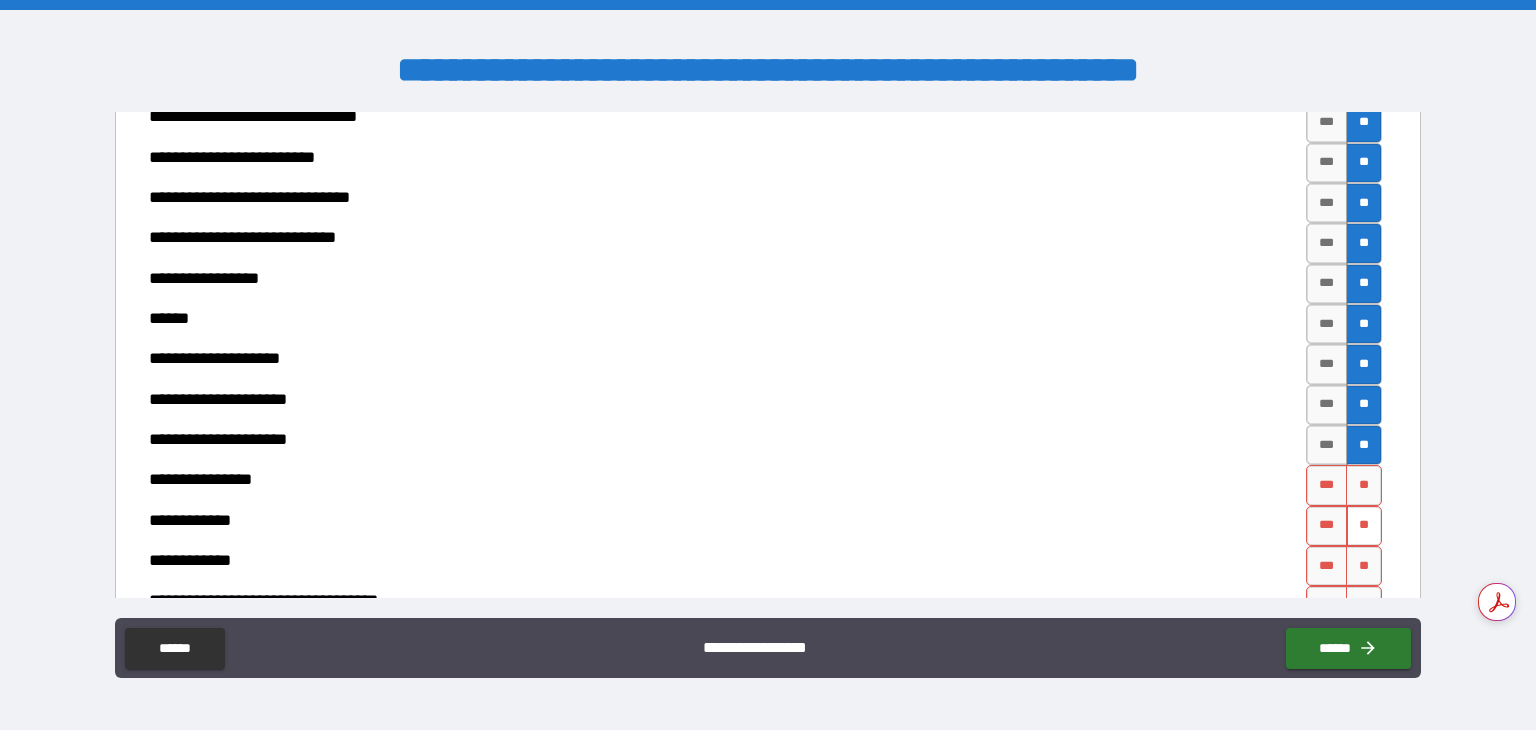 drag, startPoint x: 1353, startPoint y: 473, endPoint x: 1353, endPoint y: 498, distance: 25 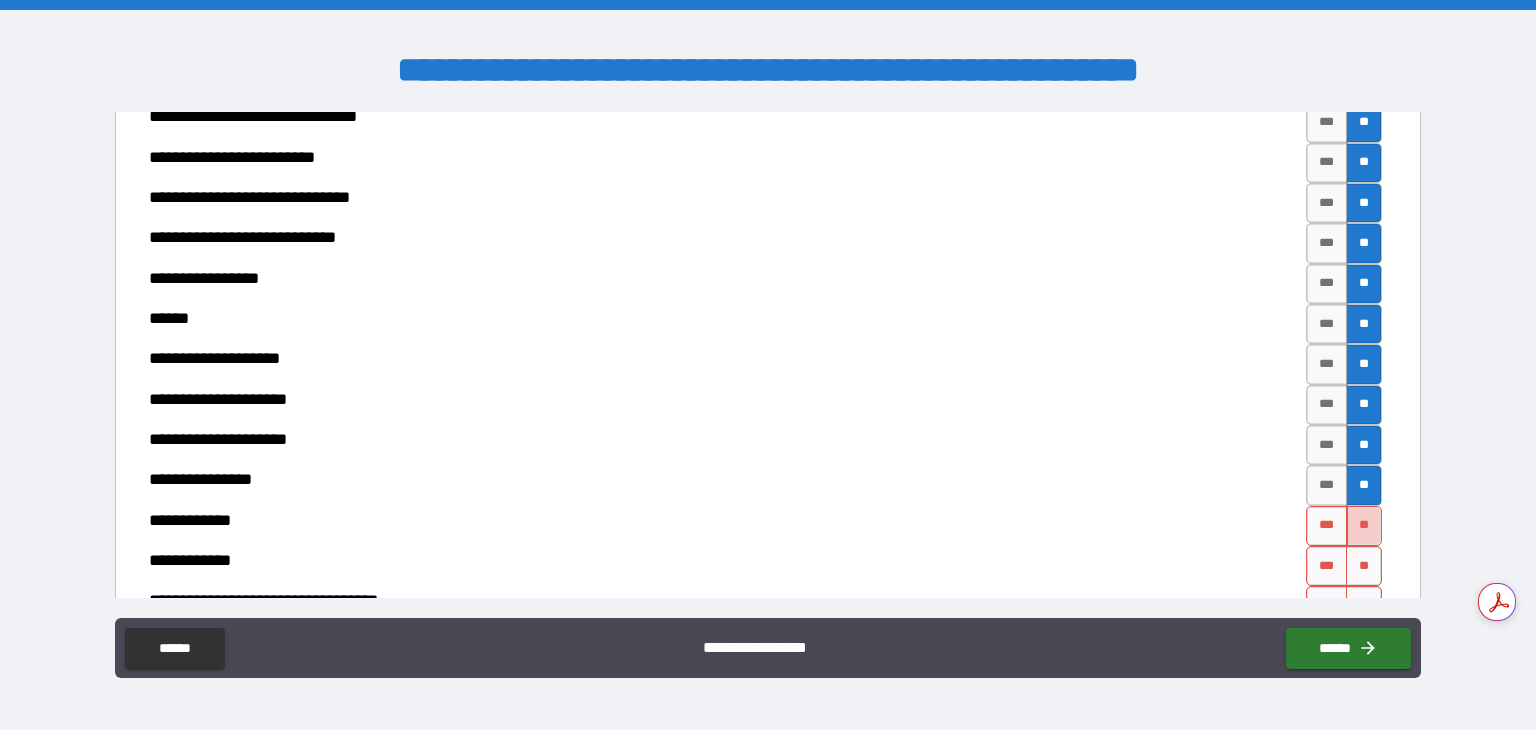 click on "**" at bounding box center (1364, 526) 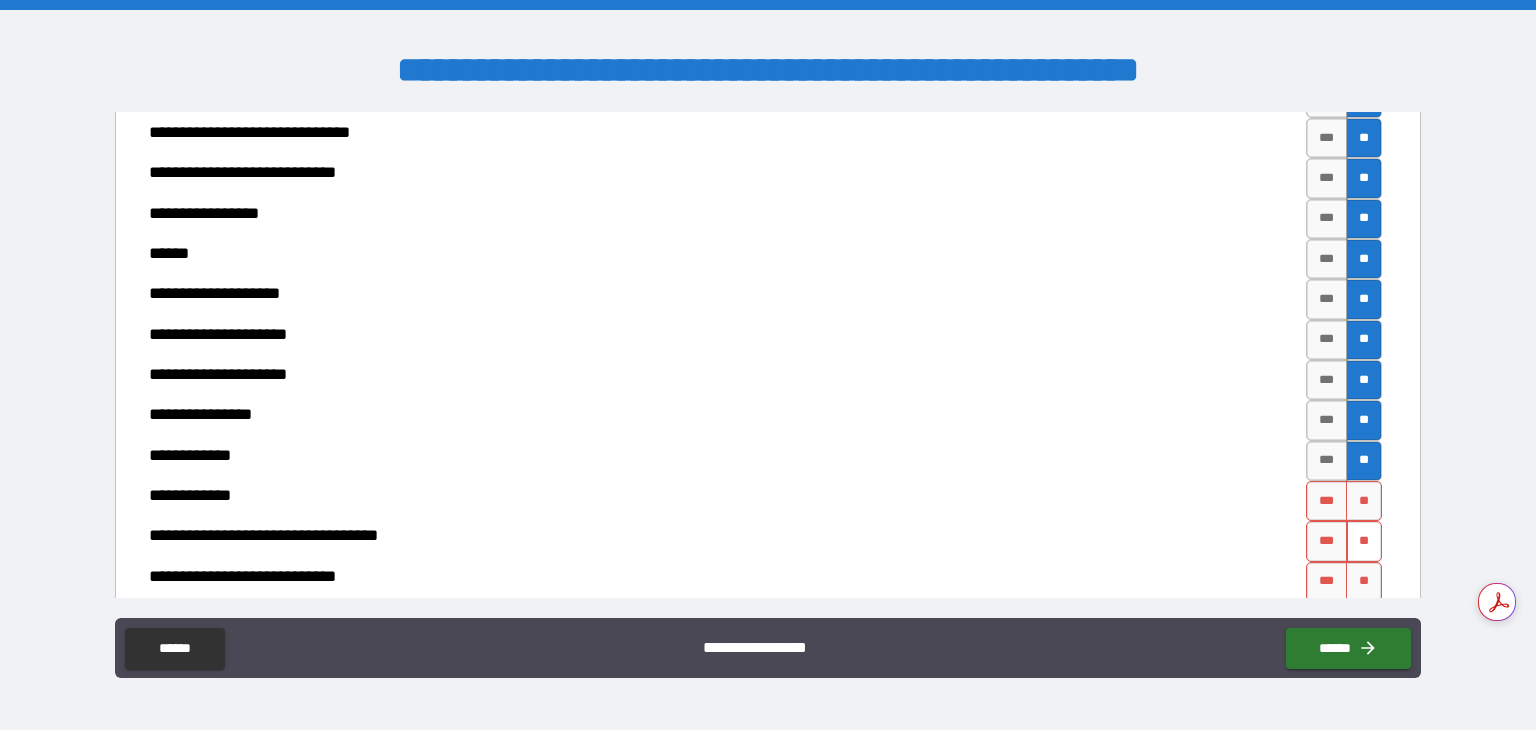 scroll, scrollTop: 7373, scrollLeft: 0, axis: vertical 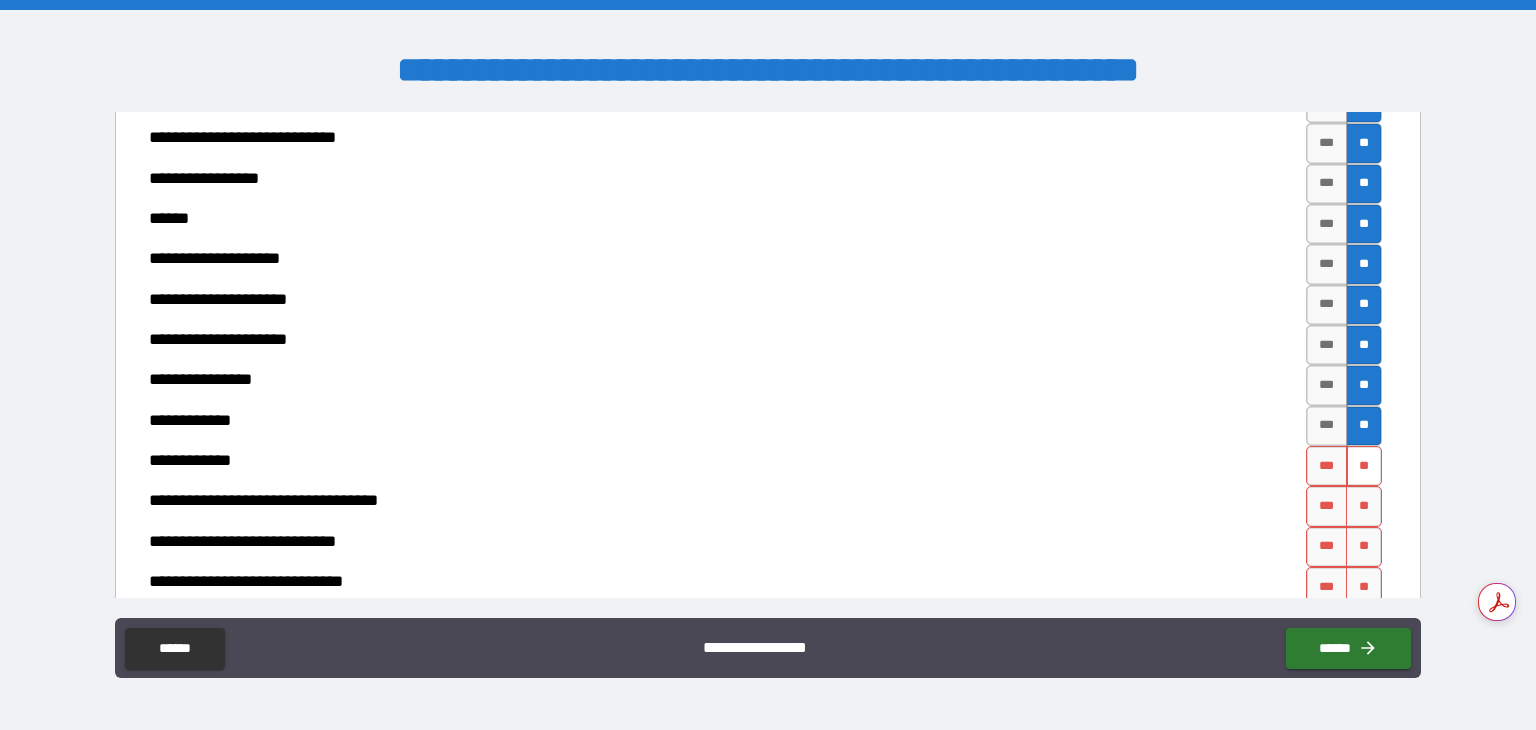 click on "**" at bounding box center (1364, 466) 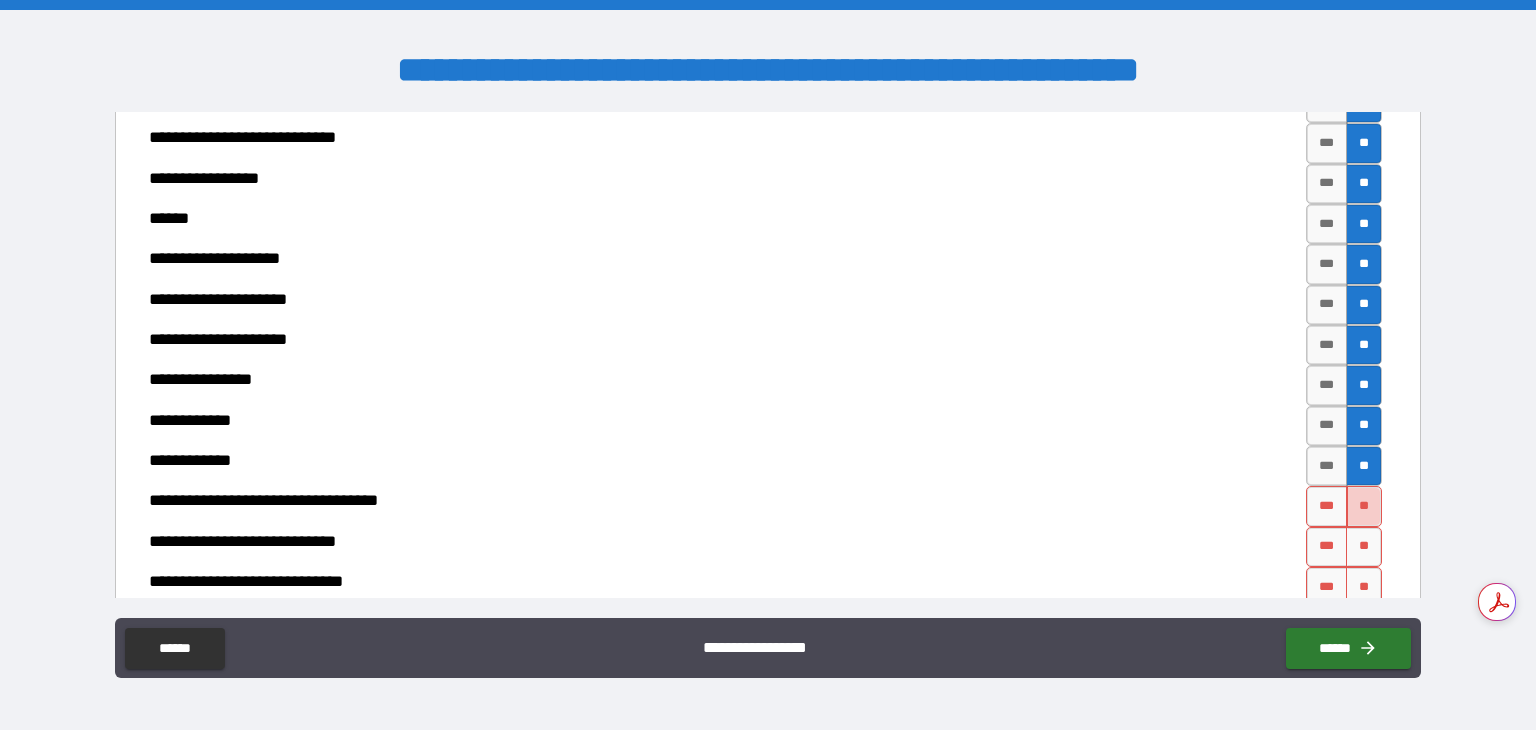 click on "**" at bounding box center [1364, 506] 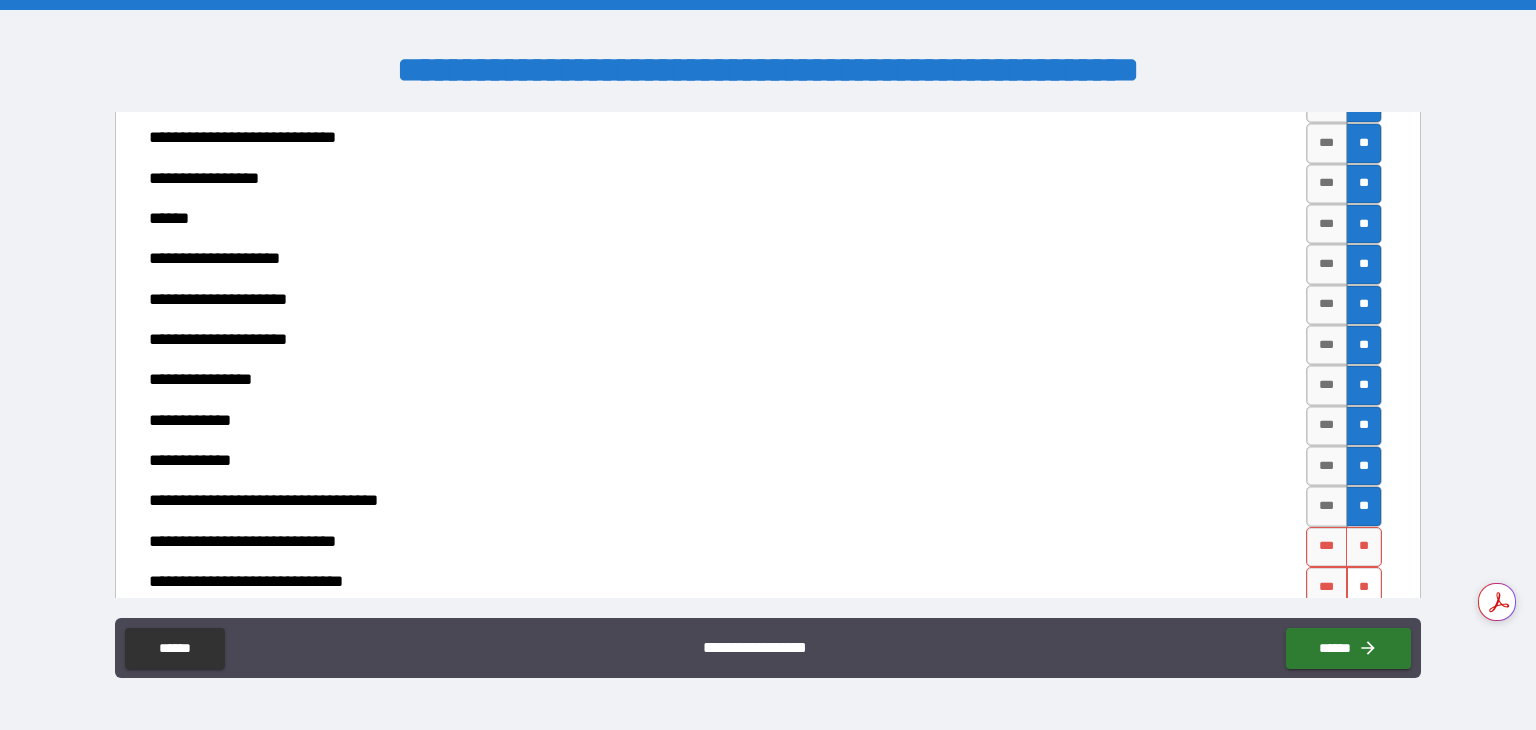 drag, startPoint x: 1360, startPoint y: 529, endPoint x: 1358, endPoint y: 556, distance: 27.073973 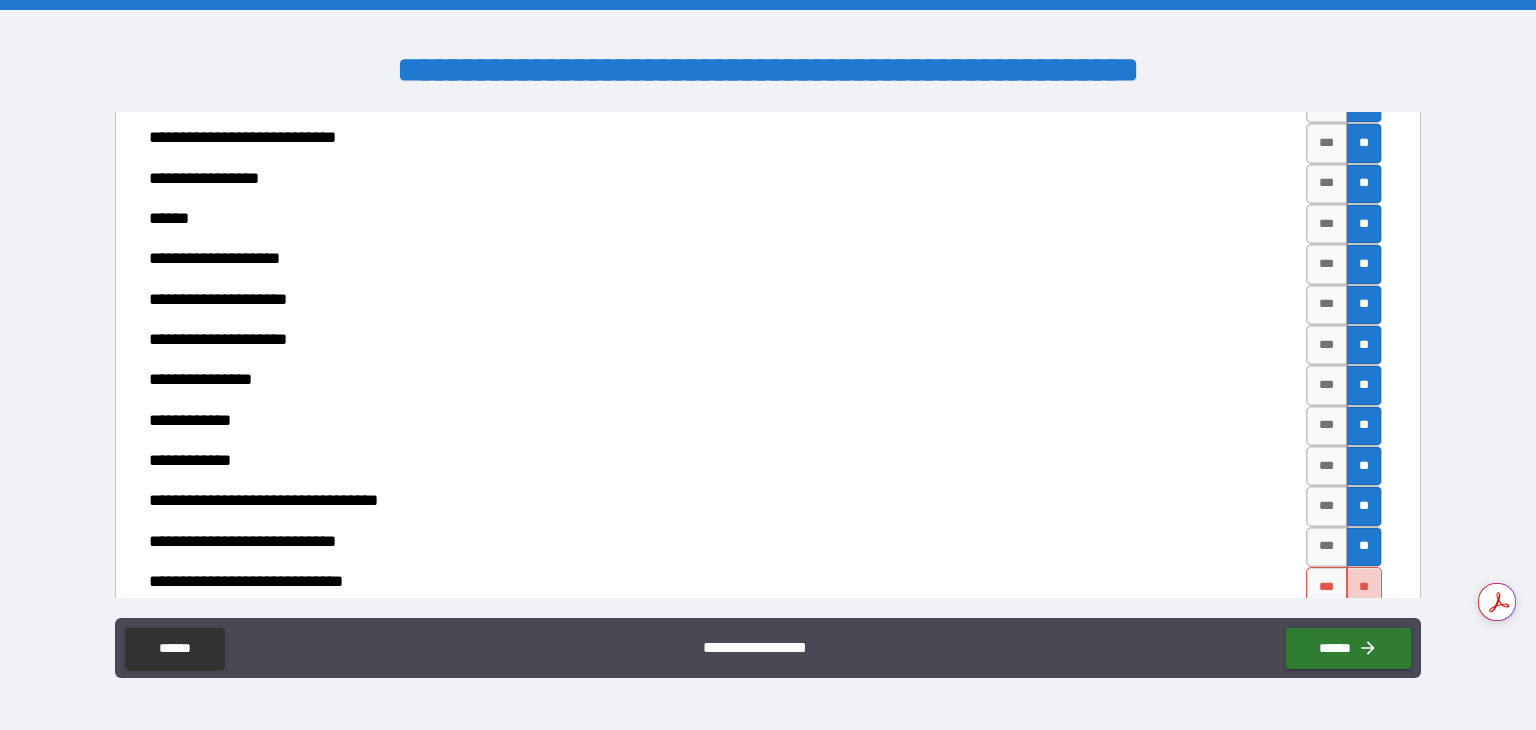 click on "**" at bounding box center (1364, 587) 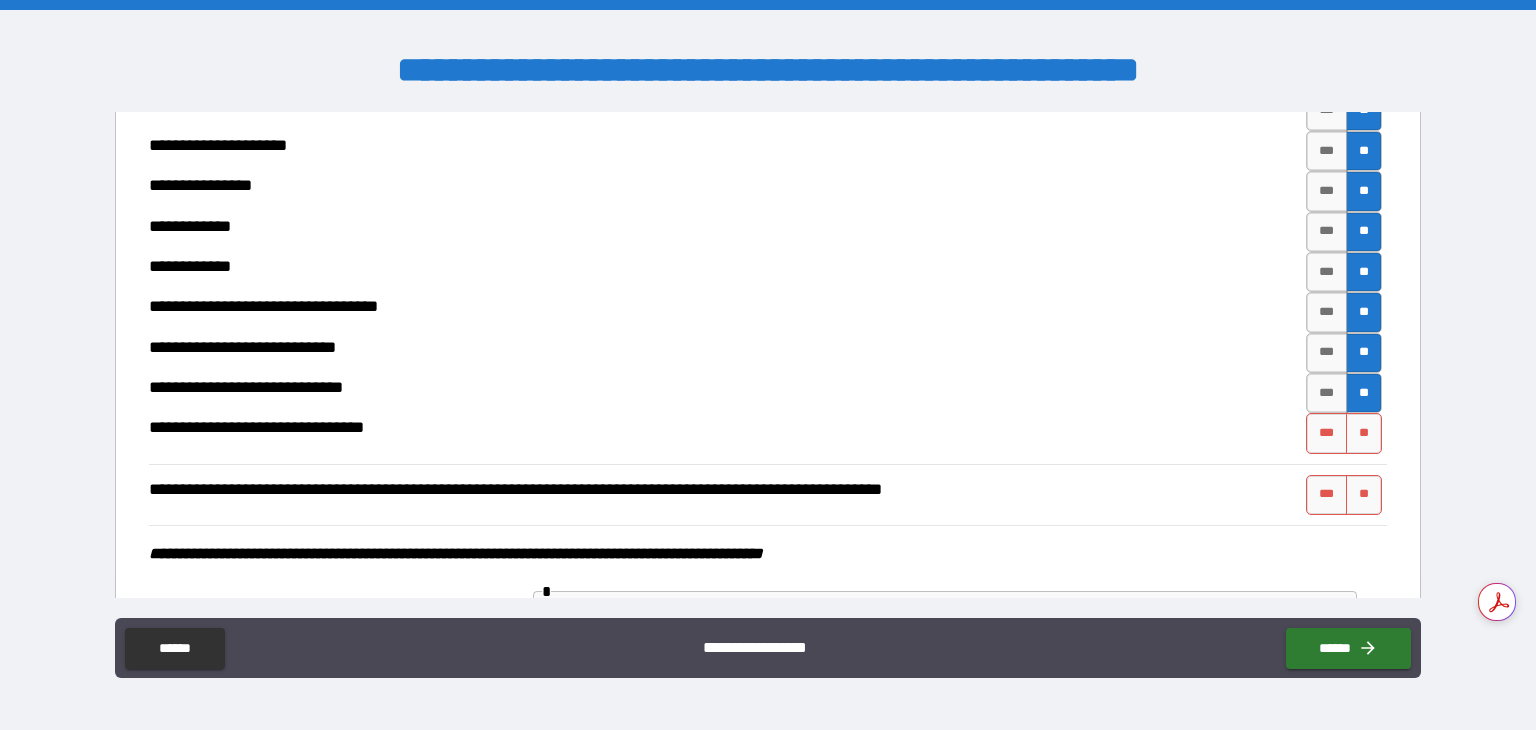 scroll, scrollTop: 7573, scrollLeft: 0, axis: vertical 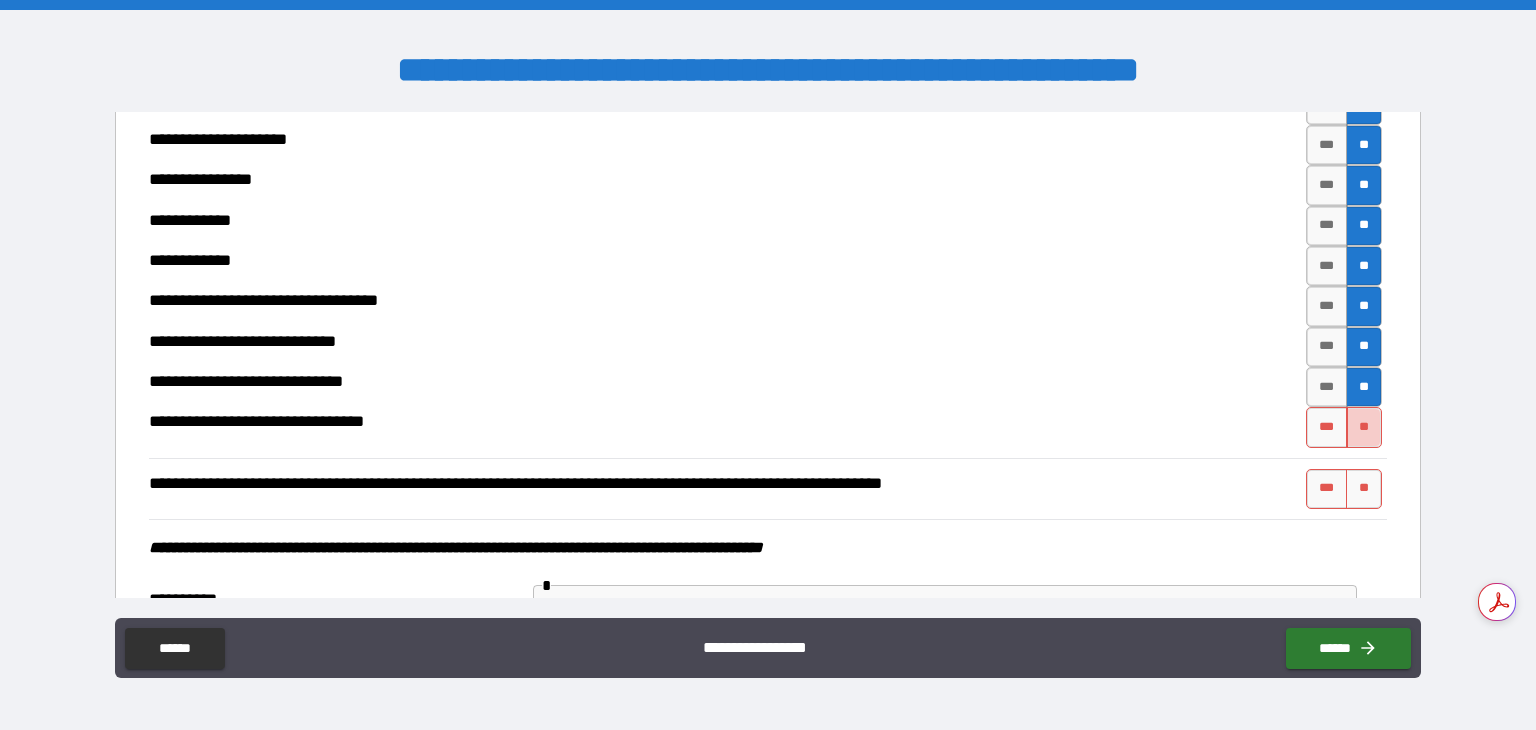 click on "**" at bounding box center (1364, 427) 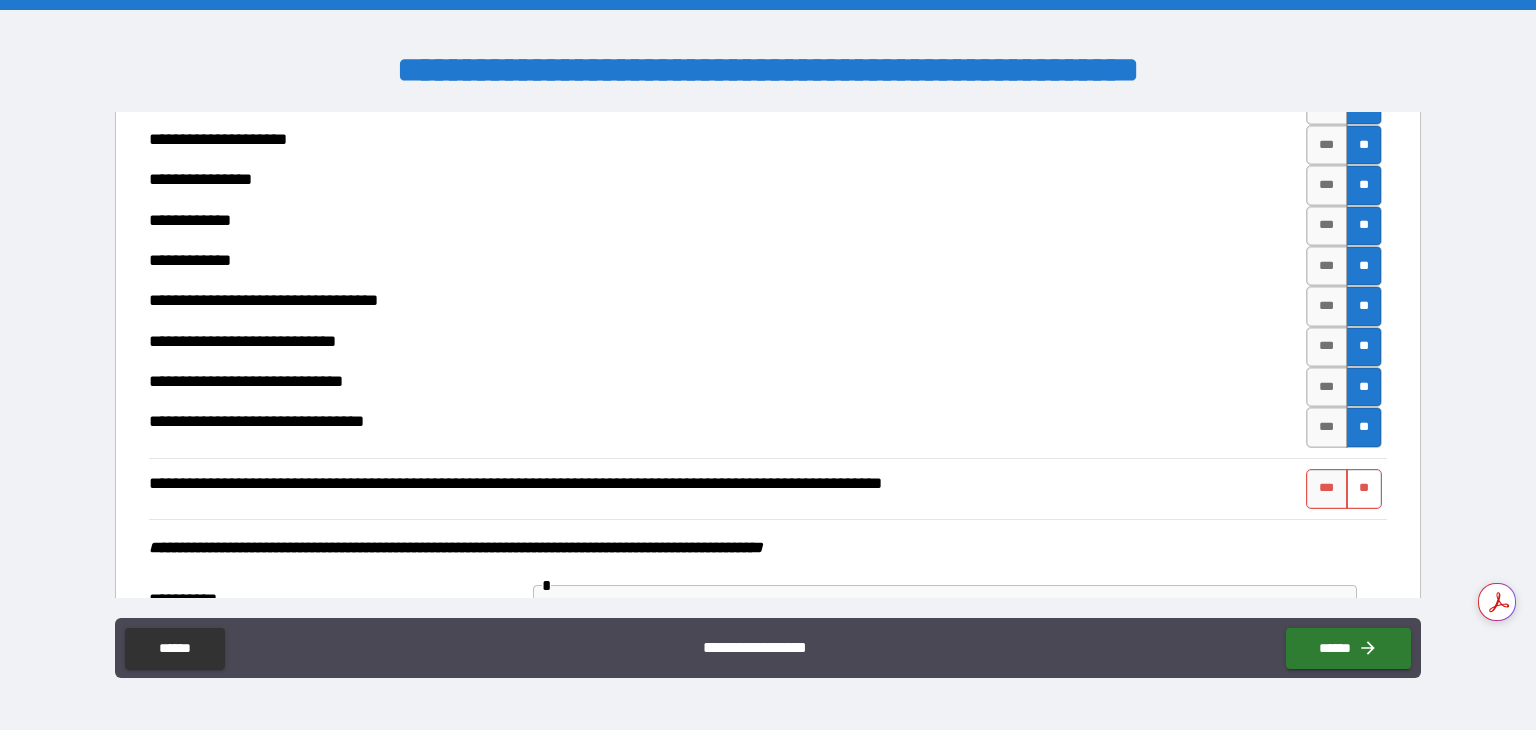 click on "**" at bounding box center [1364, 489] 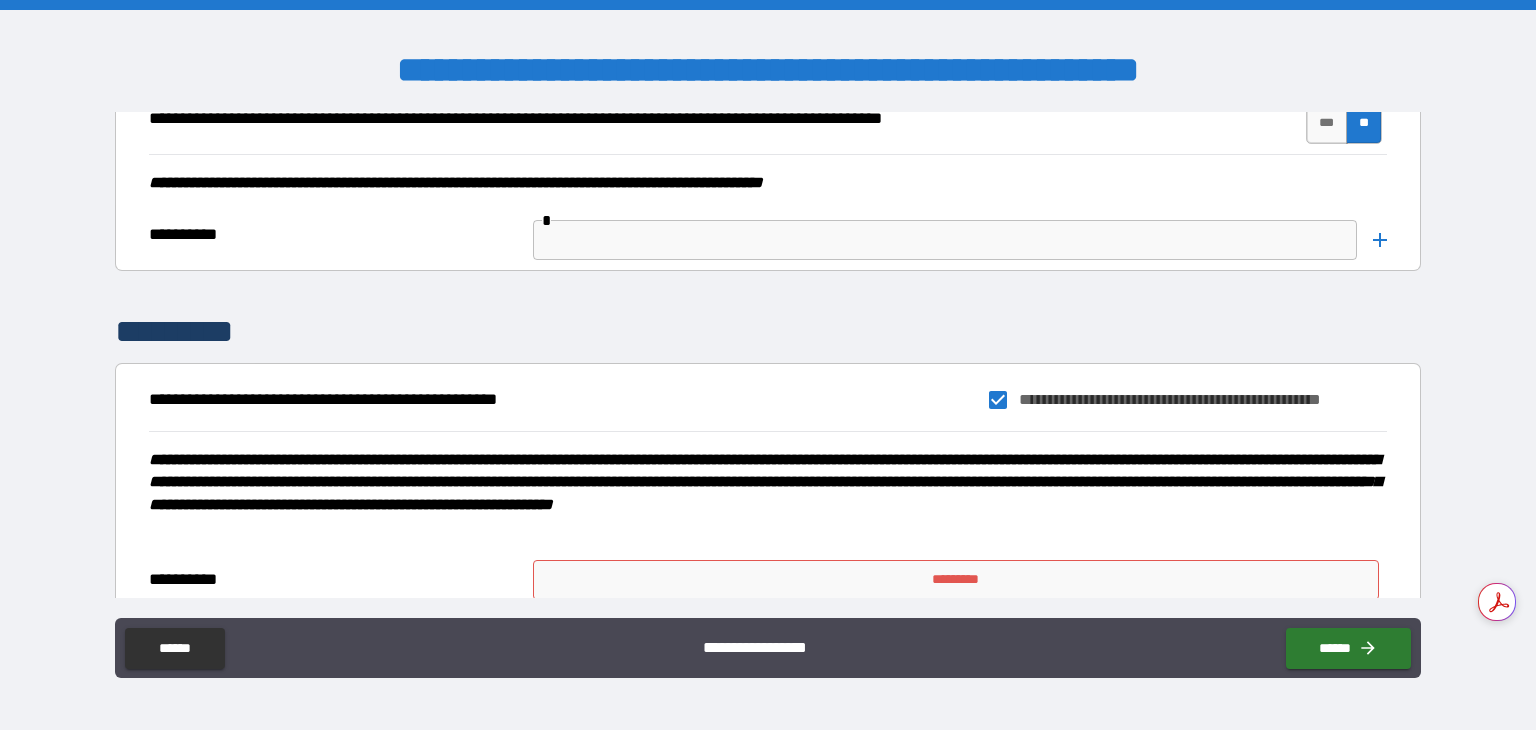 scroll, scrollTop: 8017, scrollLeft: 0, axis: vertical 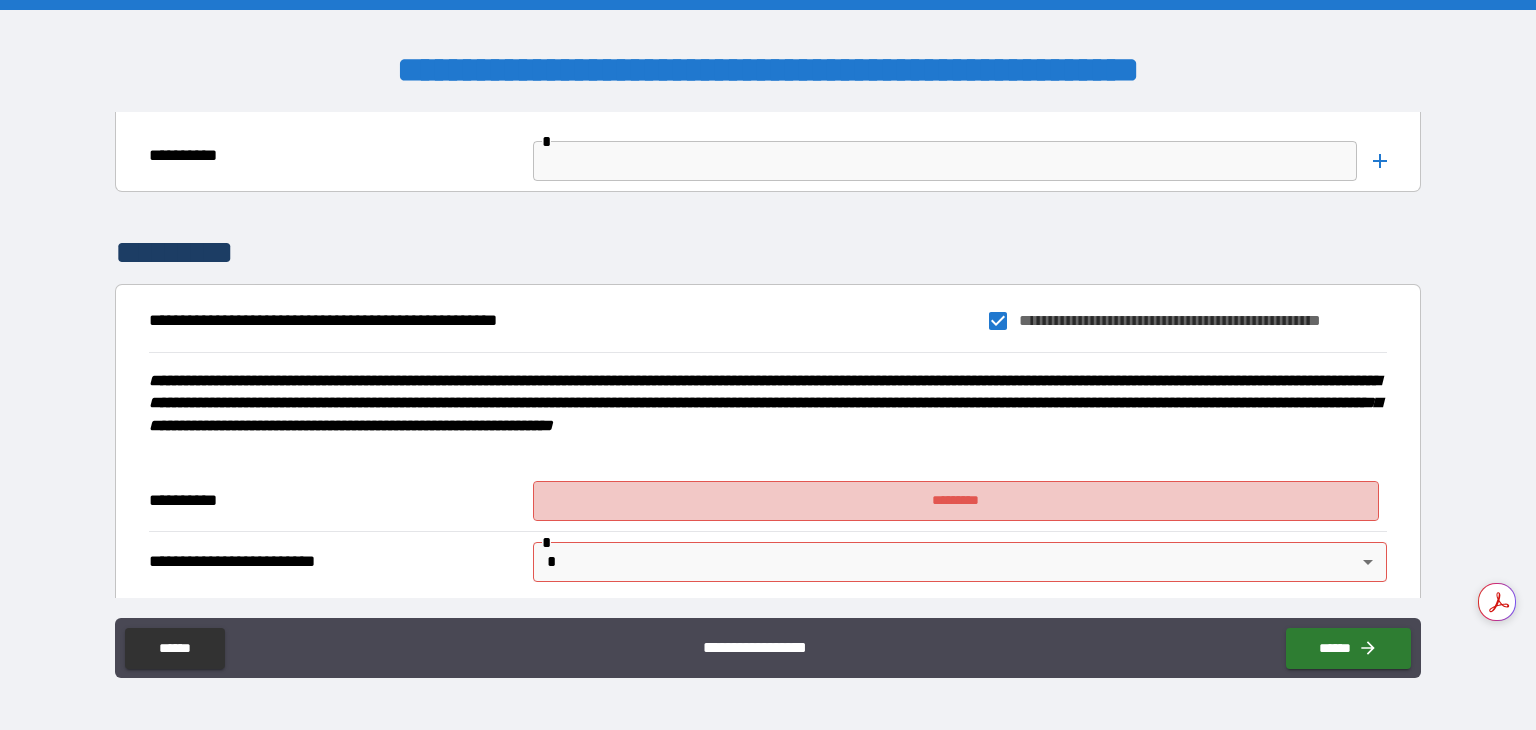 click on "*********" at bounding box center (956, 501) 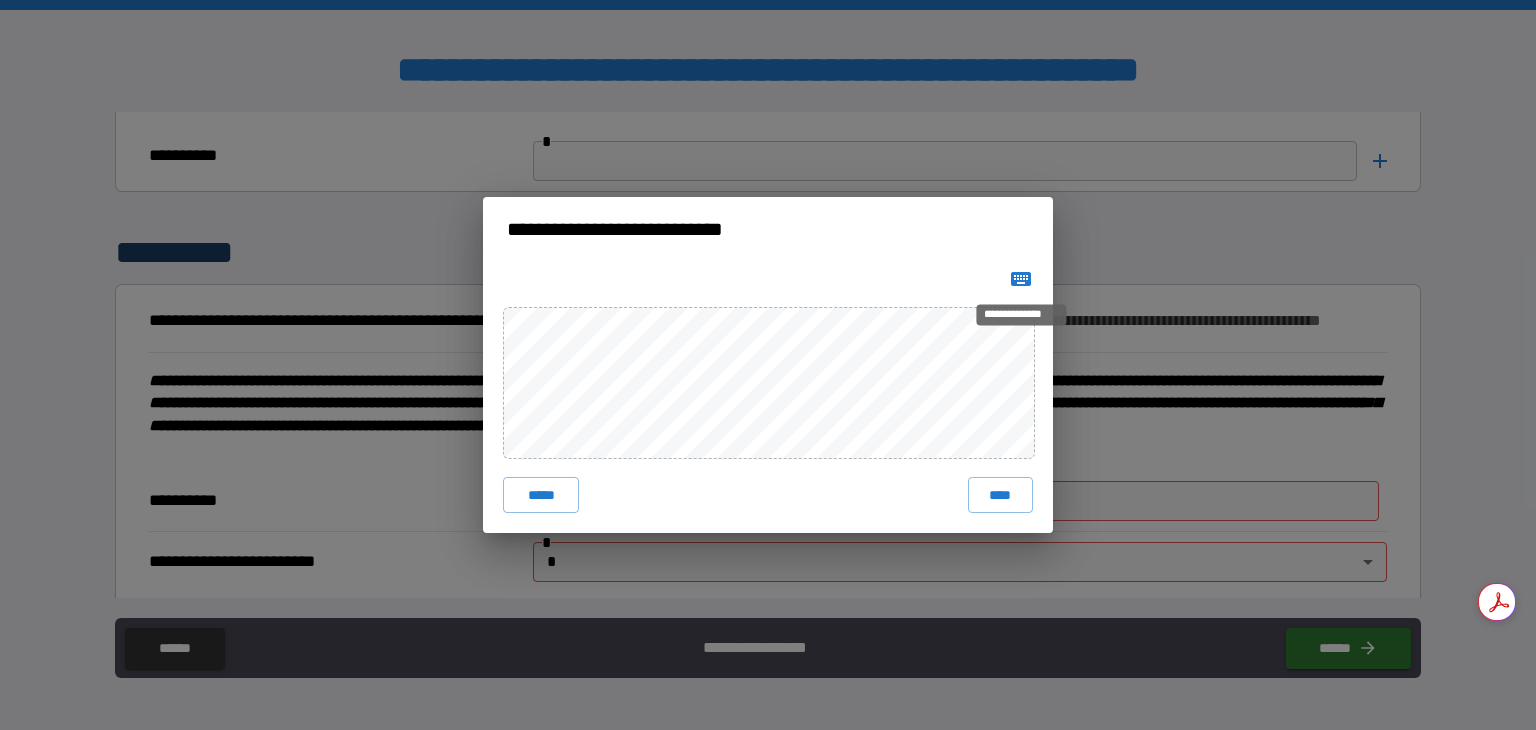 click 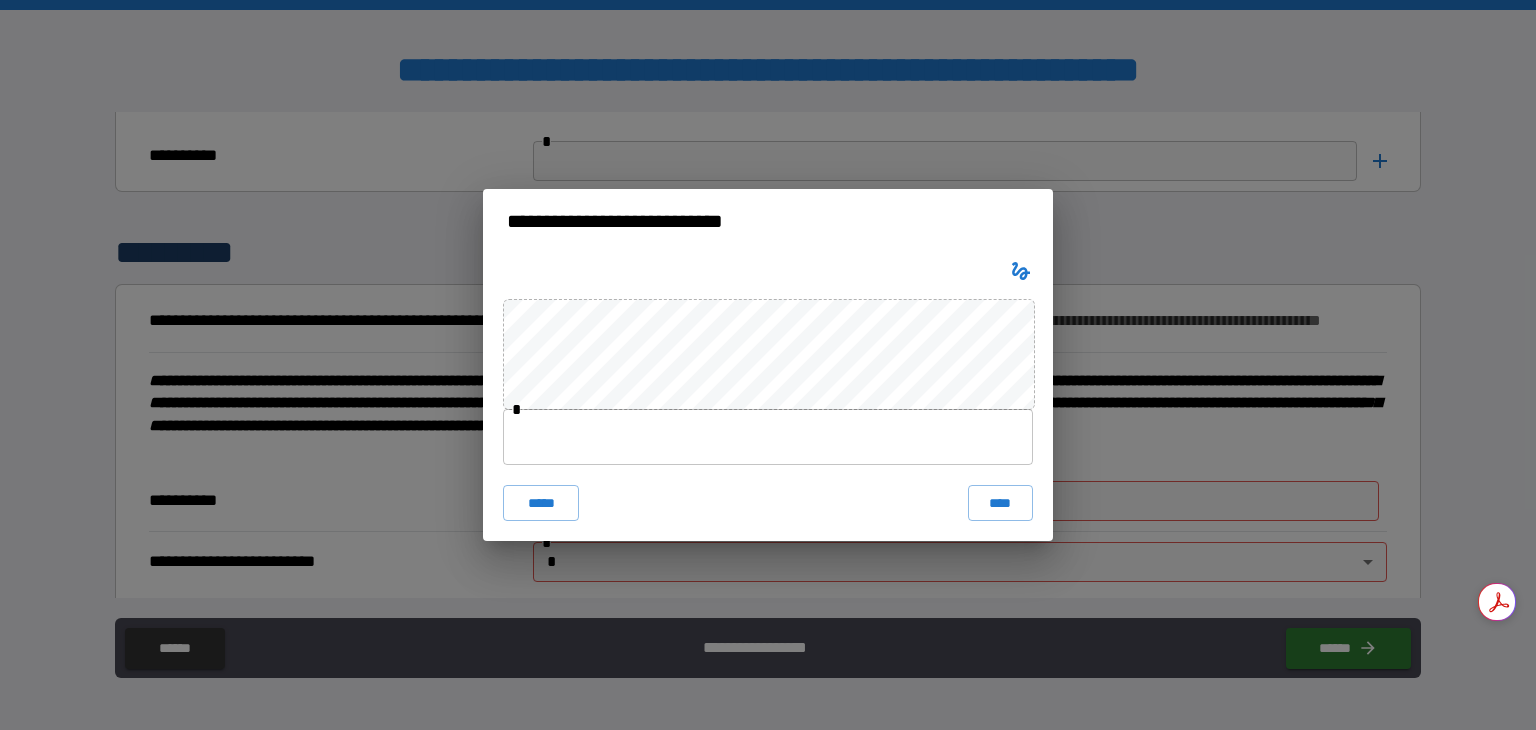 type 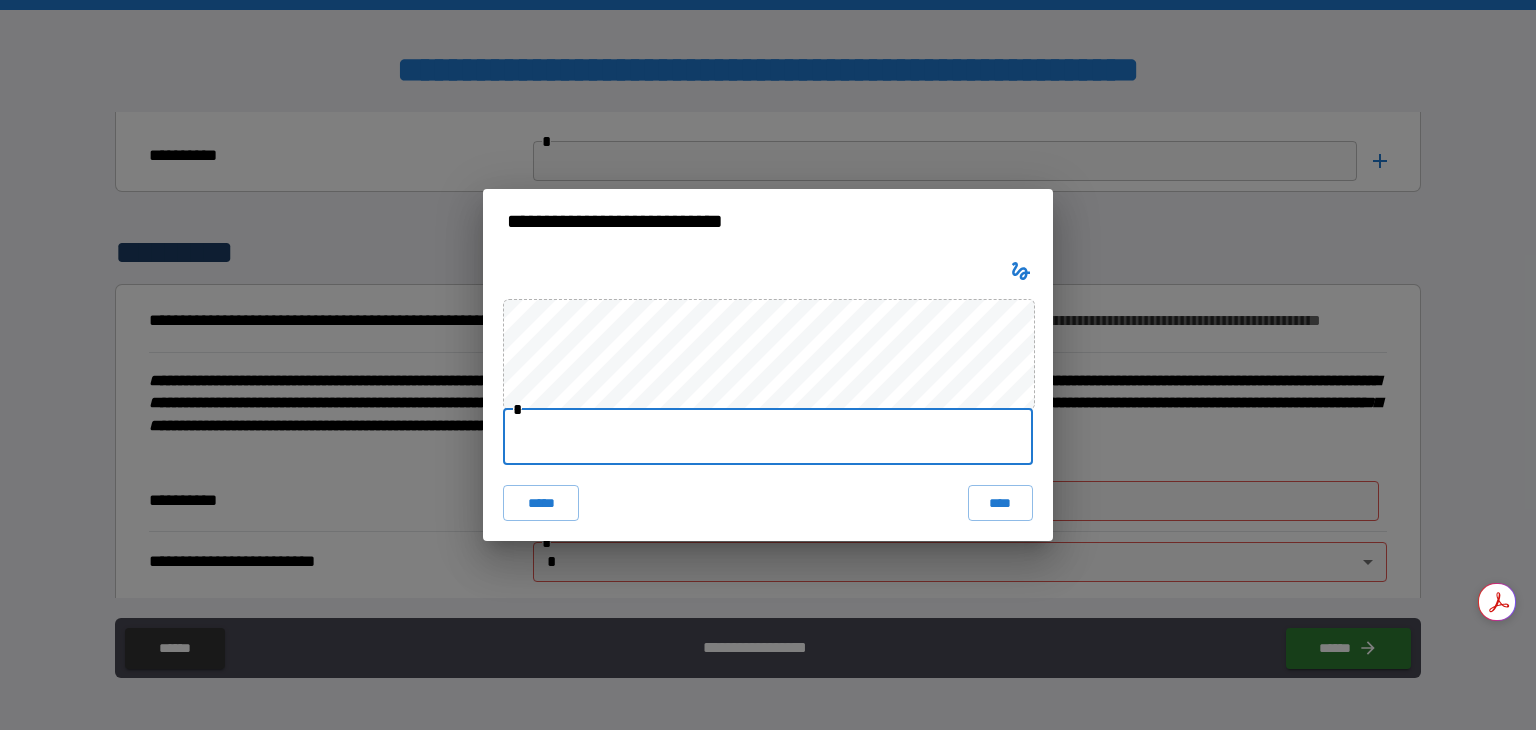 click at bounding box center [768, 437] 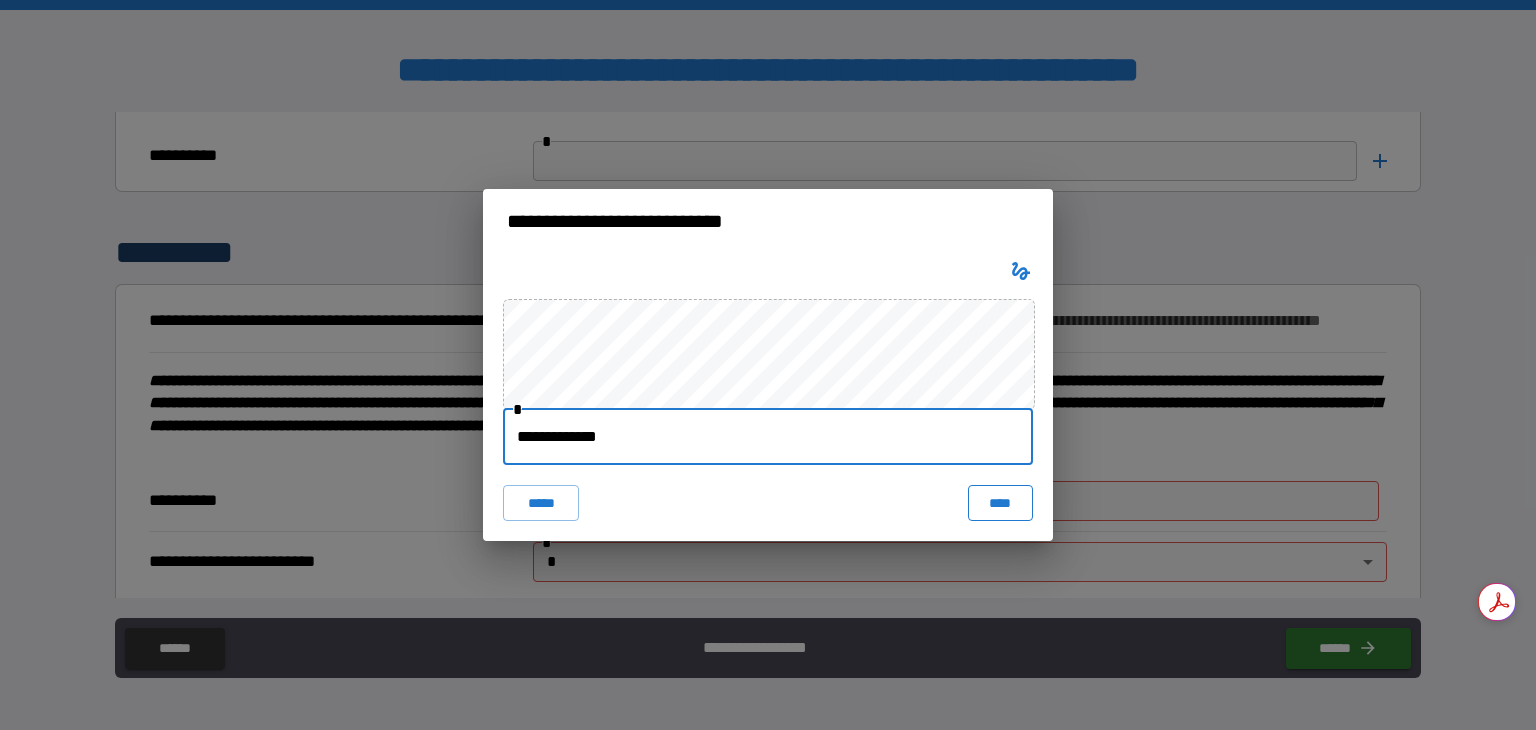 type on "**********" 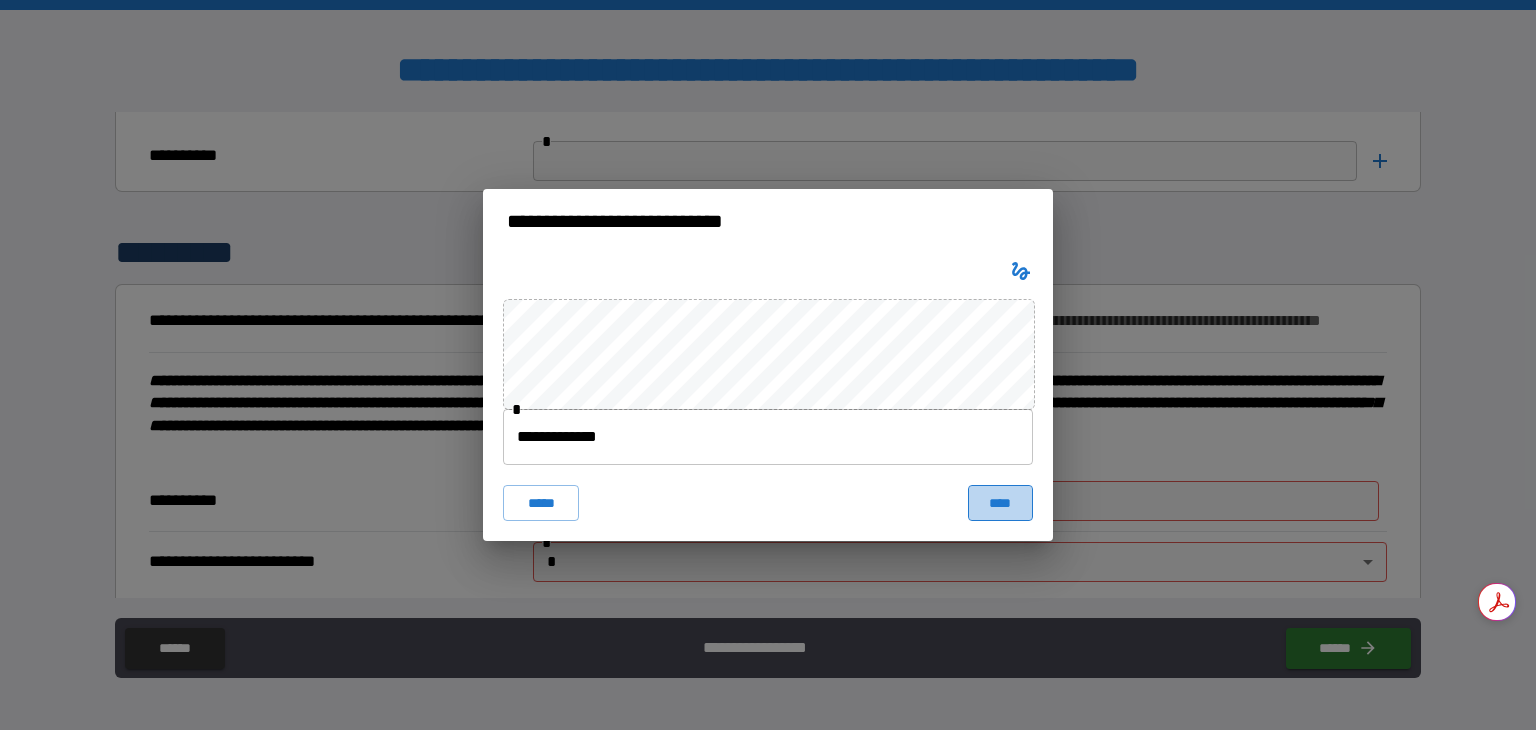 click on "****" at bounding box center (1000, 503) 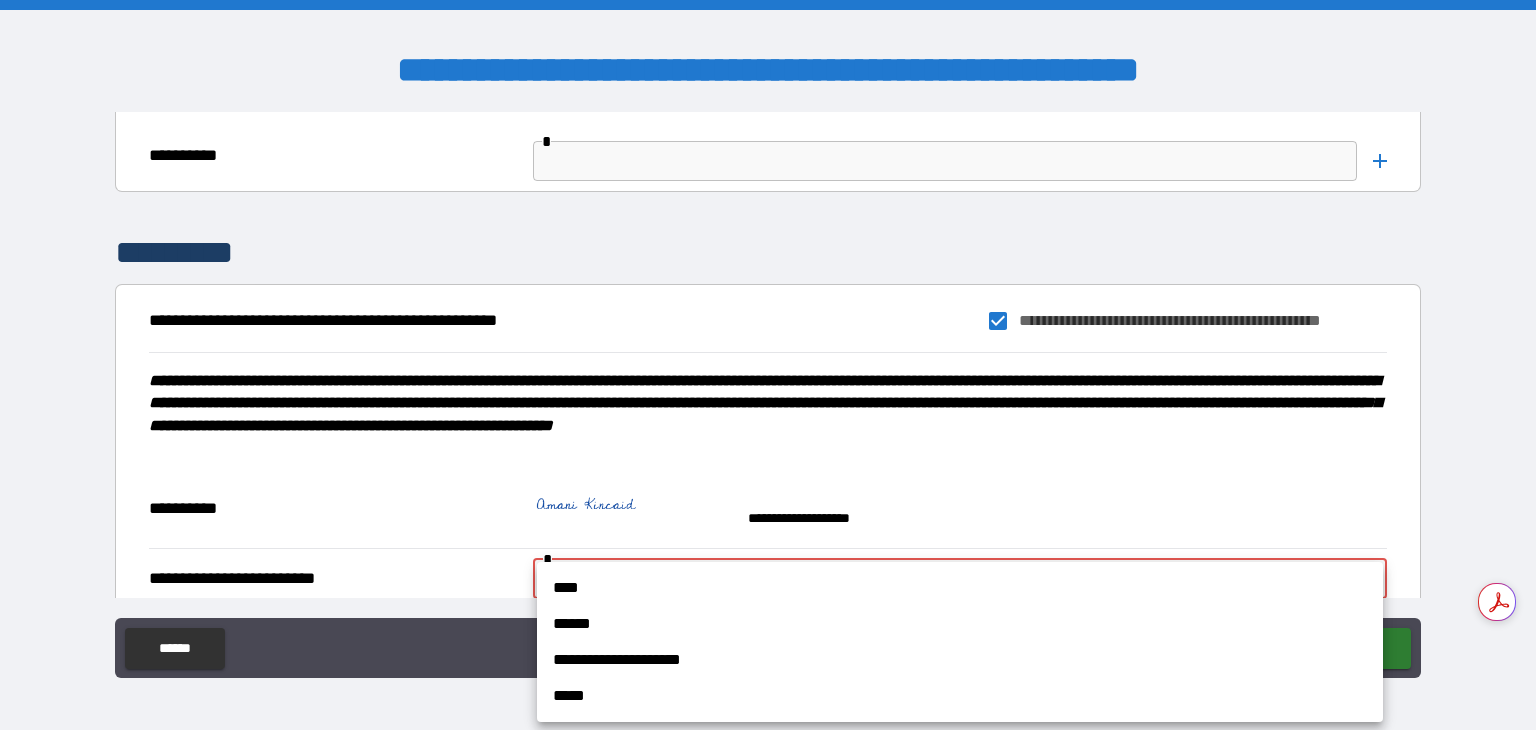 click on "[FIRST] [LAST] [NUMBER] [STREET], [CITY], [STATE] [ZIP] [COUNTRY] [PHONE] [EMAIL] [SSN] [CREDIT_CARD] [DOB] [AGE]" at bounding box center (768, 365) 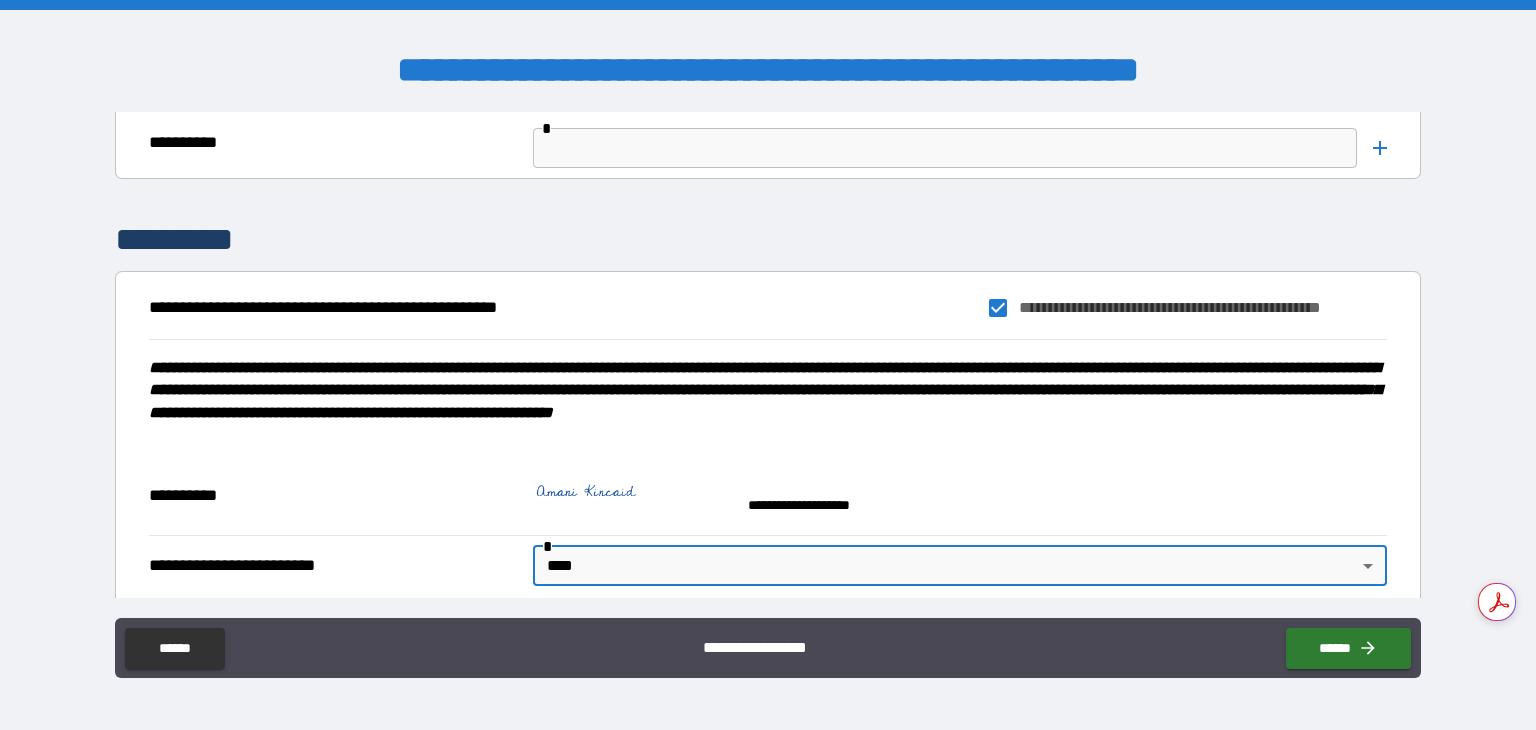 scroll, scrollTop: 8034, scrollLeft: 0, axis: vertical 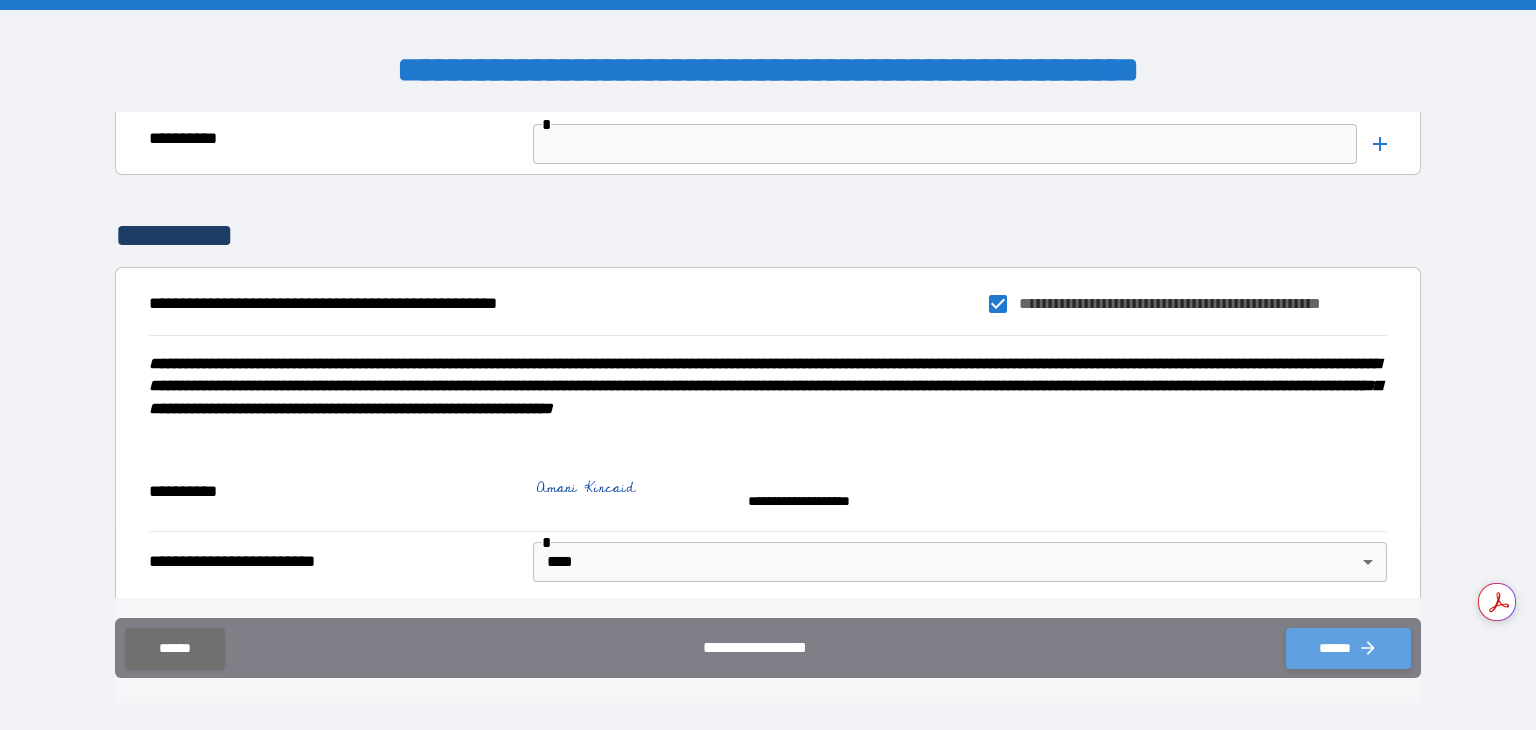drag, startPoint x: 1327, startPoint y: 653, endPoint x: 1309, endPoint y: 640, distance: 22.203604 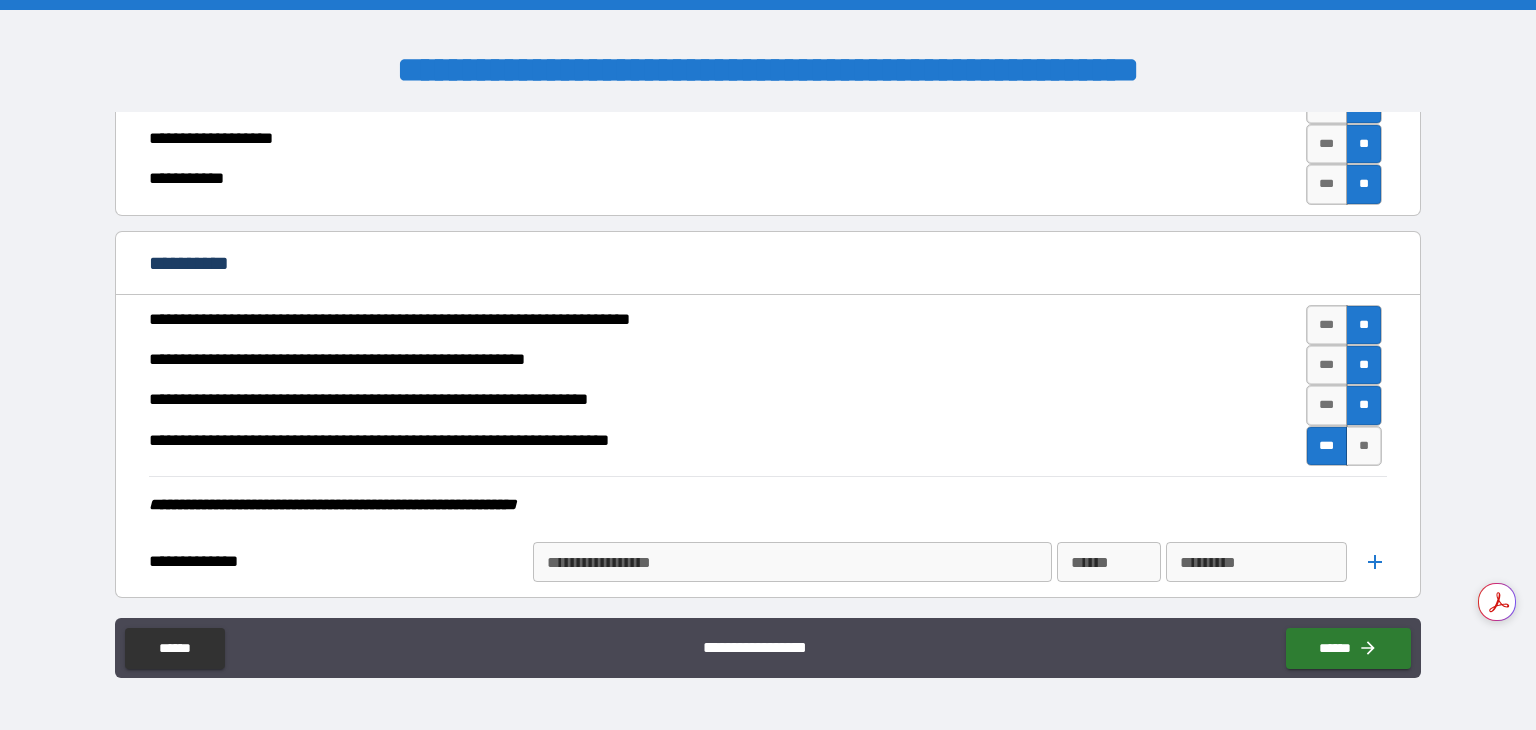 scroll, scrollTop: 3934, scrollLeft: 0, axis: vertical 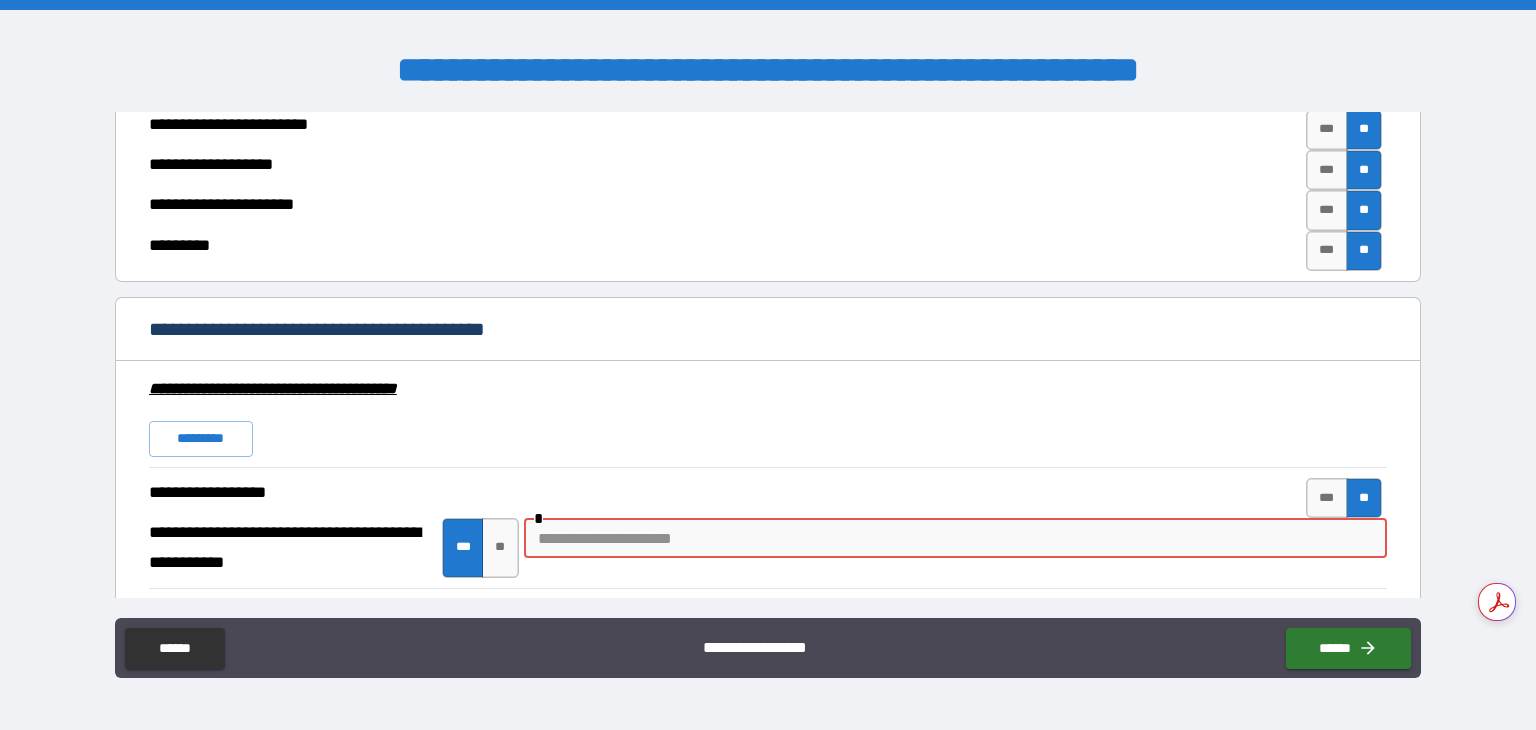 click at bounding box center (956, 538) 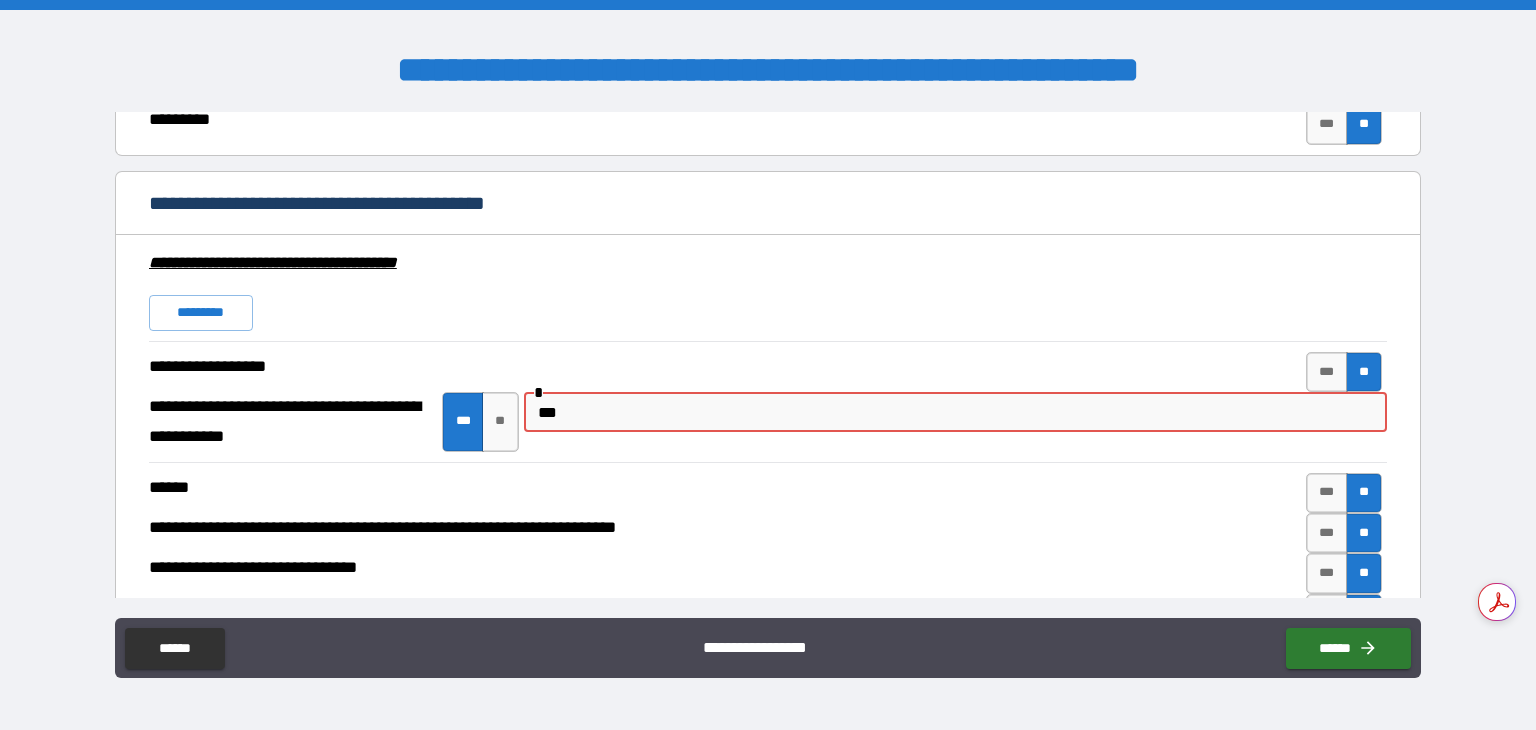 scroll, scrollTop: 6089, scrollLeft: 0, axis: vertical 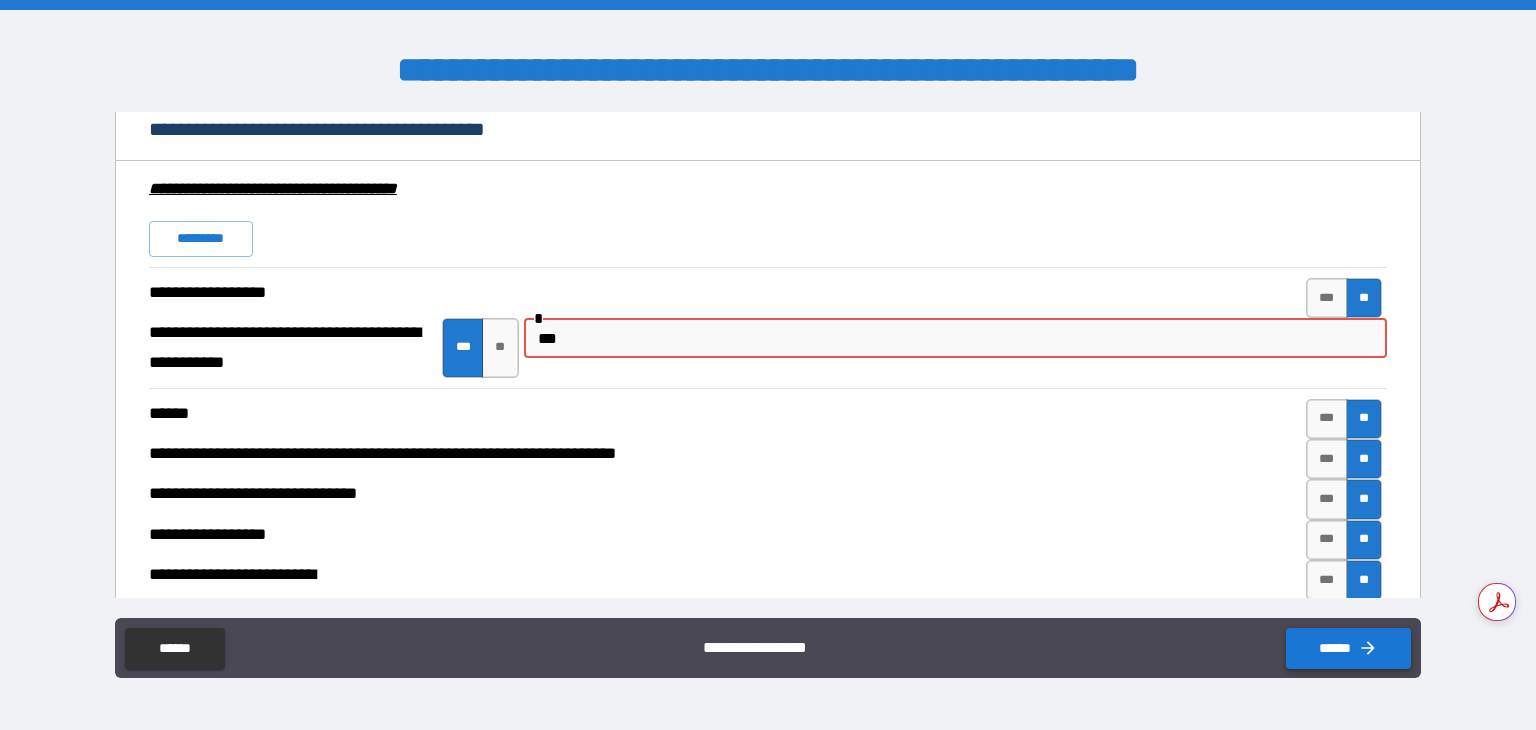 type on "***" 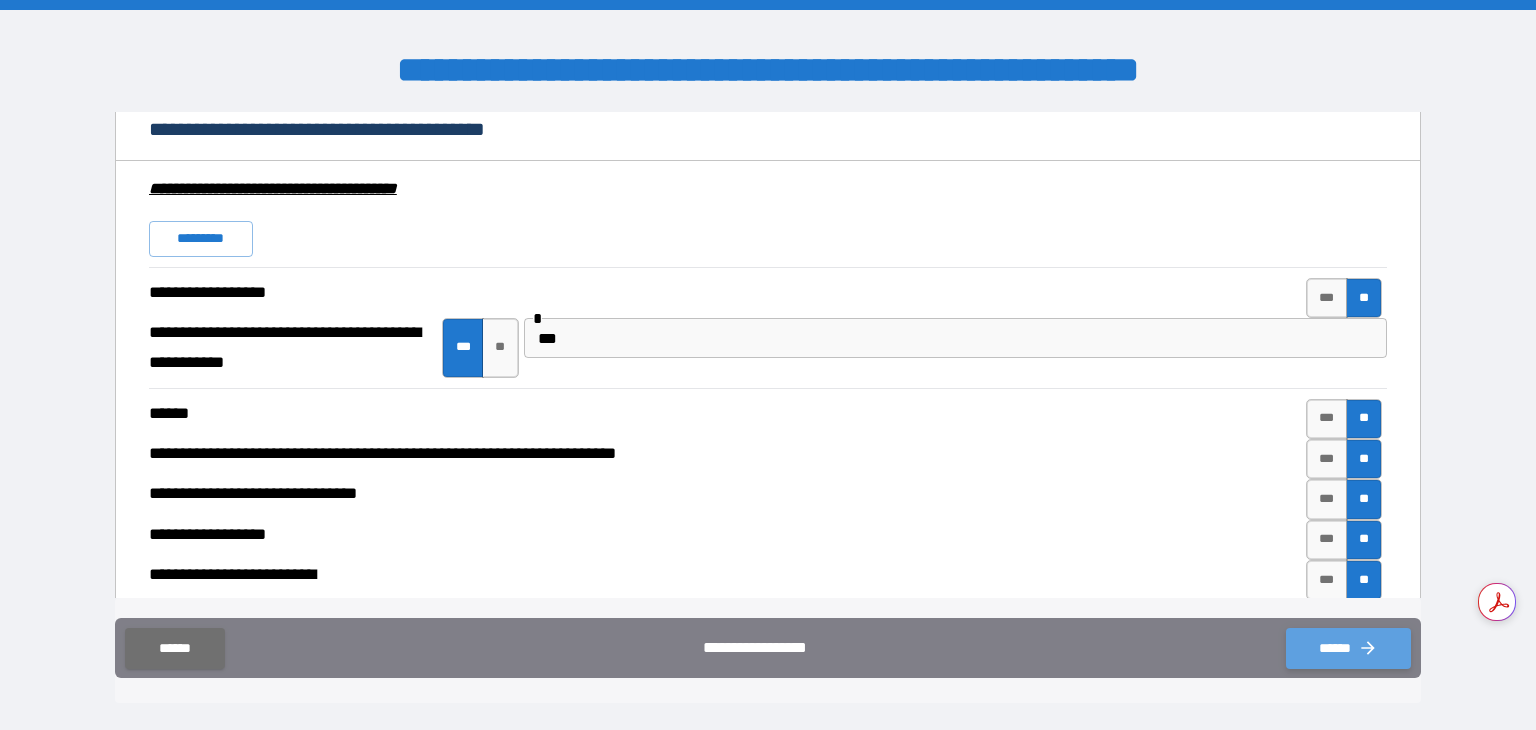 click on "******" at bounding box center (1348, 648) 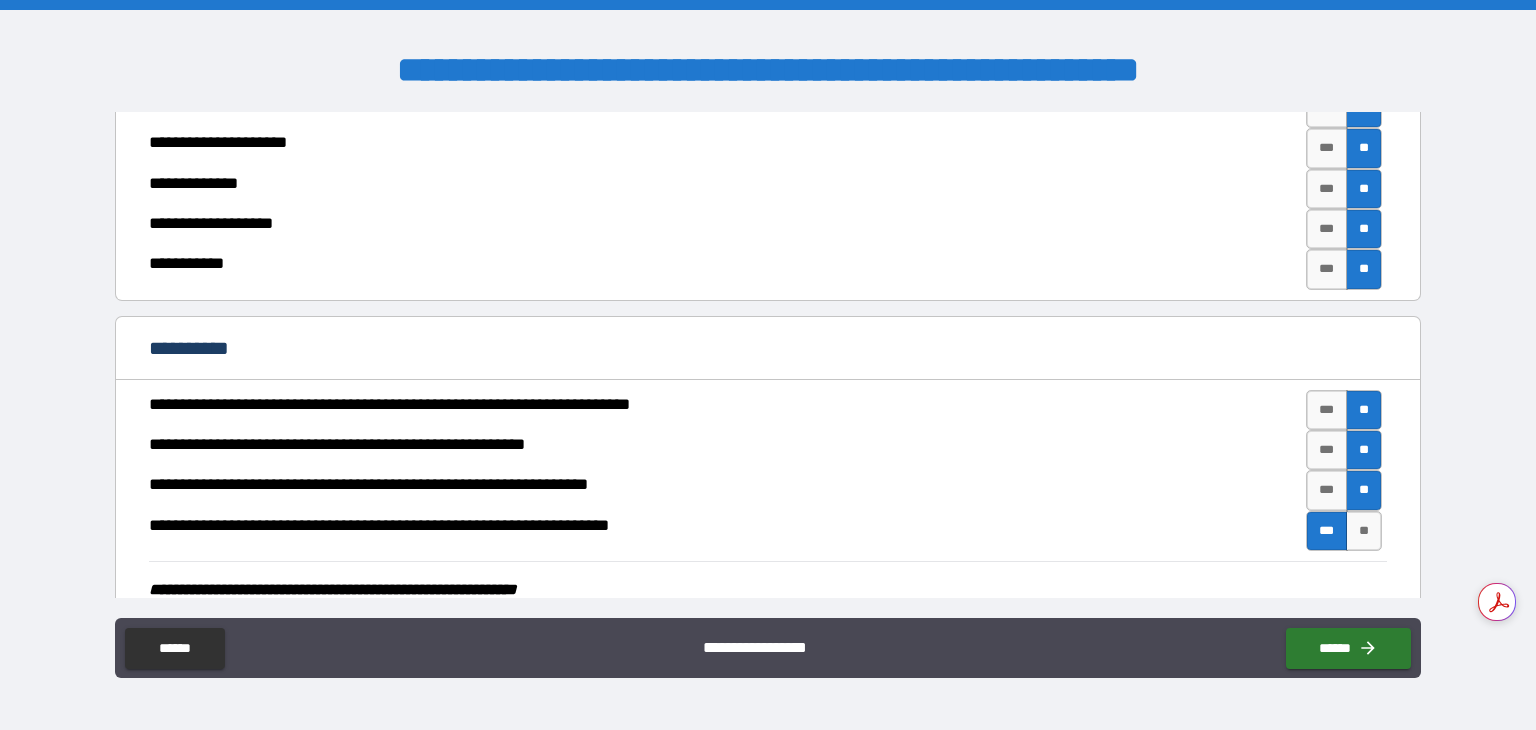 scroll, scrollTop: 3834, scrollLeft: 0, axis: vertical 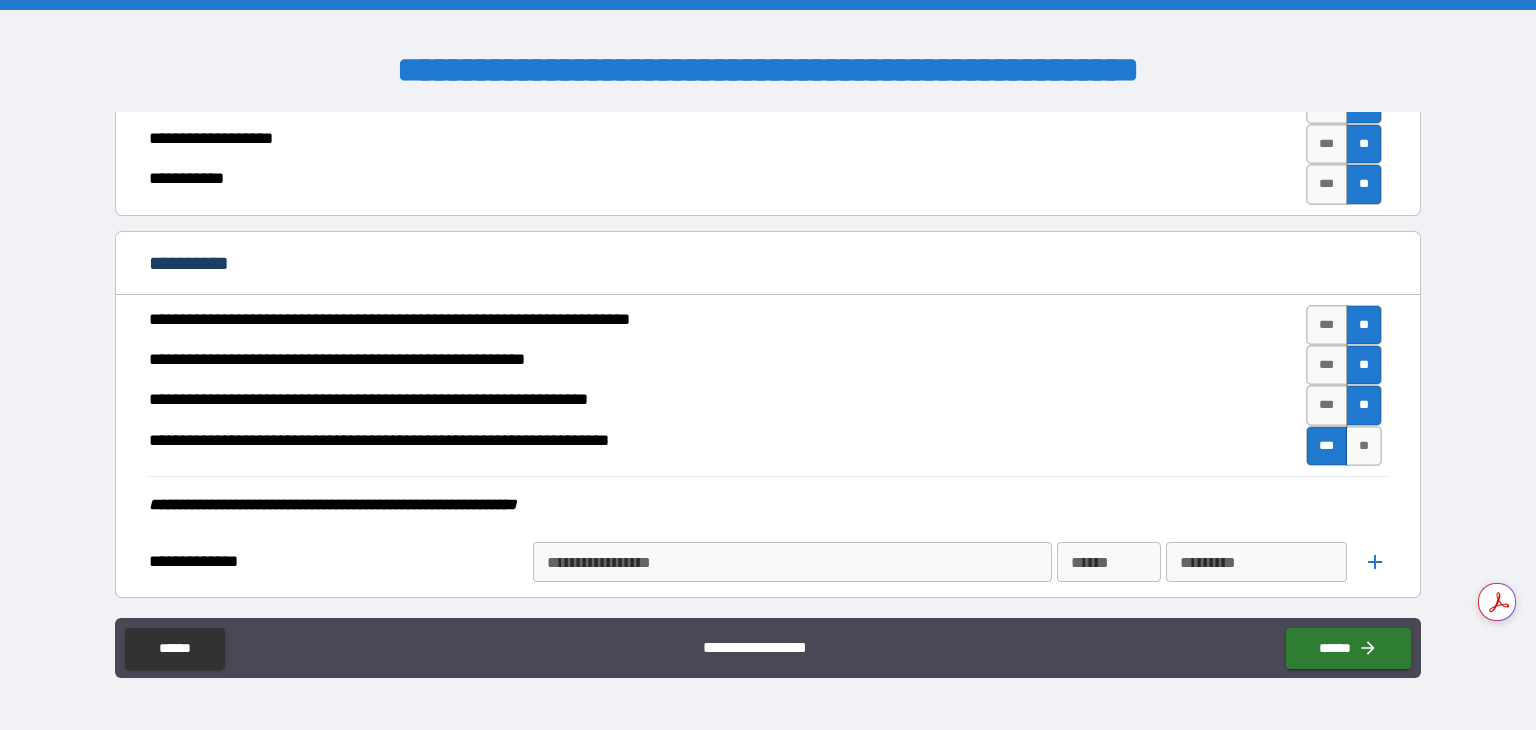 click on "**********" at bounding box center [791, 562] 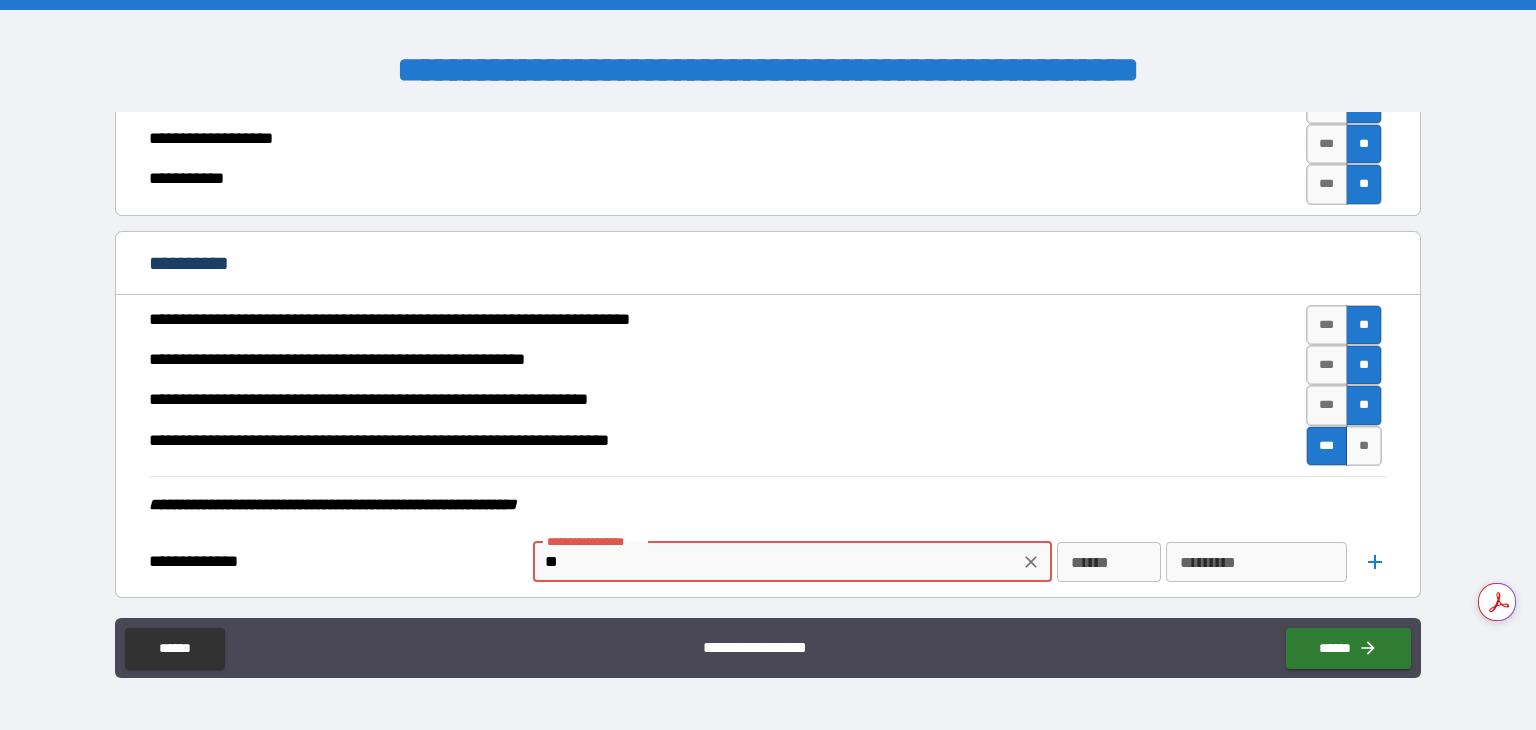 type on "**" 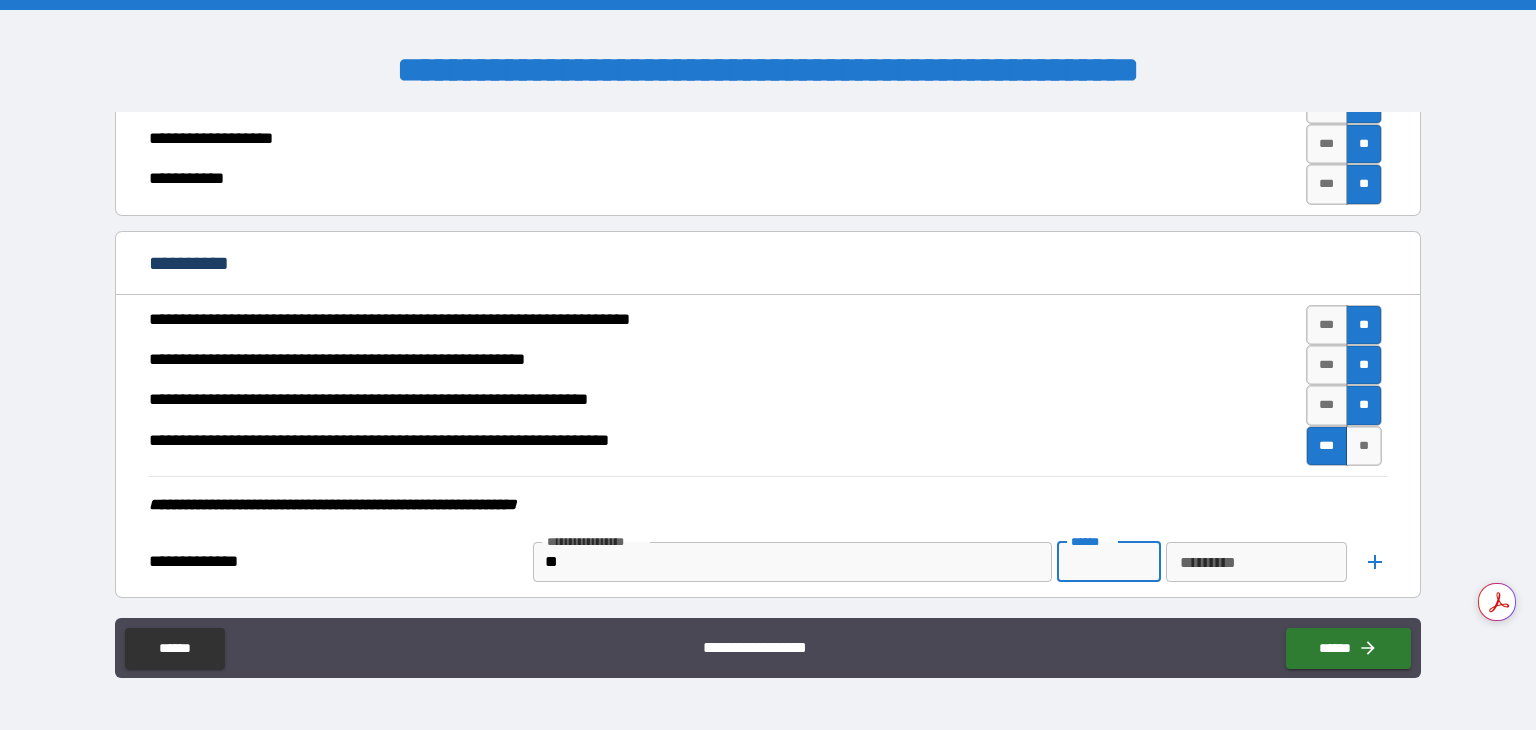 click on "*********" at bounding box center [1257, 562] 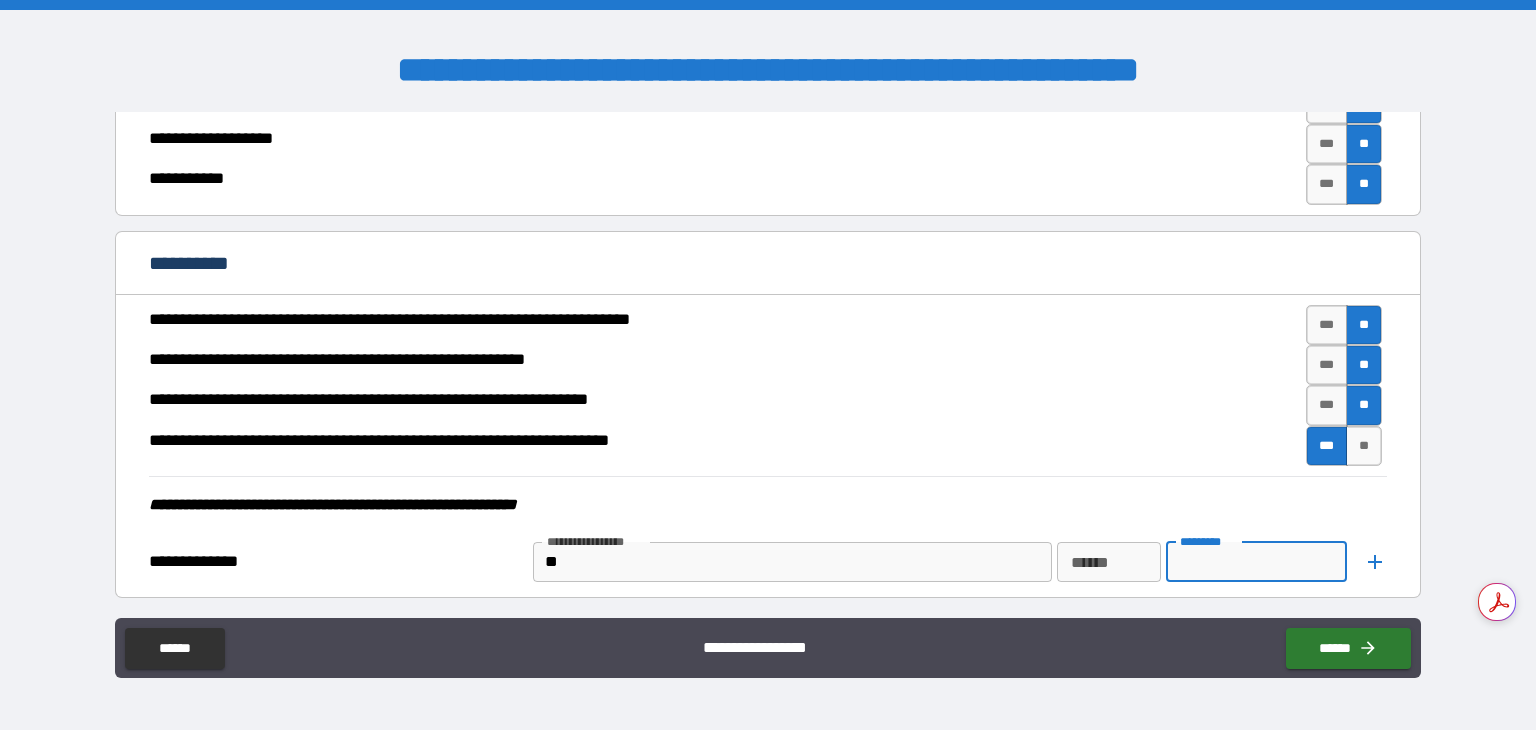 click on "*********" at bounding box center [1257, 562] 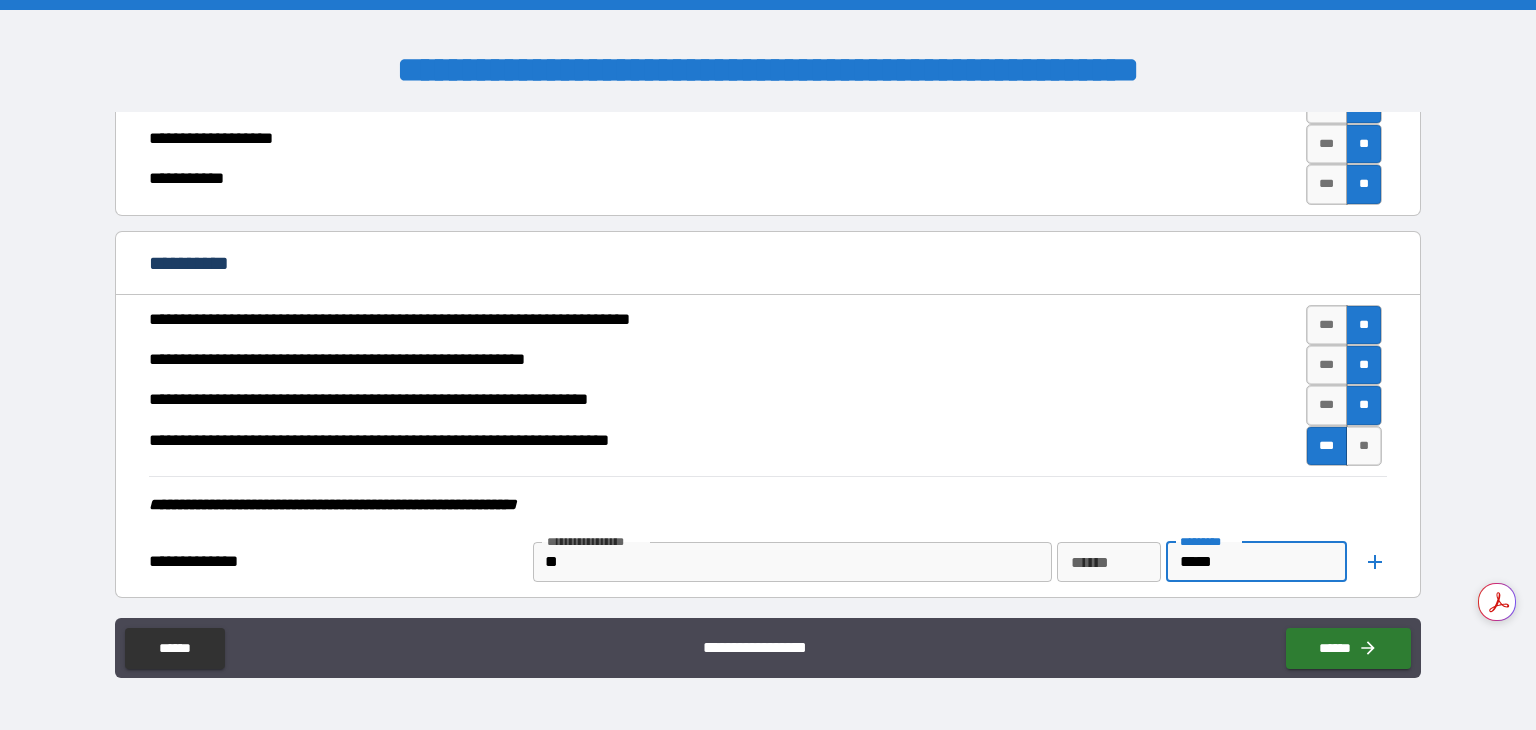 type on "*****" 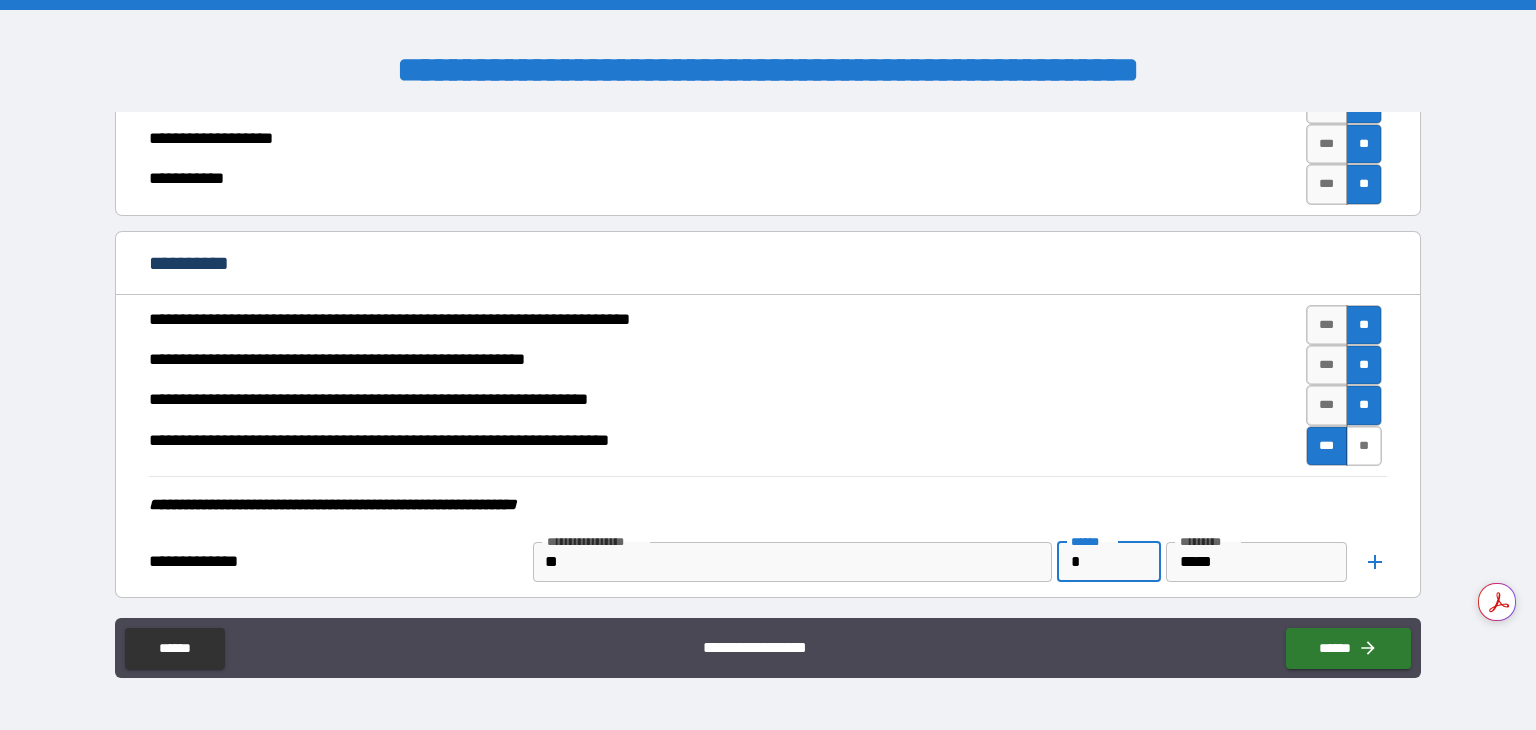 type on "*" 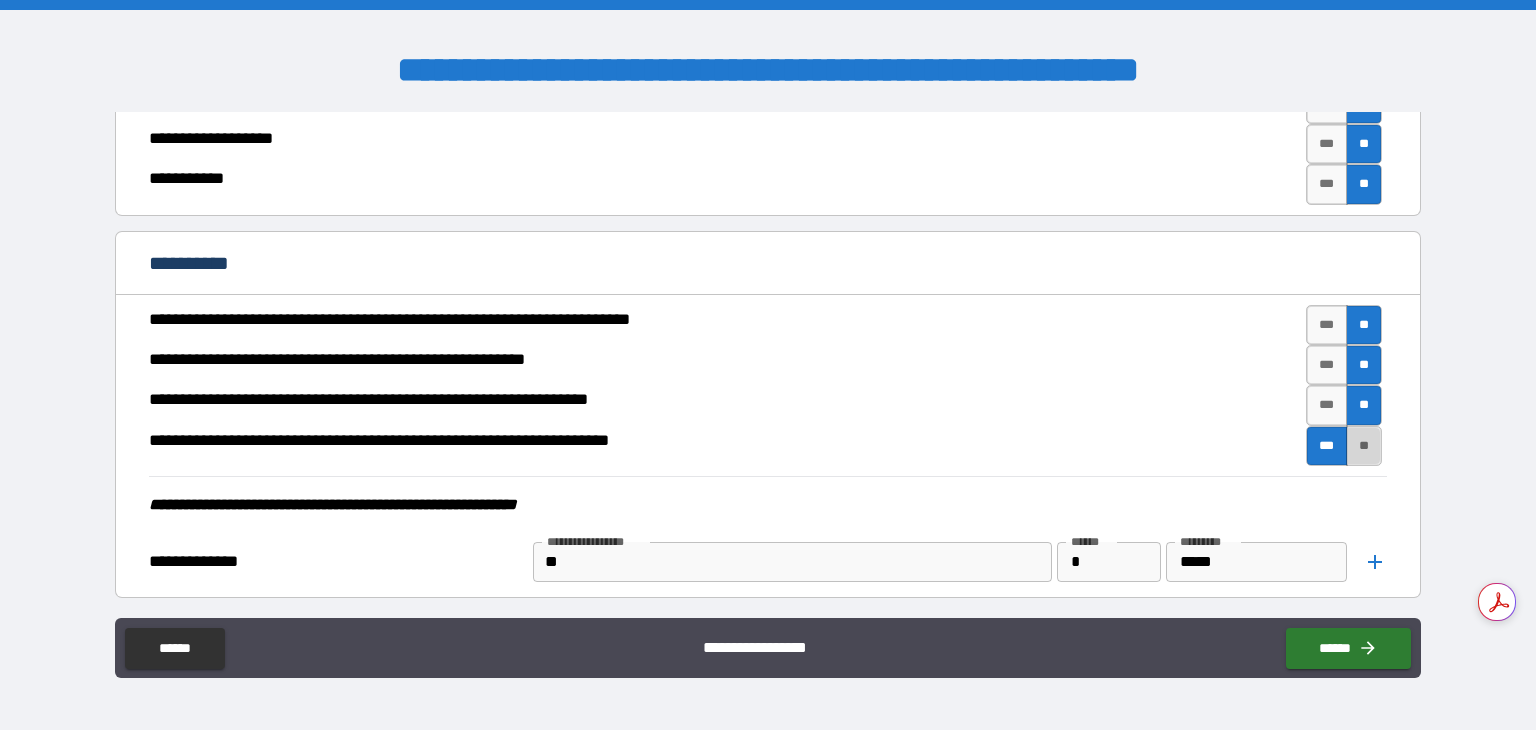 click on "**" at bounding box center [1364, 446] 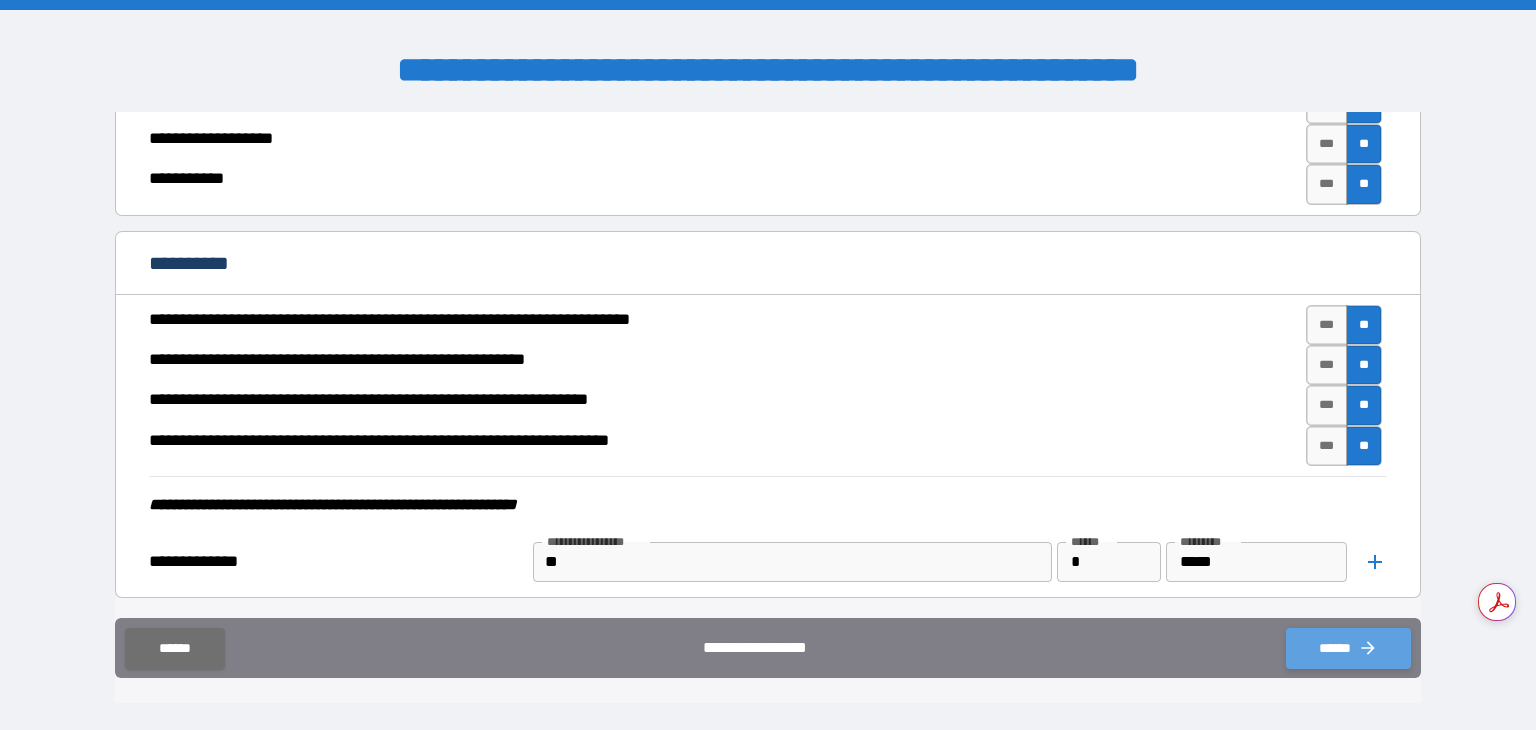 click on "******" at bounding box center (1348, 648) 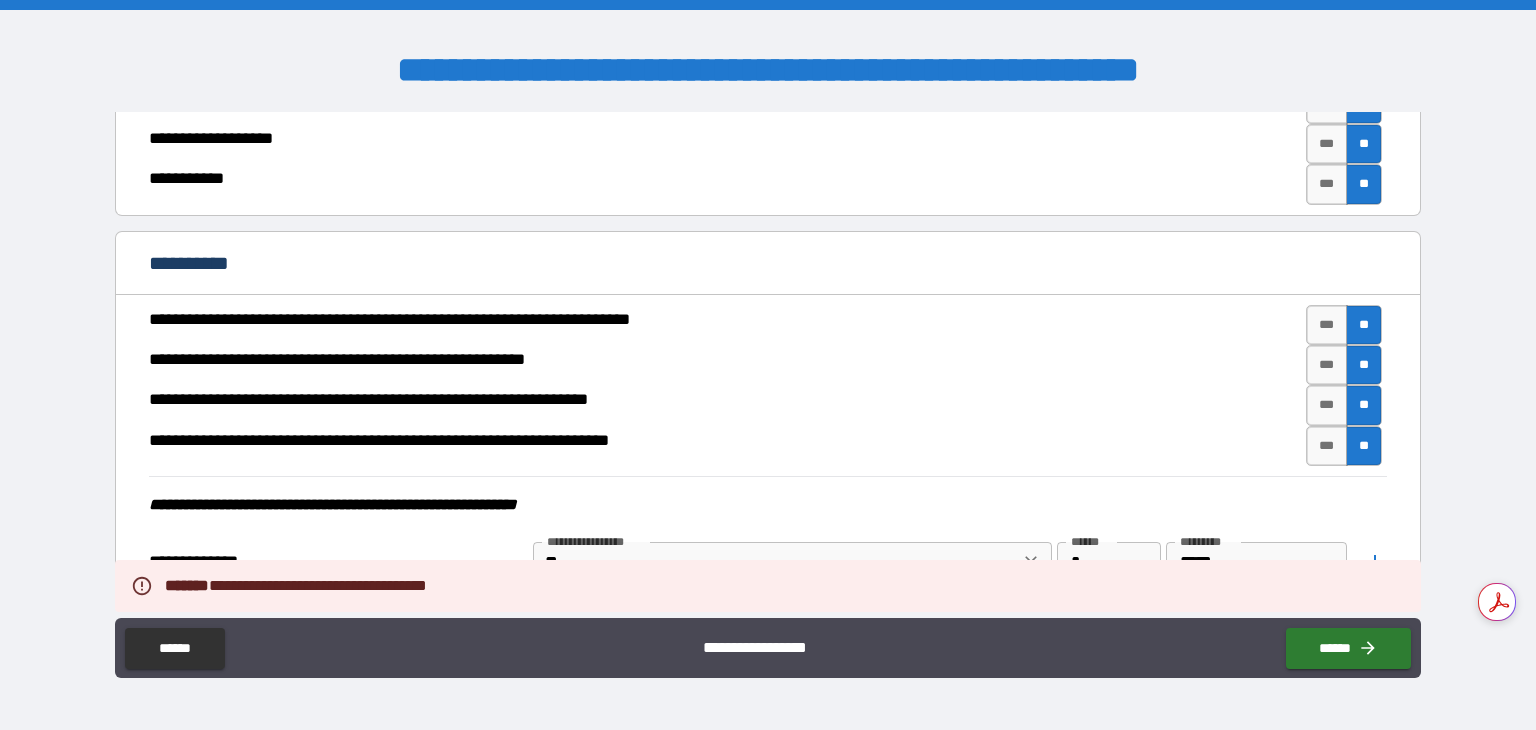 drag, startPoint x: 660, startPoint y: 536, endPoint x: 604, endPoint y: 539, distance: 56.0803 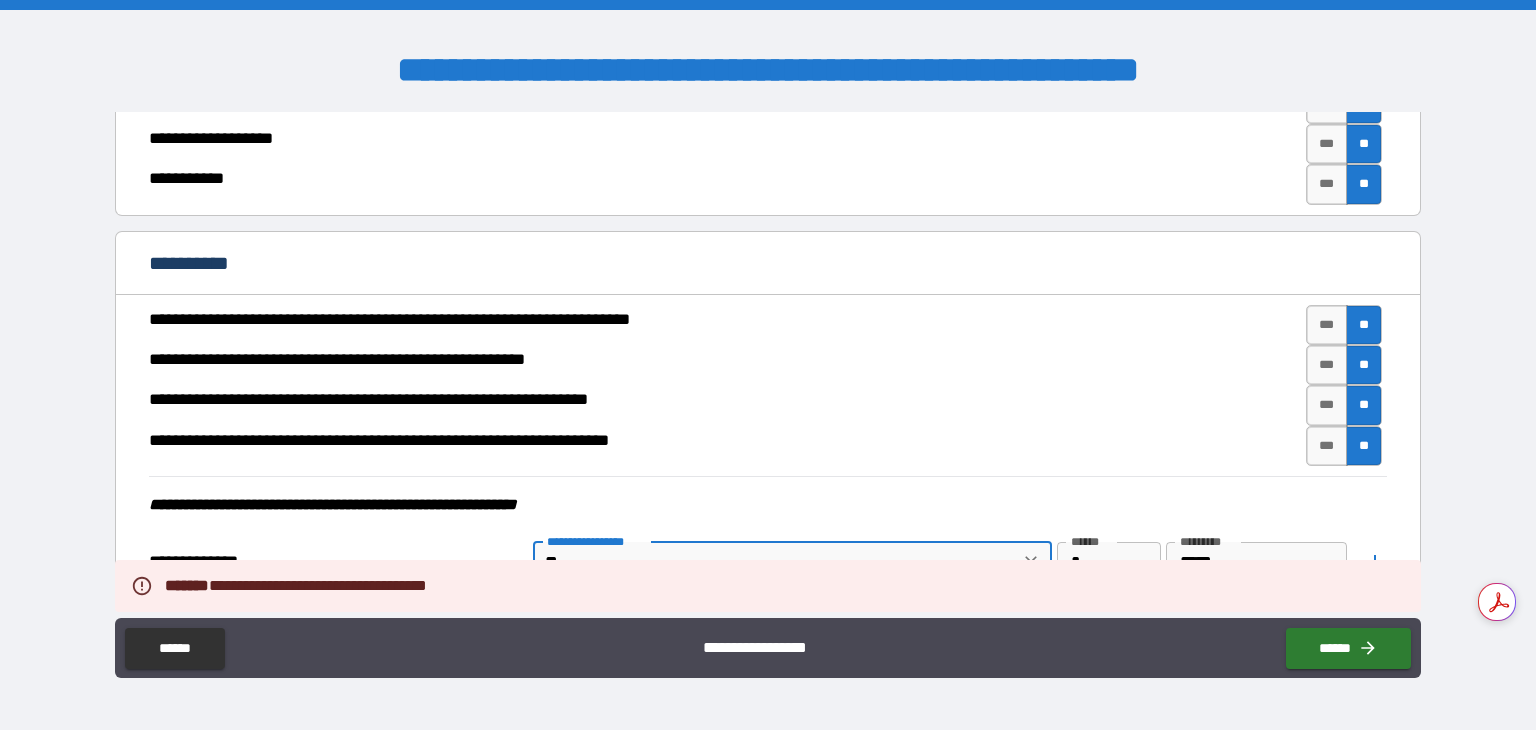 drag, startPoint x: 585, startPoint y: 539, endPoint x: 514, endPoint y: 553, distance: 72.36712 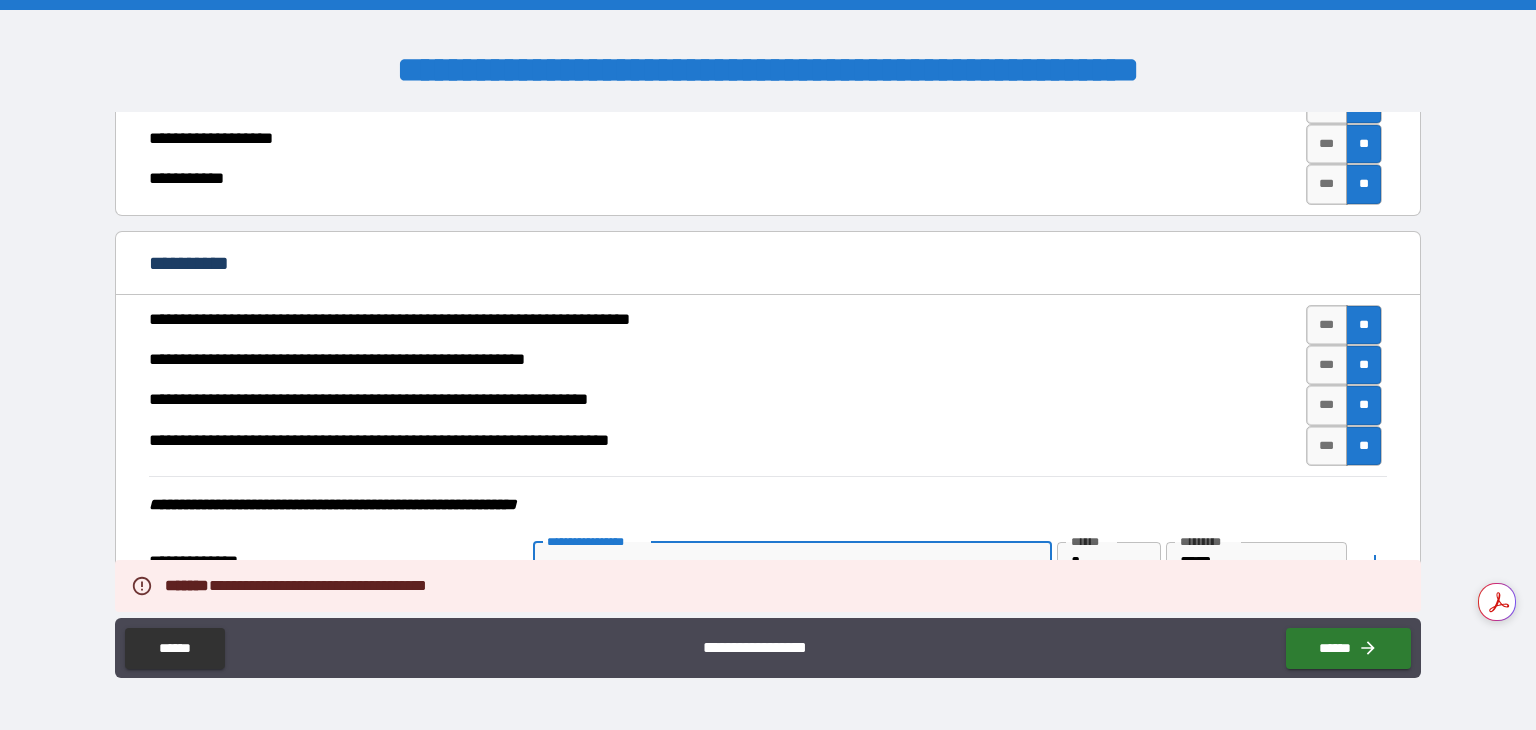 type 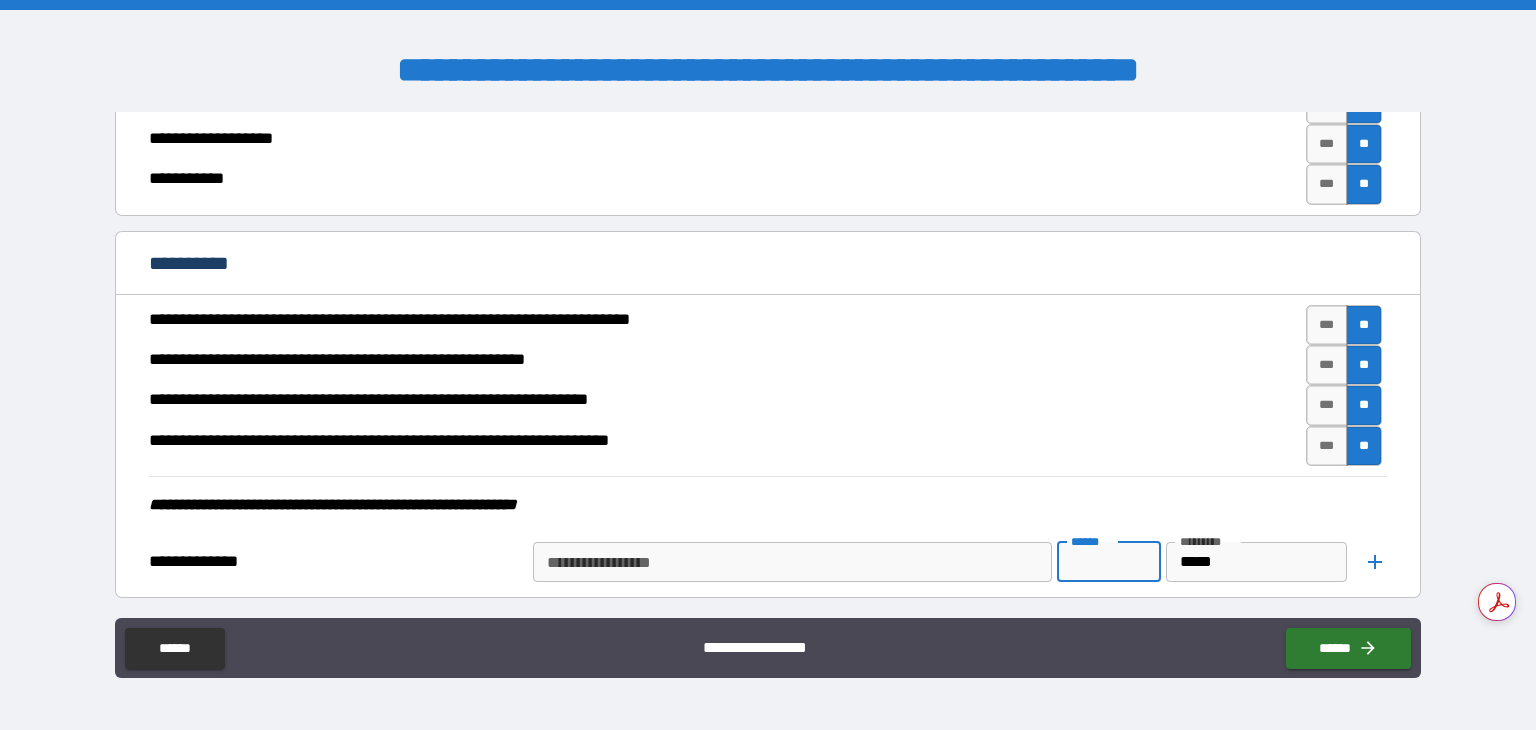 type 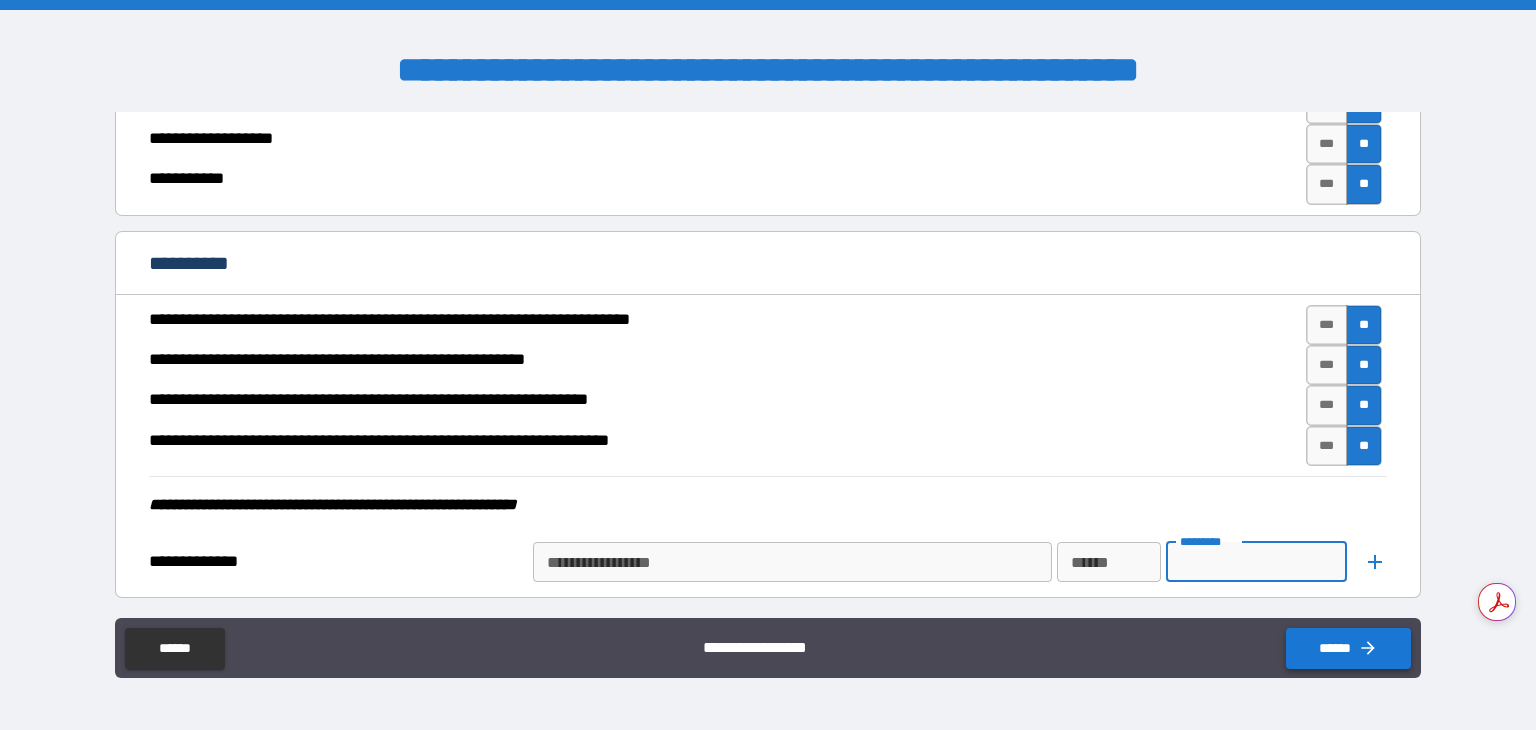 type 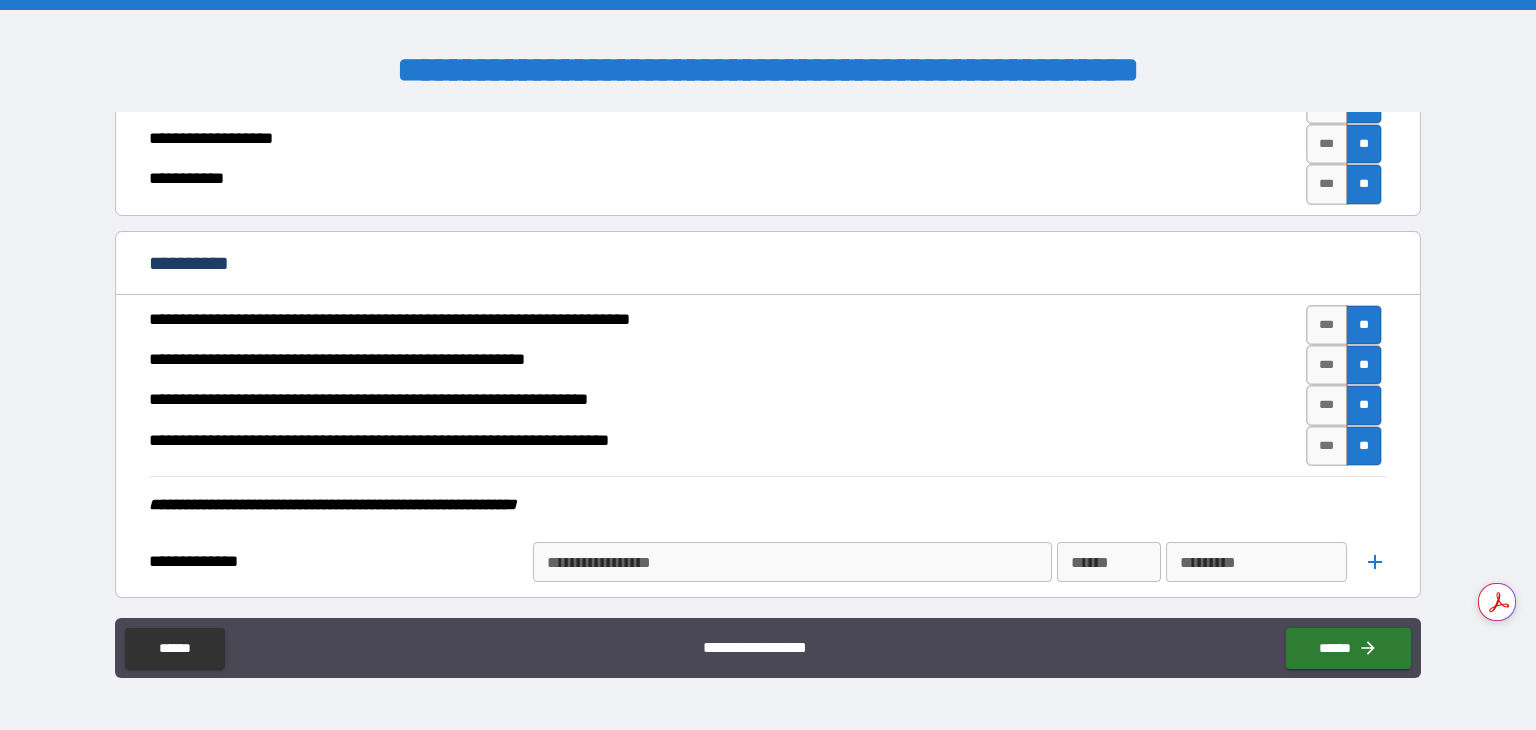 click on "[FIRST] [LAST]" at bounding box center (765, 405) 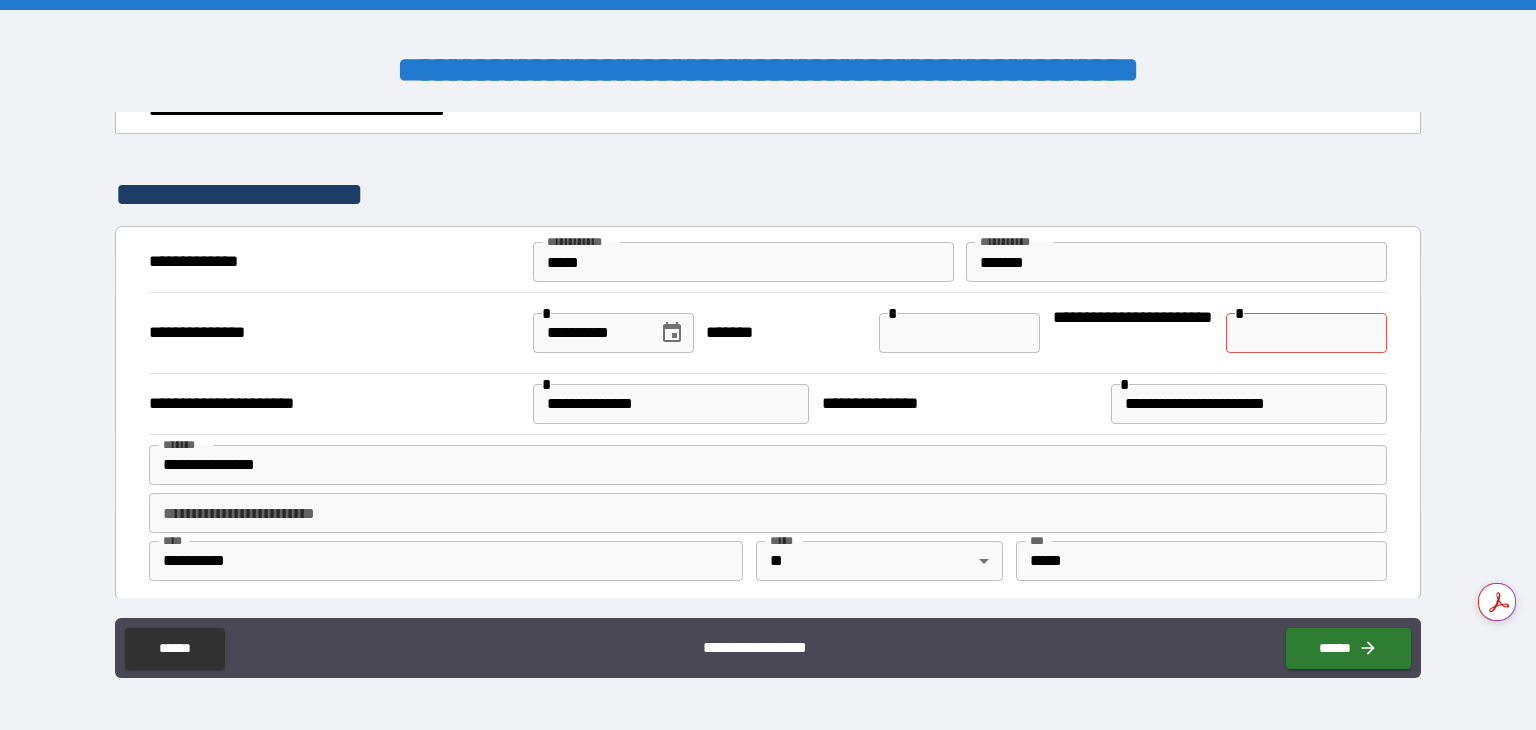 scroll, scrollTop: 0, scrollLeft: 0, axis: both 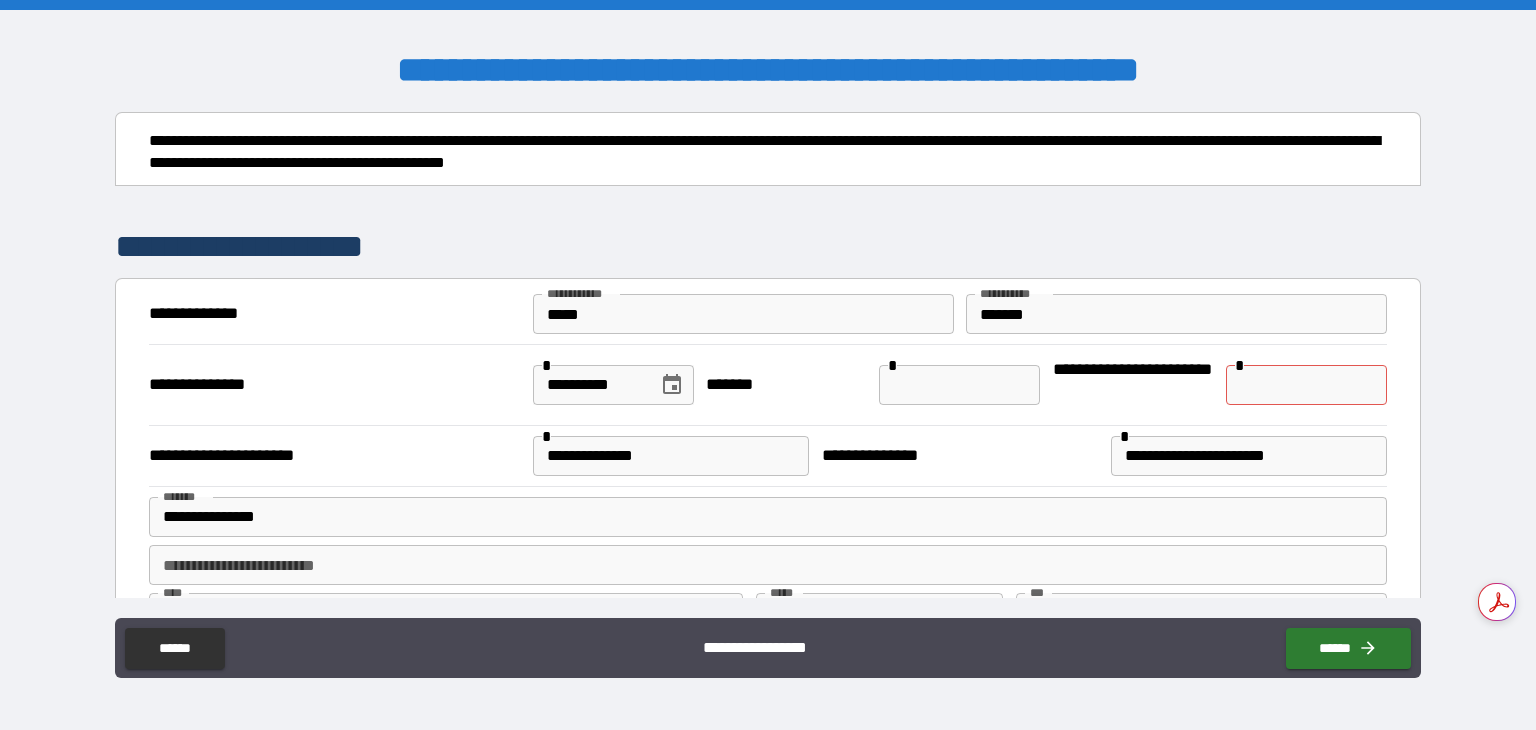 click at bounding box center (1306, 385) 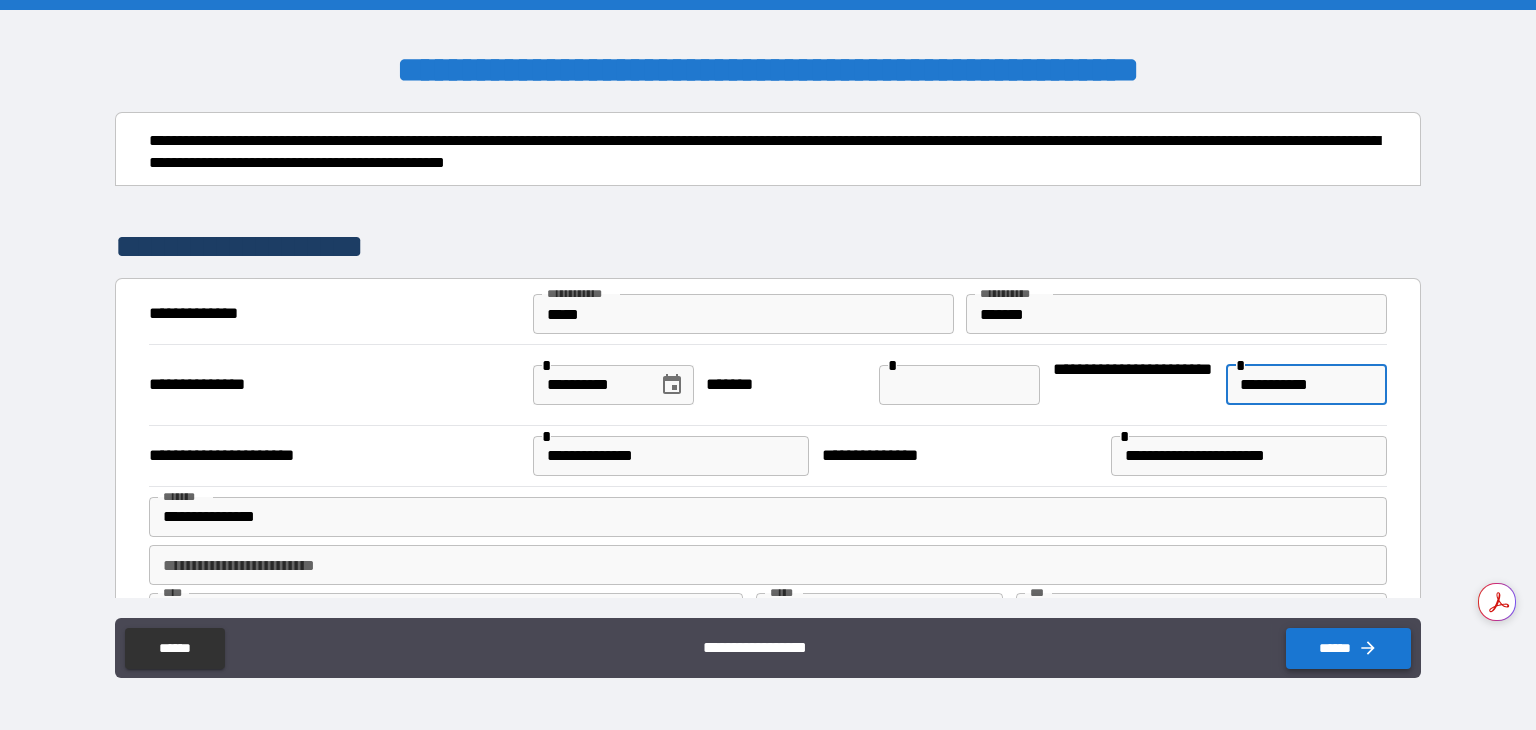 type on "**********" 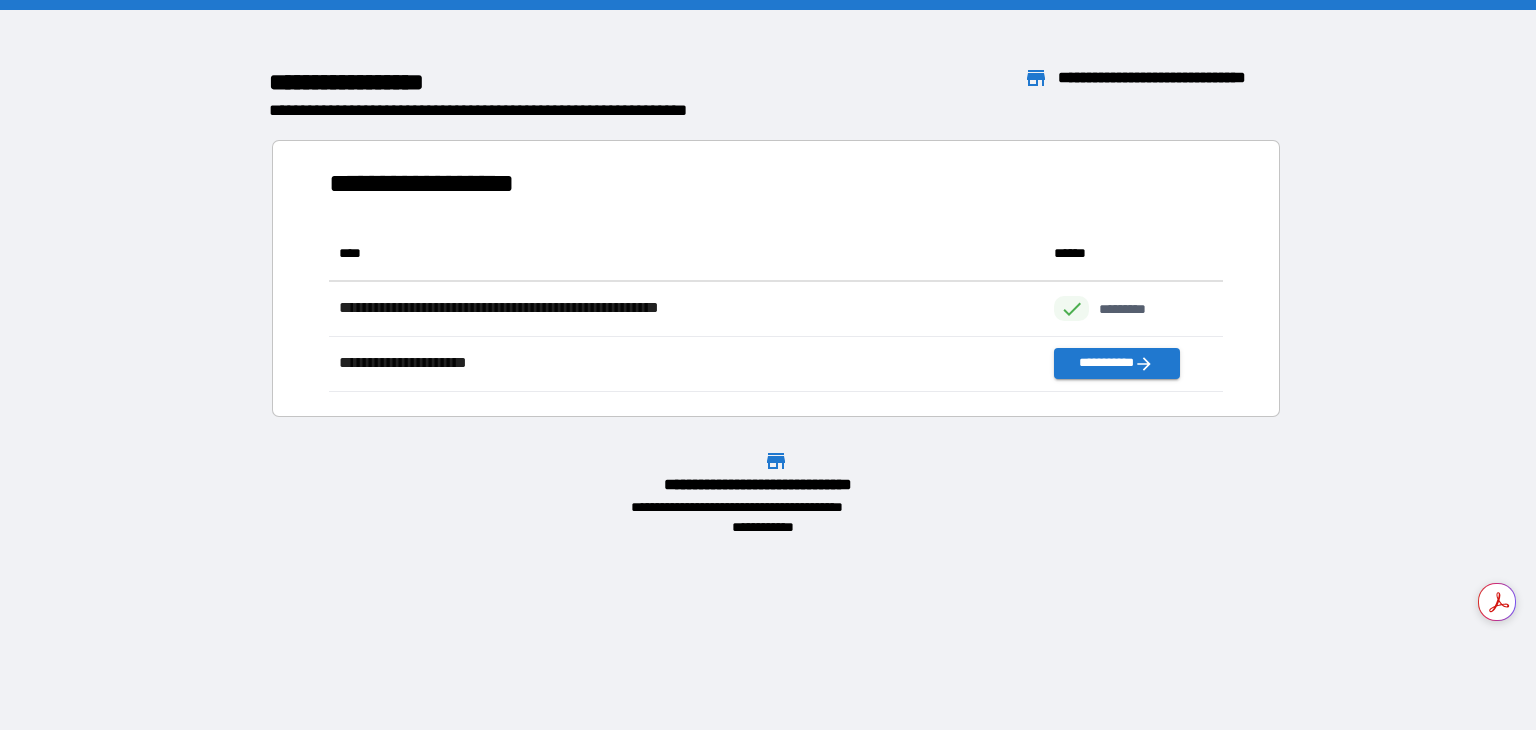 scroll, scrollTop: 16, scrollLeft: 16, axis: both 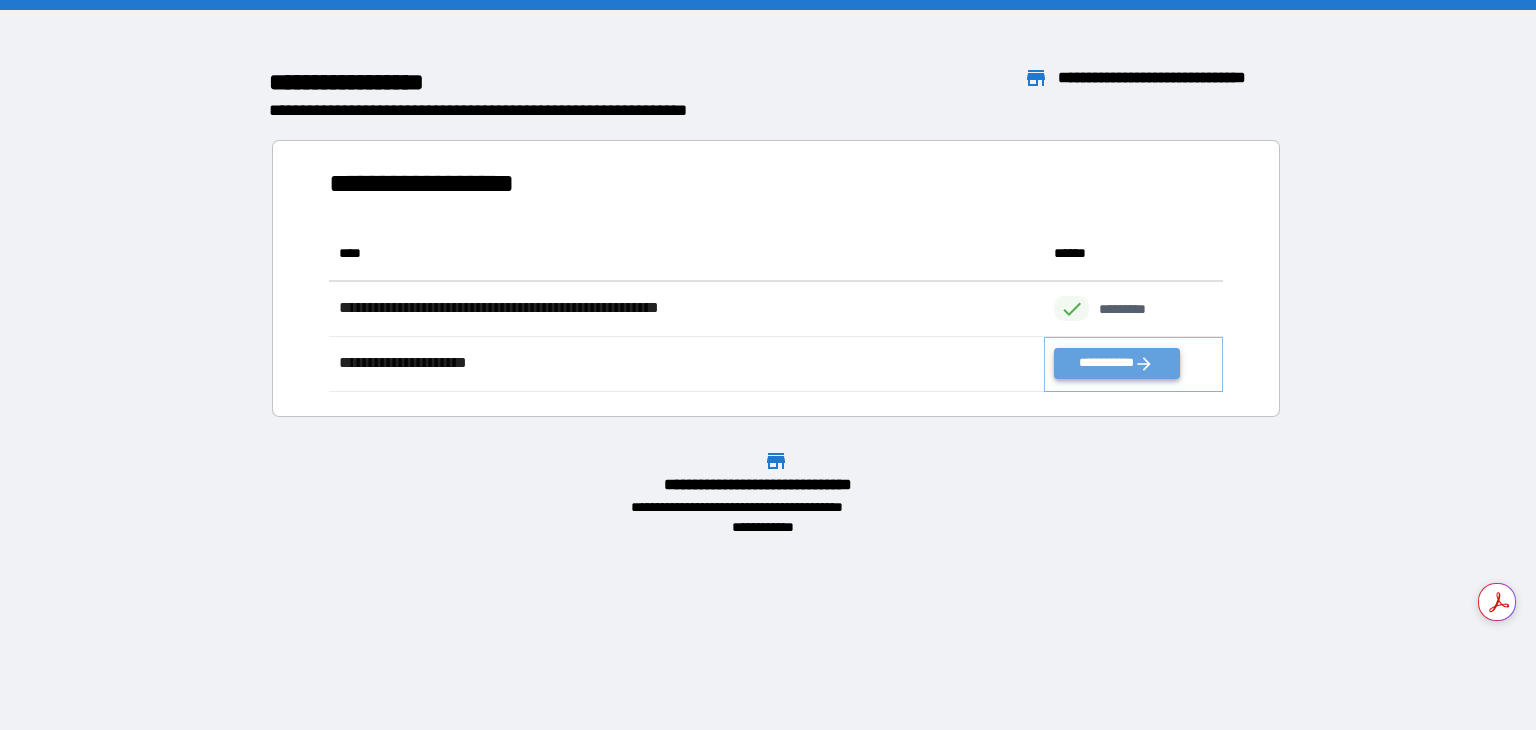click on "**********" at bounding box center [1116, 363] 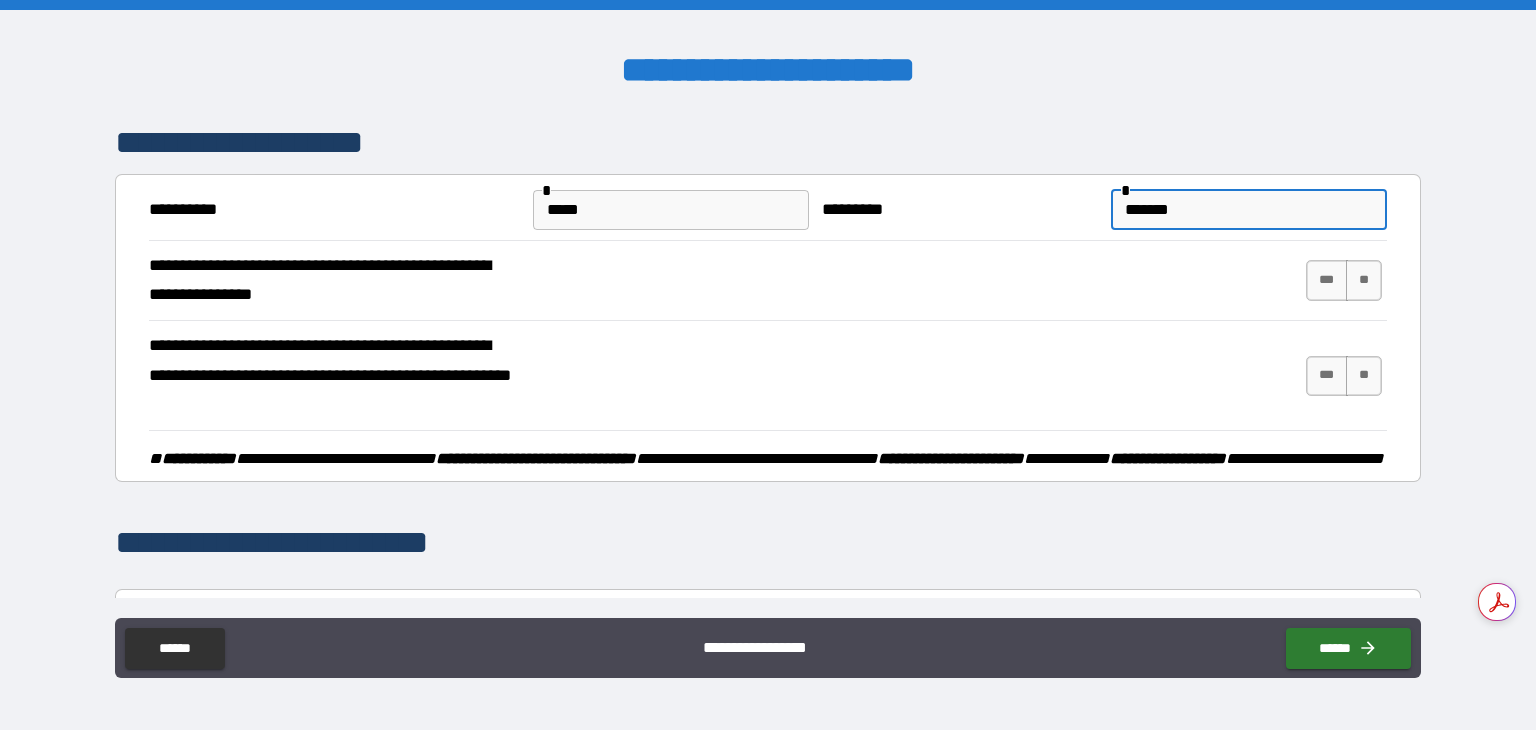 click on "*******" at bounding box center (1249, 210) 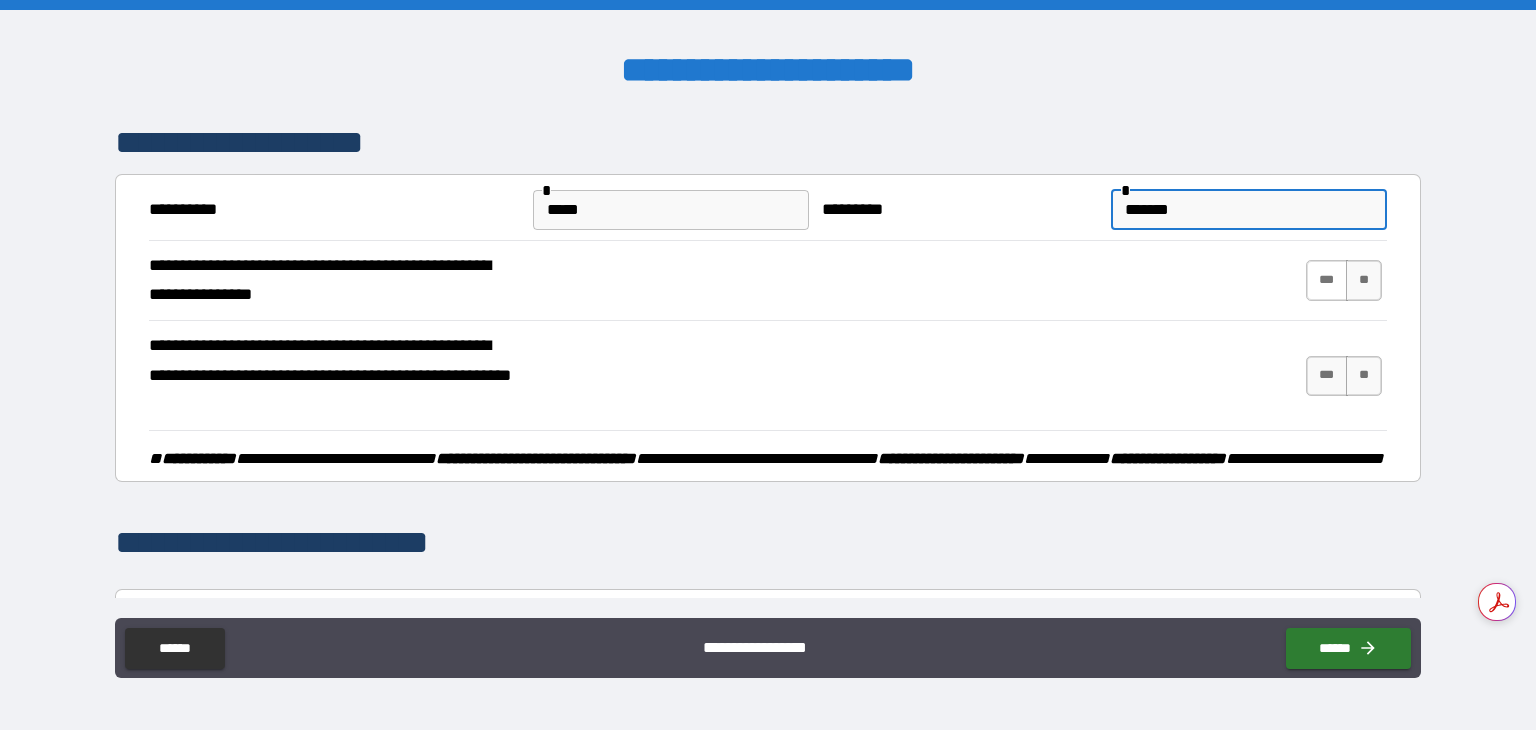 click on "***" at bounding box center (1327, 280) 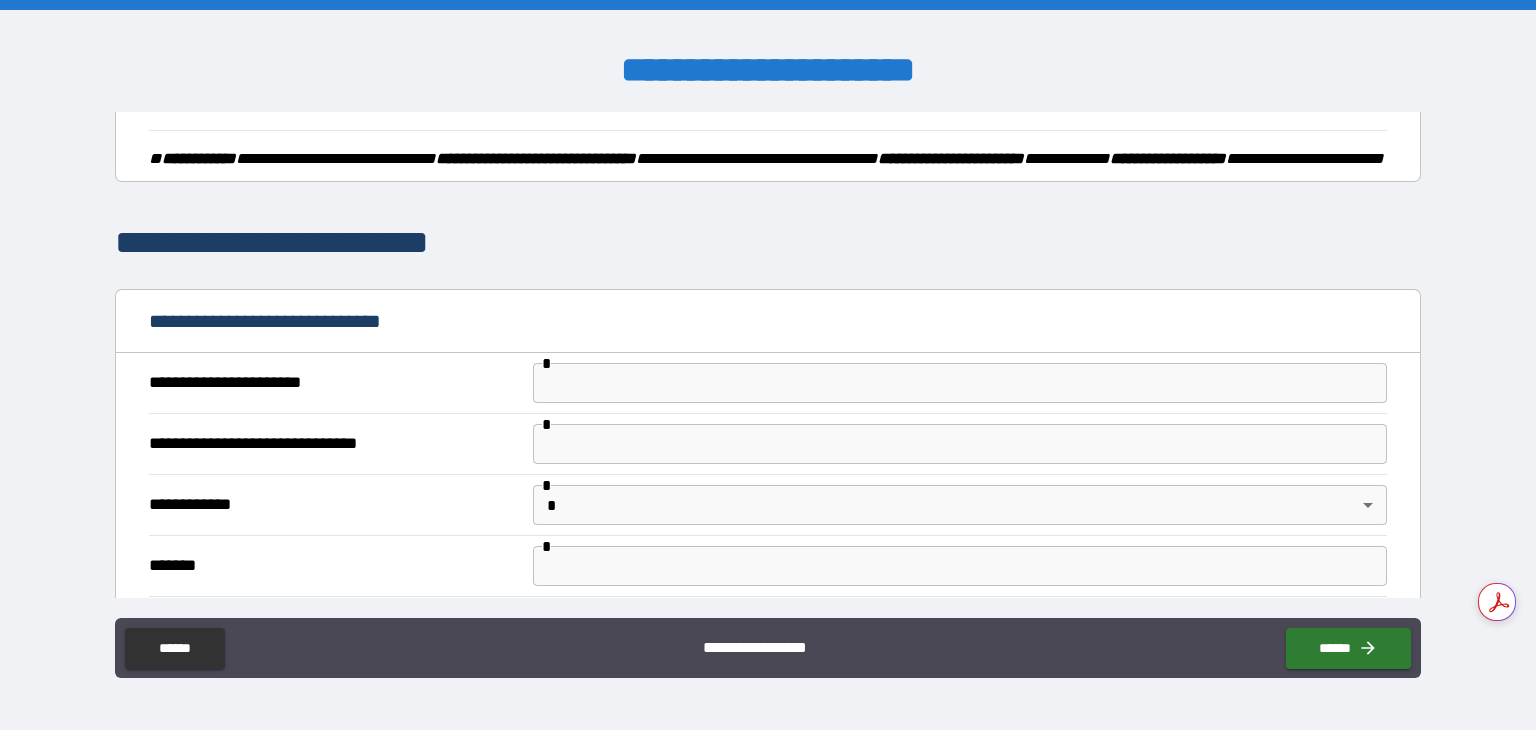 scroll, scrollTop: 400, scrollLeft: 0, axis: vertical 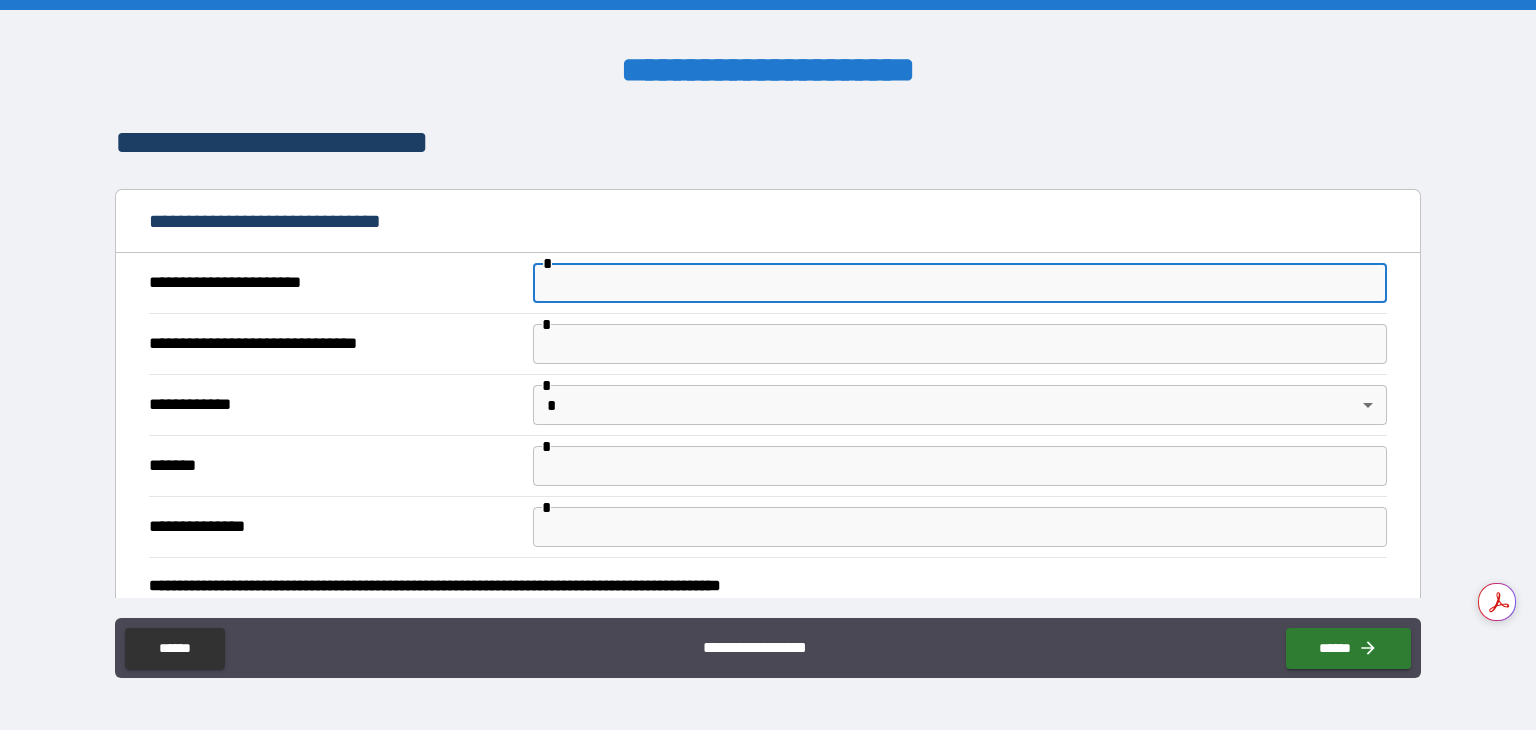 click at bounding box center [960, 283] 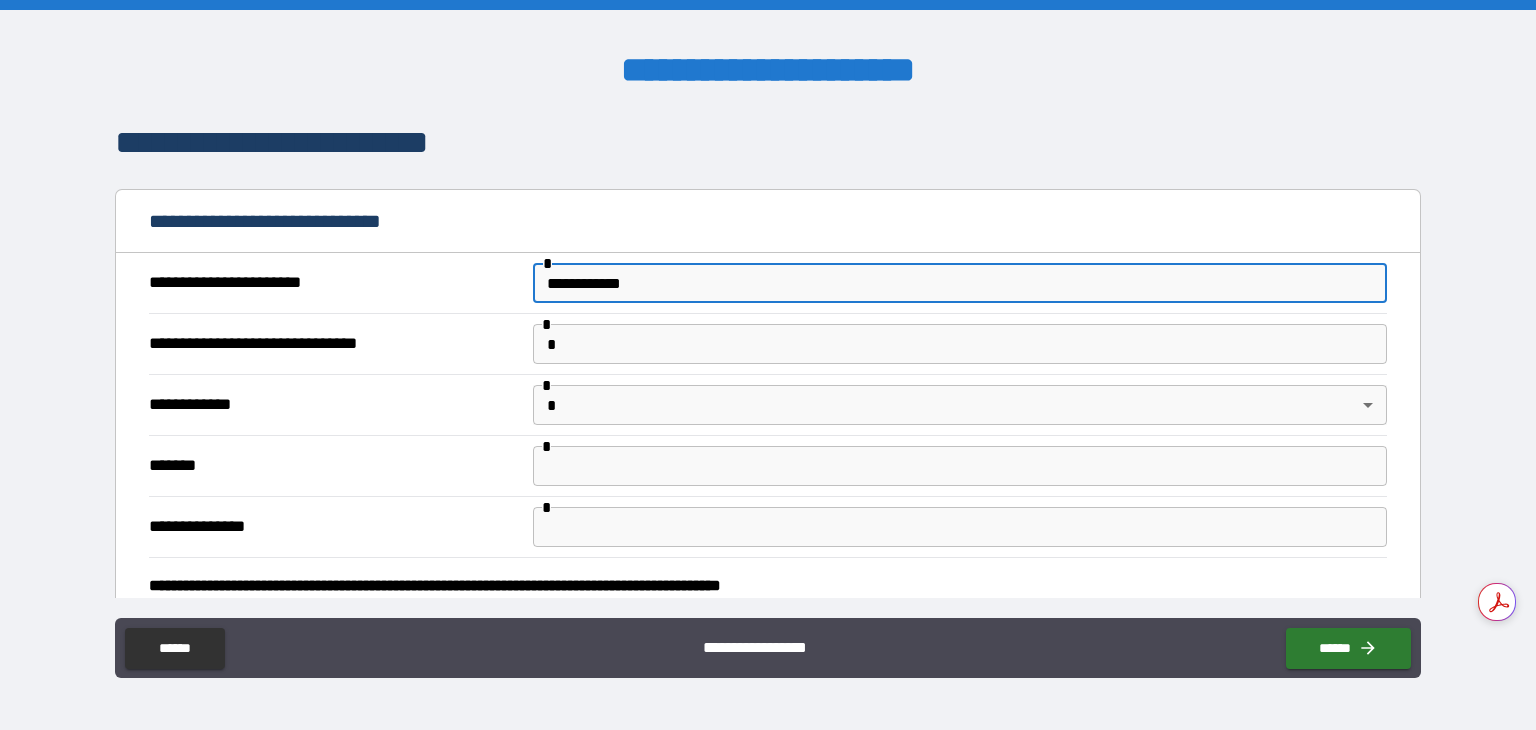 click on "*" at bounding box center (960, 344) 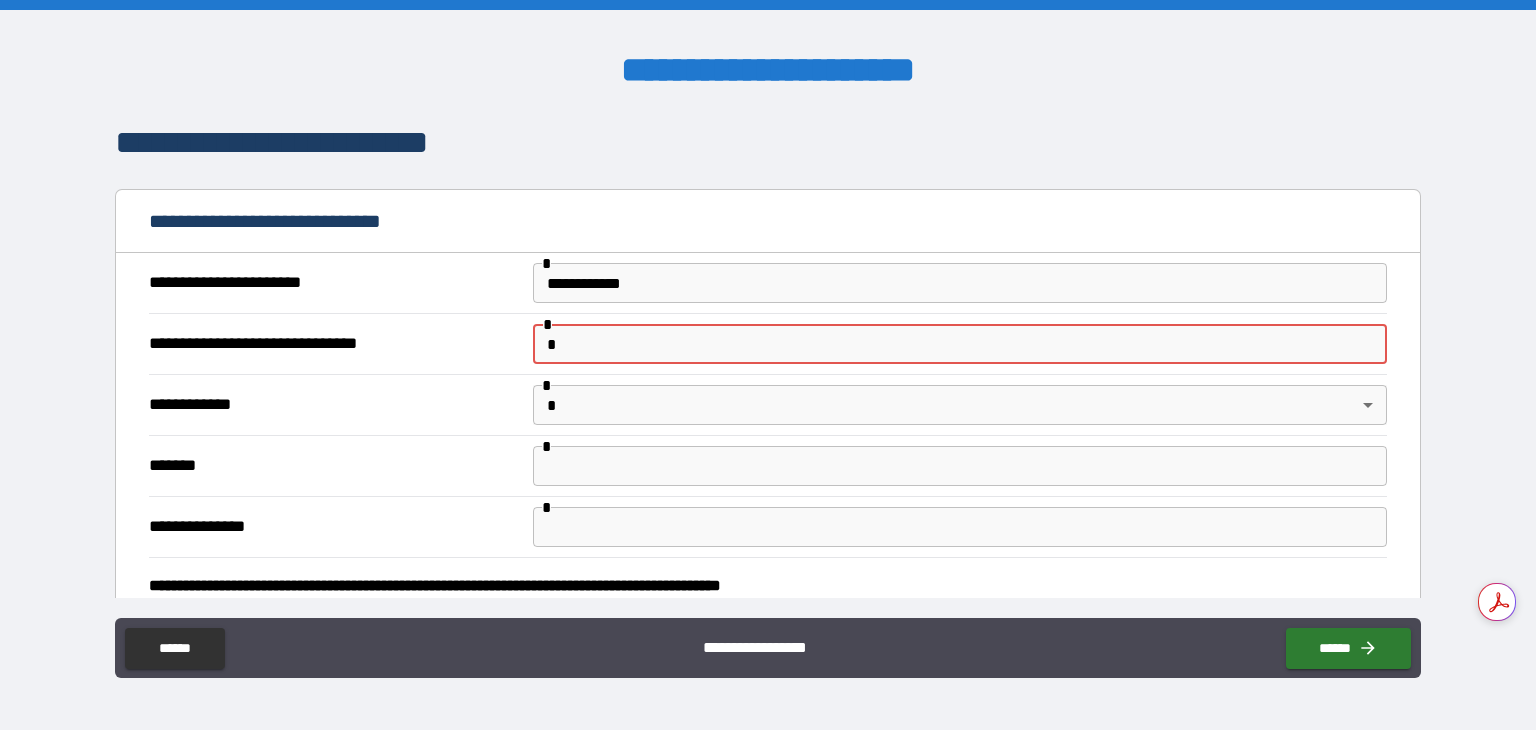 type on "**********" 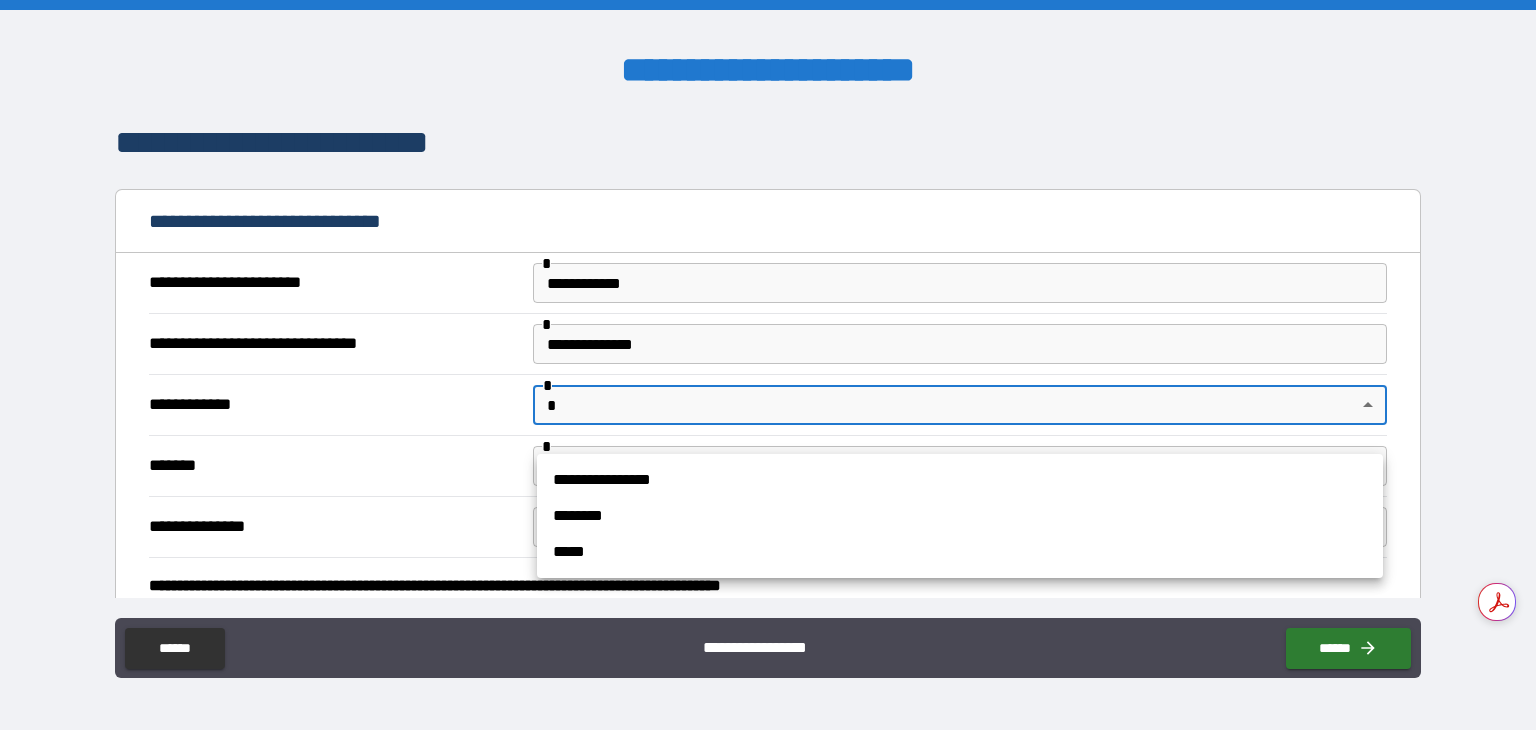click on "[FIRST] [LAST] [NUMBER] [STREET], [CITY], [STATE] [ZIP] [COUNTRY] [PHONE] [EMAIL] [SSN] [CREDIT_CARD] [DOB] [AGE]" at bounding box center (768, 365) 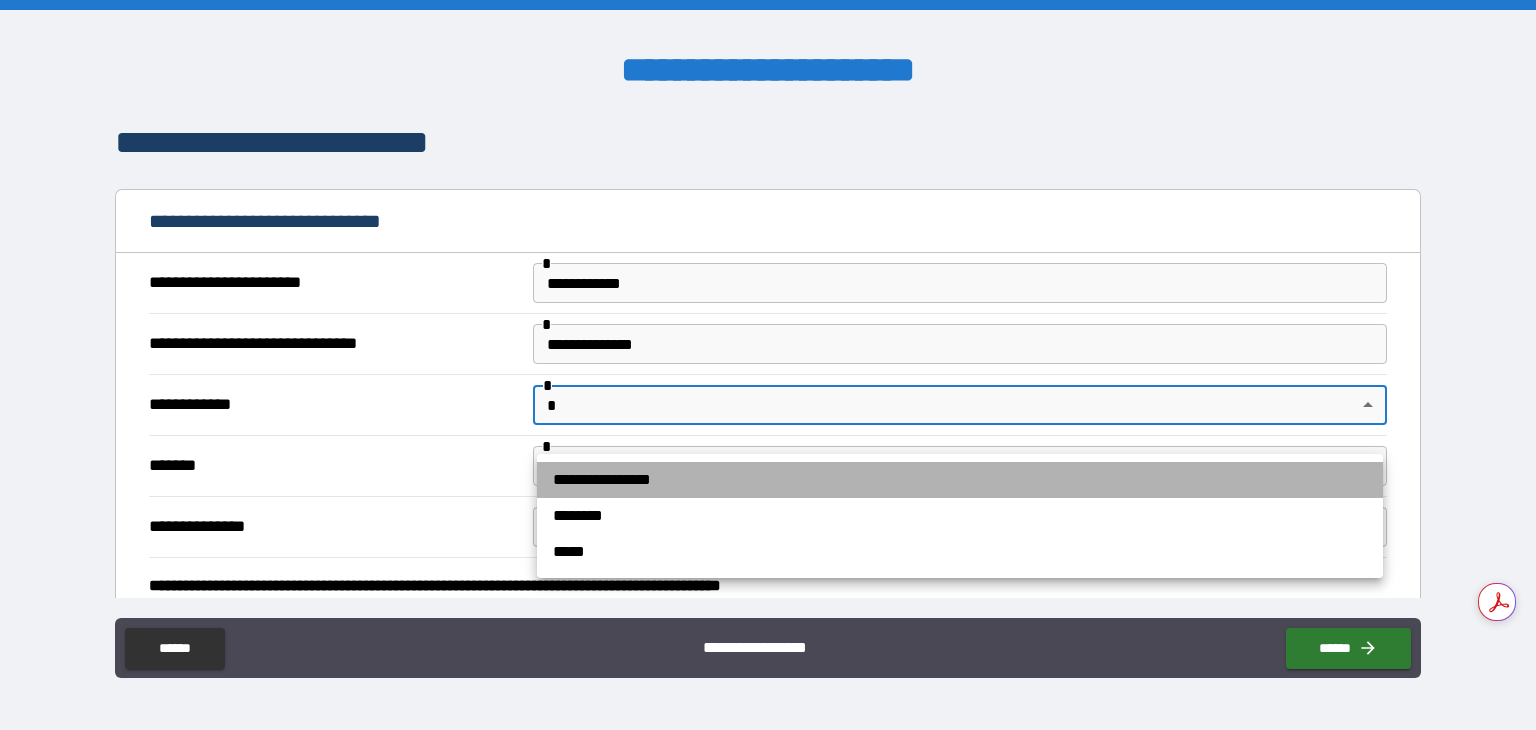 click on "**********" at bounding box center [960, 480] 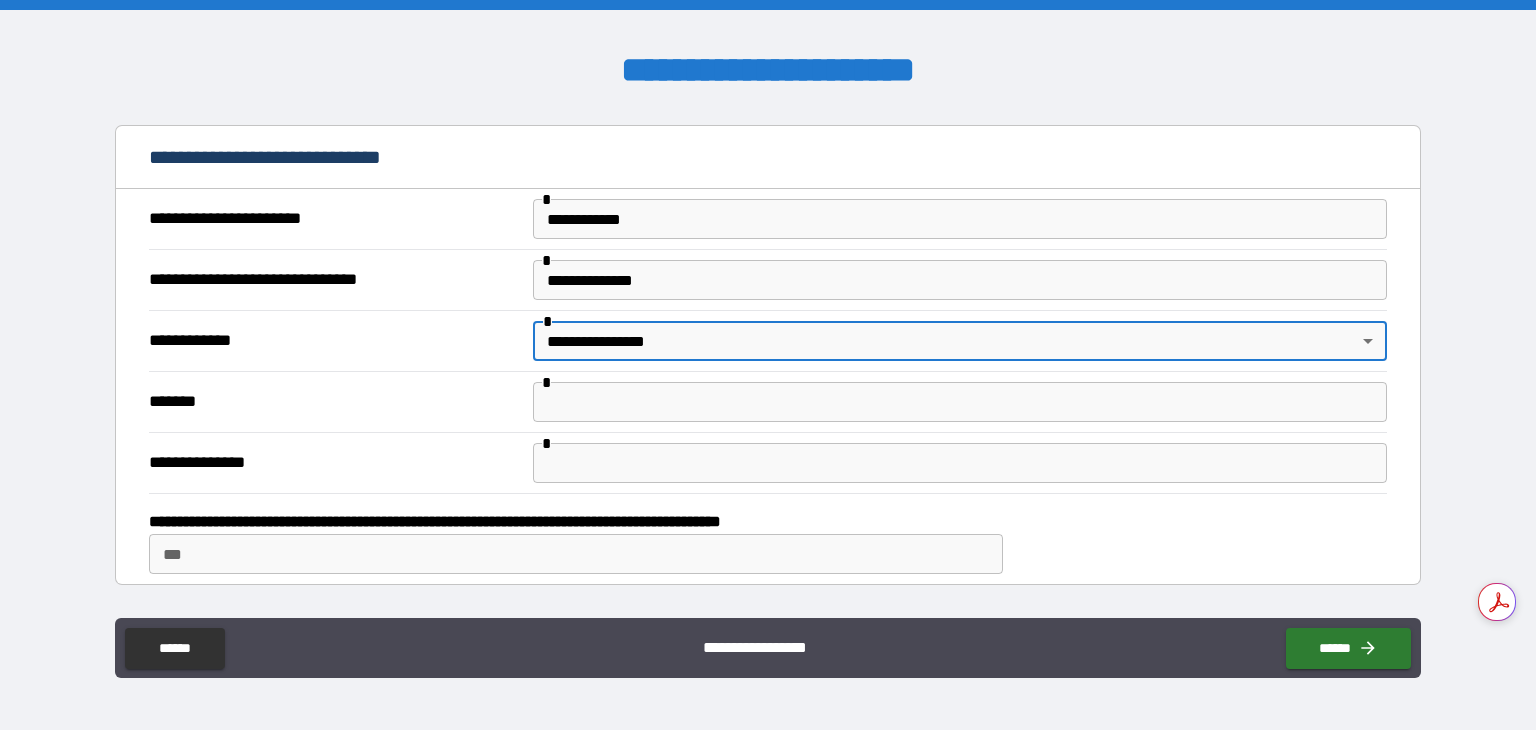 scroll, scrollTop: 500, scrollLeft: 0, axis: vertical 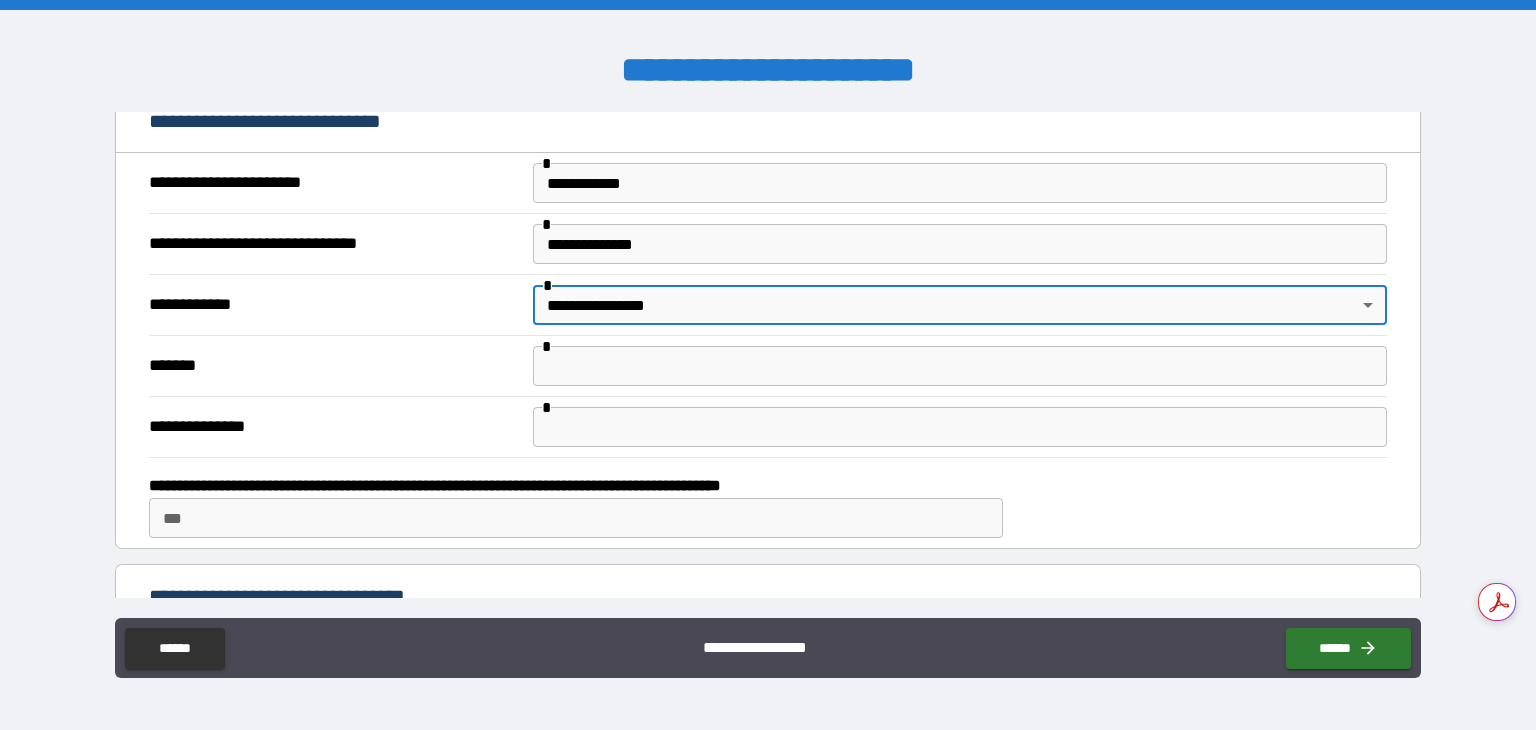 click at bounding box center (960, 366) 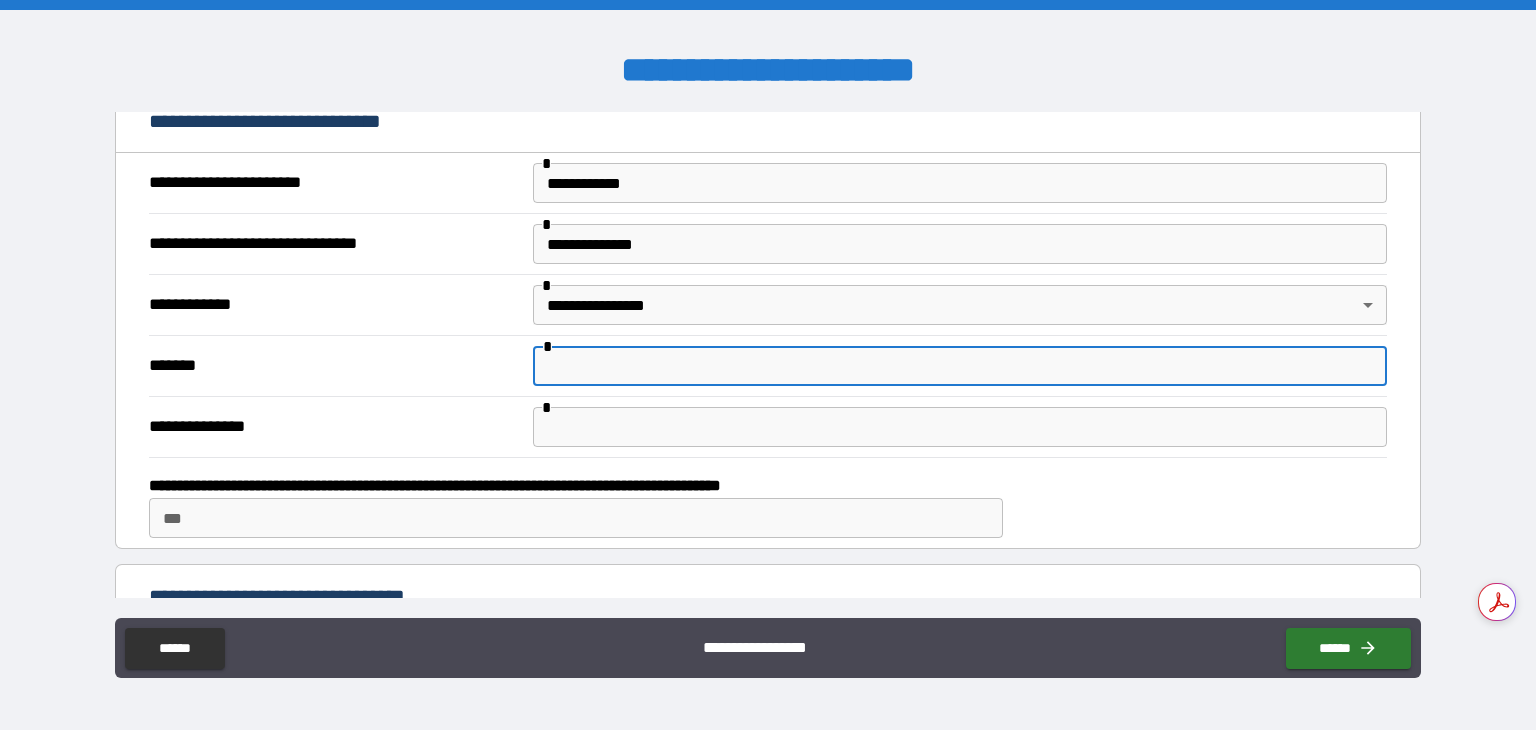 type on "****" 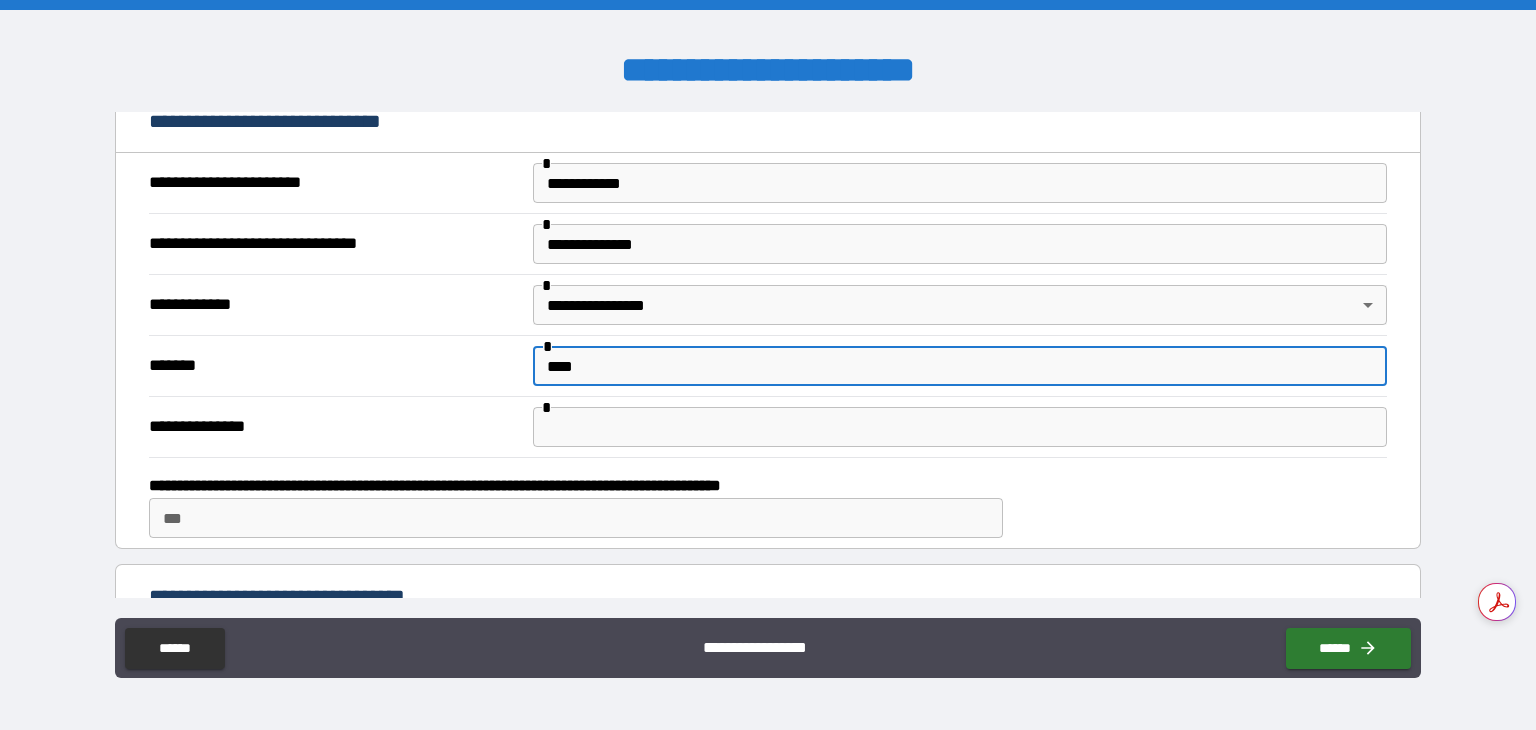 click at bounding box center (960, 427) 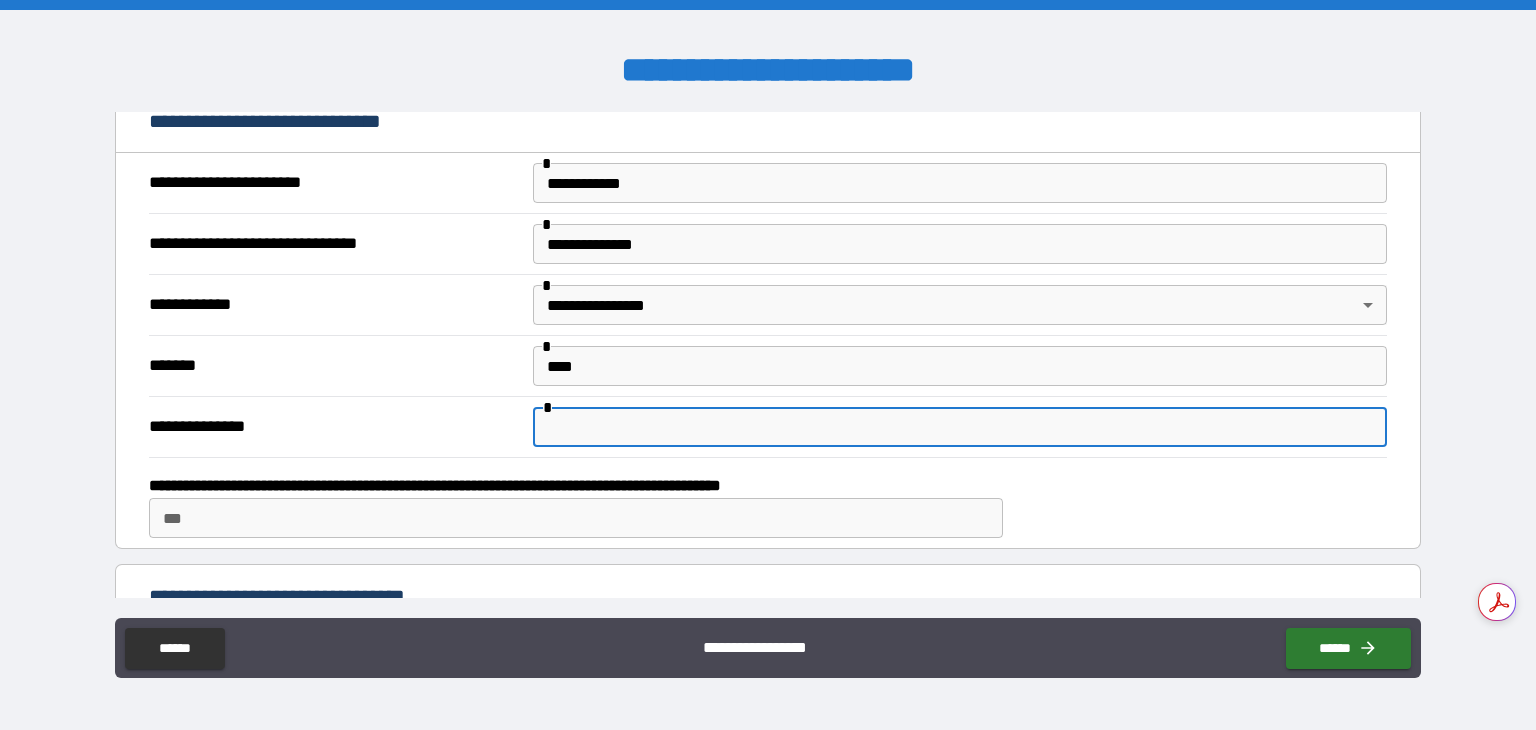 type on "*********" 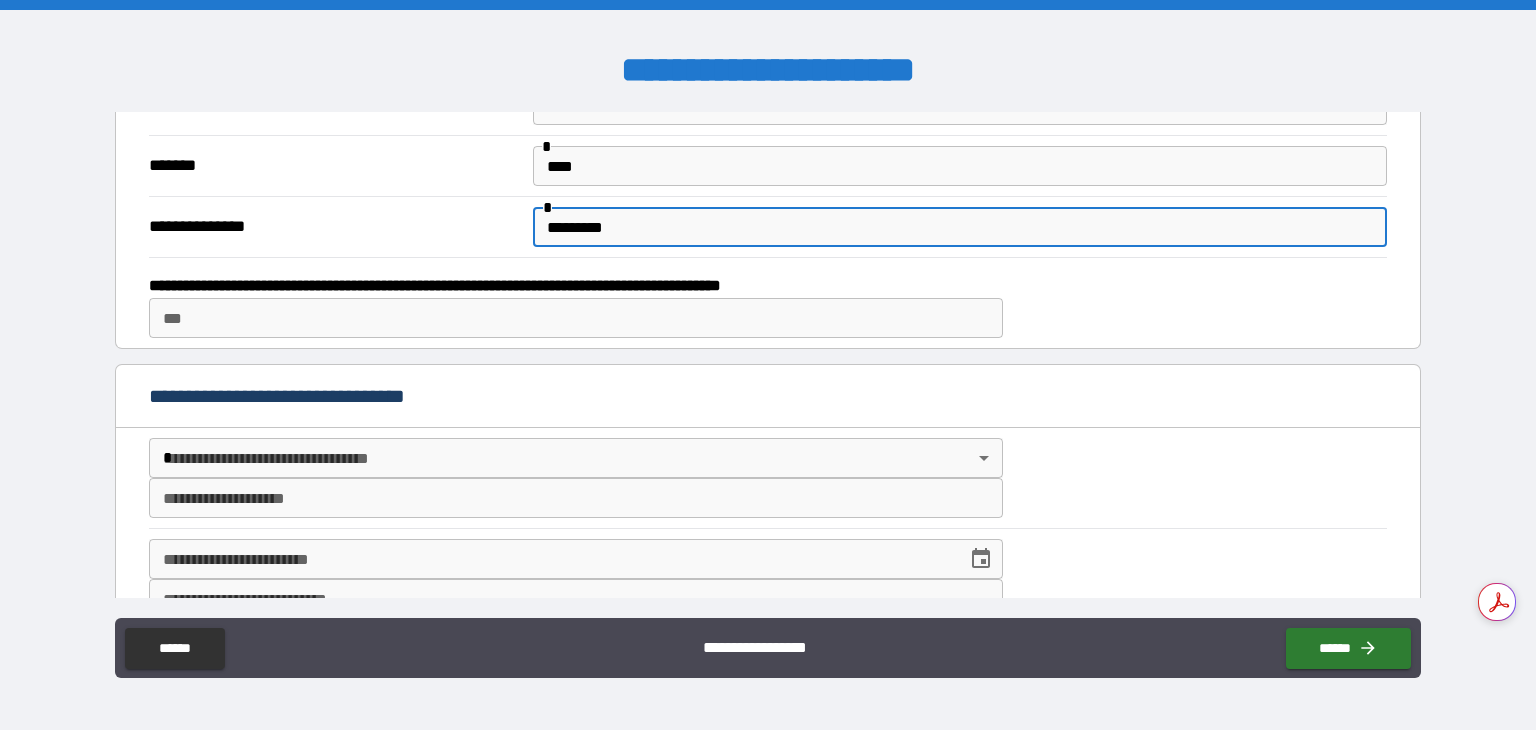 scroll, scrollTop: 800, scrollLeft: 0, axis: vertical 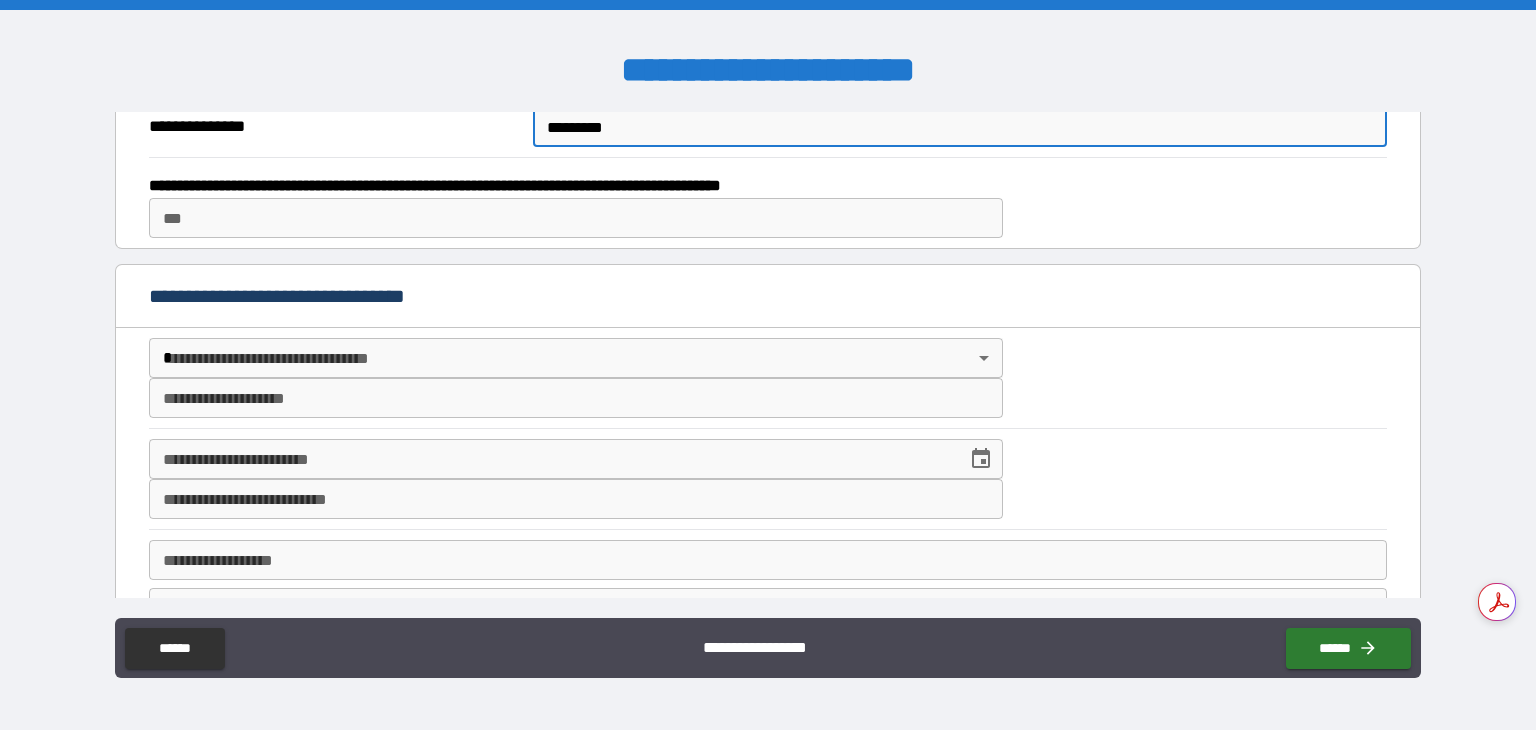 click on "[FIRST] [LAST] [NUMBER] [STREET], [CITY], [STATE] [ZIP] [COUNTRY] [PHONE] [EMAIL] [SSN] [CREDIT_CARD] [DOB] [AGE]" at bounding box center [768, 365] 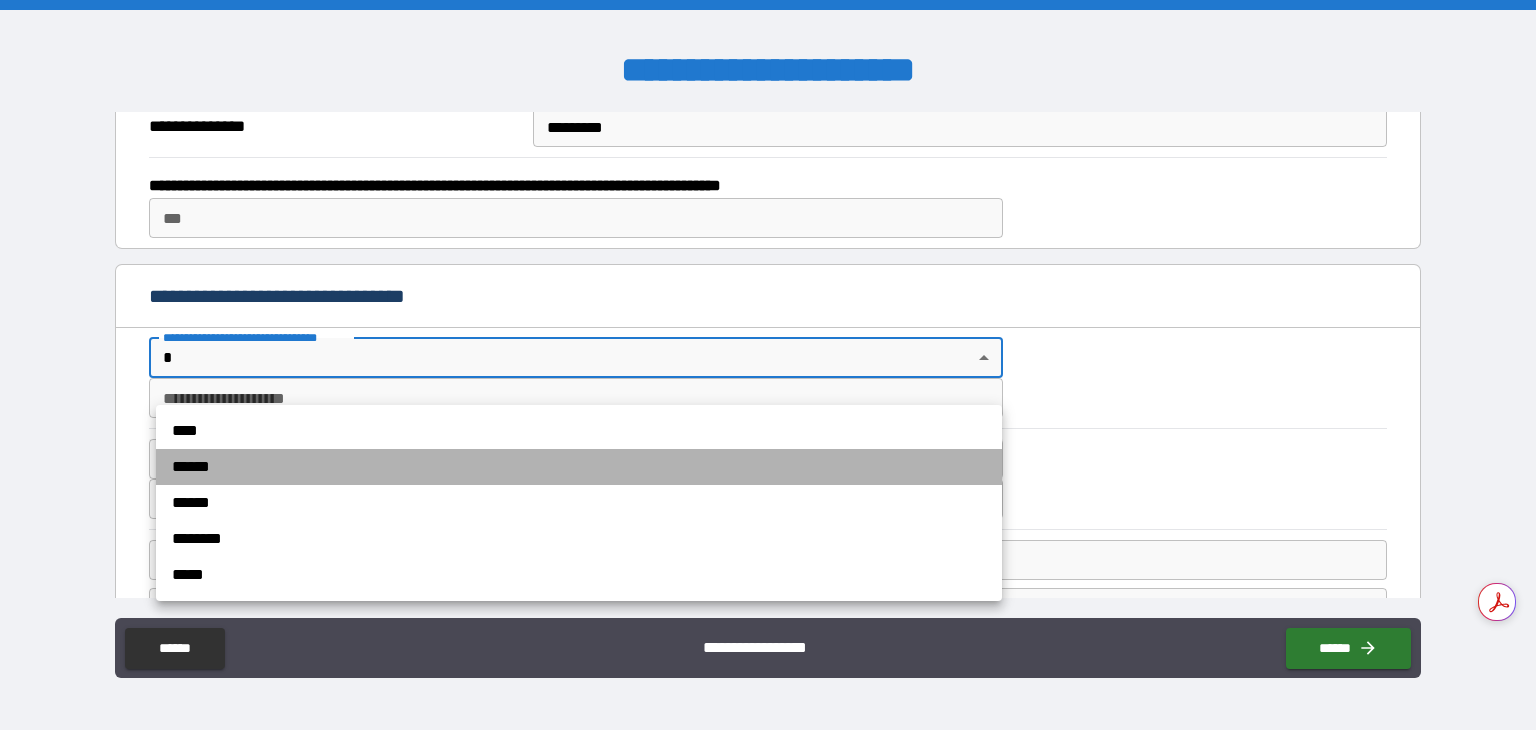 click on "******" at bounding box center [579, 467] 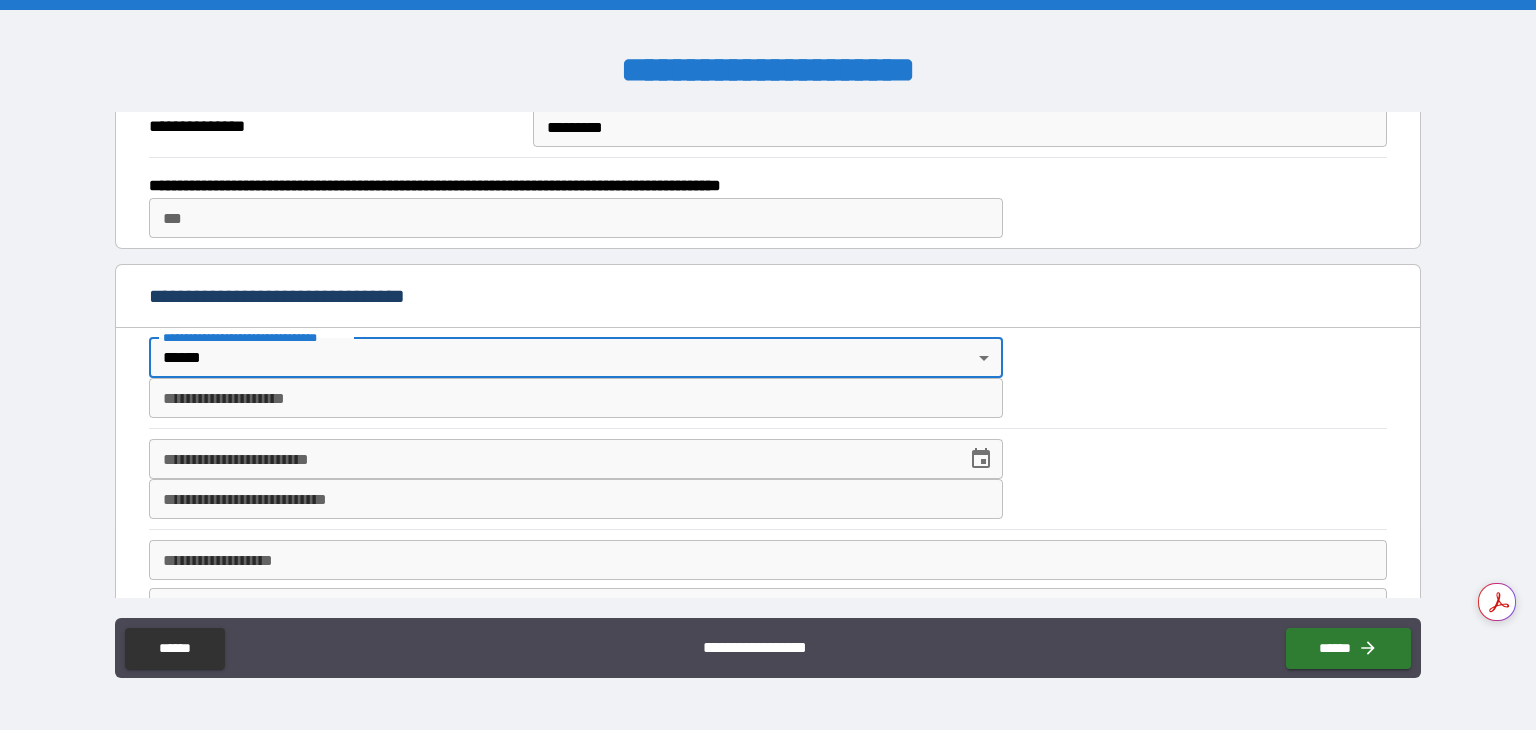 click on "**********" at bounding box center [576, 398] 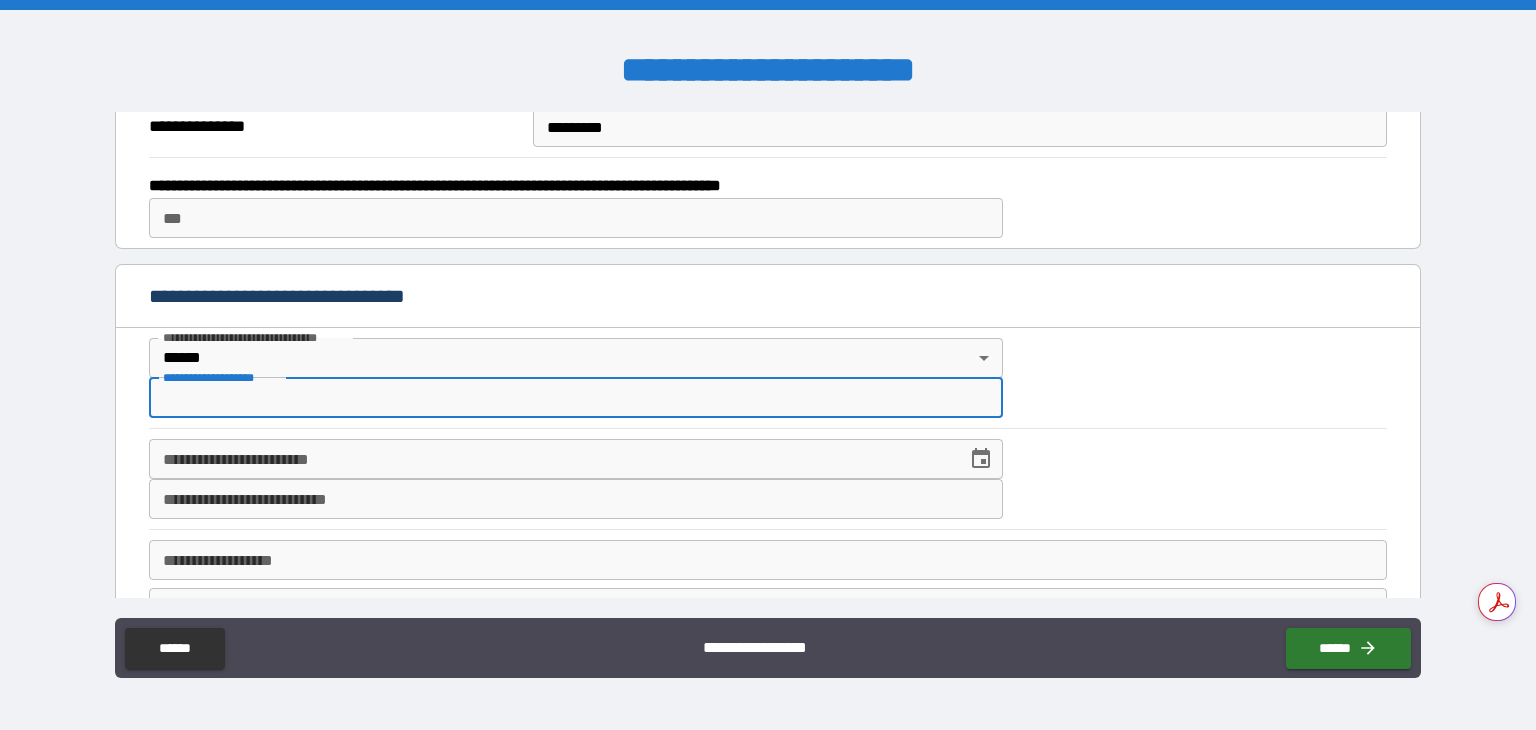type on "**********" 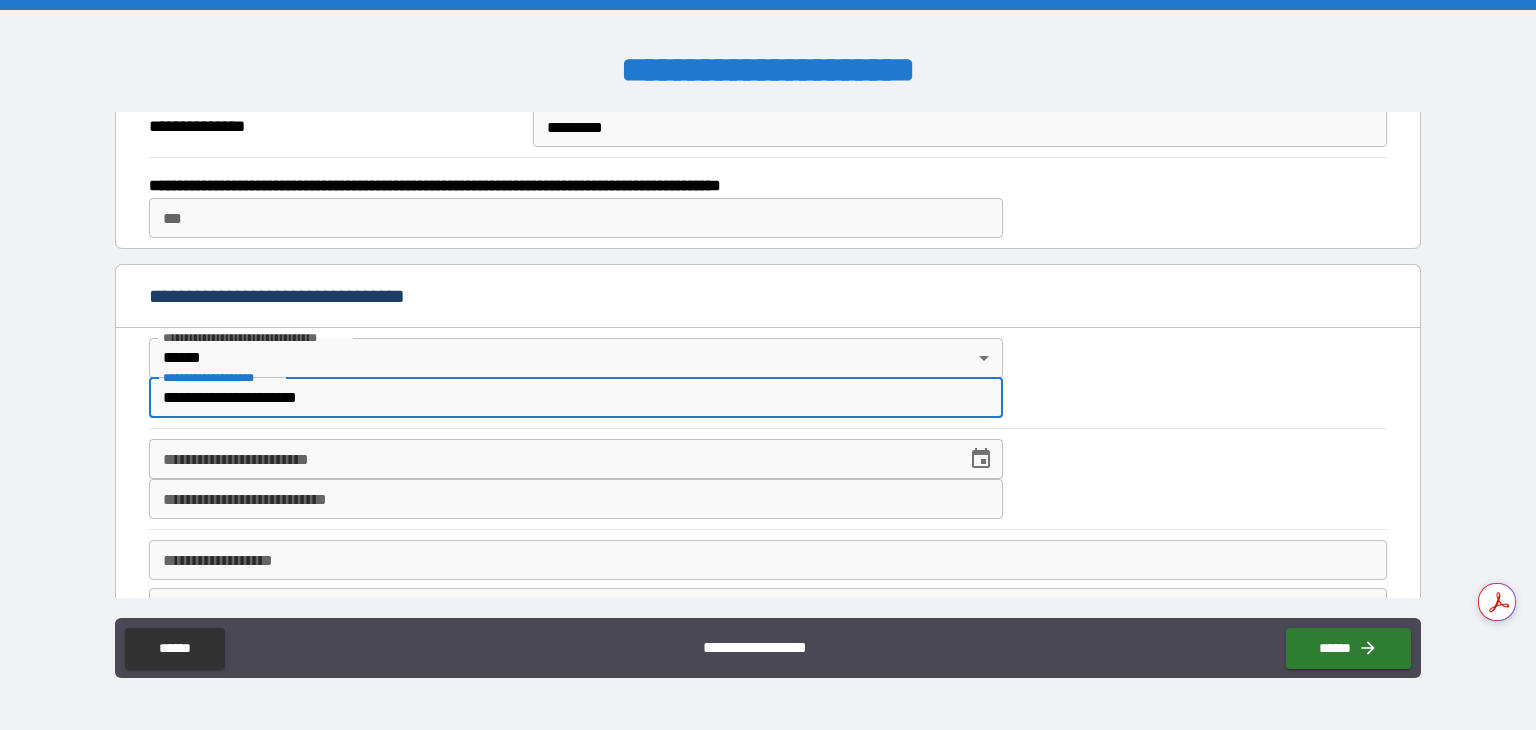 type on "**********" 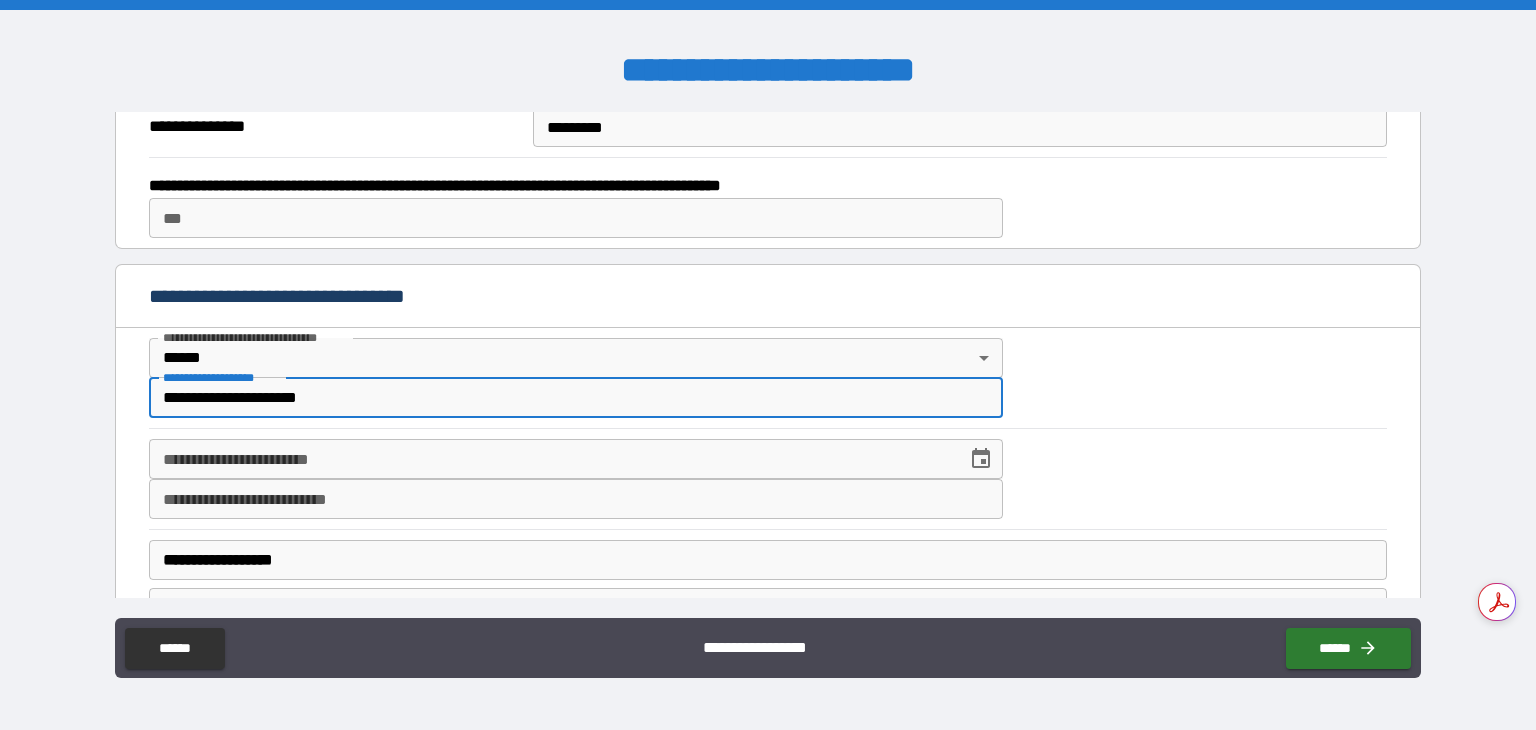 type on "**********" 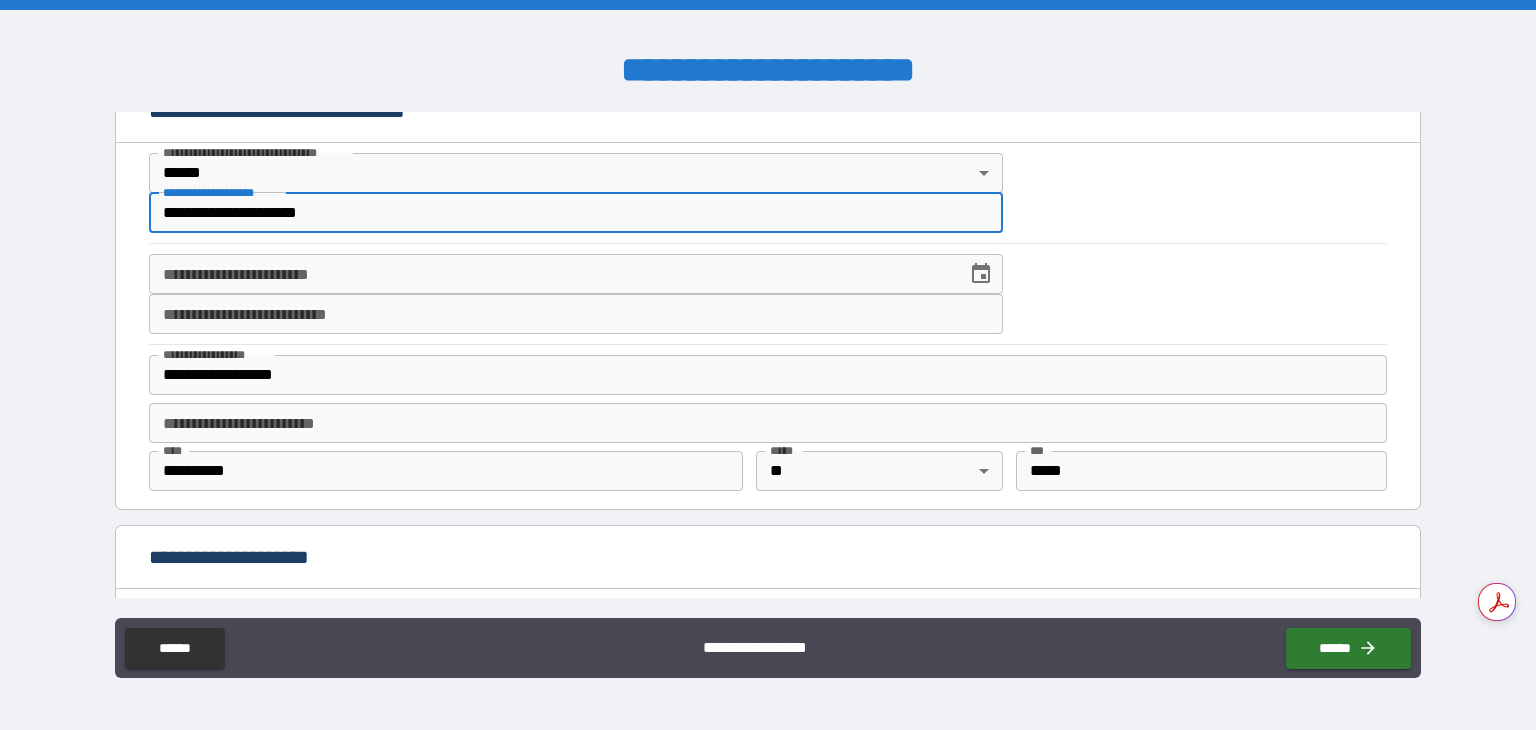 scroll, scrollTop: 1000, scrollLeft: 0, axis: vertical 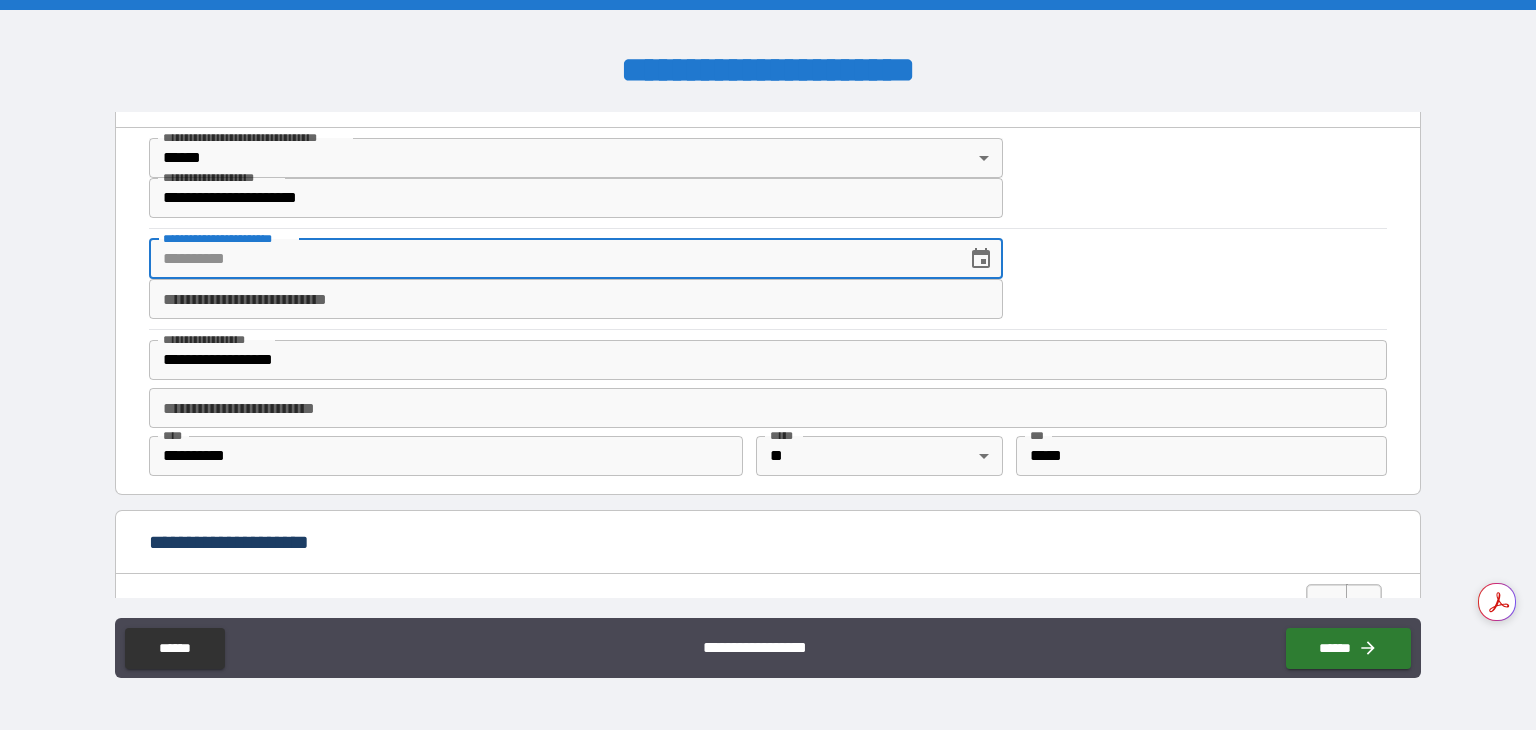 click on "**********" at bounding box center [551, 259] 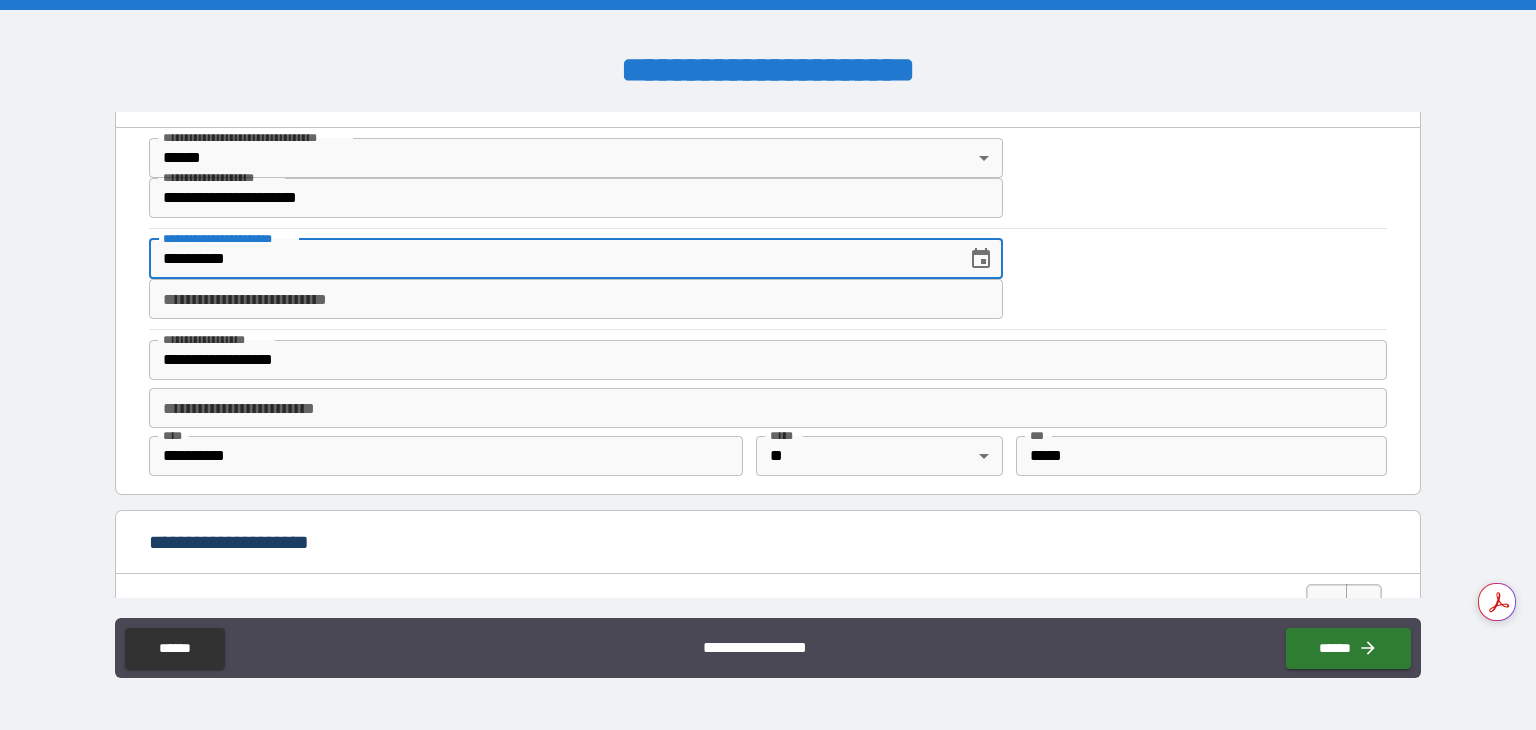 type on "**********" 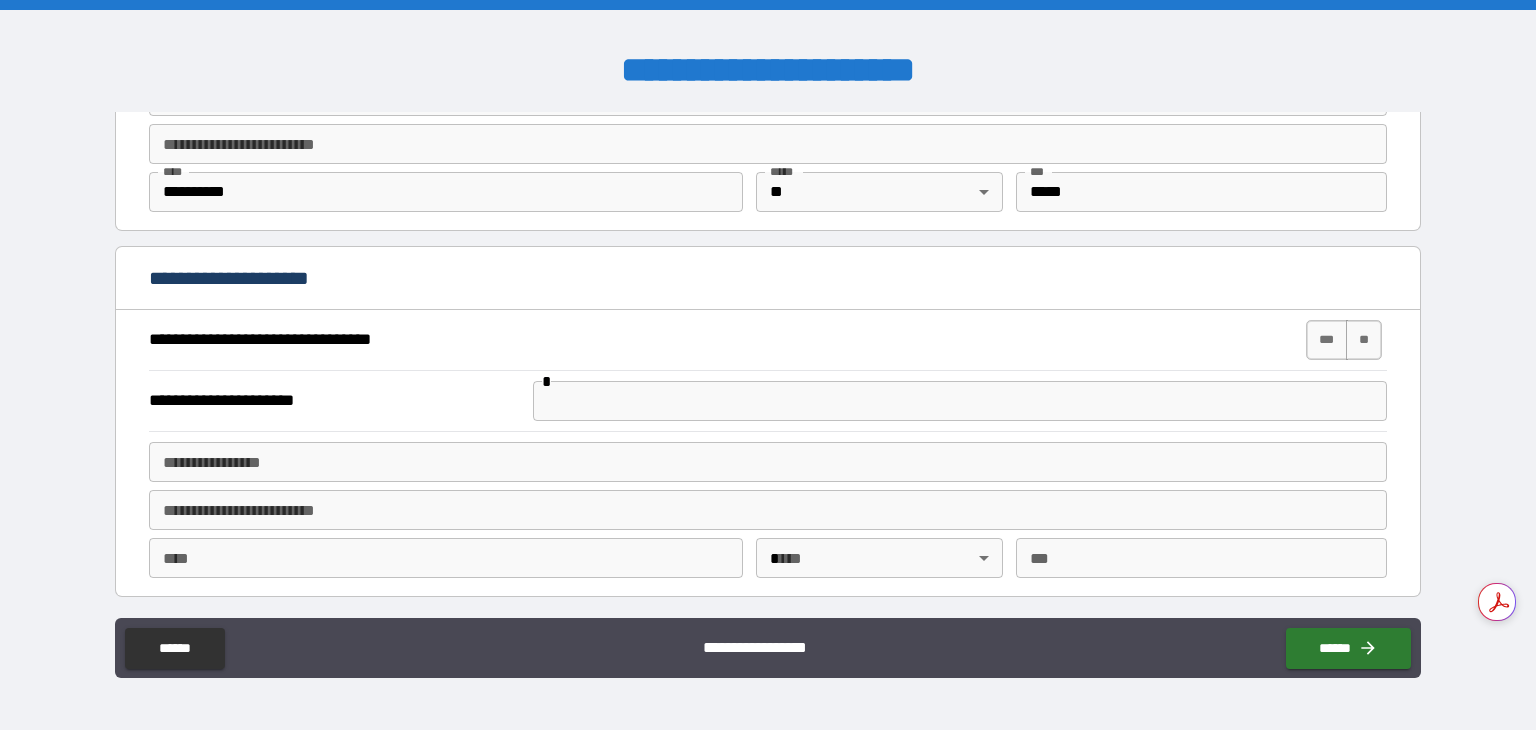 scroll, scrollTop: 1300, scrollLeft: 0, axis: vertical 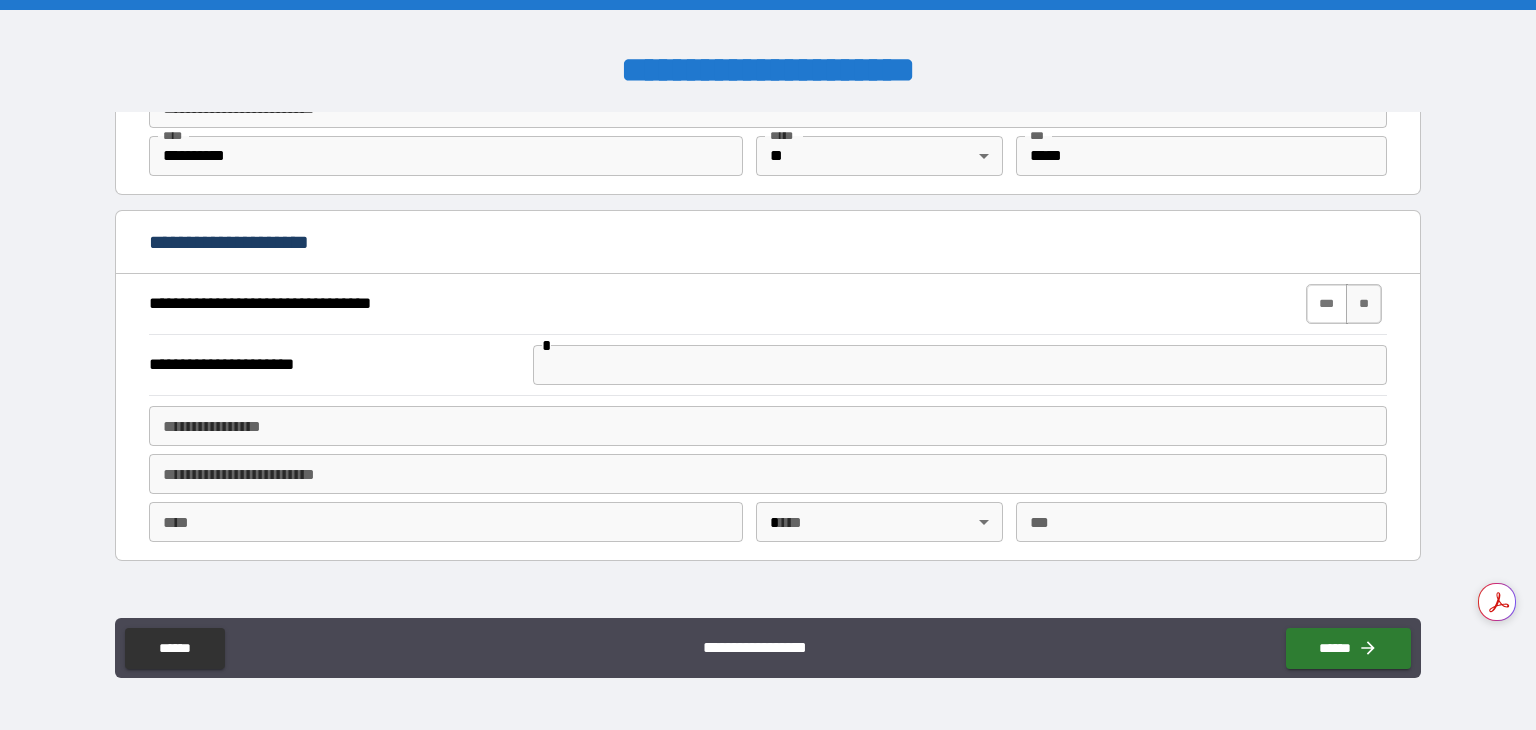 type on "**********" 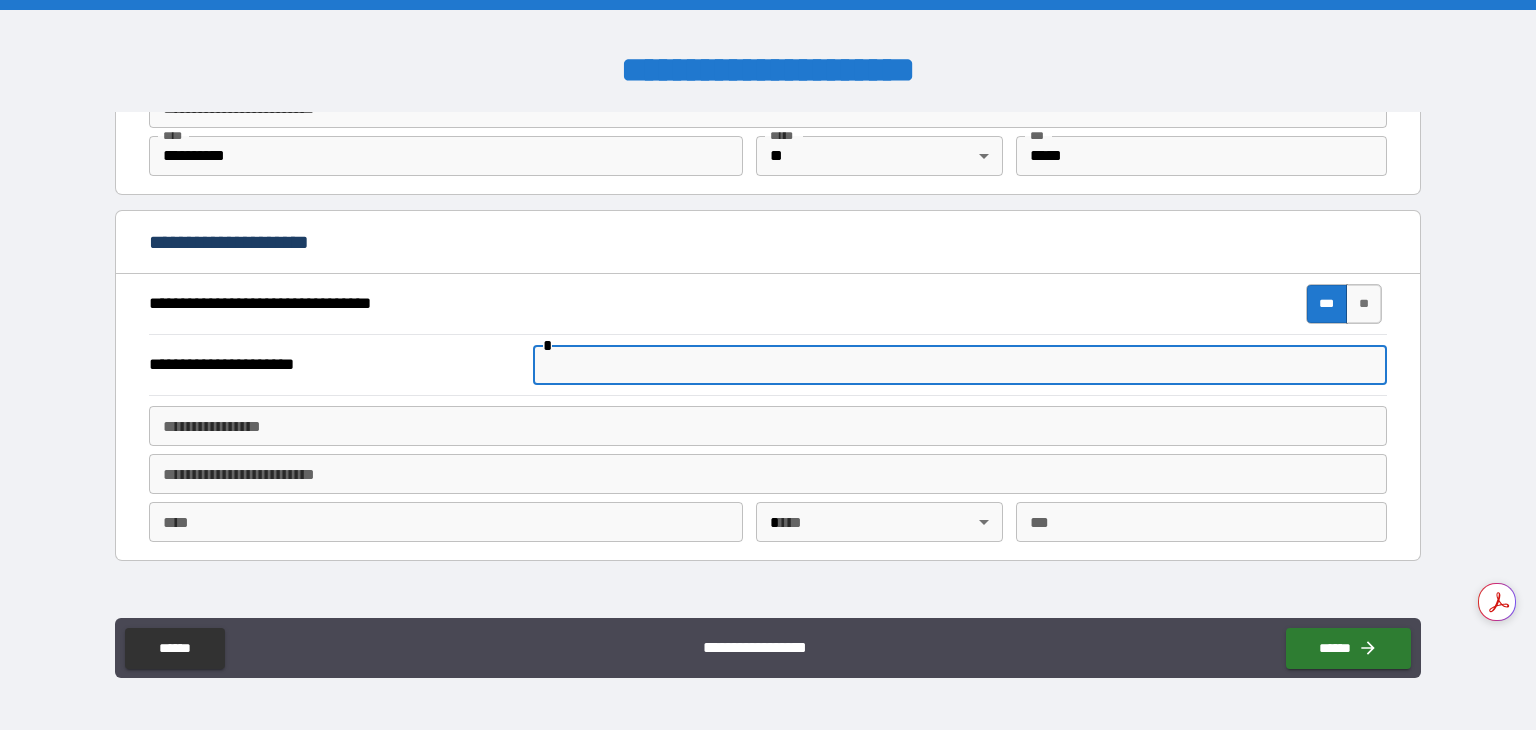 click at bounding box center [960, 365] 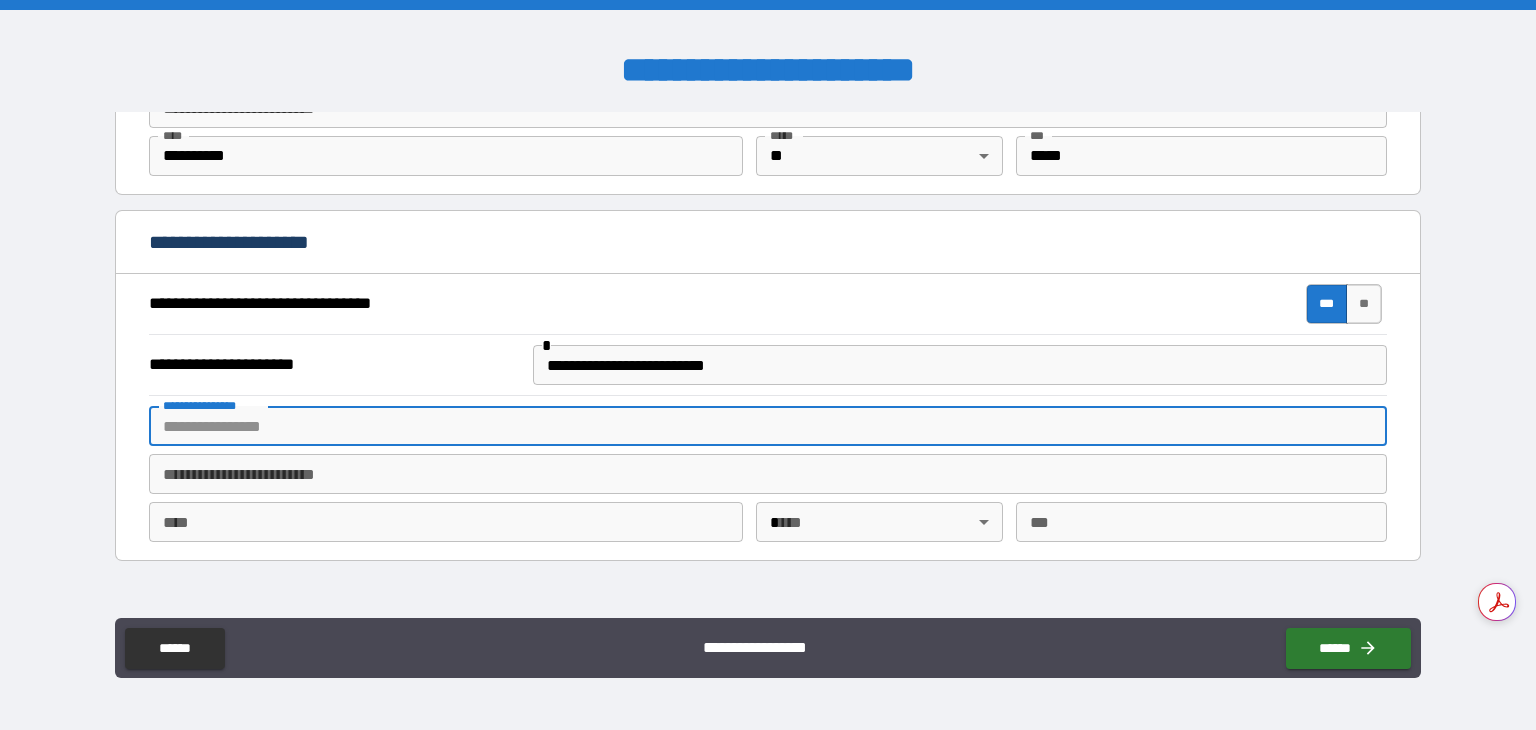 click on "**********" at bounding box center [768, 426] 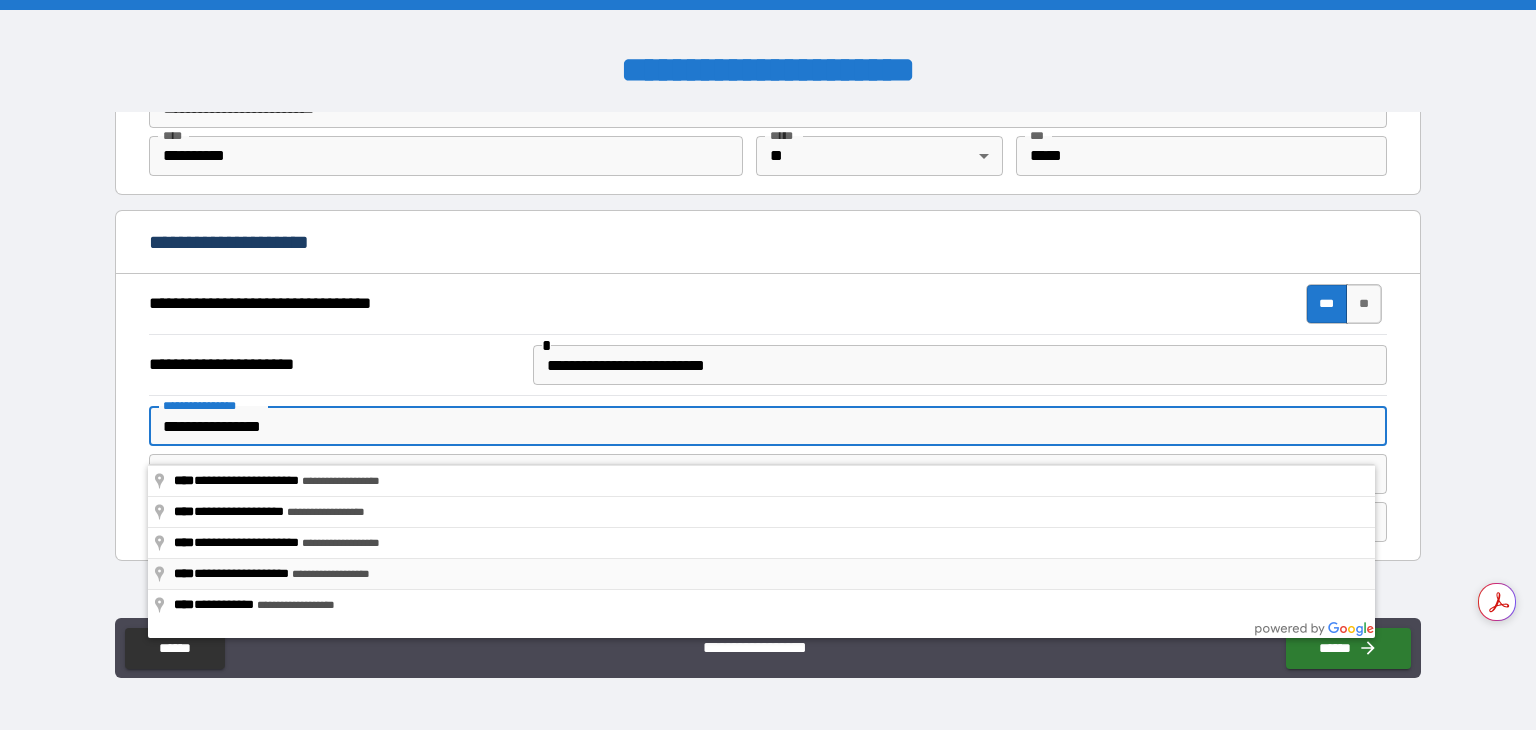 type on "**********" 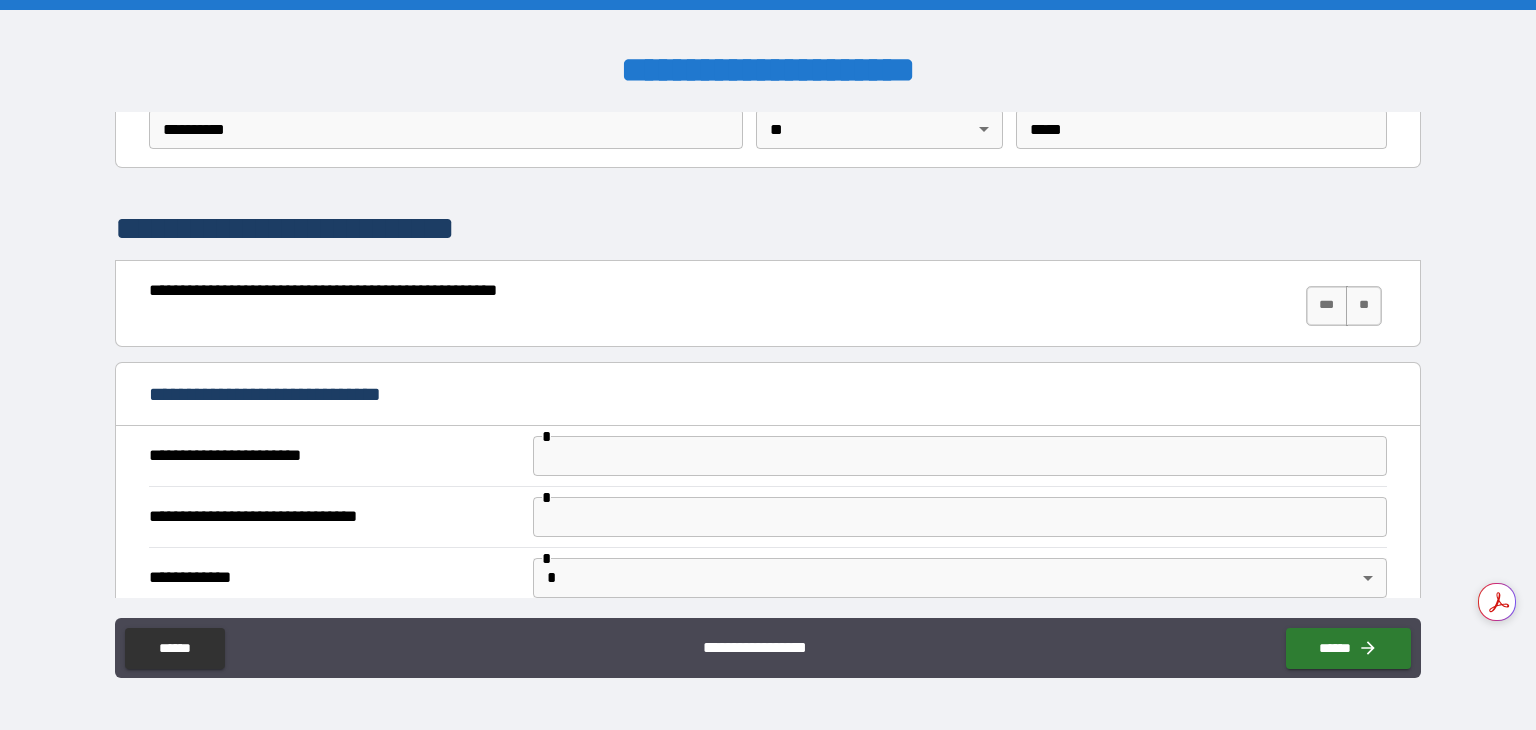 scroll, scrollTop: 1700, scrollLeft: 0, axis: vertical 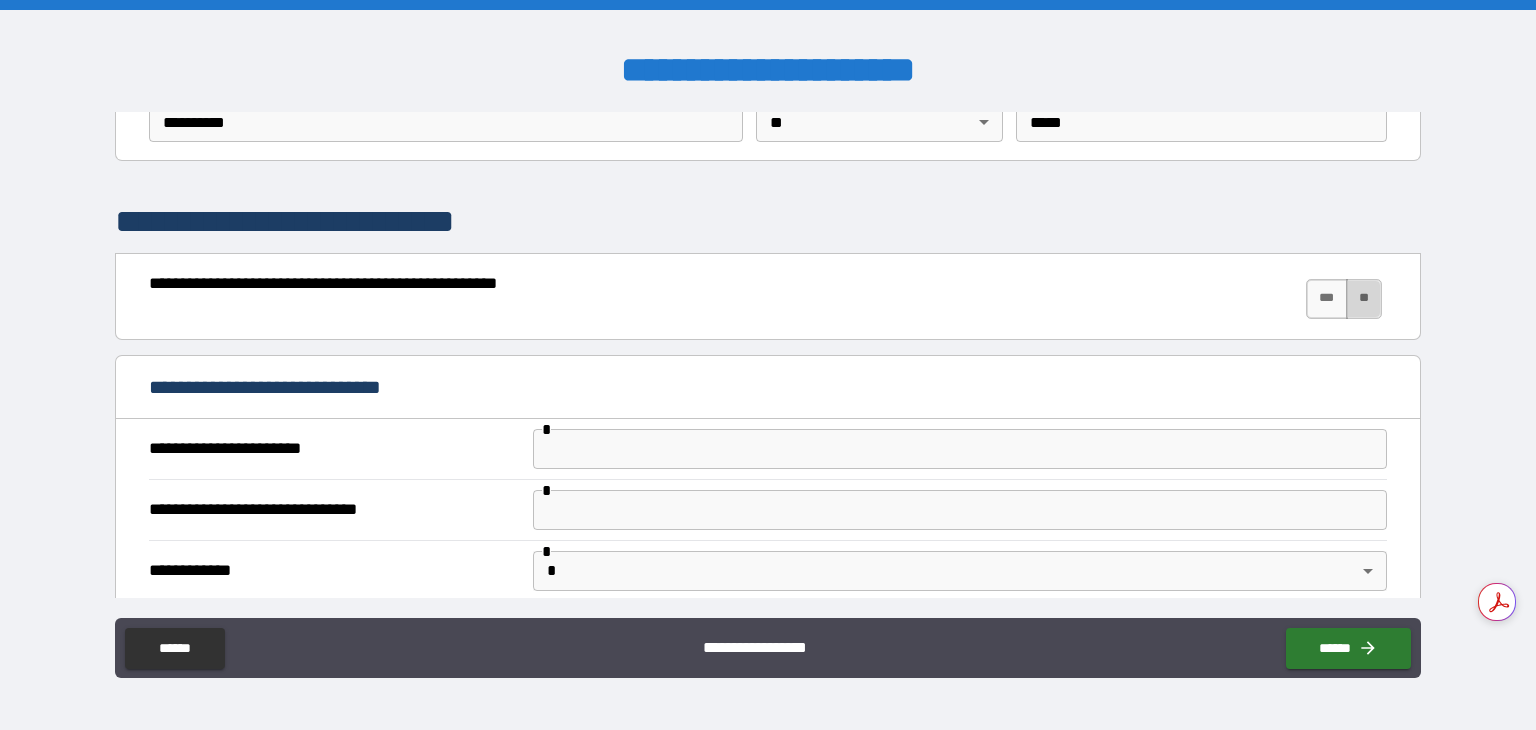 click on "**" at bounding box center (1364, 299) 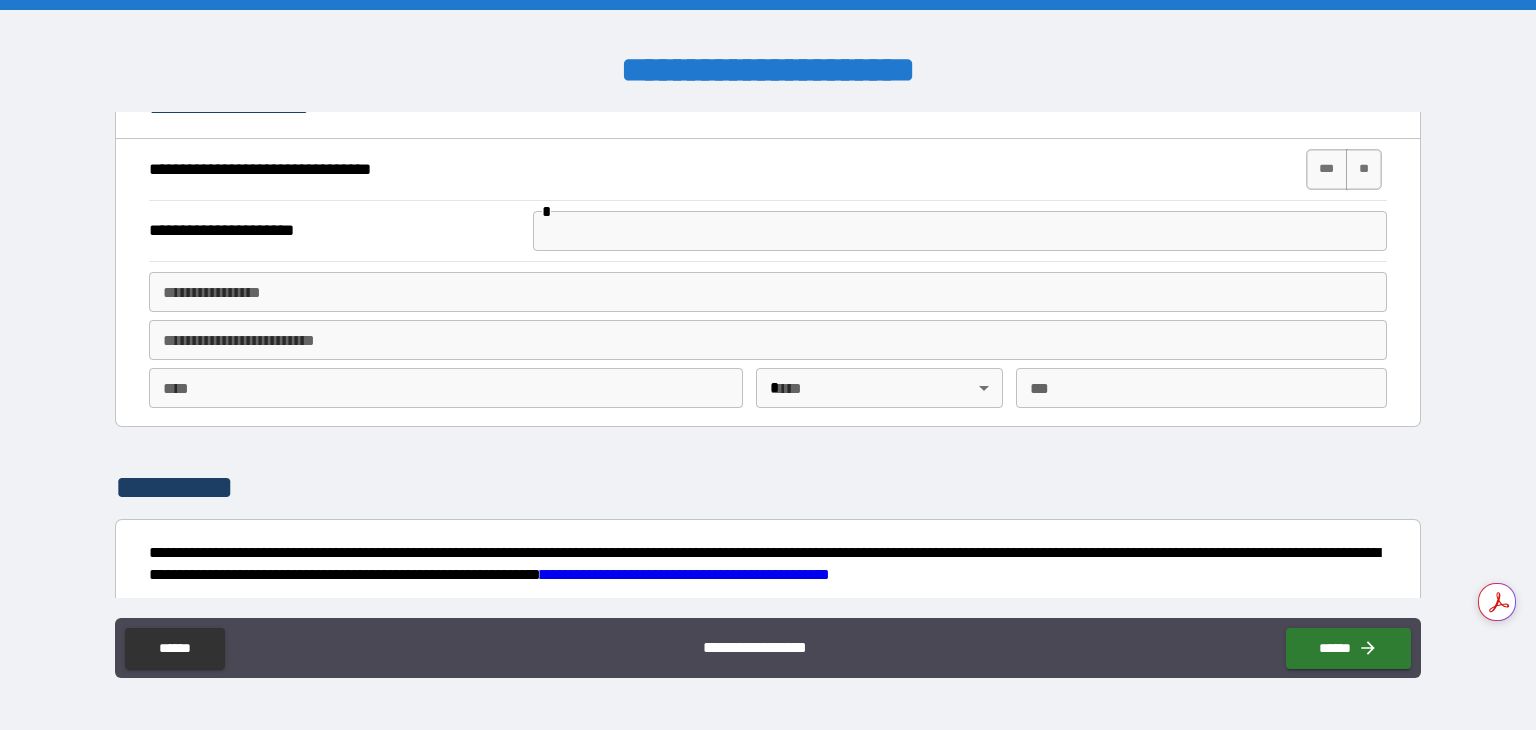 scroll, scrollTop: 3096, scrollLeft: 0, axis: vertical 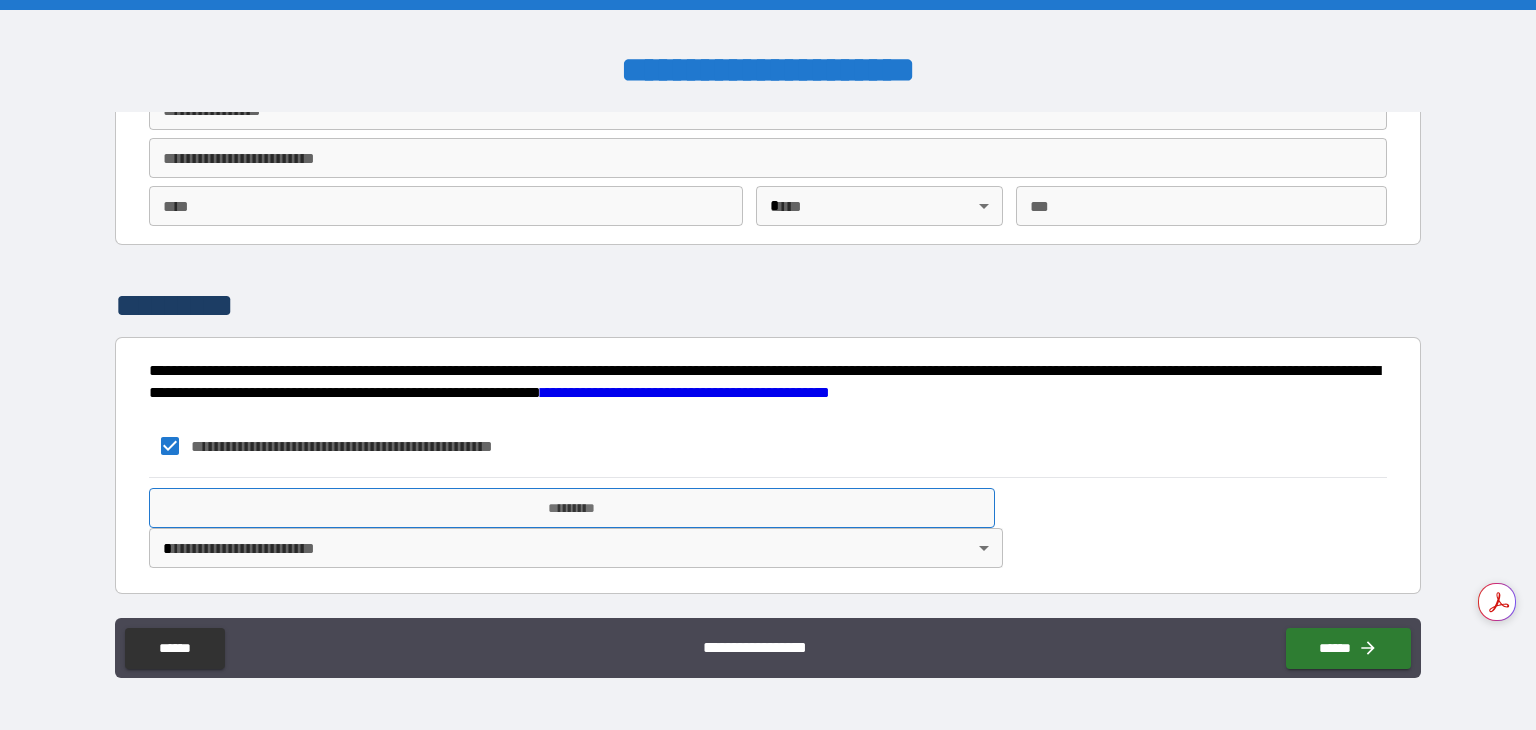 click on "*********" at bounding box center (572, 508) 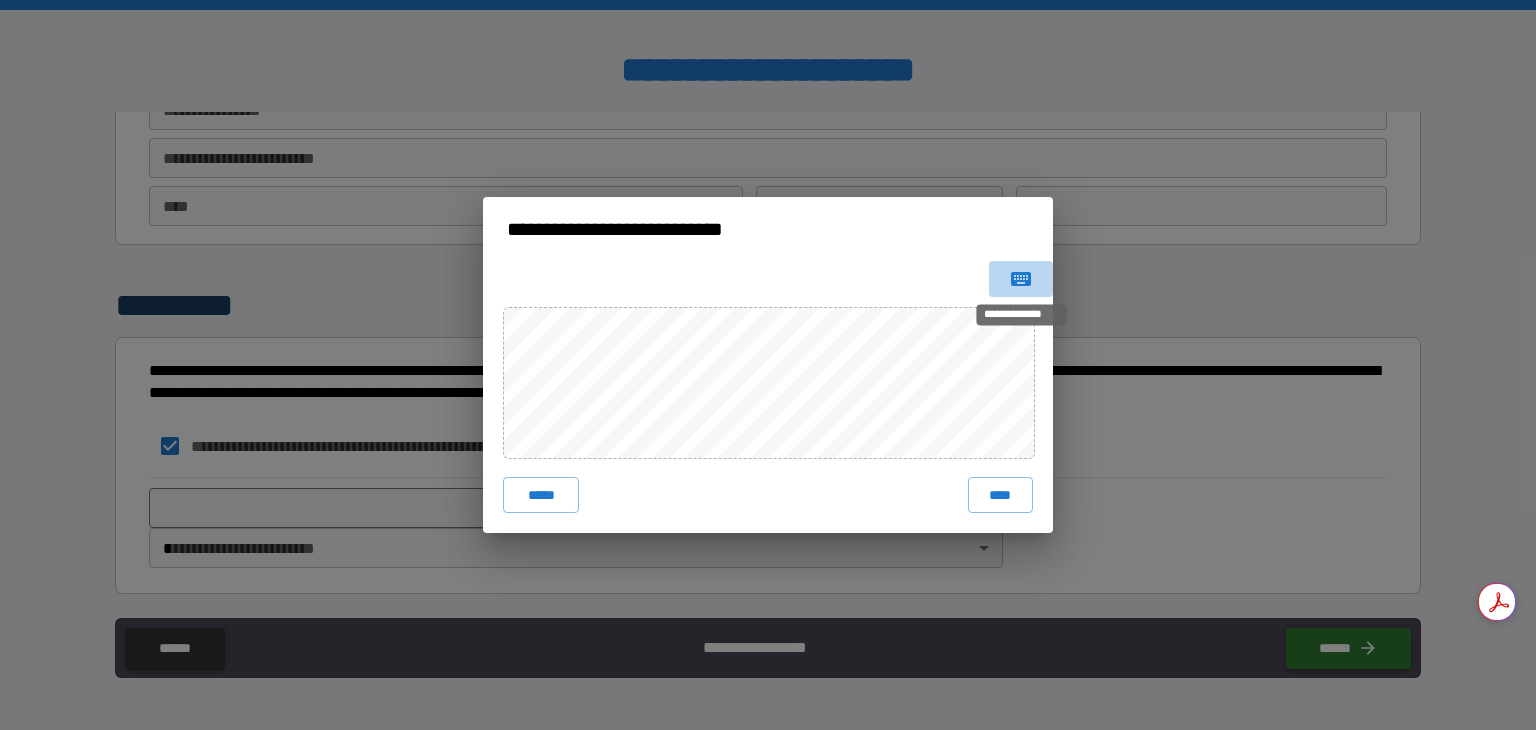 click 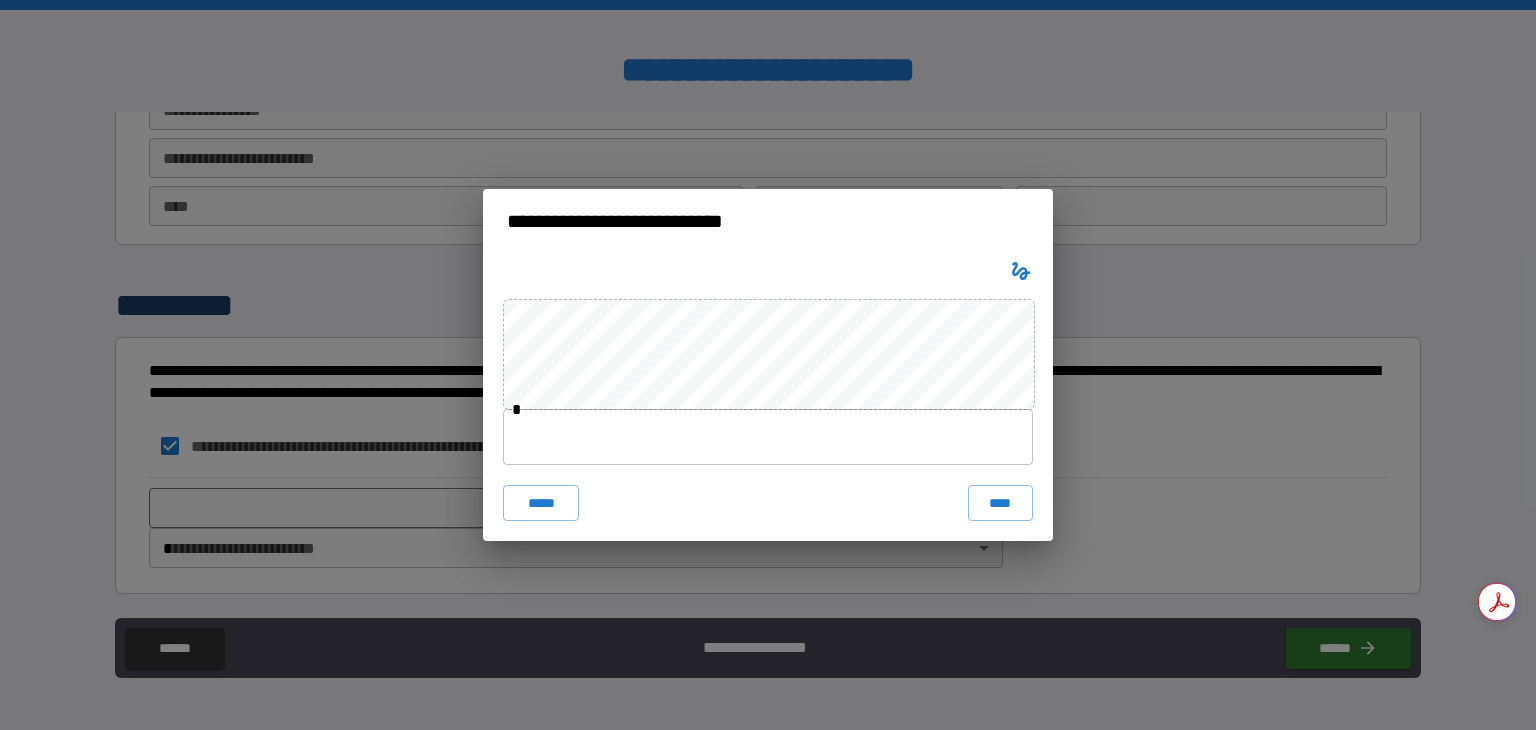 click at bounding box center (768, 437) 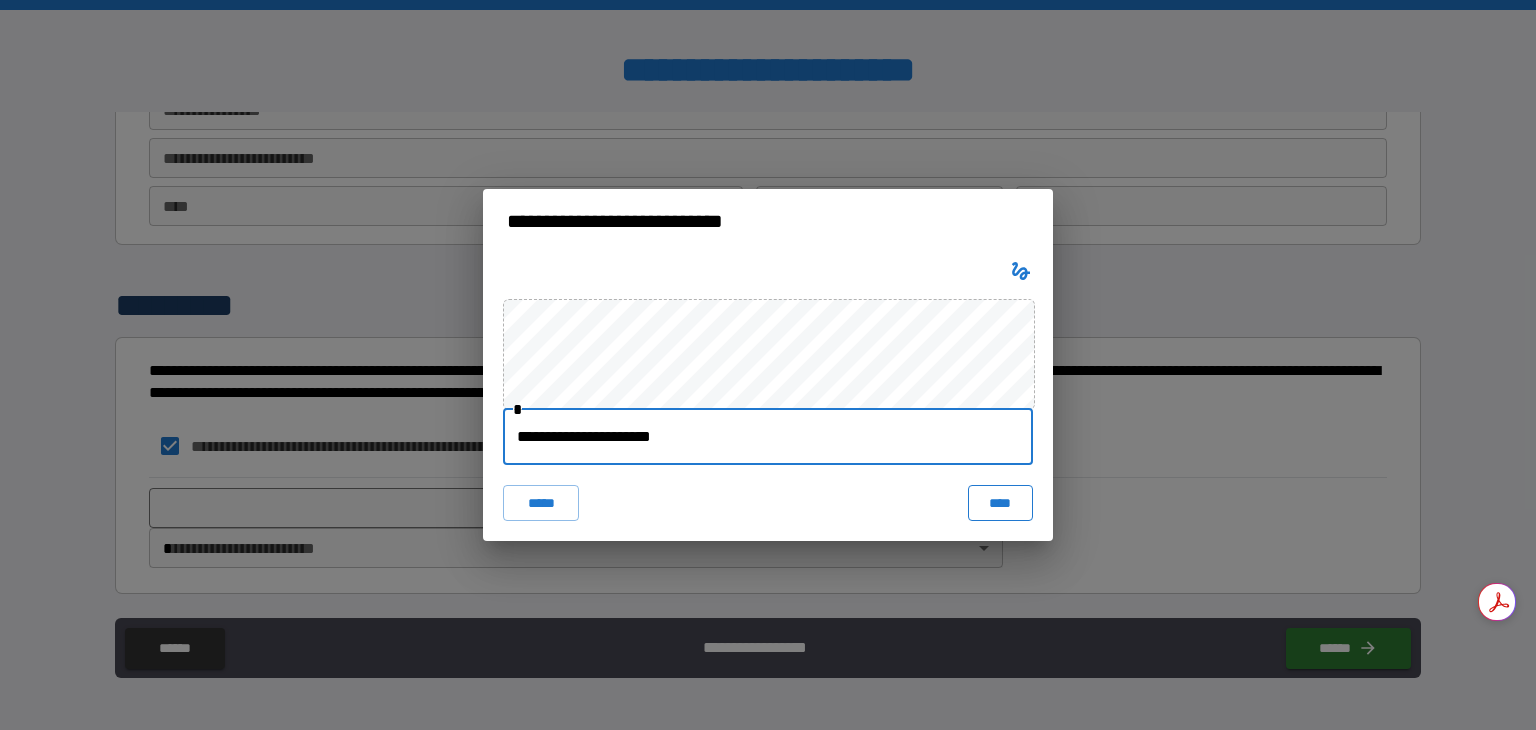 type on "**********" 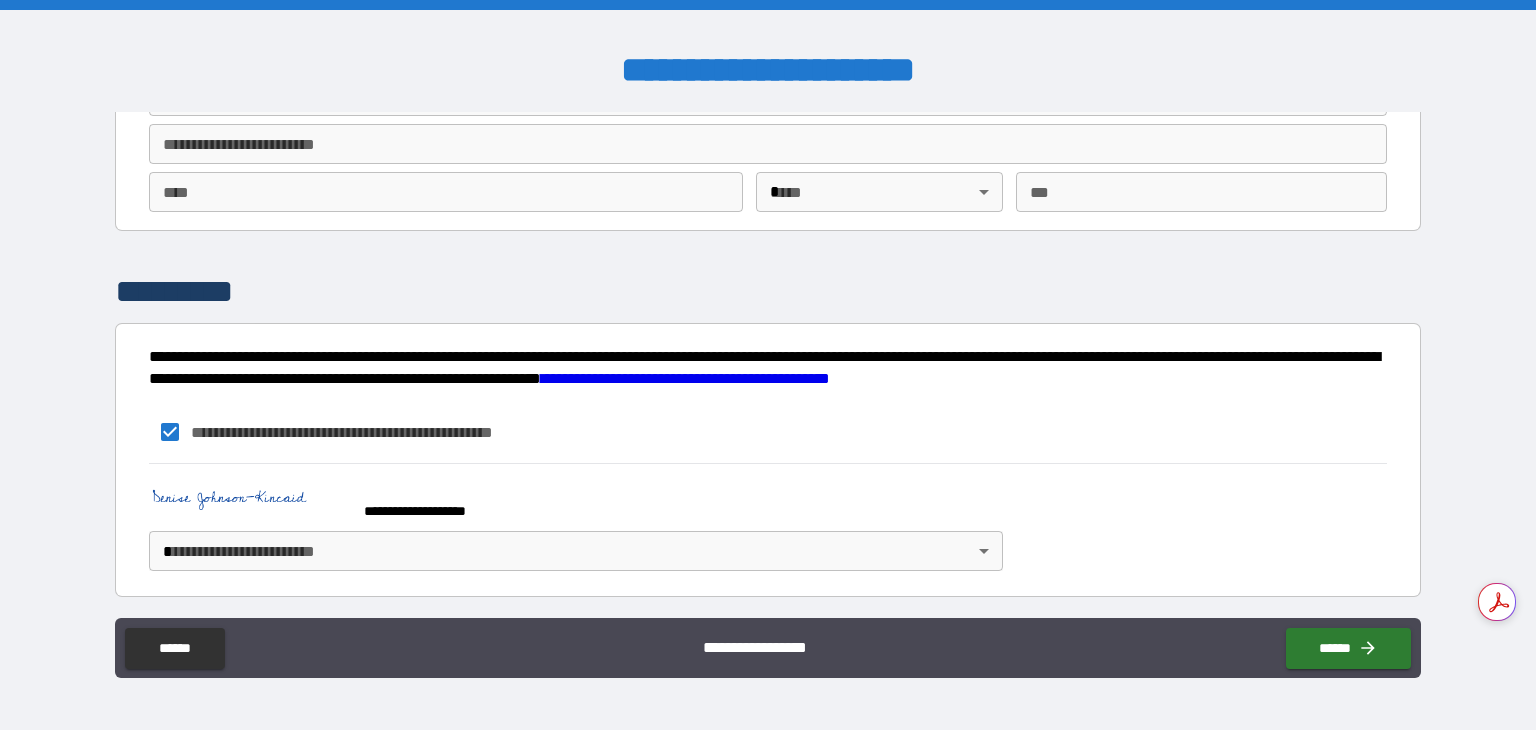 click on "[FIRST] [LAST] [NUMBER] [STREET], [CITY], [STATE] [ZIP] [COUNTRY] [PHONE] [EMAIL] [SSN] [CREDIT_CARD] [DOB] [AGE]" at bounding box center (768, 365) 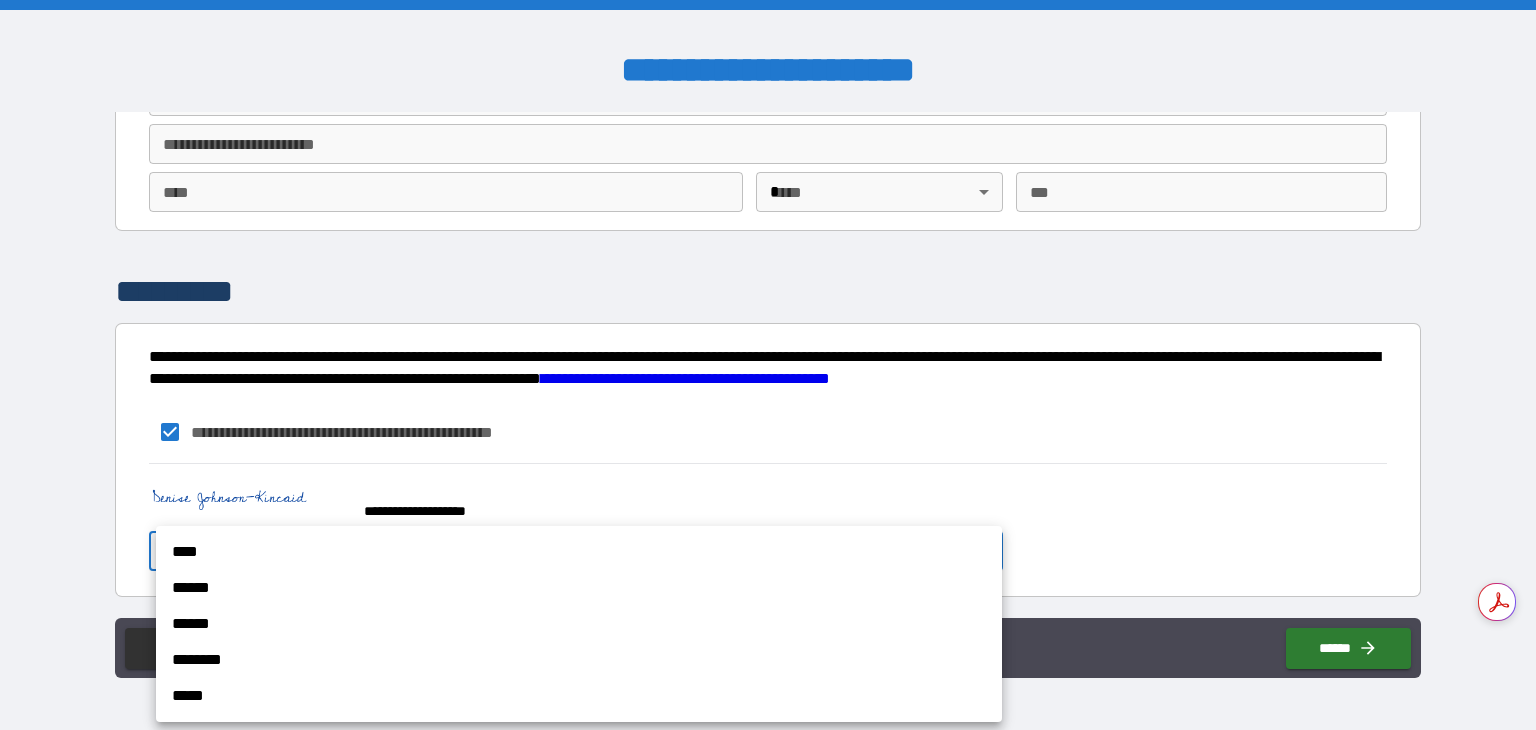 click on "******" at bounding box center [579, 588] 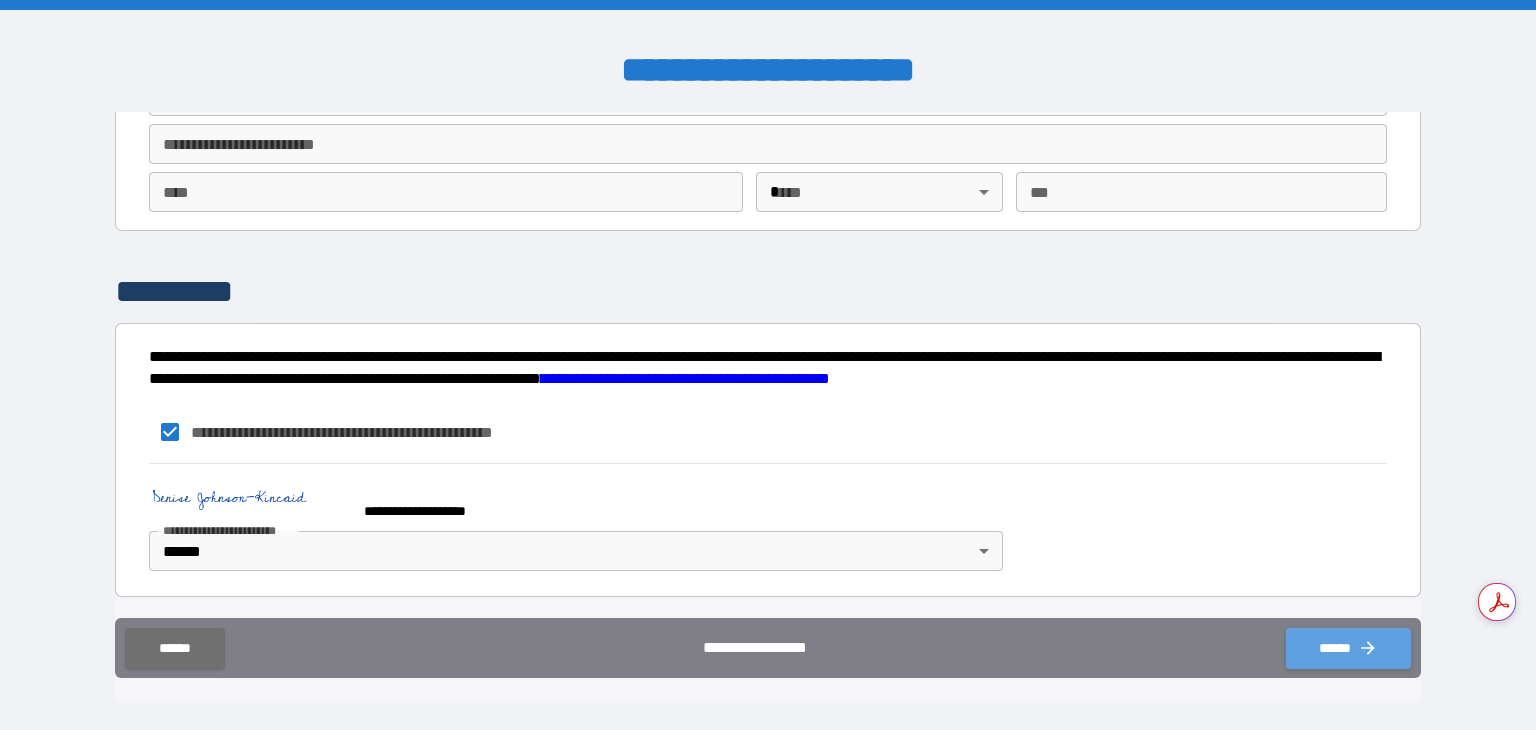 click on "******" at bounding box center (1348, 648) 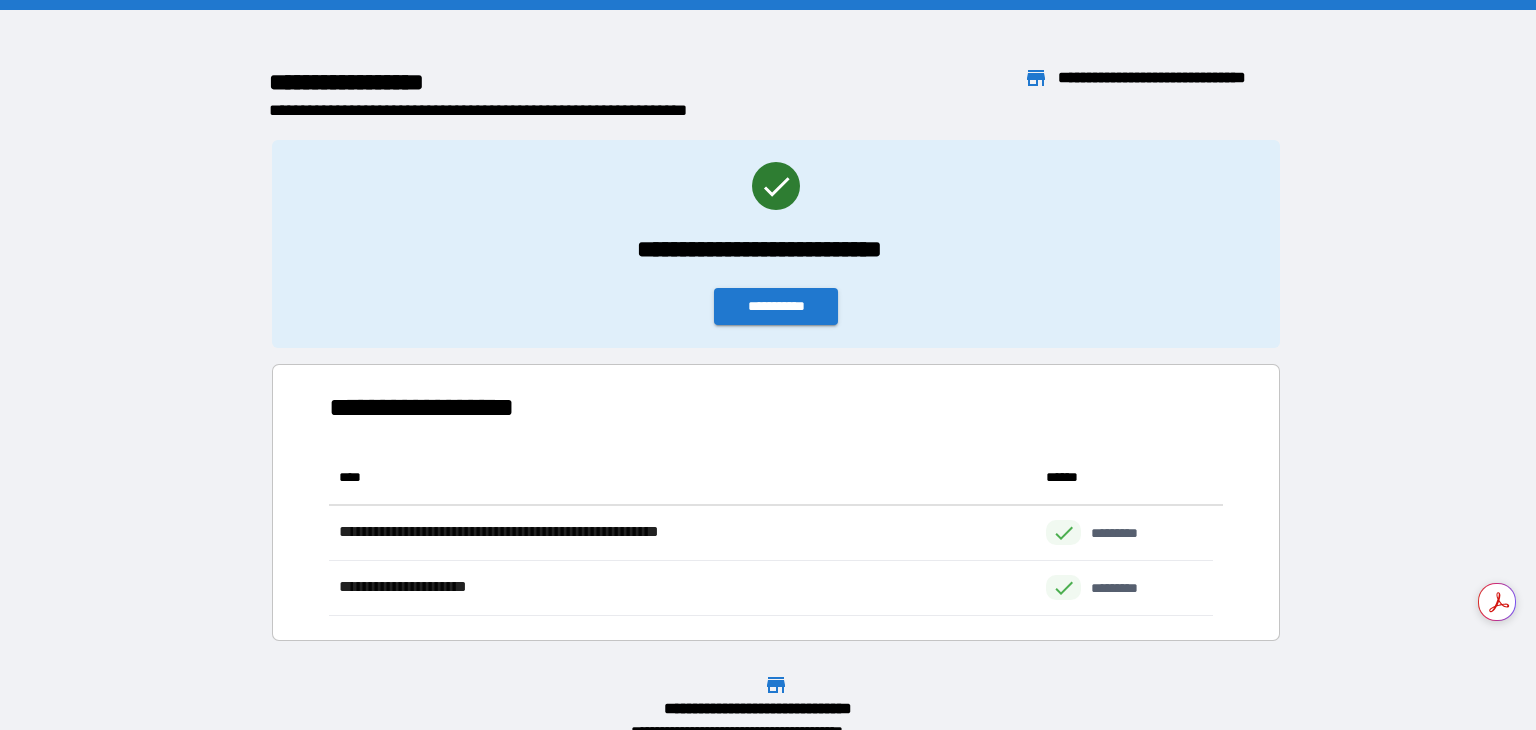 scroll, scrollTop: 16, scrollLeft: 16, axis: both 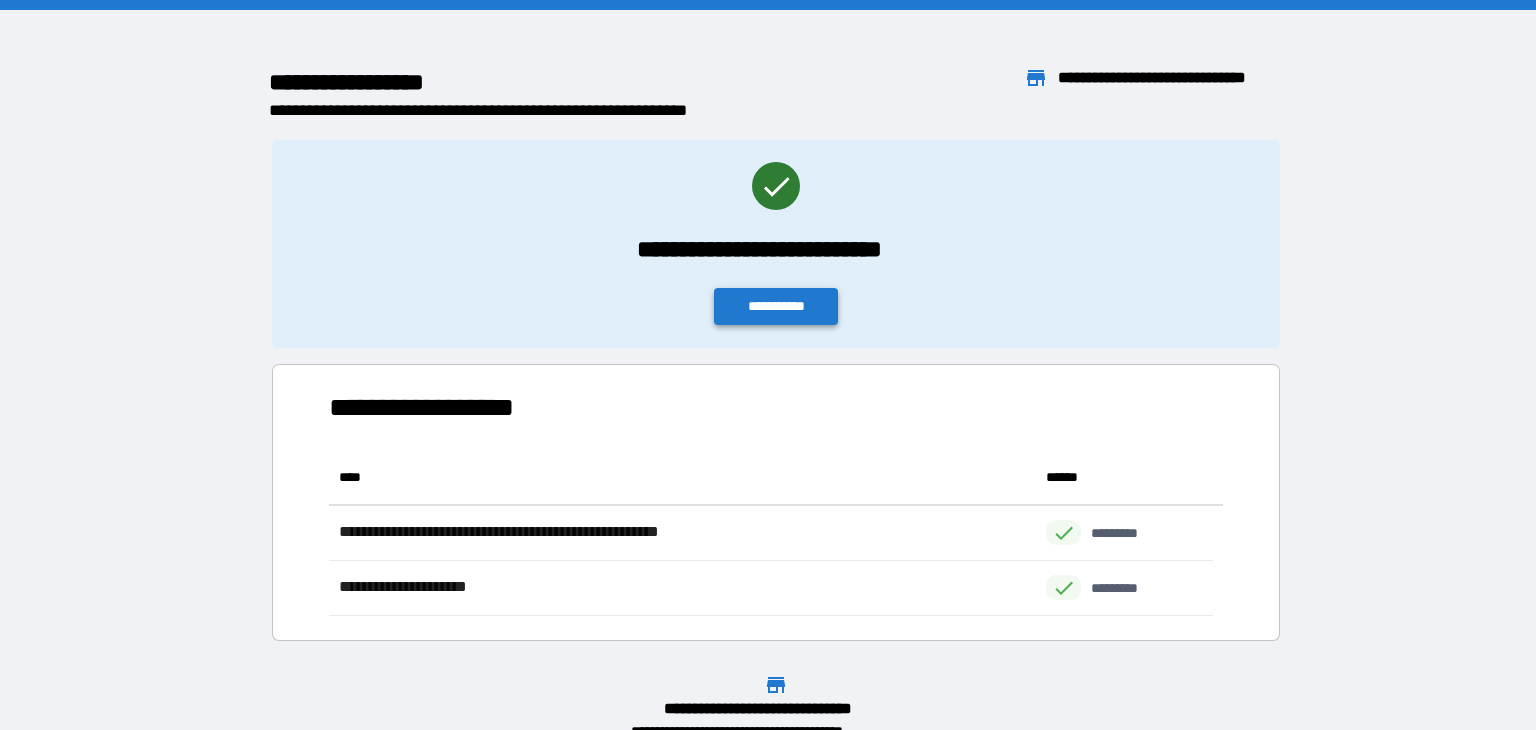click on "**********" at bounding box center [776, 306] 